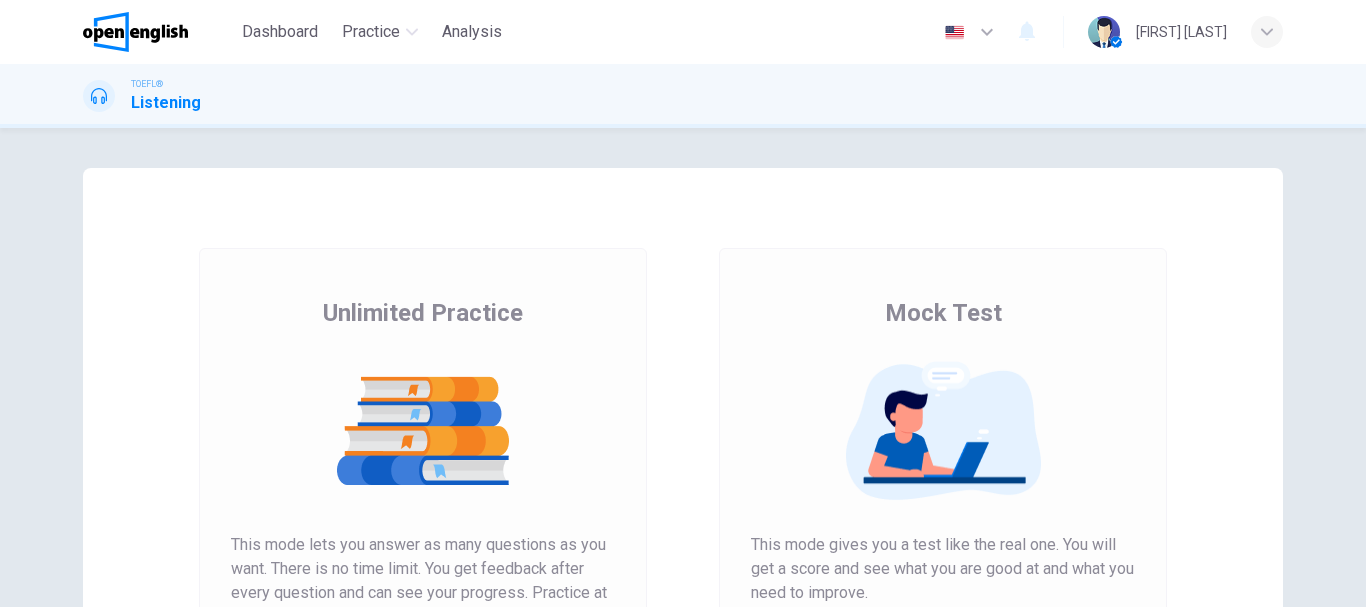 scroll, scrollTop: 0, scrollLeft: 0, axis: both 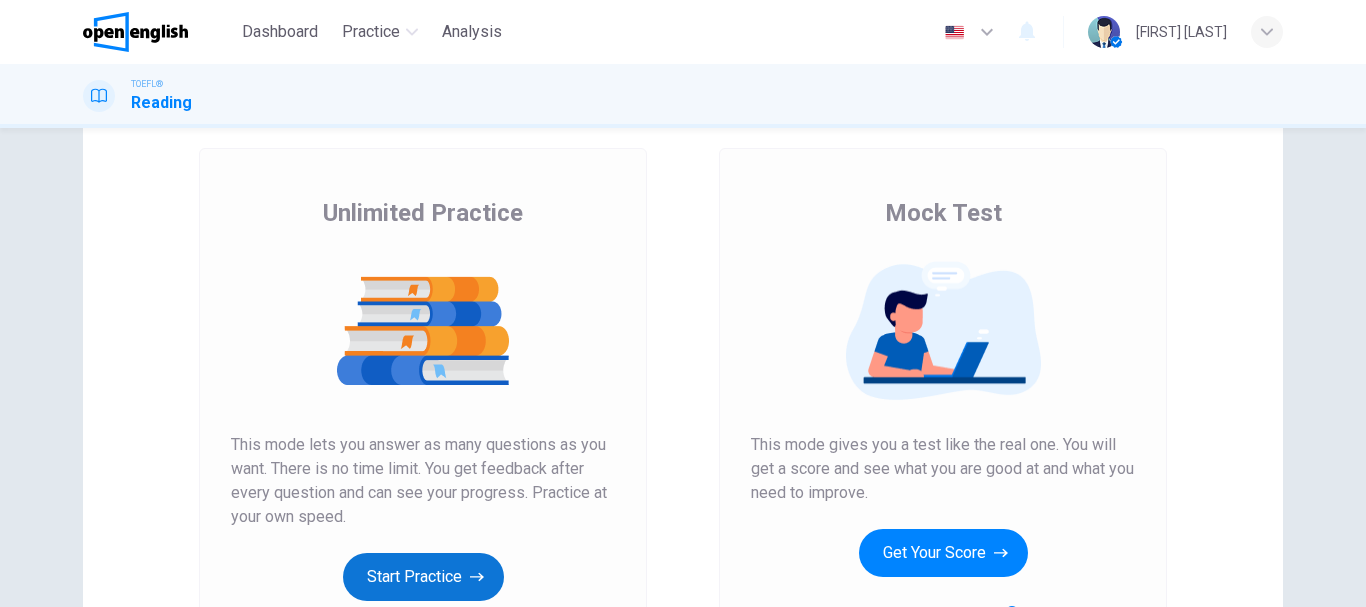 click on "Start Practice" at bounding box center [423, 577] 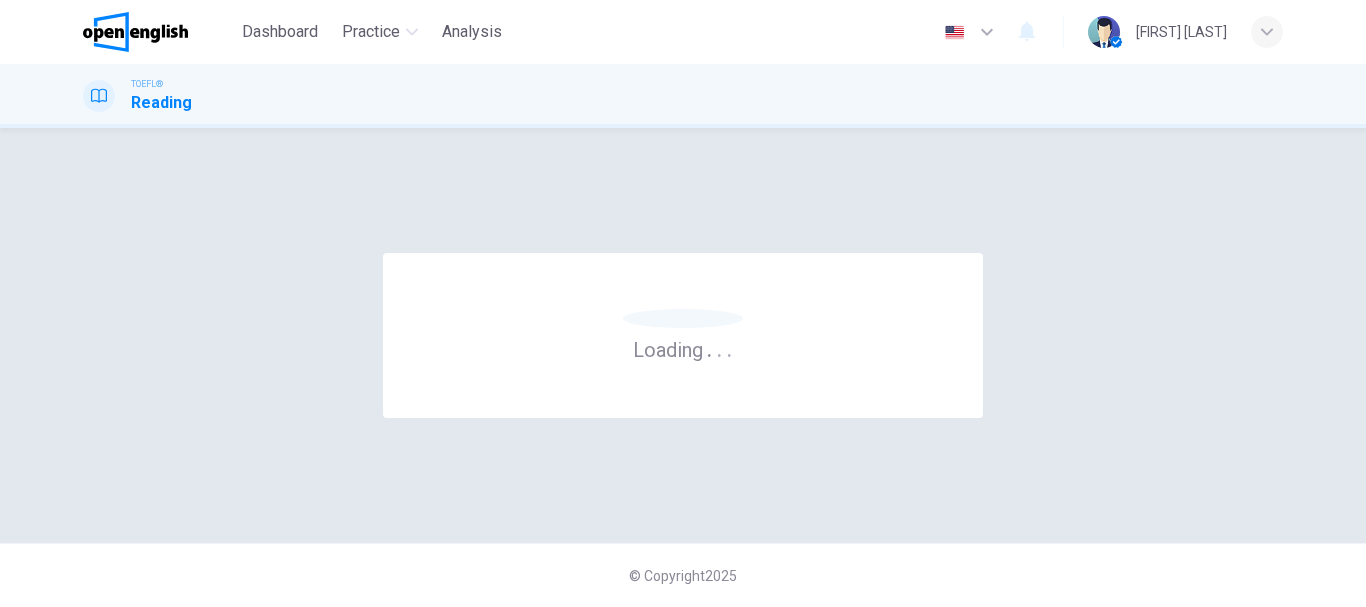 scroll, scrollTop: 0, scrollLeft: 0, axis: both 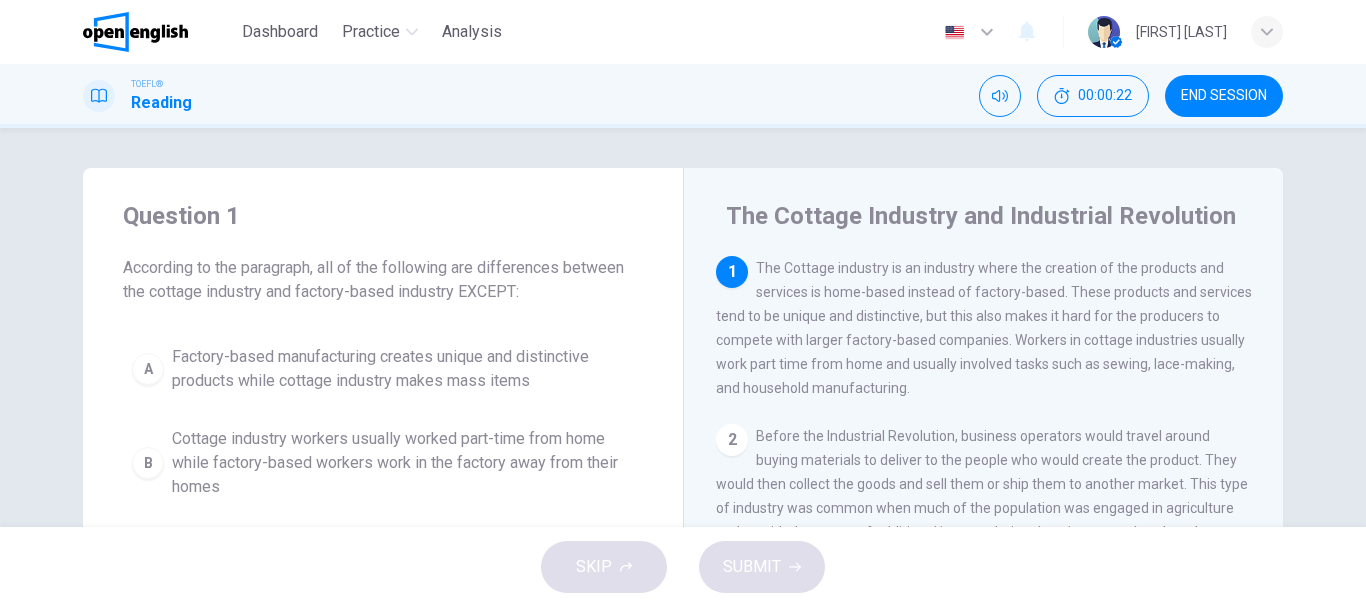 drag, startPoint x: 1054, startPoint y: 289, endPoint x: 906, endPoint y: 290, distance: 148.00337 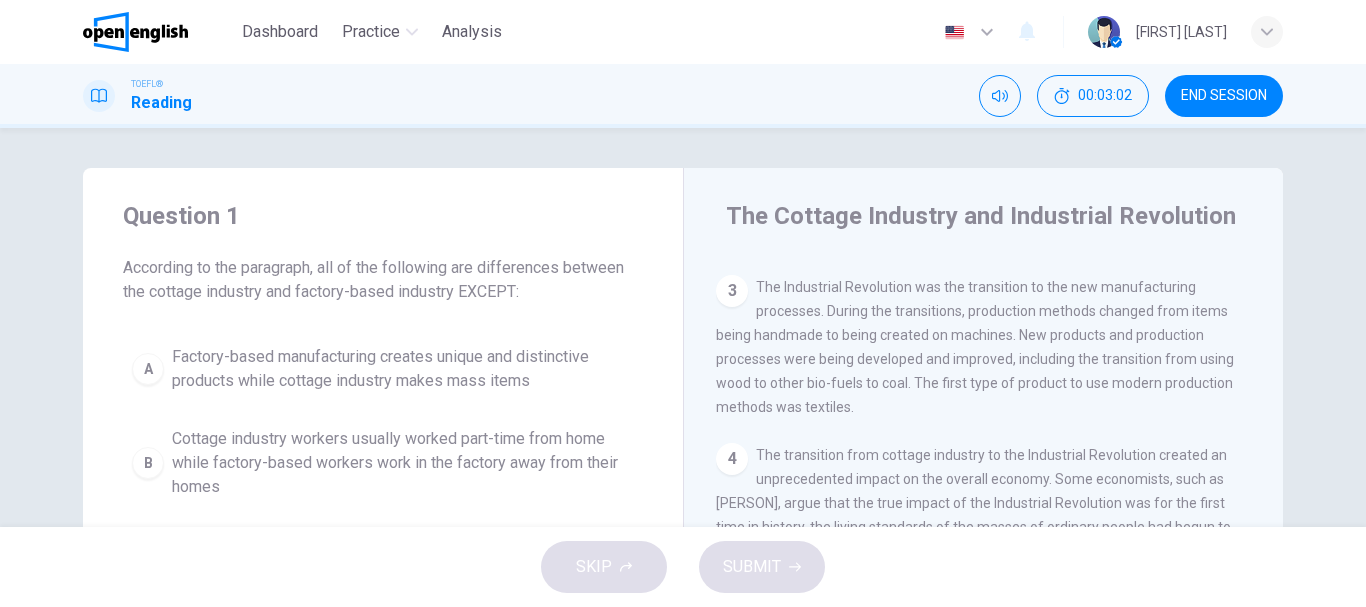 scroll, scrollTop: 400, scrollLeft: 0, axis: vertical 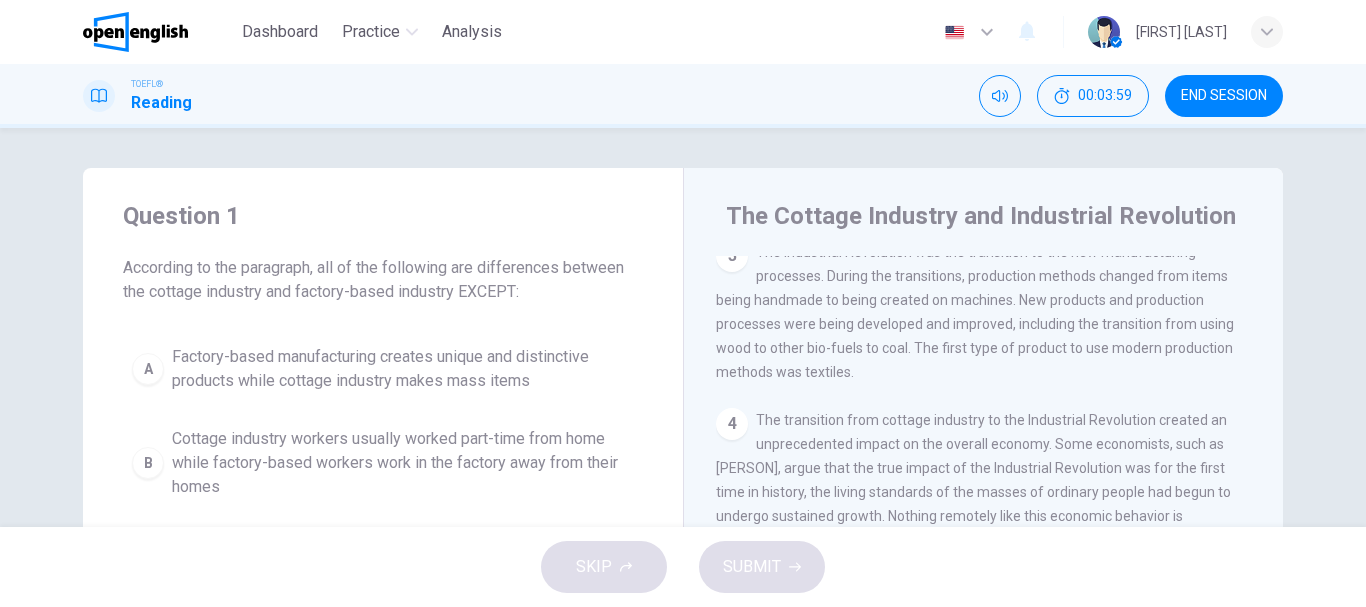 click on "The Industrial Revolution was the transition to the new manufacturing processes. During the transitions, production methods changed from items being handmade to being created on machines. New products and production processes were being developed and improved, including the transition from using wood to other bio-fuels to coal. The first type of product to use modern production methods was textiles." at bounding box center [975, 312] 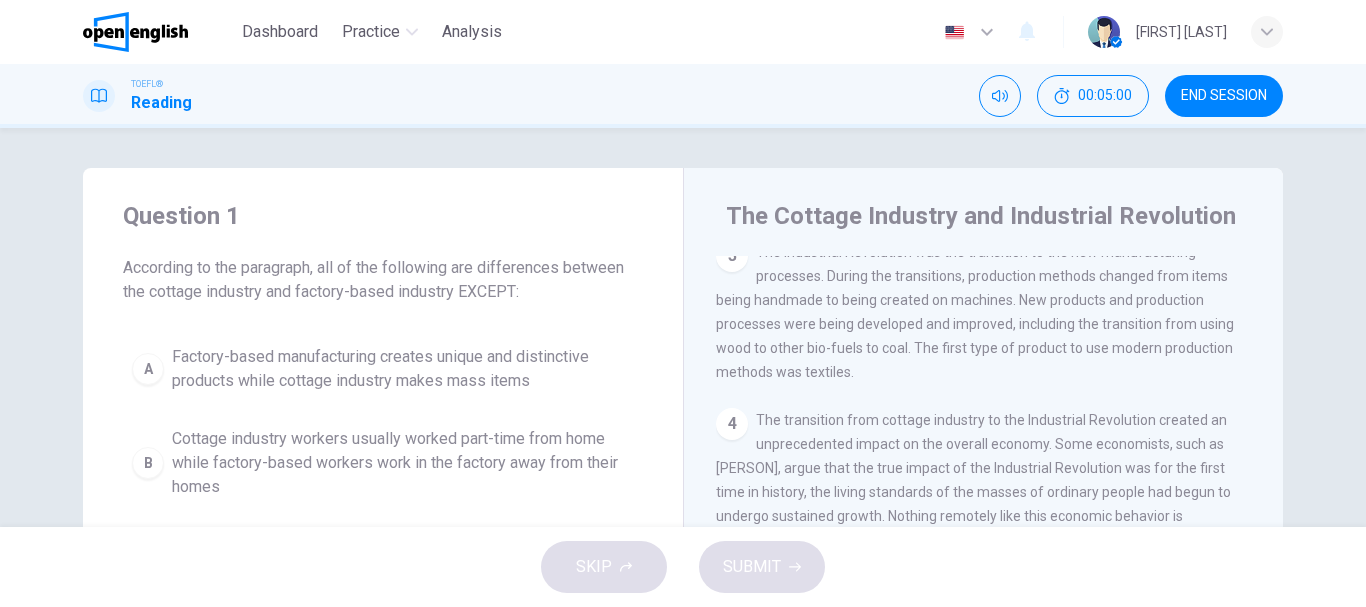 scroll, scrollTop: 445, scrollLeft: 0, axis: vertical 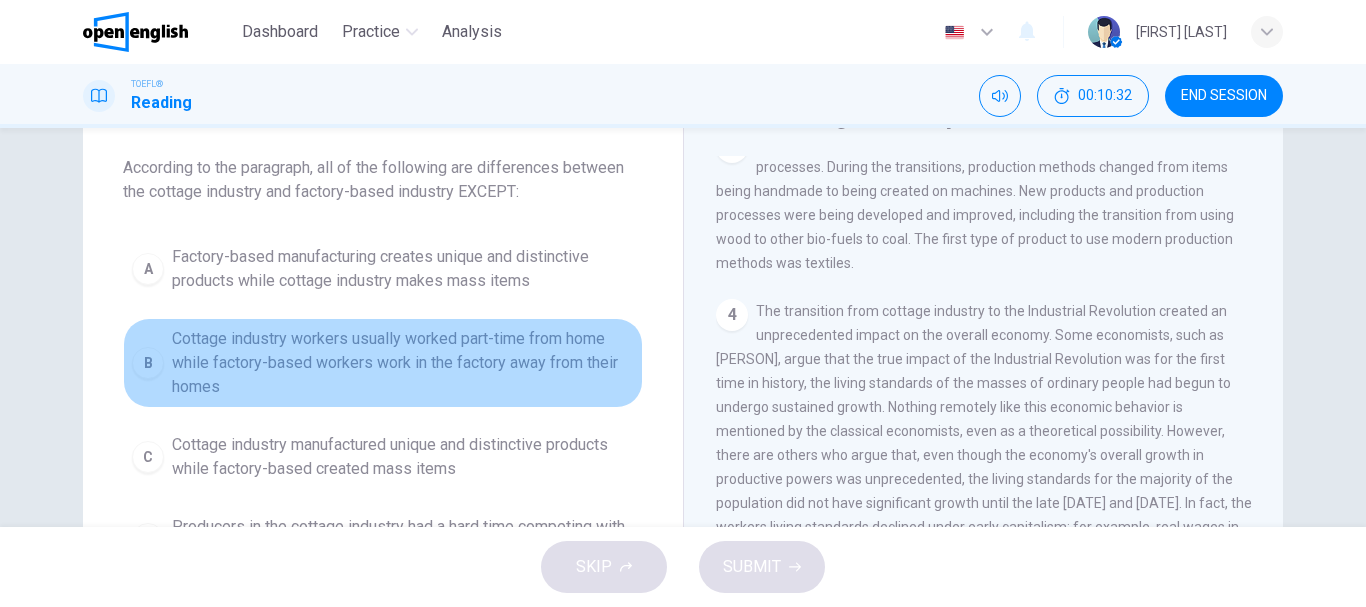 click on "Cottage industry workers usually worked part-time from home while factory-based workers work in the factory away from their homes" at bounding box center (403, 363) 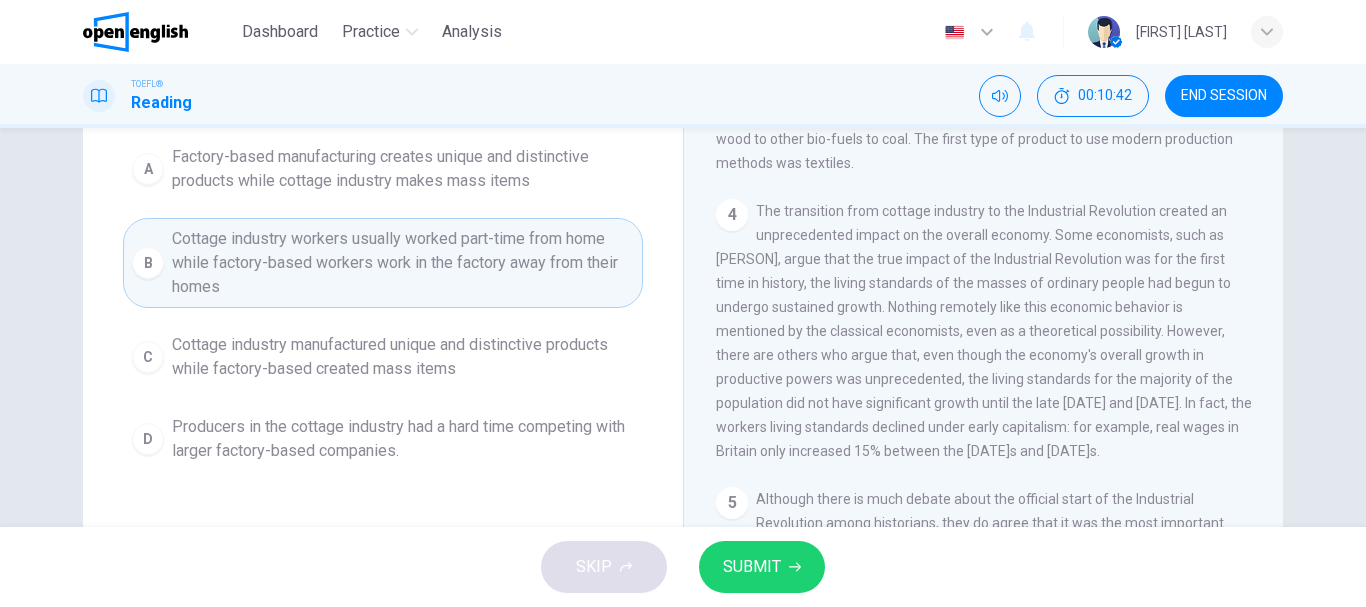 scroll, scrollTop: 300, scrollLeft: 0, axis: vertical 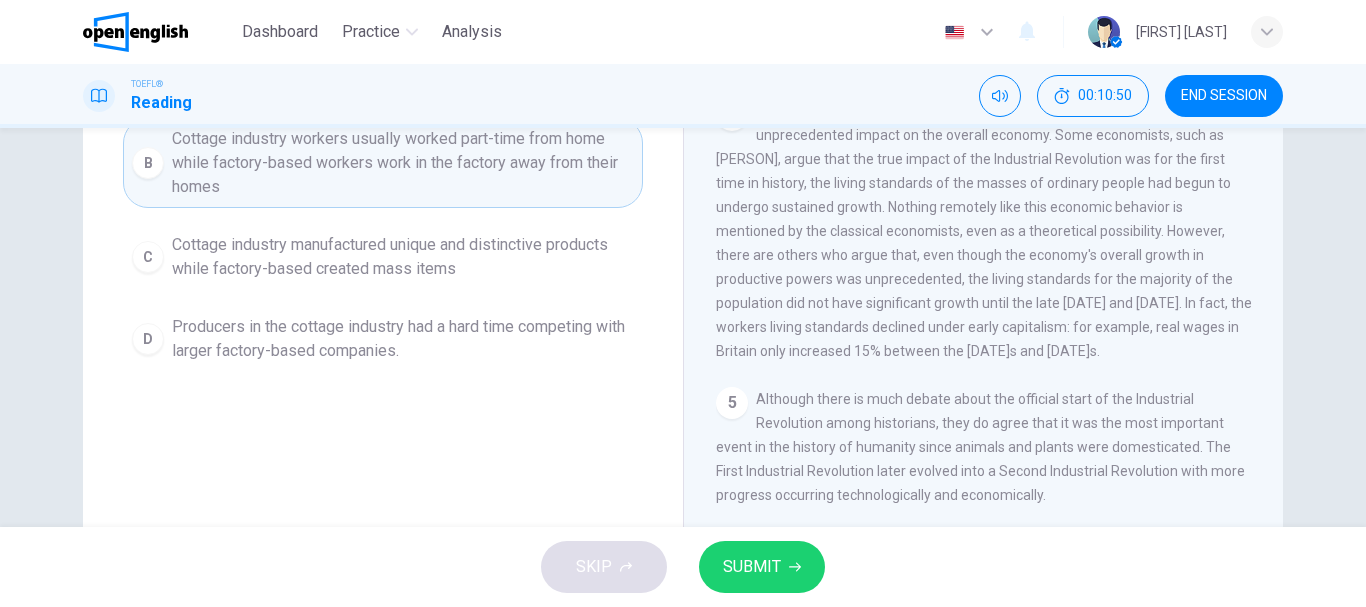 click on "SUBMIT" at bounding box center (752, 567) 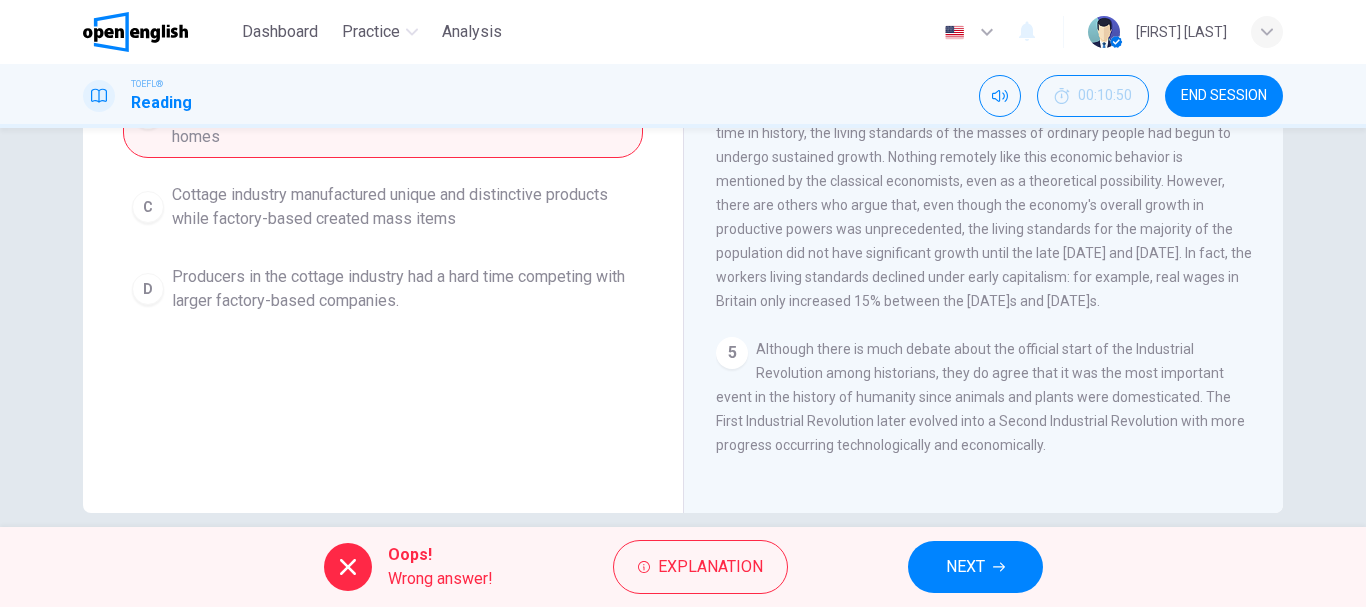 scroll, scrollTop: 376, scrollLeft: 0, axis: vertical 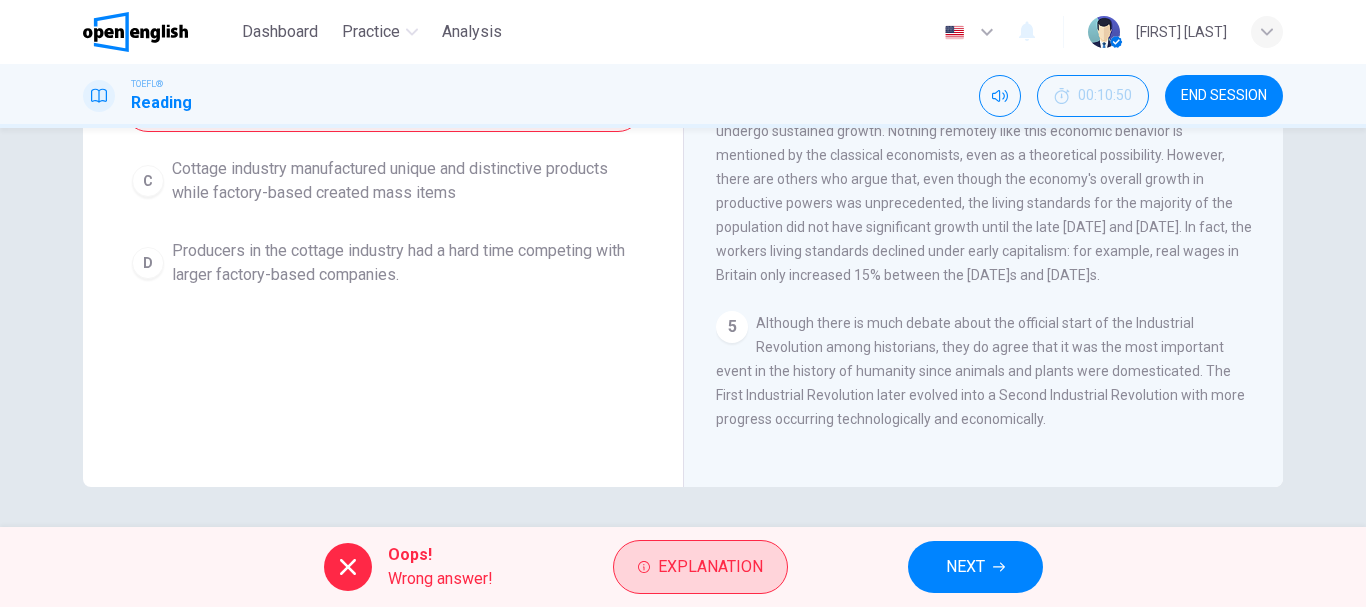 click on "Explanation" at bounding box center [710, 567] 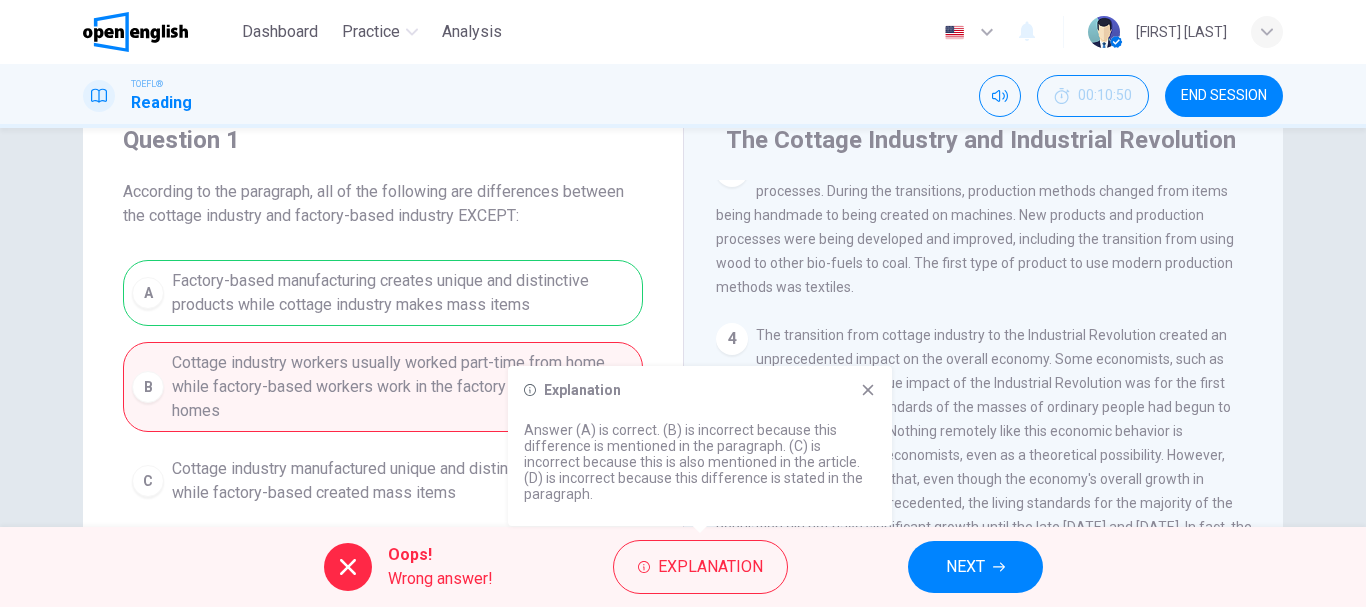 scroll, scrollTop: 0, scrollLeft: 0, axis: both 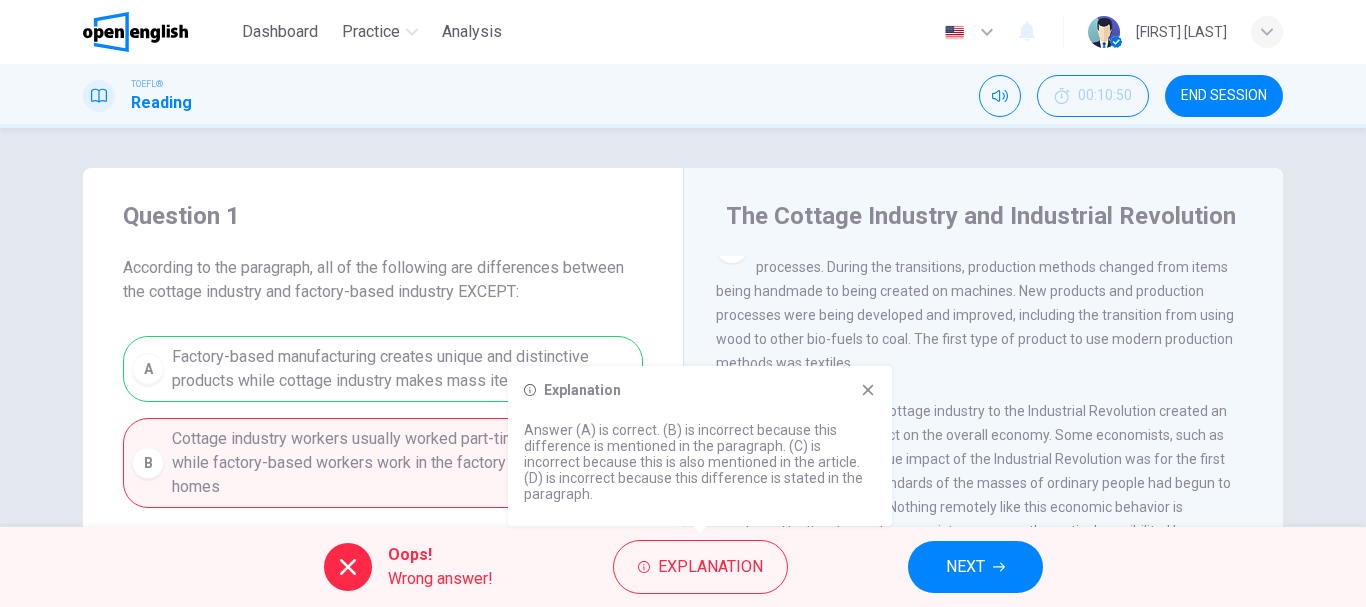 click on "Question 1 According to the paragraph, all of the following are differences between the cottage industry and factory-based industry EXCEPT: A Factory-based manufacturing creates unique and distinctive products while cottage industry makes mass items B Cottage industry workers usually worked part-time from home while factory-based workers work in the factory away from their homes C Cottage industry manufactured unique and distinctive products while factory-based created mass items D Producers in the cottage industry had a hard time competing with larger factory-based companies." at bounding box center (383, 436) 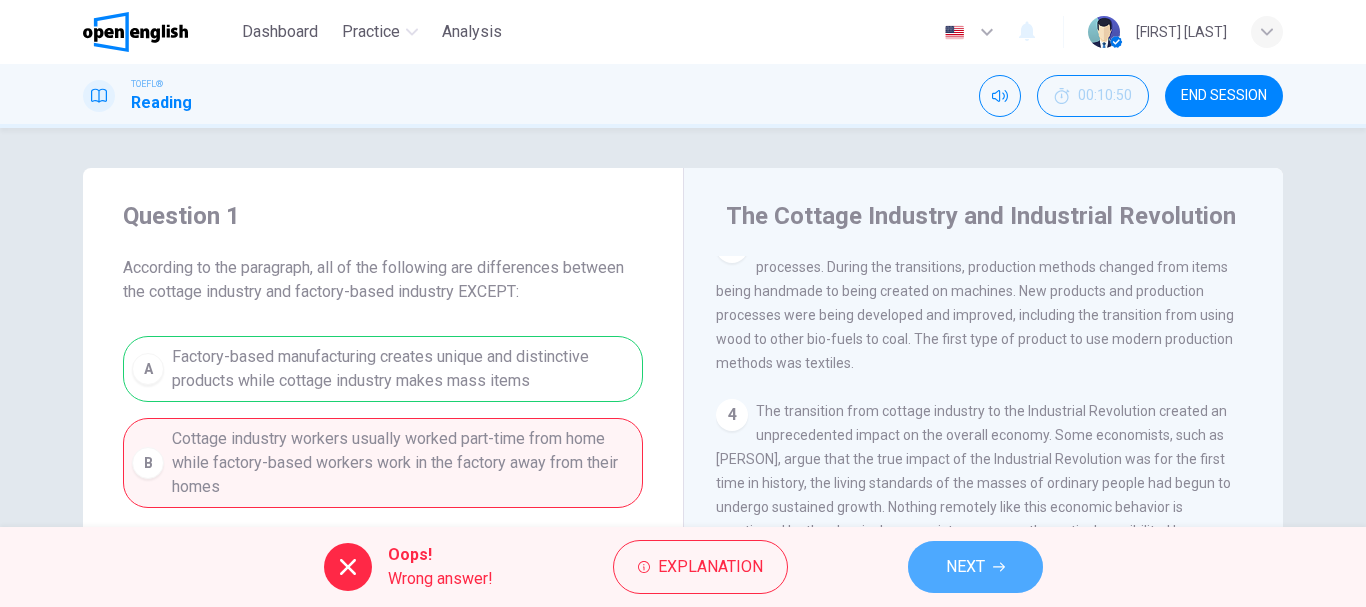 click on "NEXT" at bounding box center [975, 567] 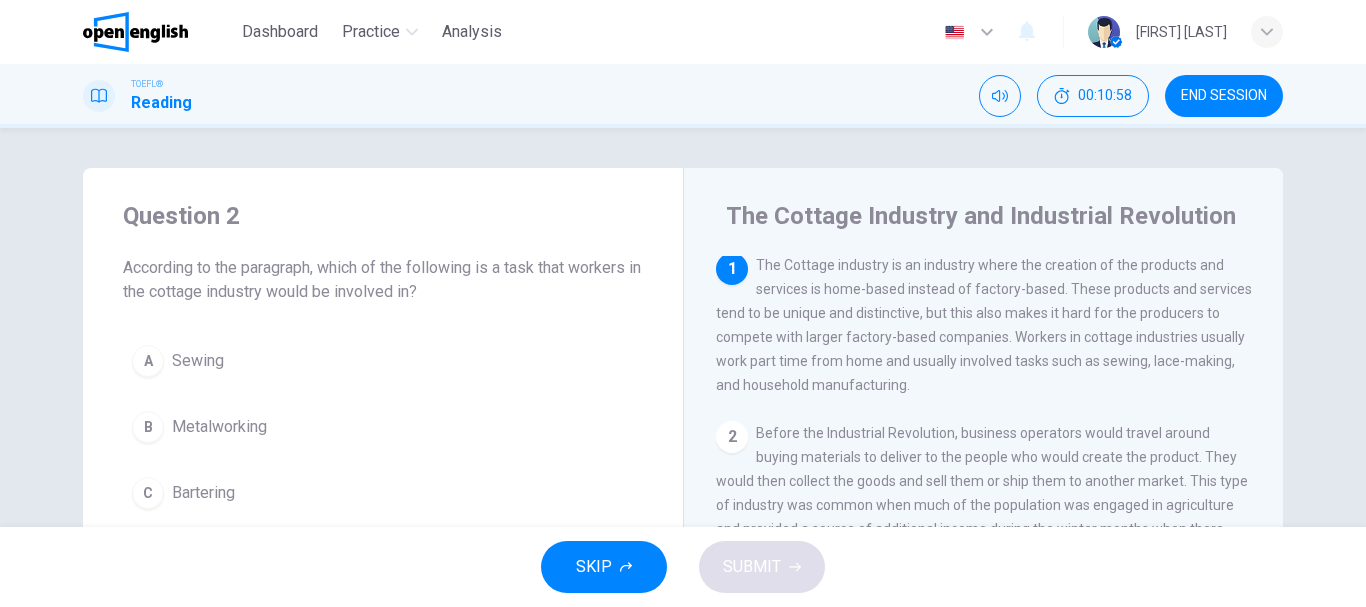 scroll, scrollTop: 0, scrollLeft: 0, axis: both 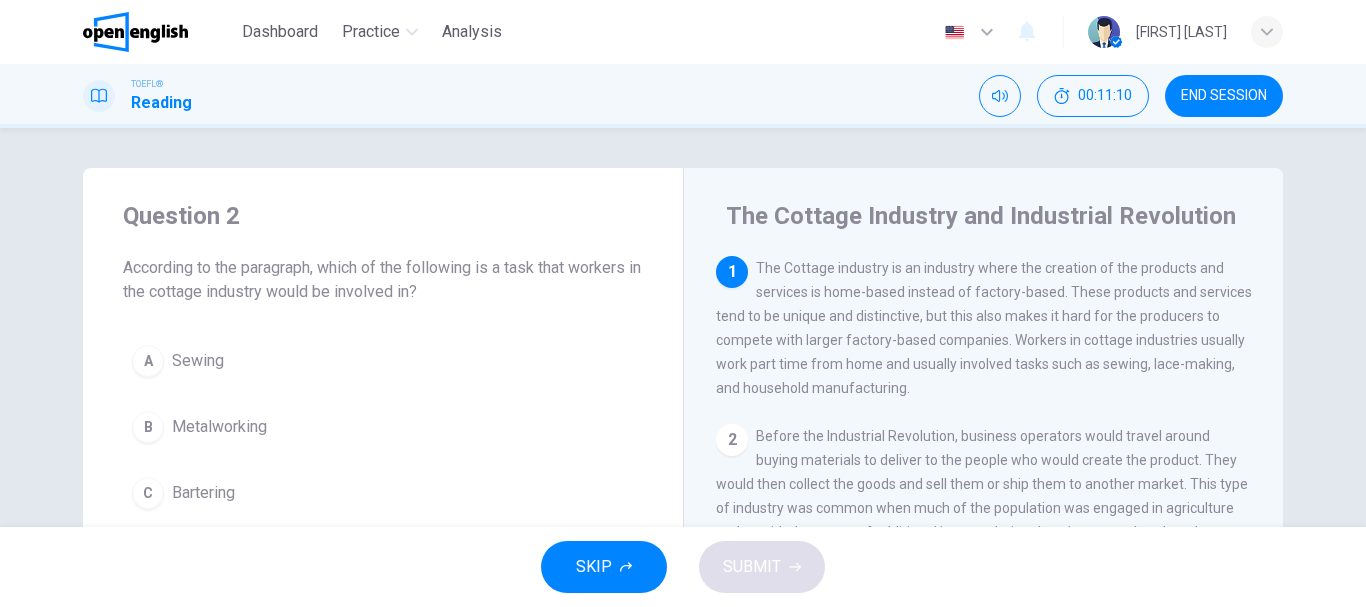 click on "A Sewing" at bounding box center [383, 361] 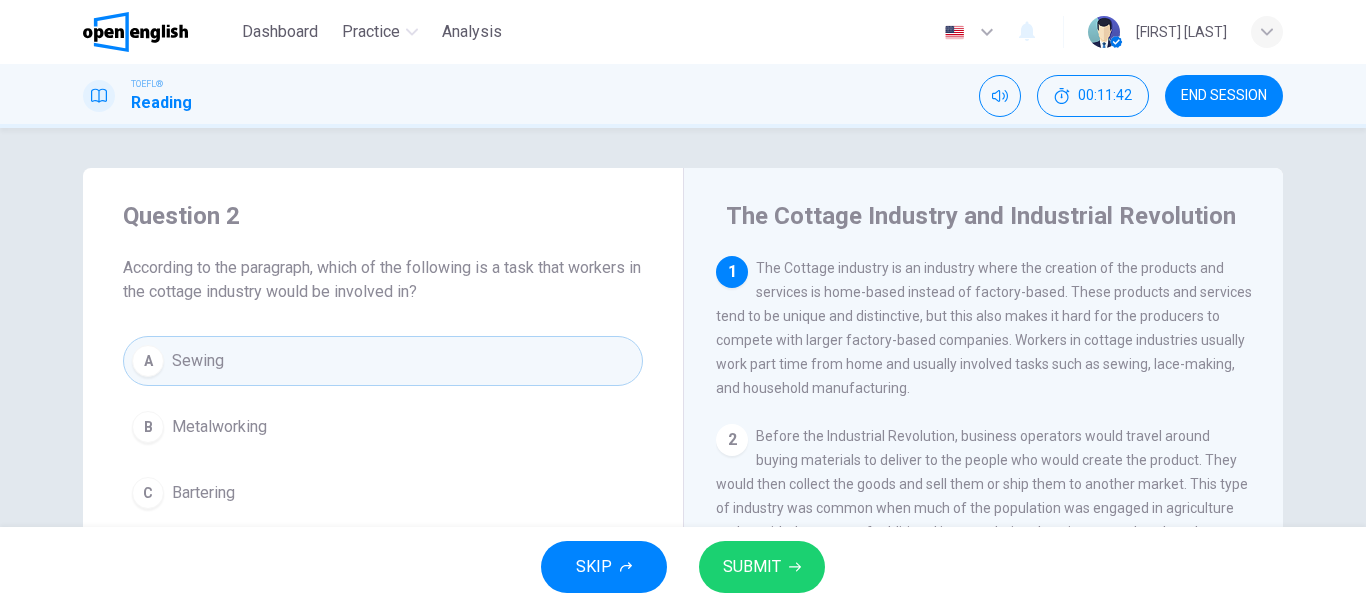 click on "A Sewing" at bounding box center [383, 361] 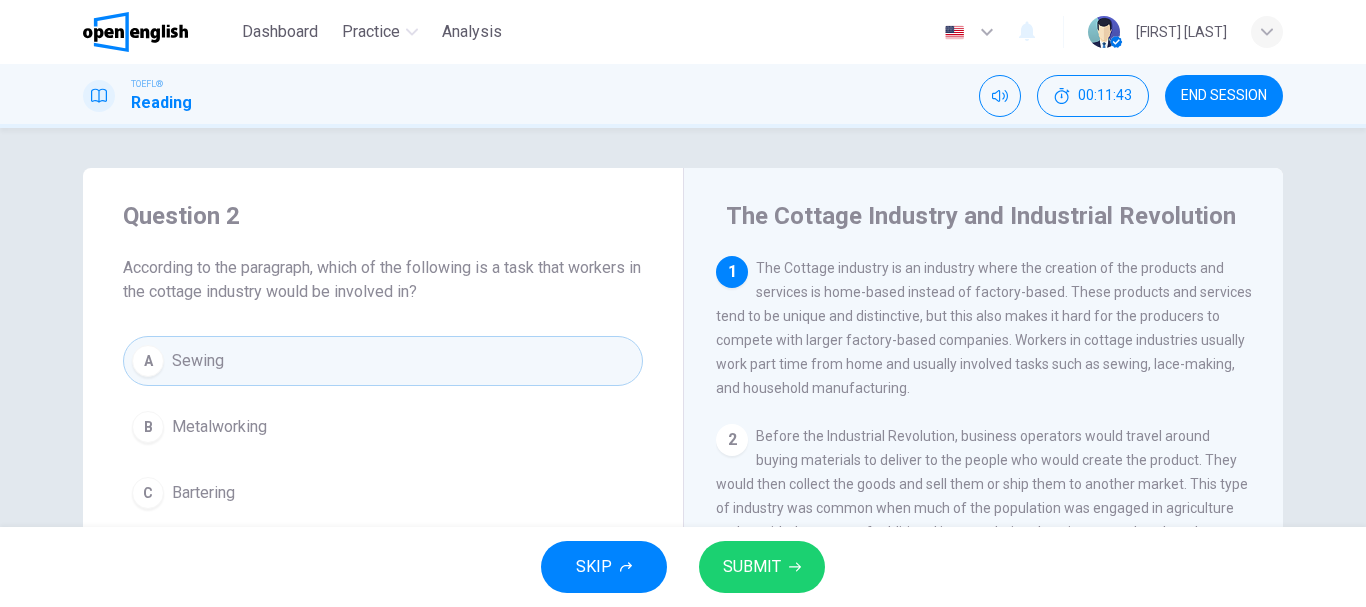 click on "SUBMIT" at bounding box center (752, 567) 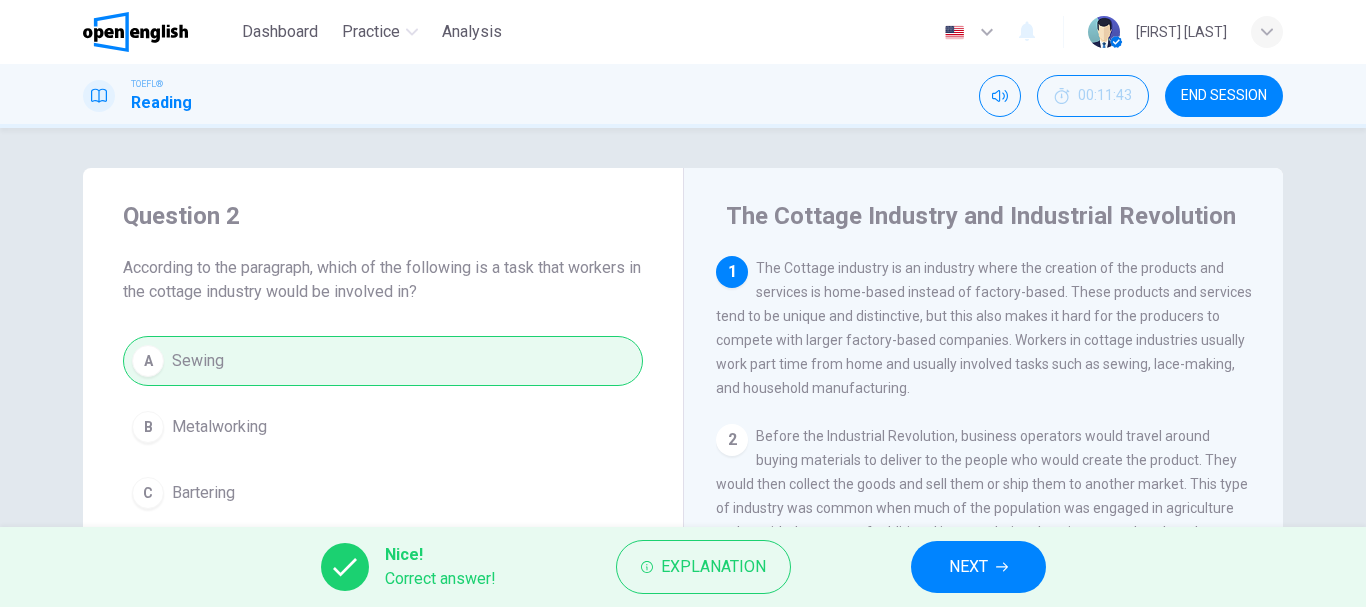 click on "NEXT" at bounding box center (968, 567) 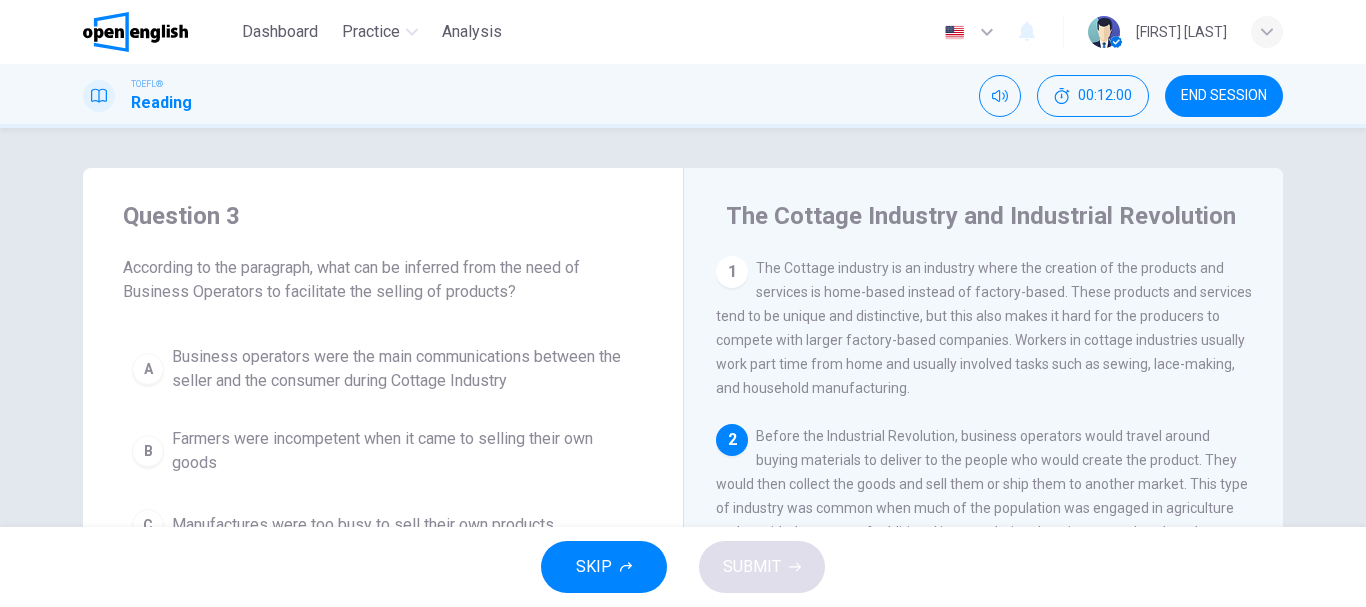scroll, scrollTop: 100, scrollLeft: 0, axis: vertical 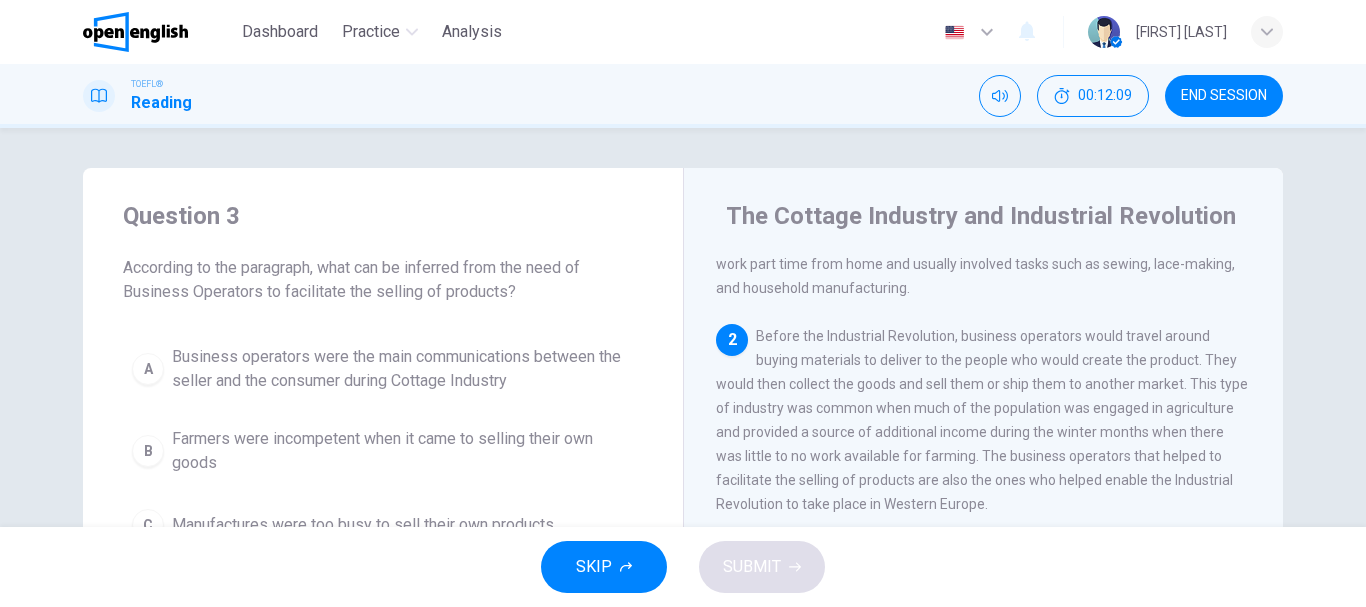 click on "Business operators were the main communications between the seller and the consumer during Cottage Industry" at bounding box center [403, 369] 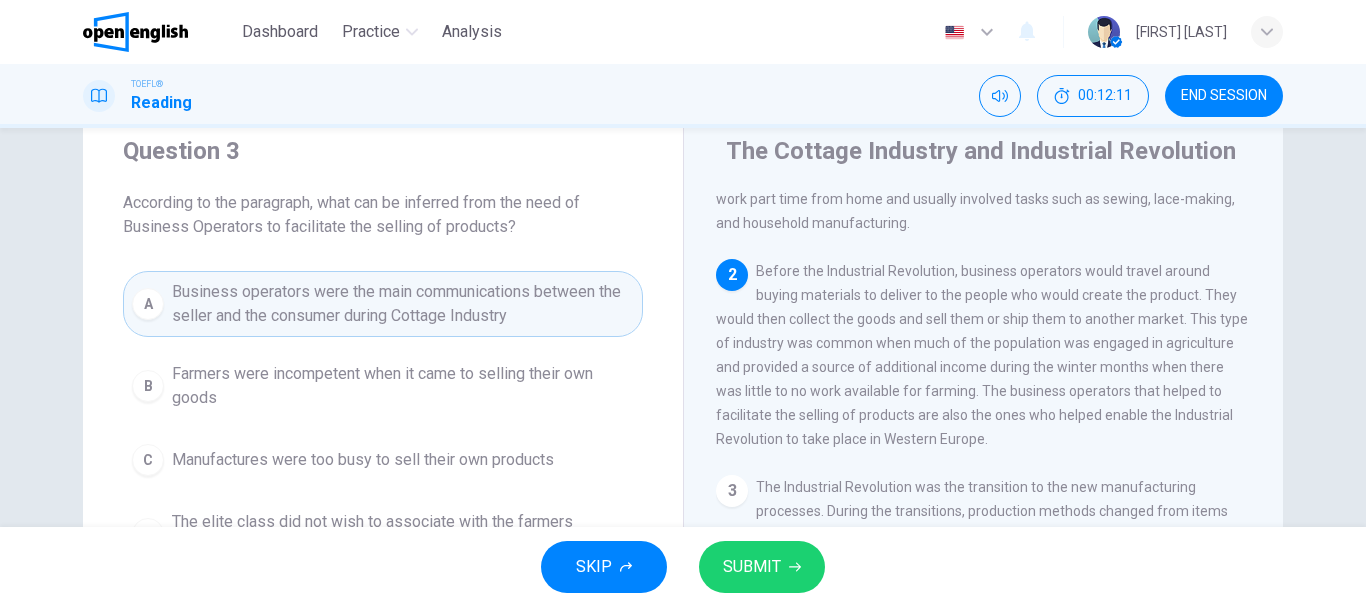 scroll, scrollTop: 100, scrollLeft: 0, axis: vertical 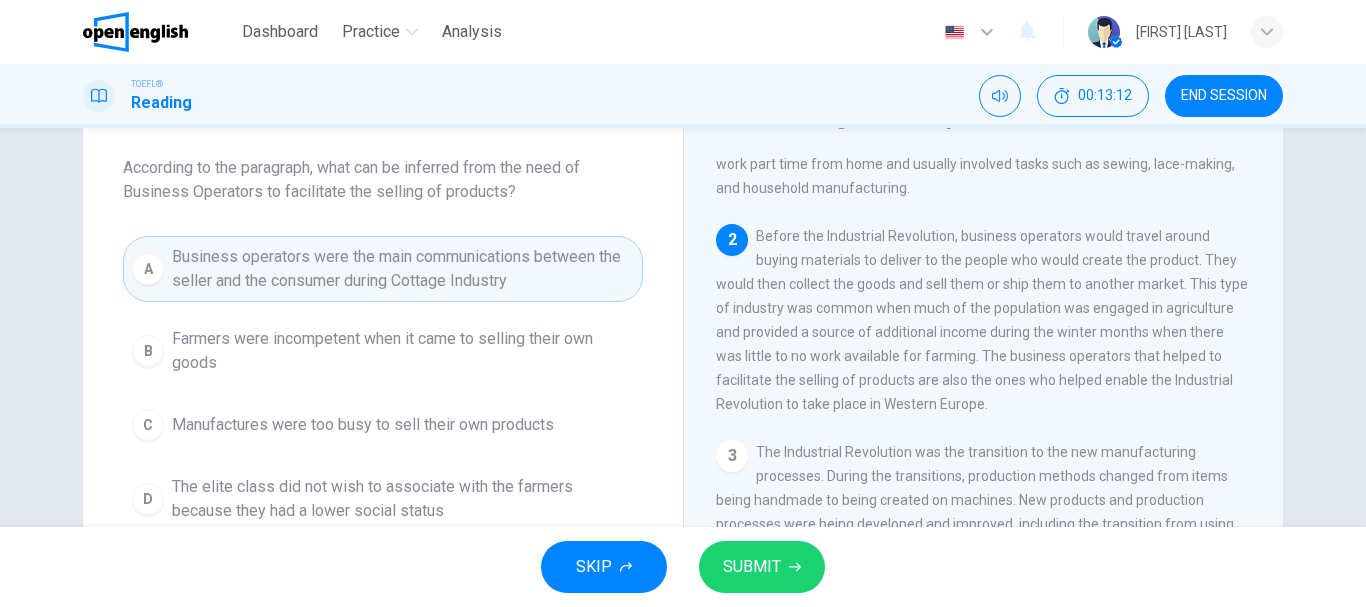 click on "Farmers were incompetent when it came to selling their own goods" at bounding box center (403, 351) 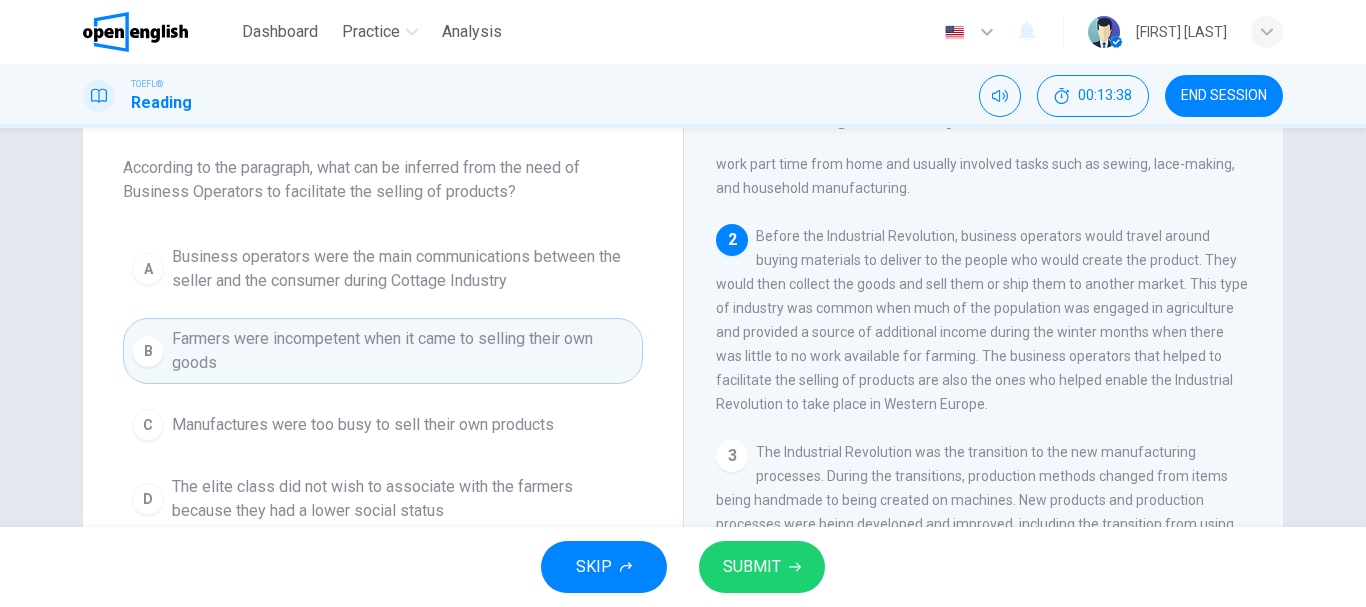 click on "Business operators were the main communications between the seller and the consumer during Cottage Industry" at bounding box center (403, 269) 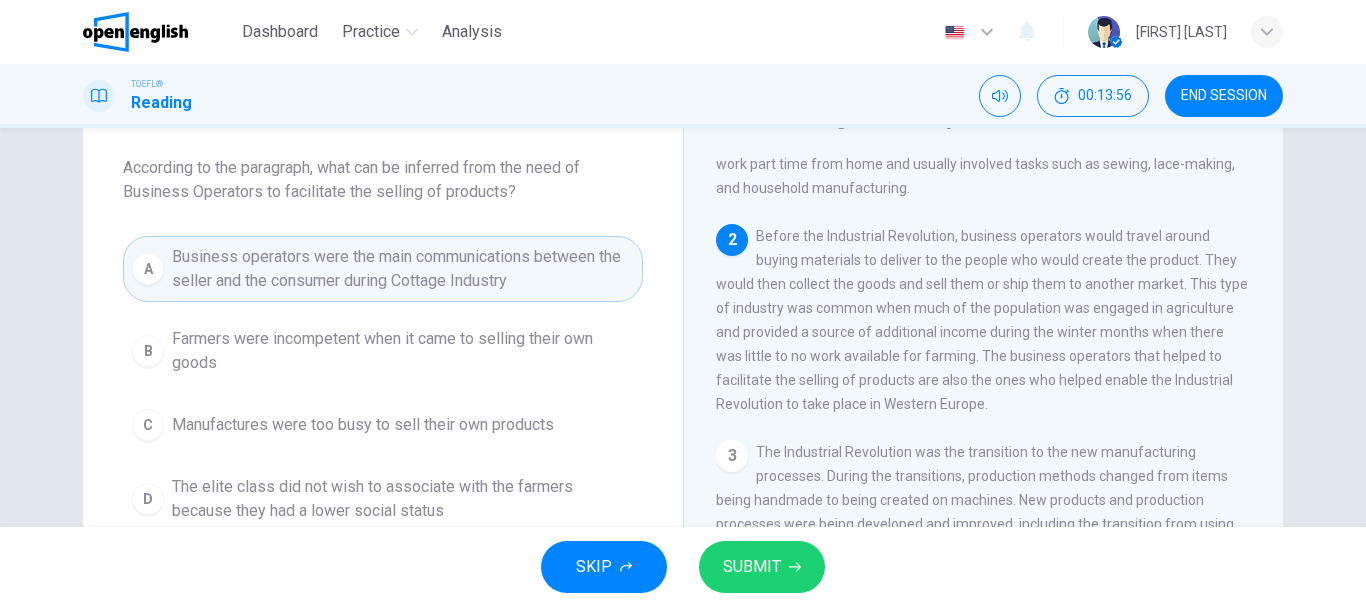 click on "SUBMIT" at bounding box center [762, 567] 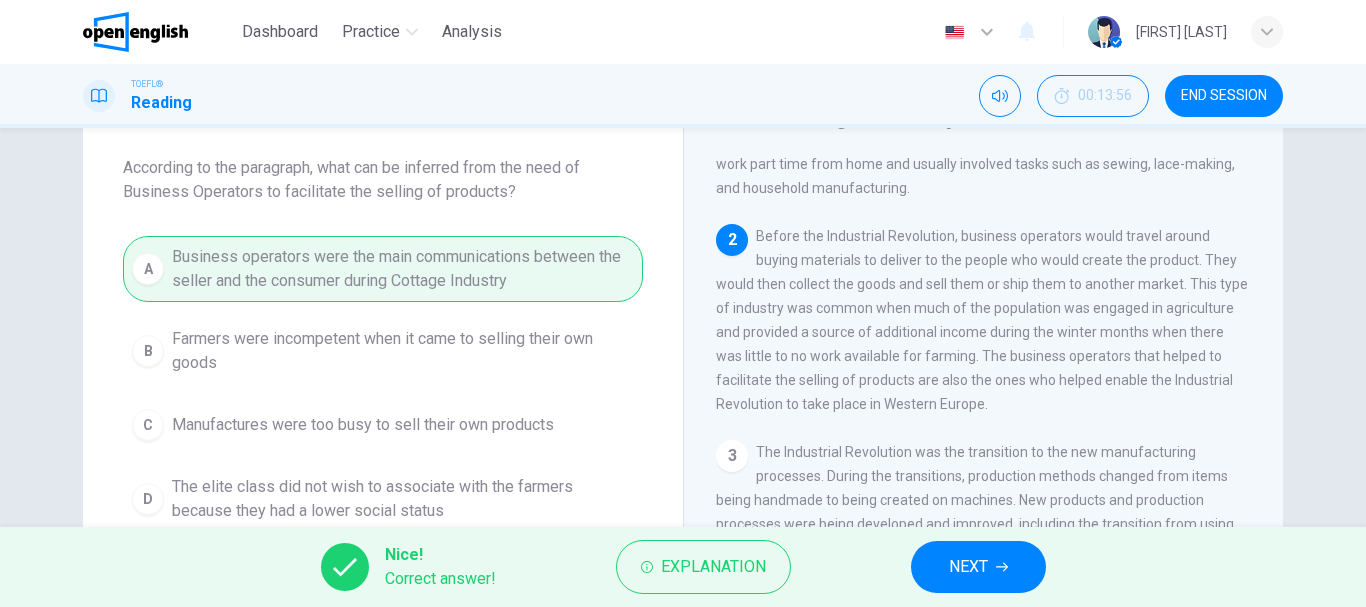 click on "NEXT" at bounding box center (968, 567) 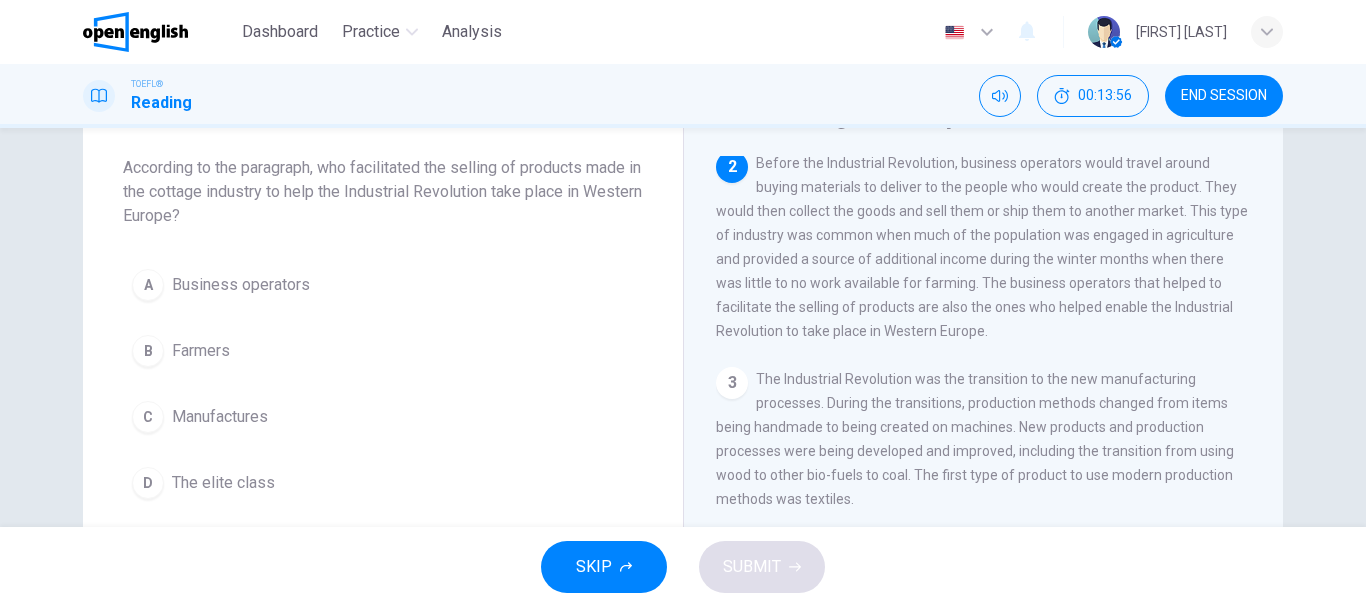 scroll, scrollTop: 174, scrollLeft: 0, axis: vertical 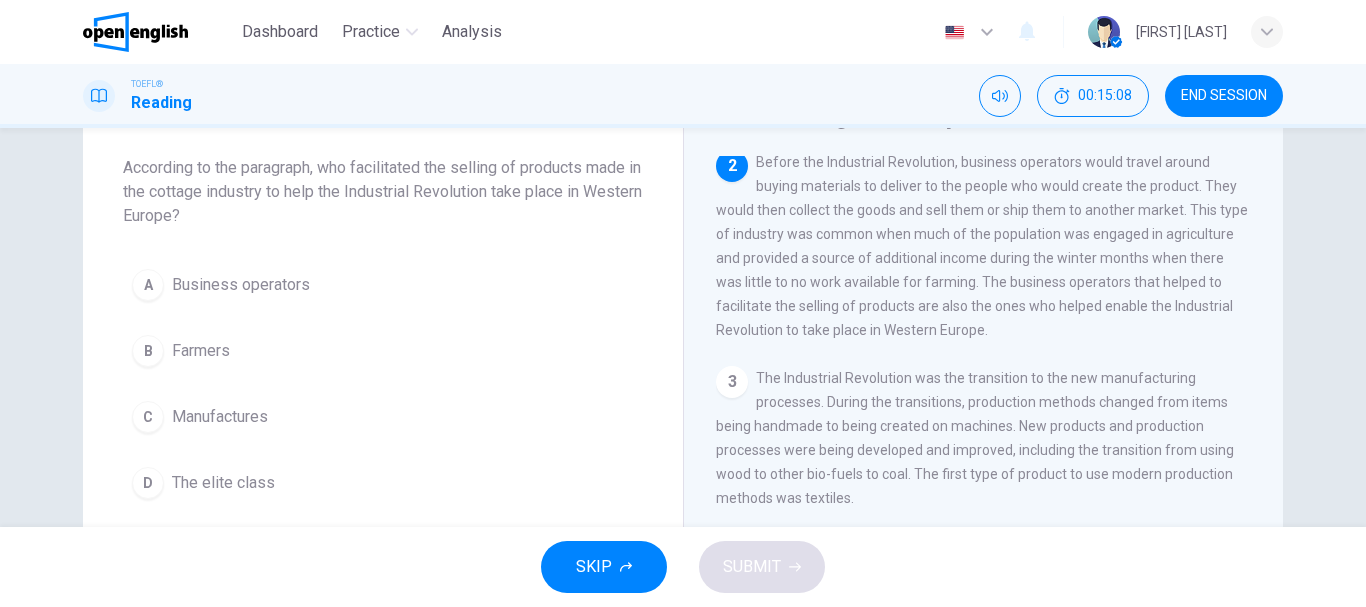 click on "Farmers" at bounding box center (201, 351) 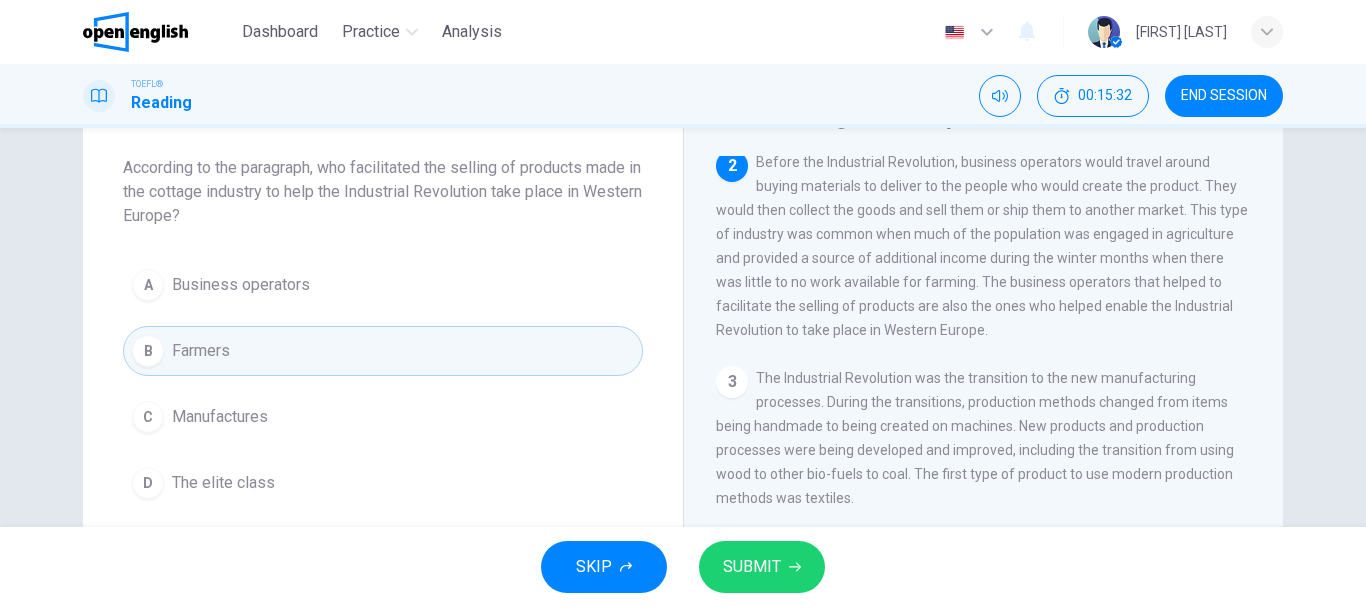 drag, startPoint x: 362, startPoint y: 369, endPoint x: 763, endPoint y: 543, distance: 437.12357 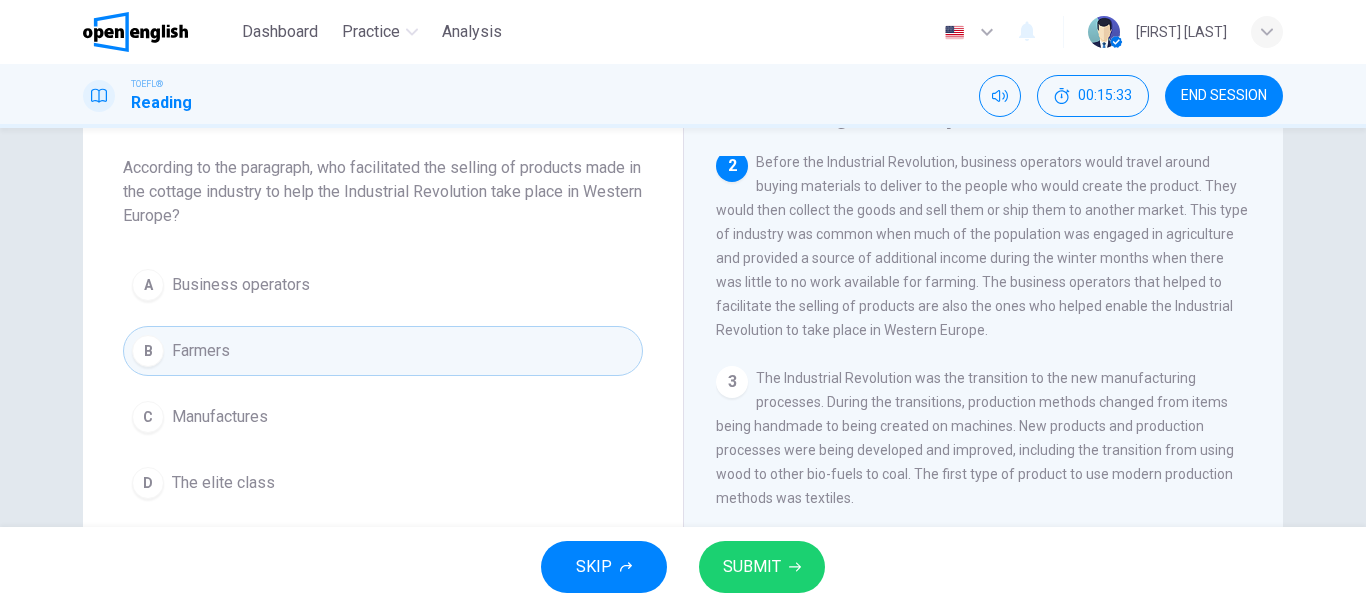 click on "SUBMIT" at bounding box center [762, 567] 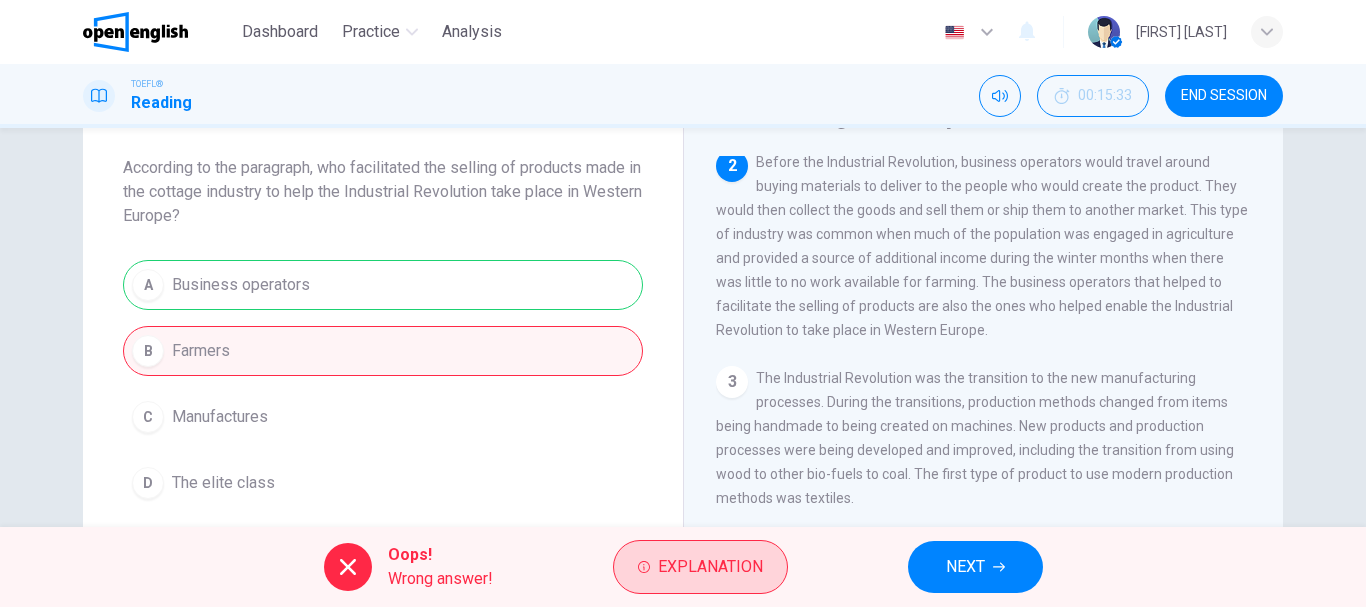 click on "Explanation" at bounding box center [700, 567] 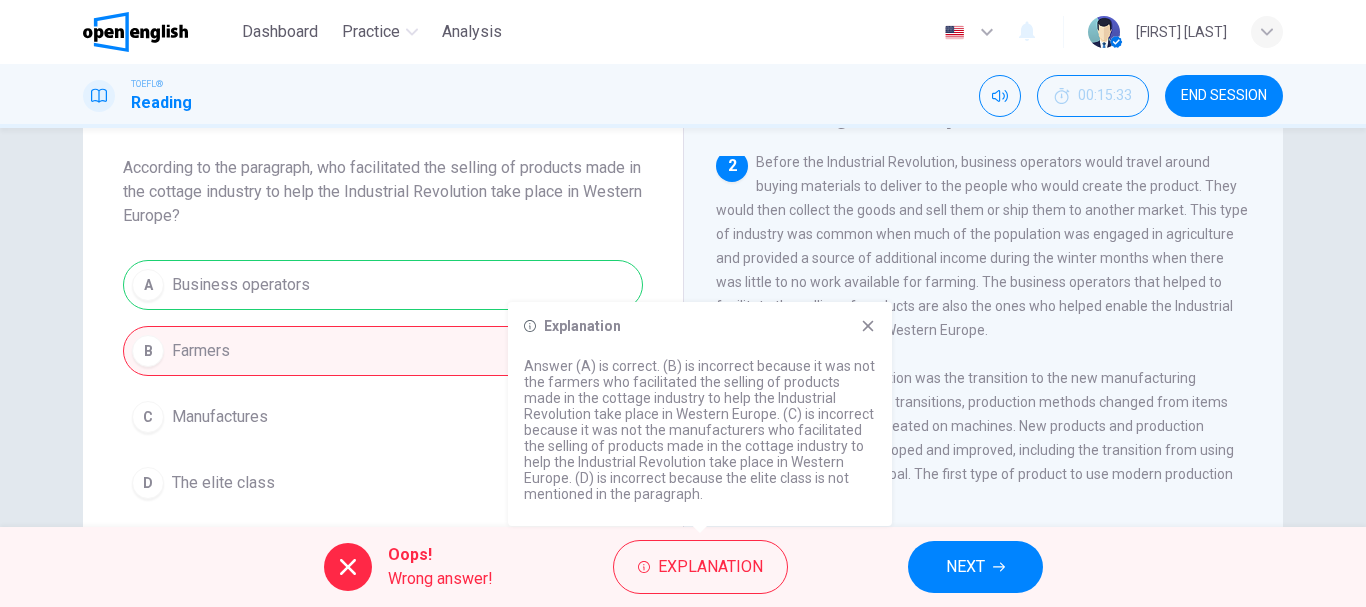 click on "Answer (A) is correct. (B) is incorrect because it was not the farmers who facilitated the selling of products made in the cottage industry to help the Industrial Revolution take place in Western Europe. (C) is incorrect because it was not the manufacturers who facilitated the selling of products made in the cottage industry to help the Industrial Revolution take place in Western Europe. (D) is incorrect because the elite class is not mentioned in the paragraph." at bounding box center [700, 430] 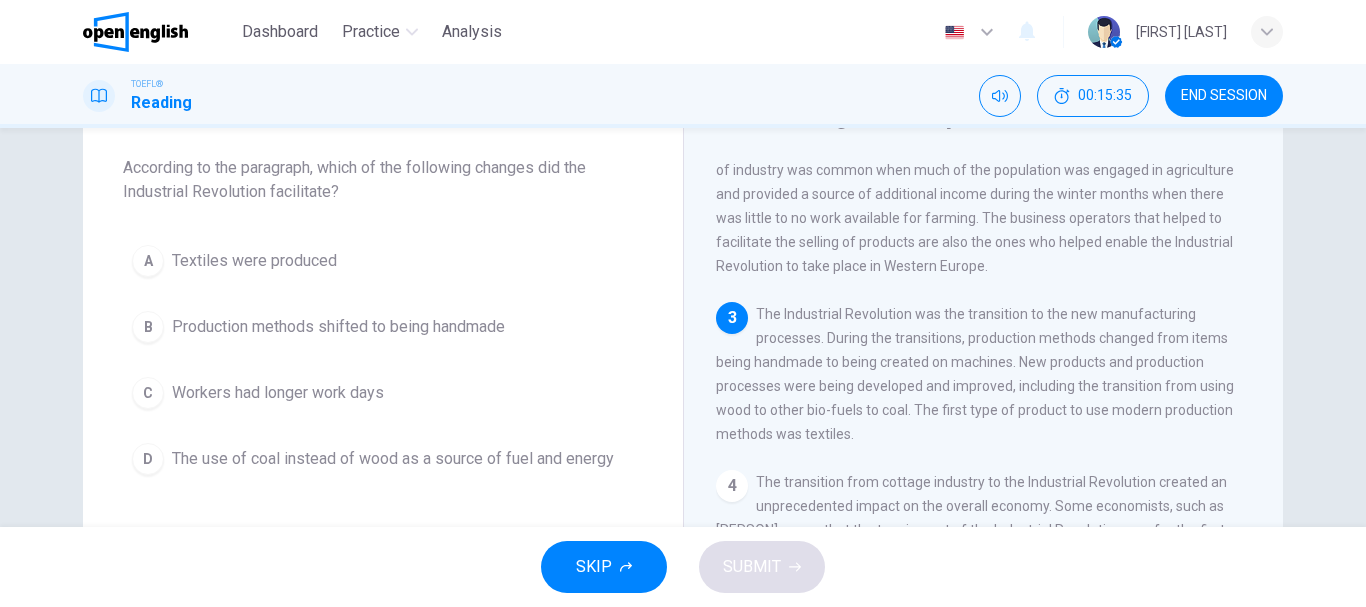 scroll, scrollTop: 273, scrollLeft: 0, axis: vertical 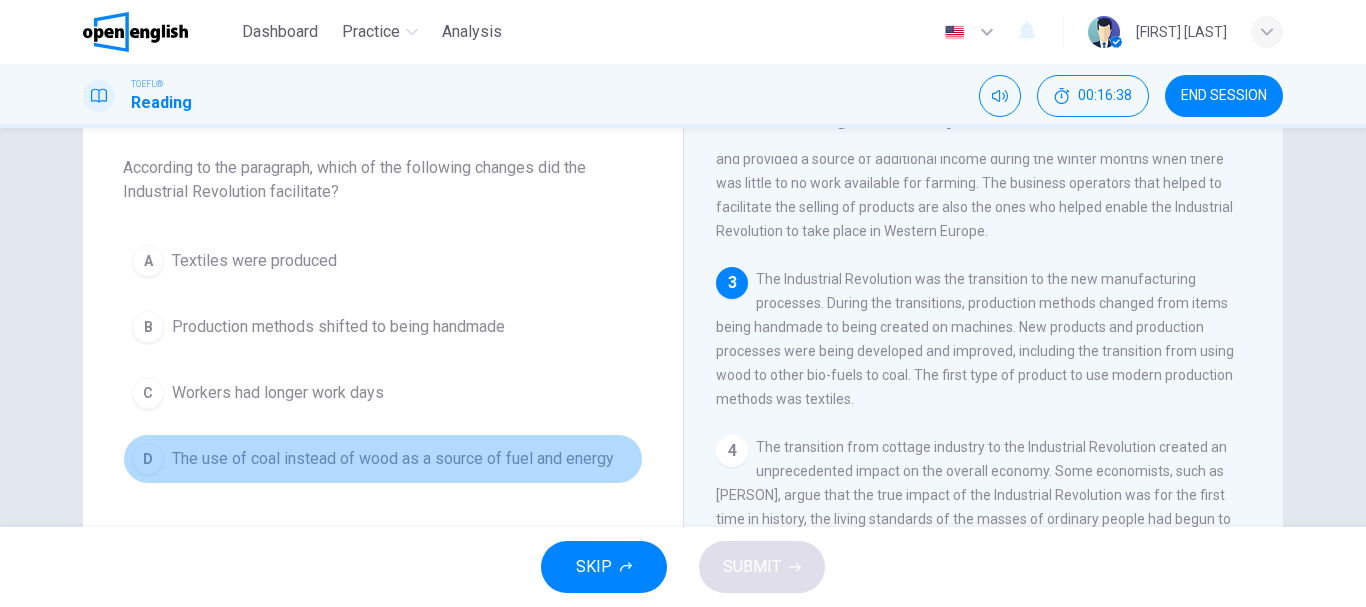 click on "The use of coal instead of wood as a source of fuel and energy" at bounding box center [393, 459] 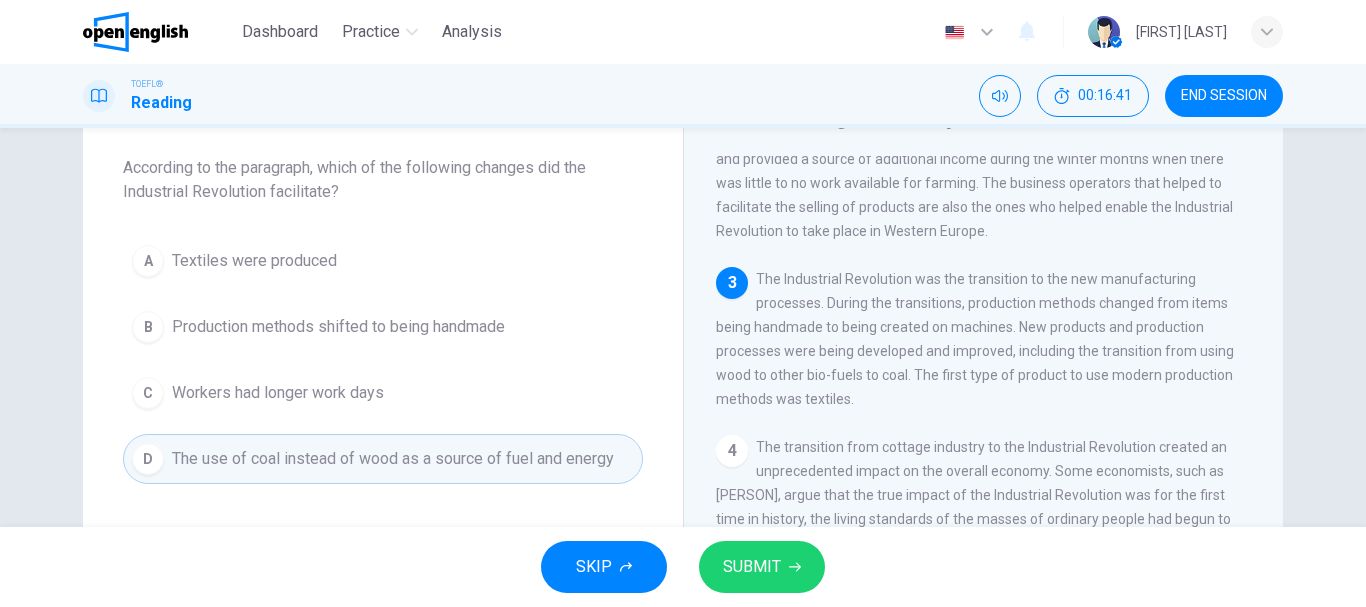click on "SUBMIT" at bounding box center [762, 567] 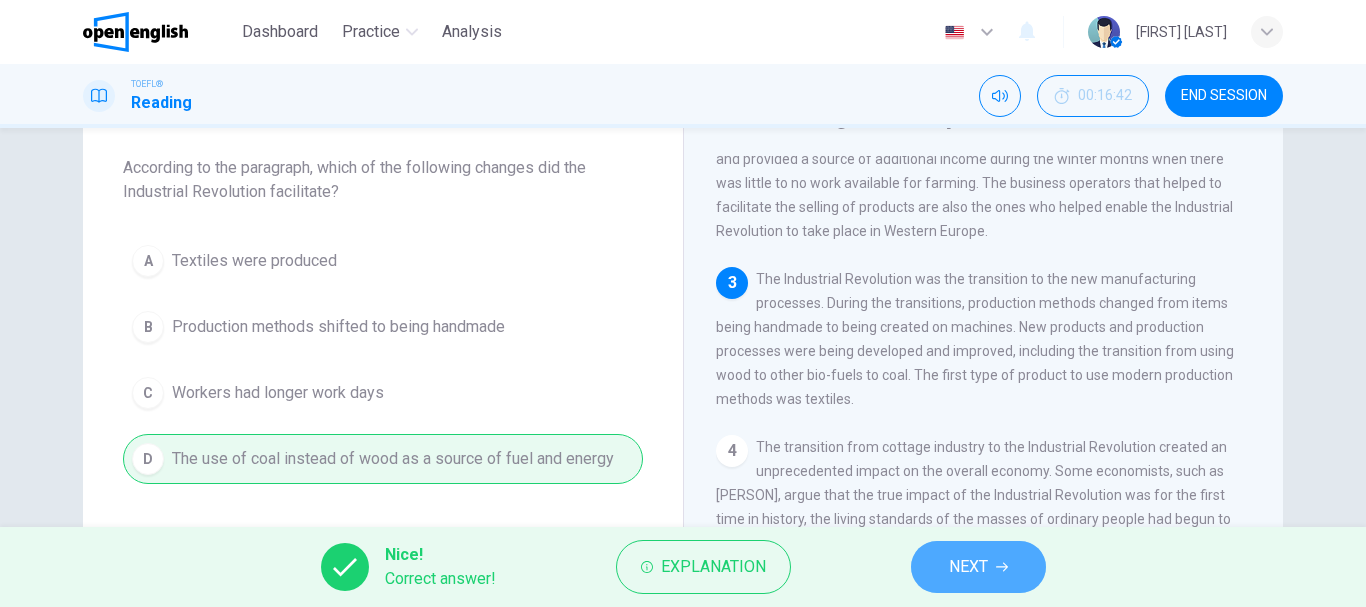 click on "NEXT" at bounding box center [978, 567] 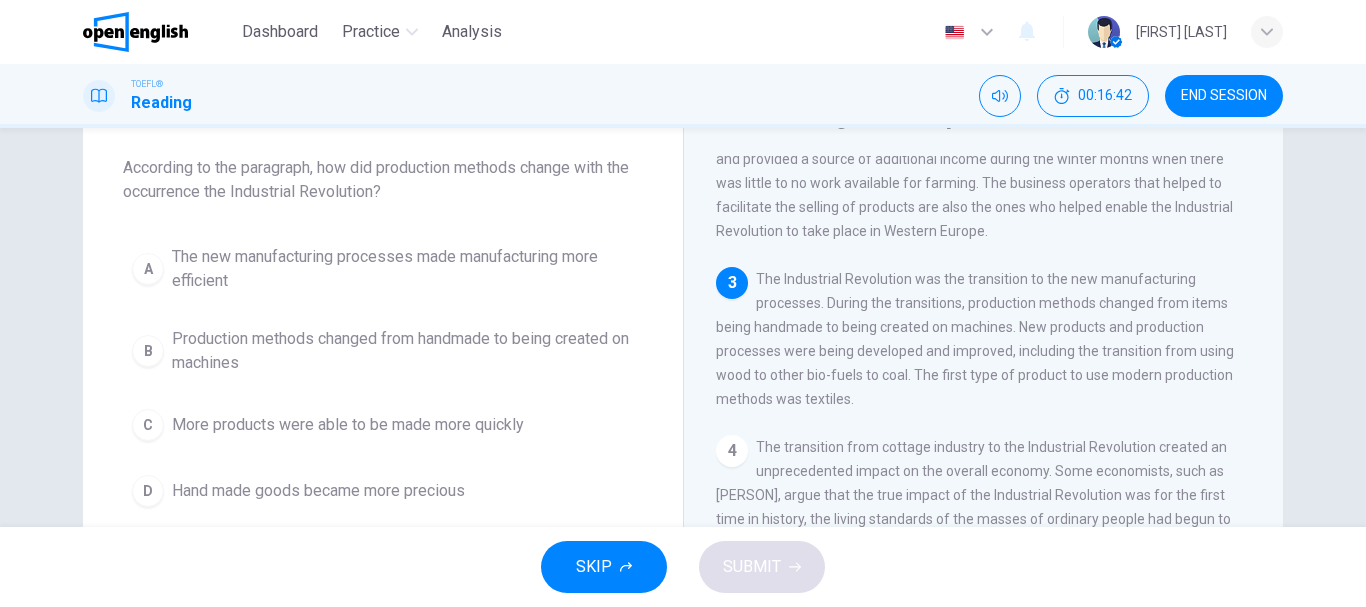 scroll, scrollTop: 398, scrollLeft: 0, axis: vertical 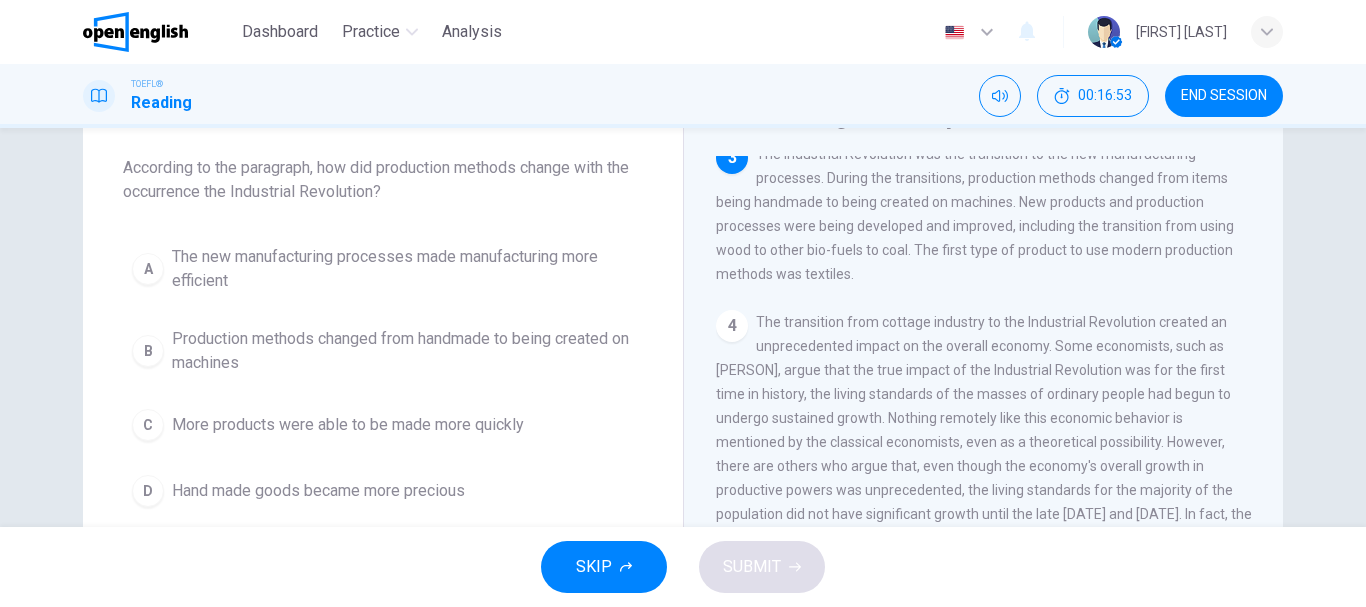 click on "According to the paragraph, how did production methods change with the occurrence the Industrial Revolution?" at bounding box center [383, 180] 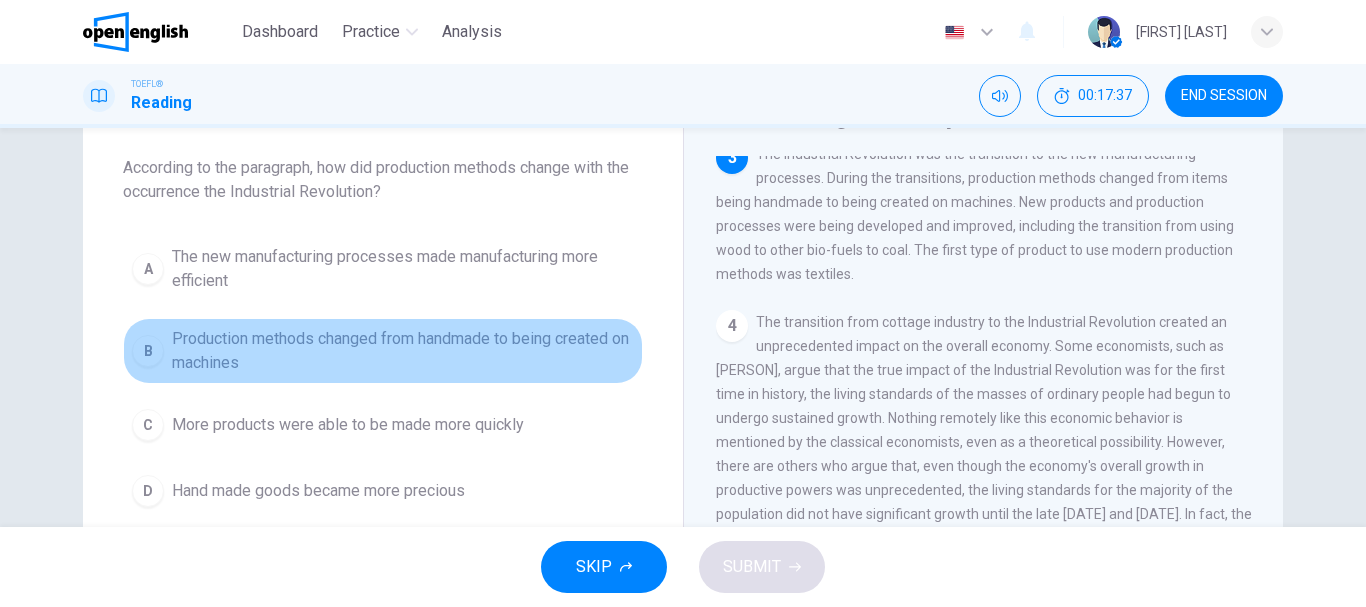 click on "Production methods changed from handmade to being created on machines" at bounding box center (403, 351) 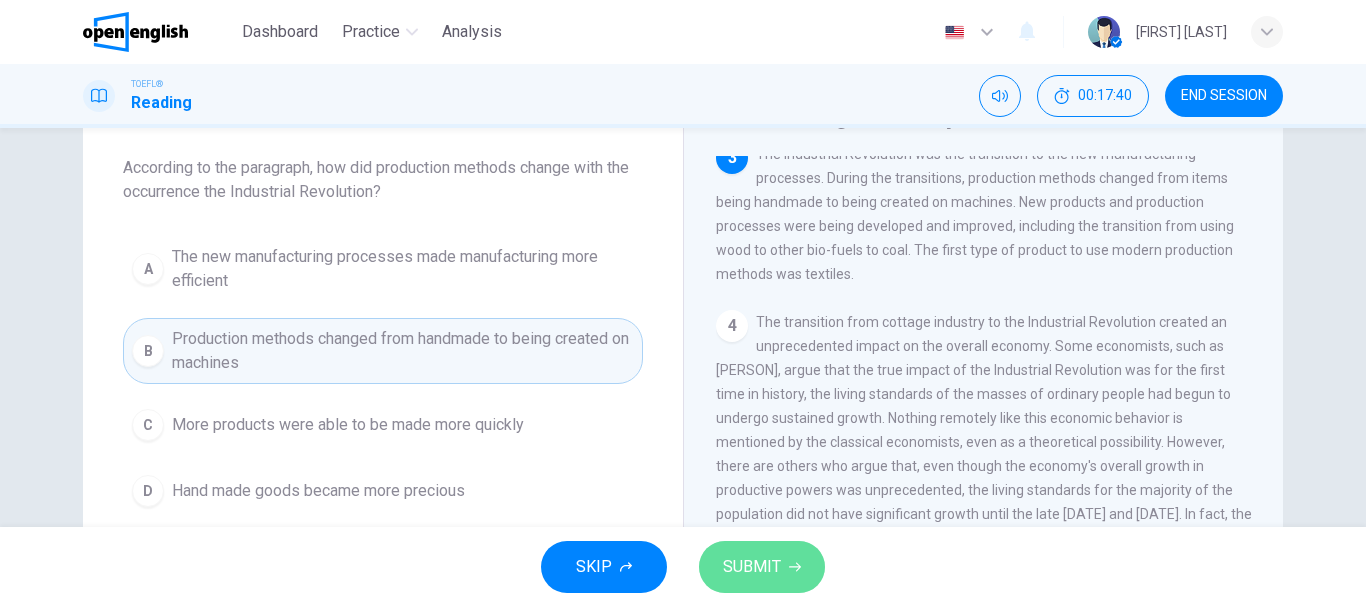 click on "SUBMIT" at bounding box center [762, 567] 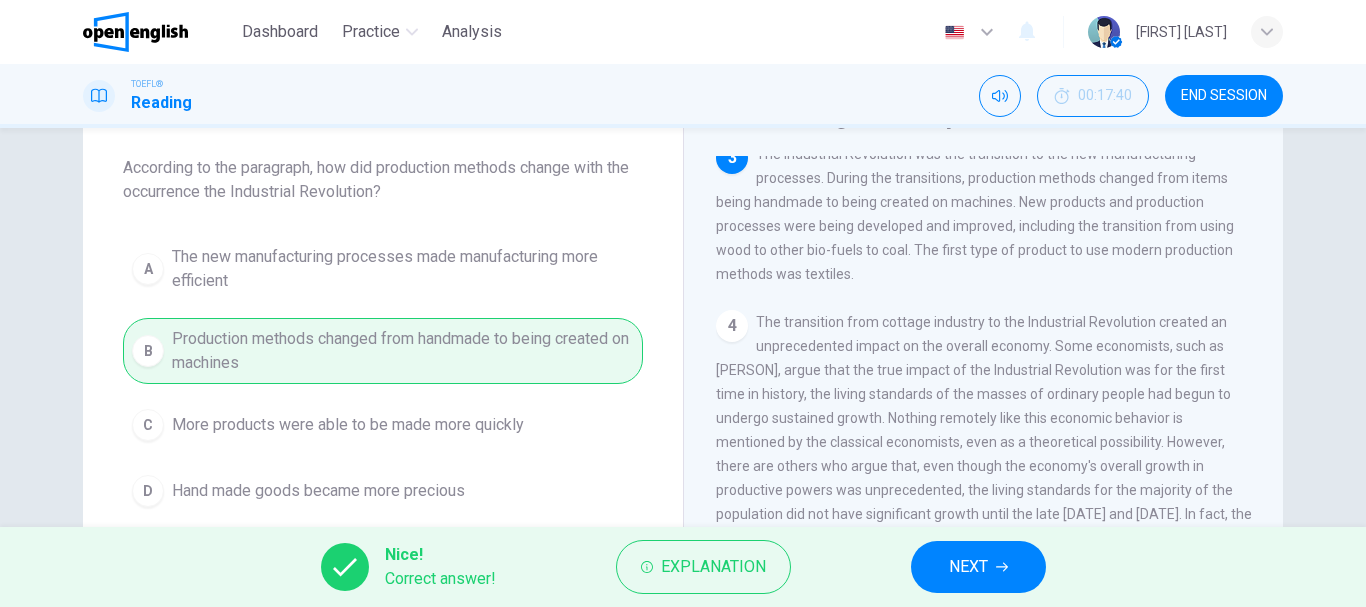 drag, startPoint x: 938, startPoint y: 561, endPoint x: 901, endPoint y: 560, distance: 37.01351 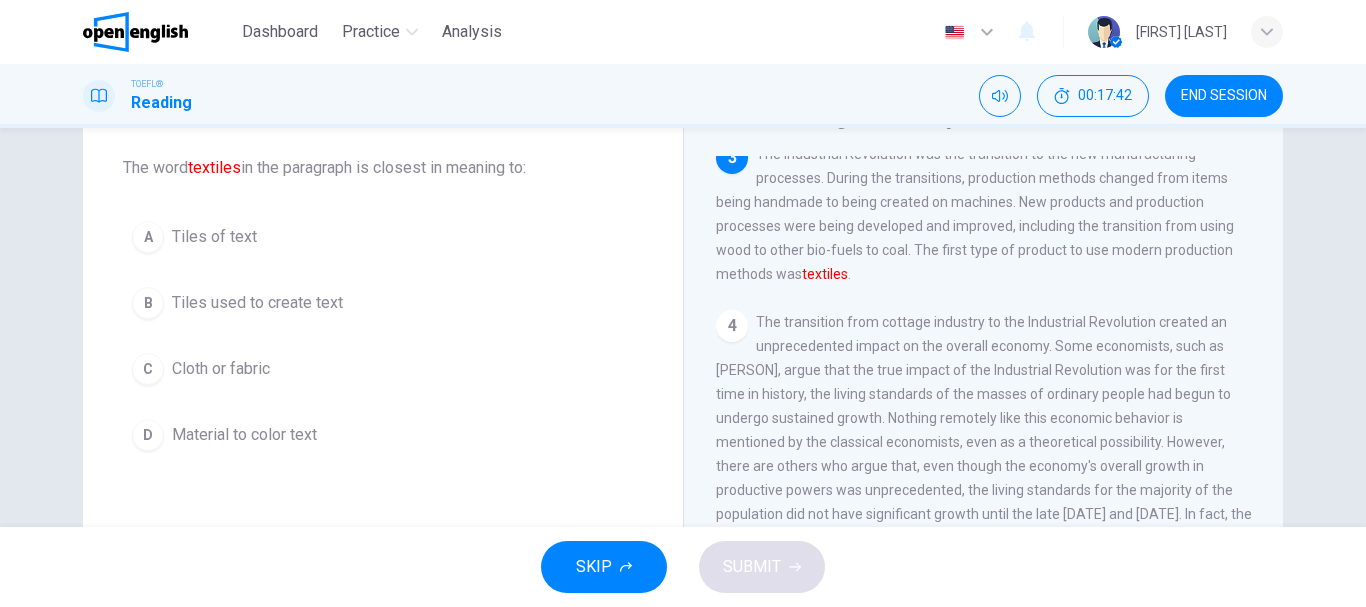click on "textiles" at bounding box center (214, 167) 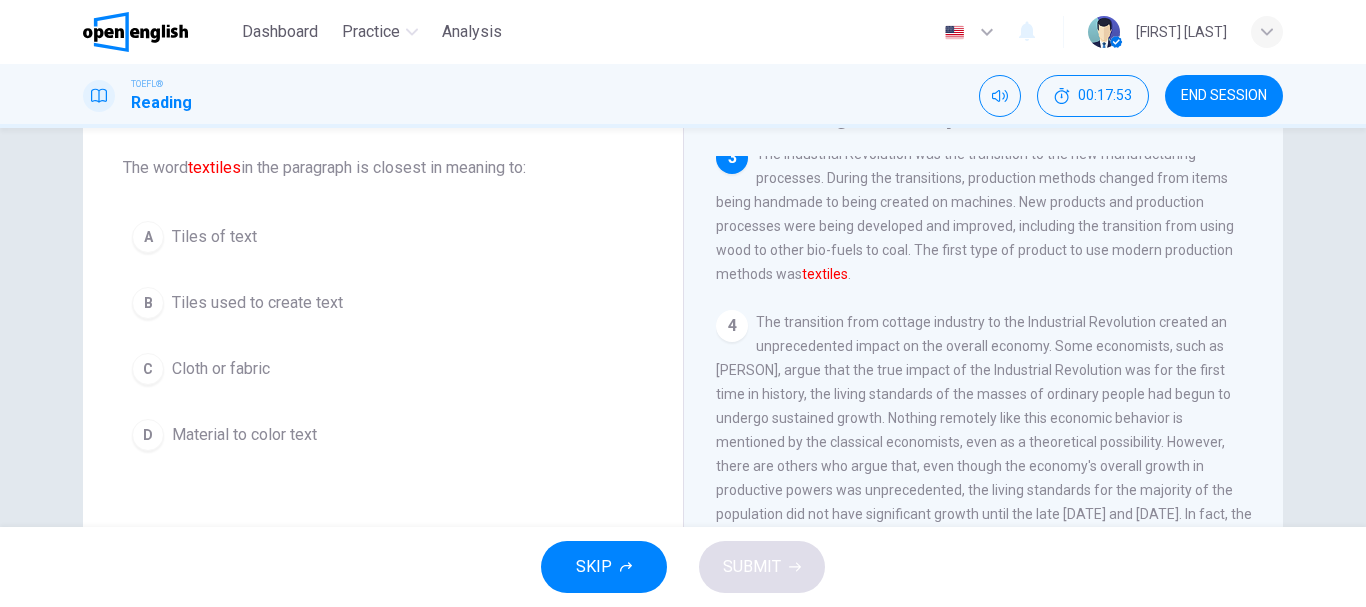 click on "Cloth or fabric" at bounding box center (221, 369) 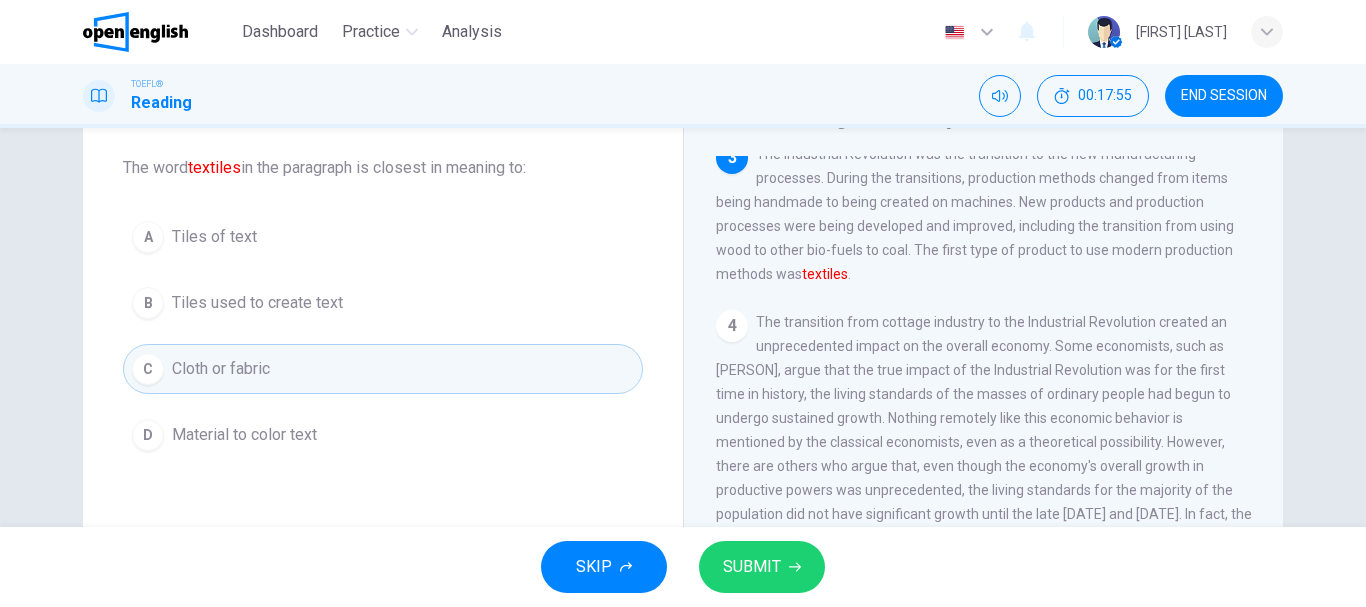click on "SUBMIT" at bounding box center (762, 567) 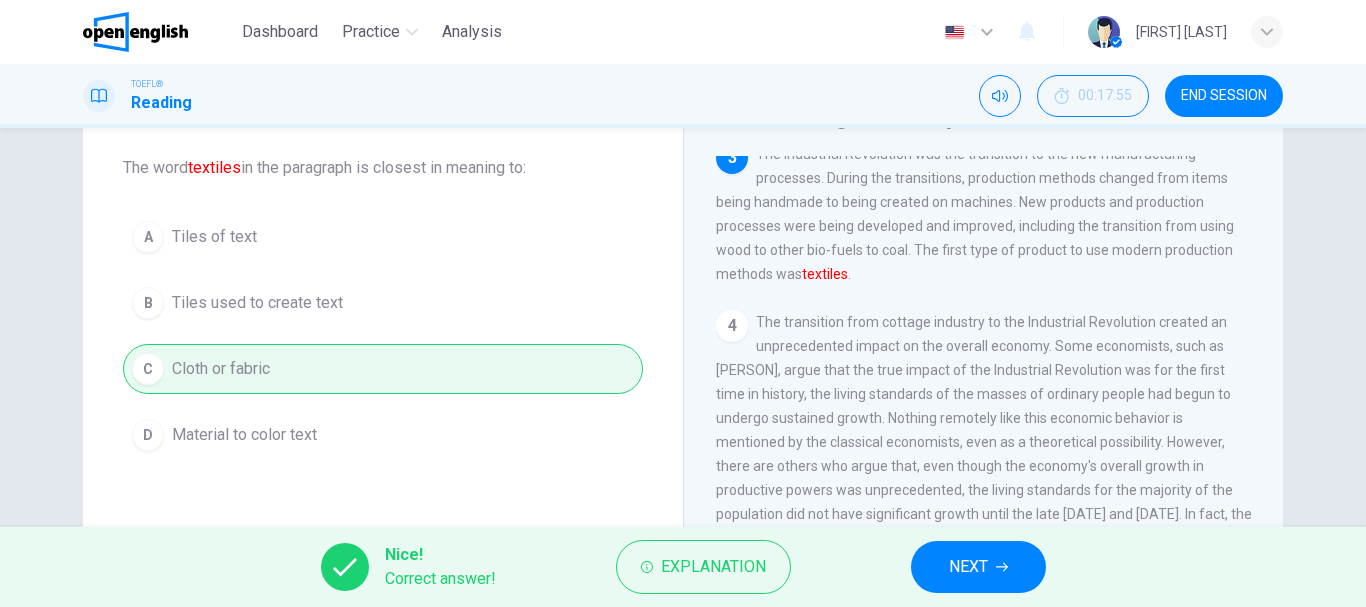 click on "NEXT" at bounding box center [968, 567] 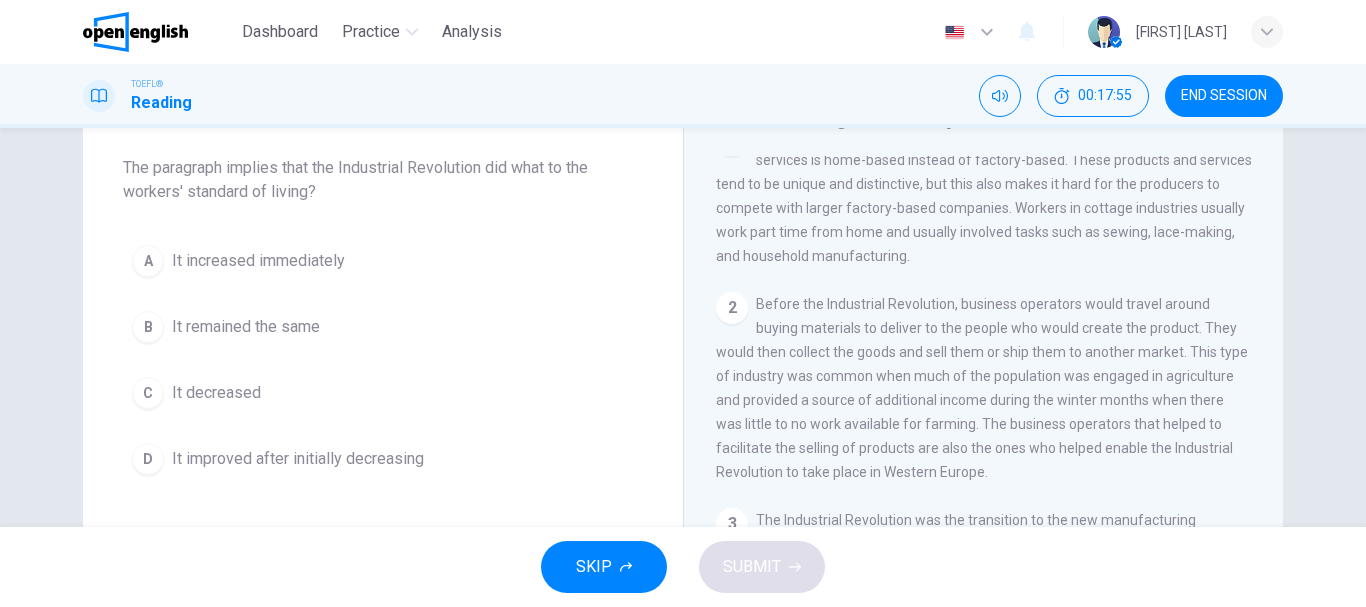scroll, scrollTop: 0, scrollLeft: 0, axis: both 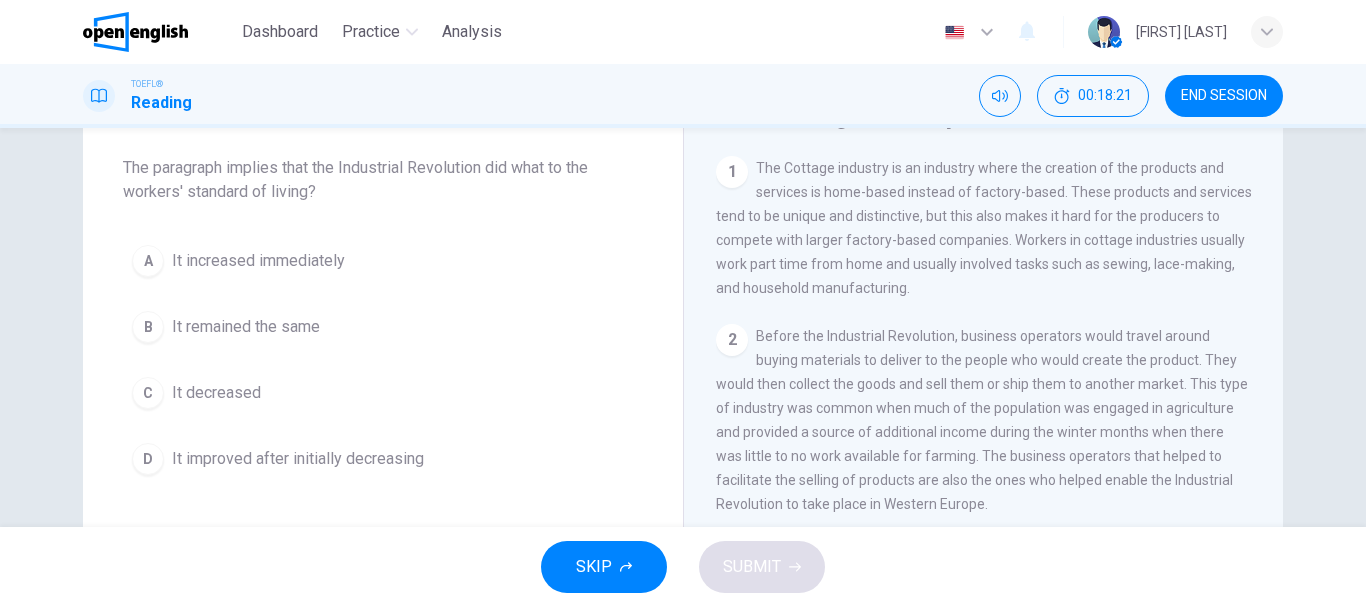 drag, startPoint x: 222, startPoint y: 162, endPoint x: 278, endPoint y: 165, distance: 56.0803 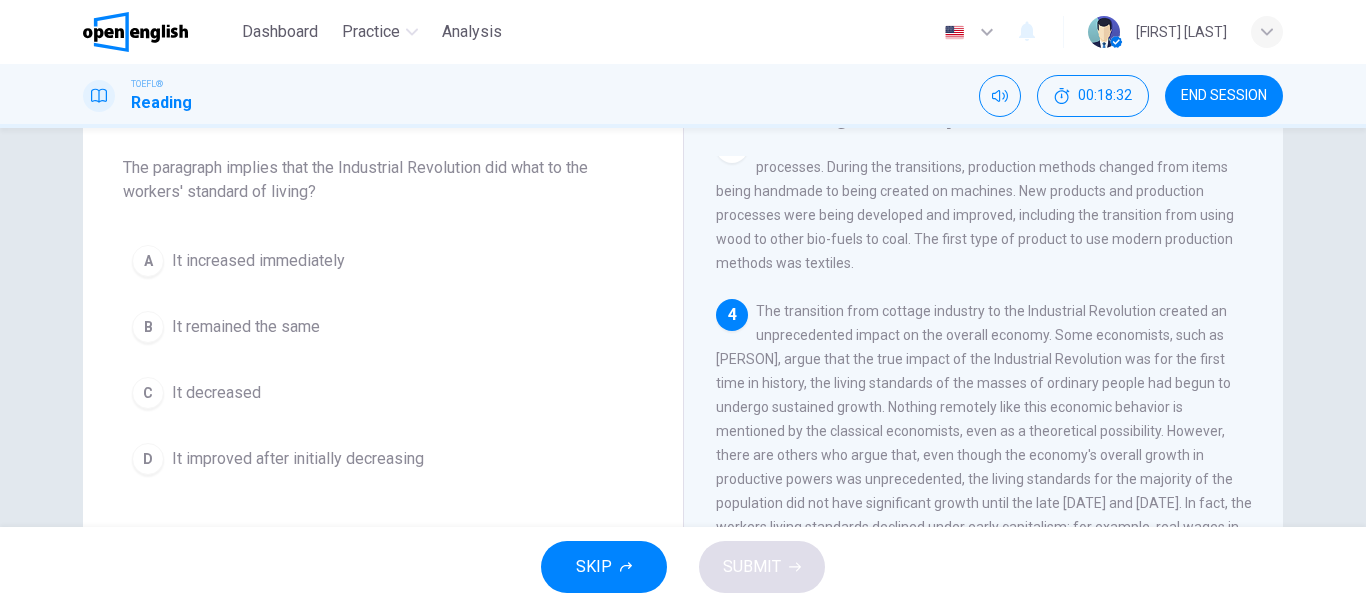 scroll, scrollTop: 445, scrollLeft: 0, axis: vertical 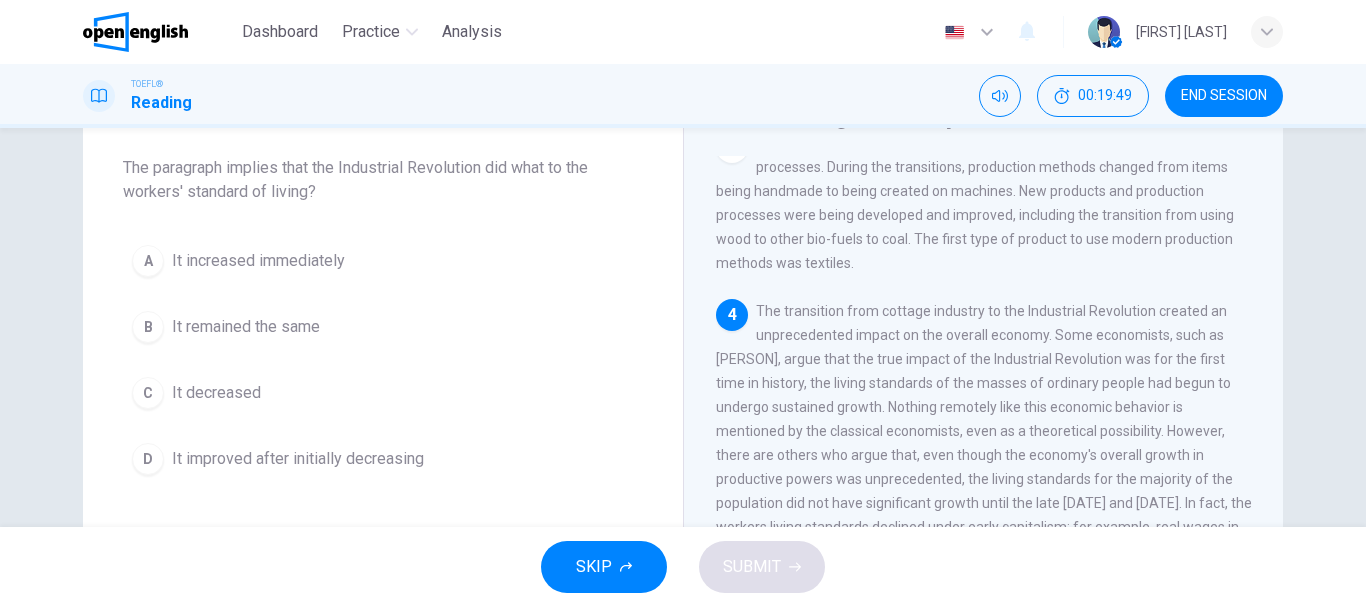 click on "D It improved after initially decreasing" at bounding box center (383, 459) 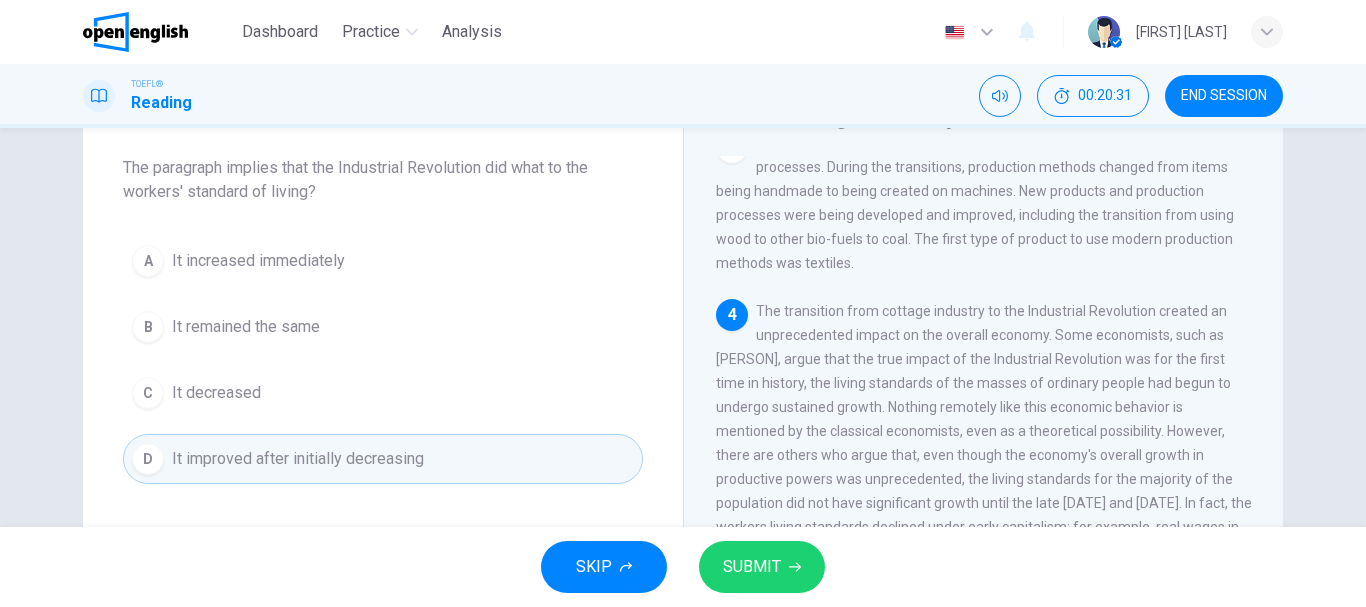 click on "It improved after initially decreasing" at bounding box center (298, 459) 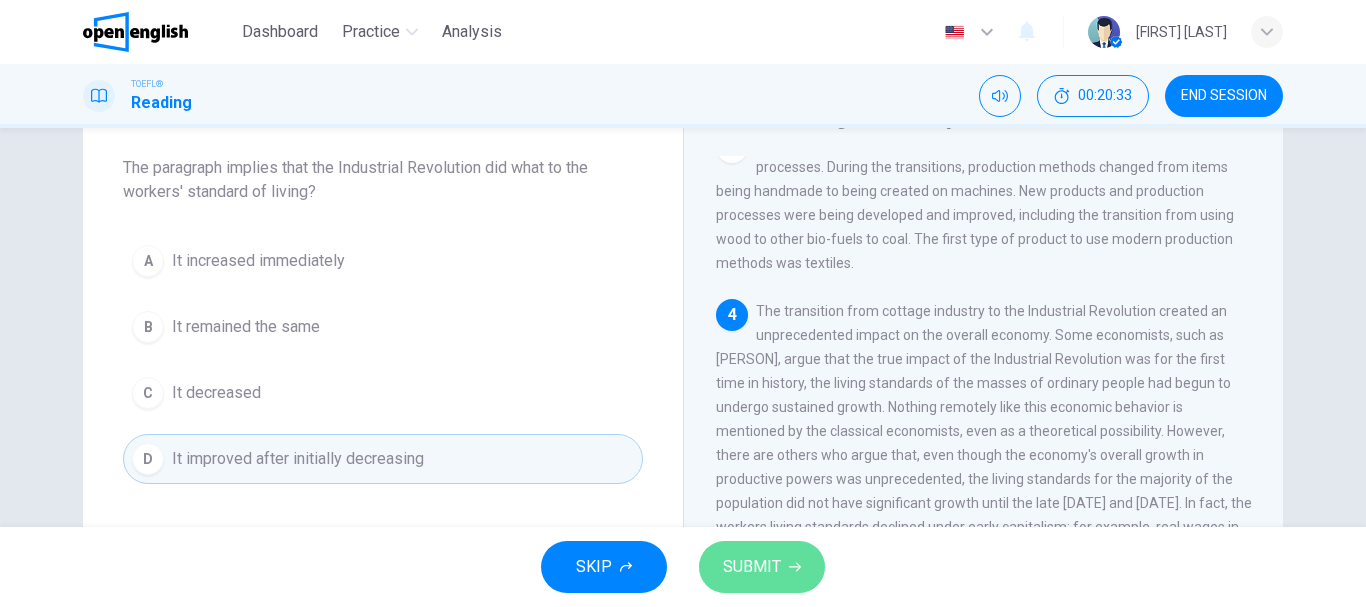 click on "SUBMIT" at bounding box center [752, 567] 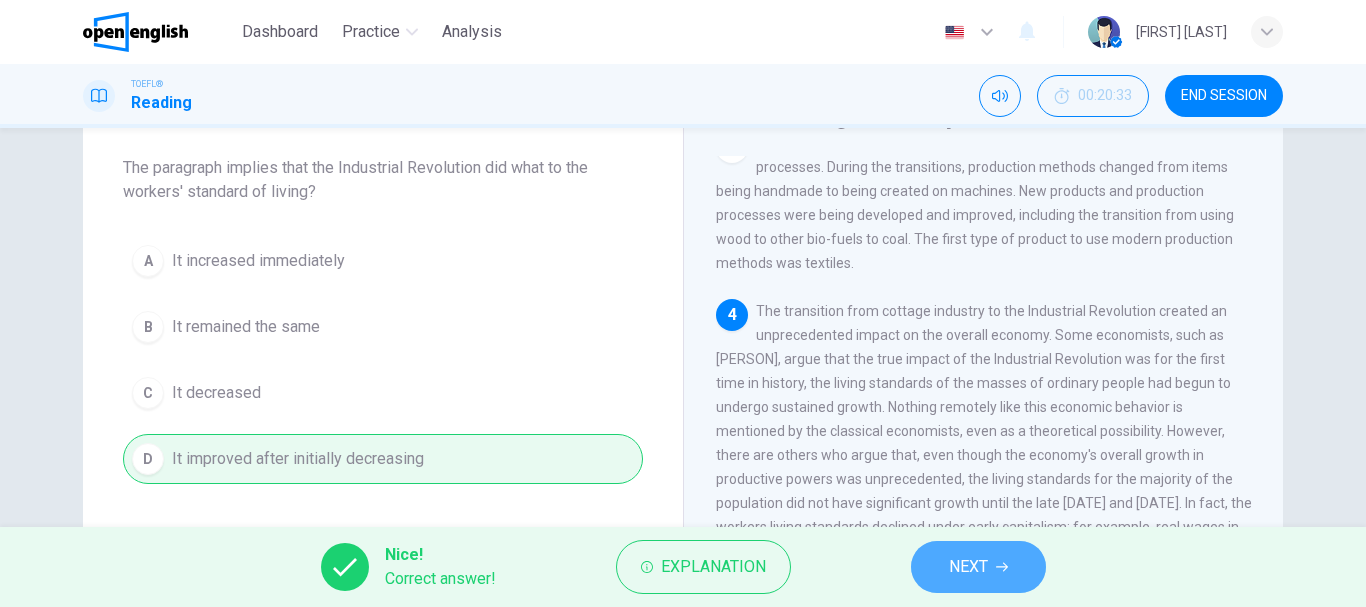 click on "NEXT" at bounding box center (968, 567) 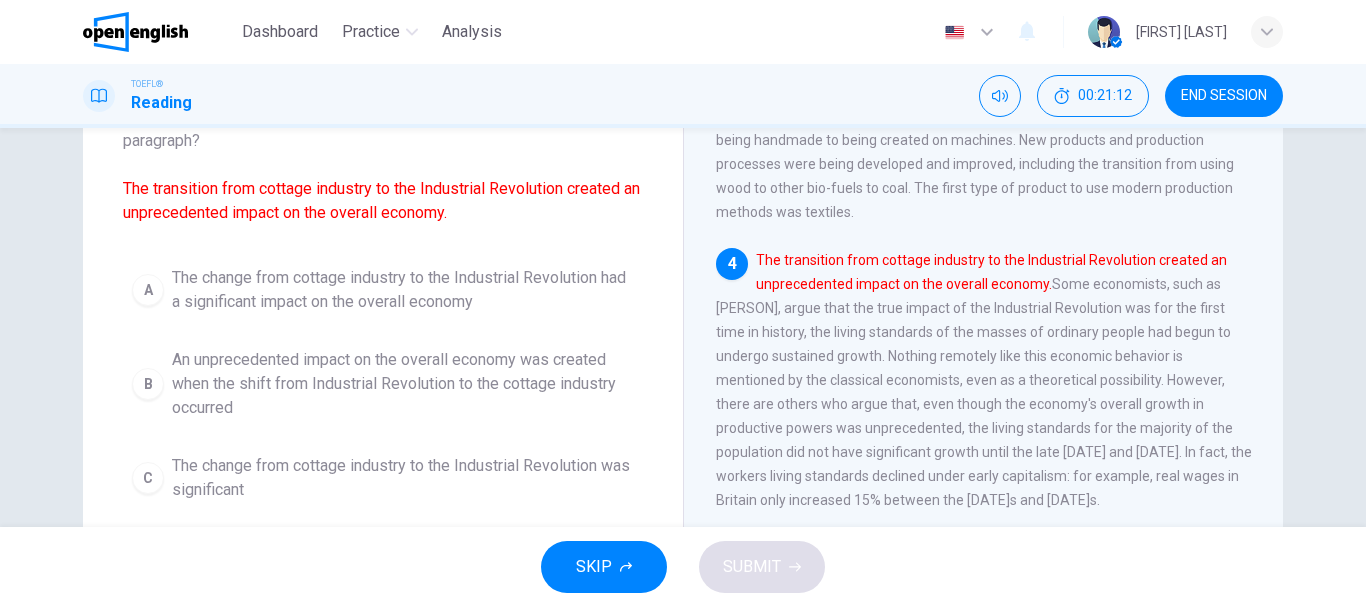 scroll, scrollTop: 200, scrollLeft: 0, axis: vertical 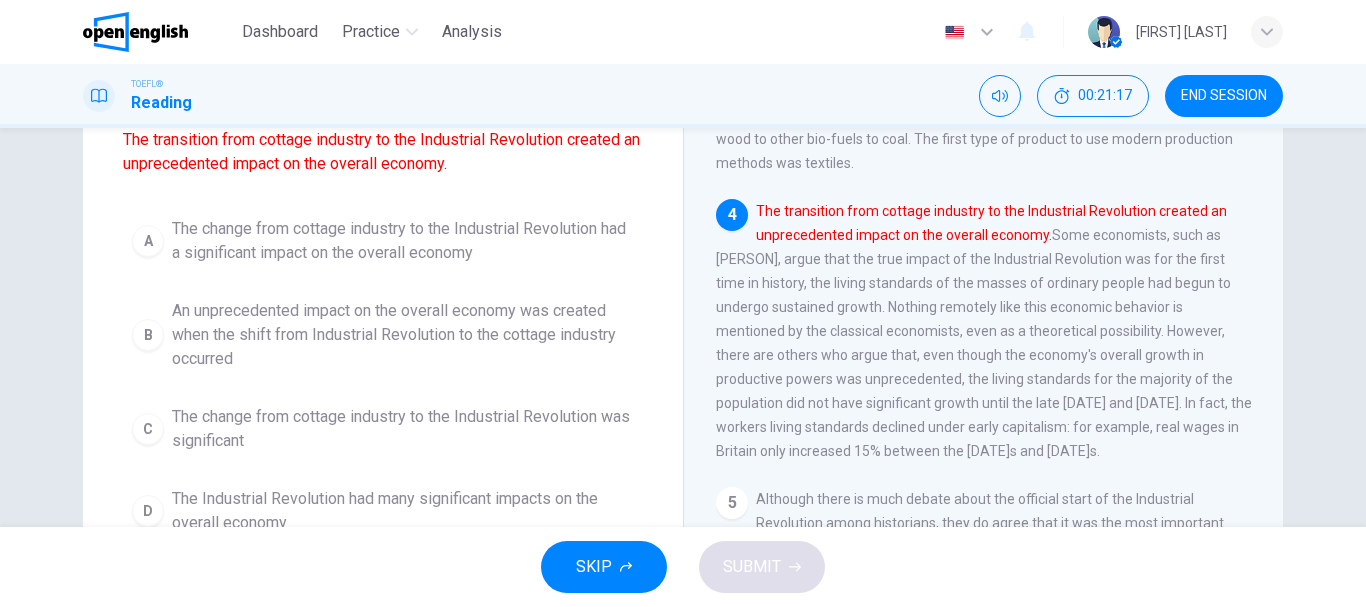 click on "The change from cottage industry to the Industrial Revolution had a significant impact on the overall economy" at bounding box center (403, 241) 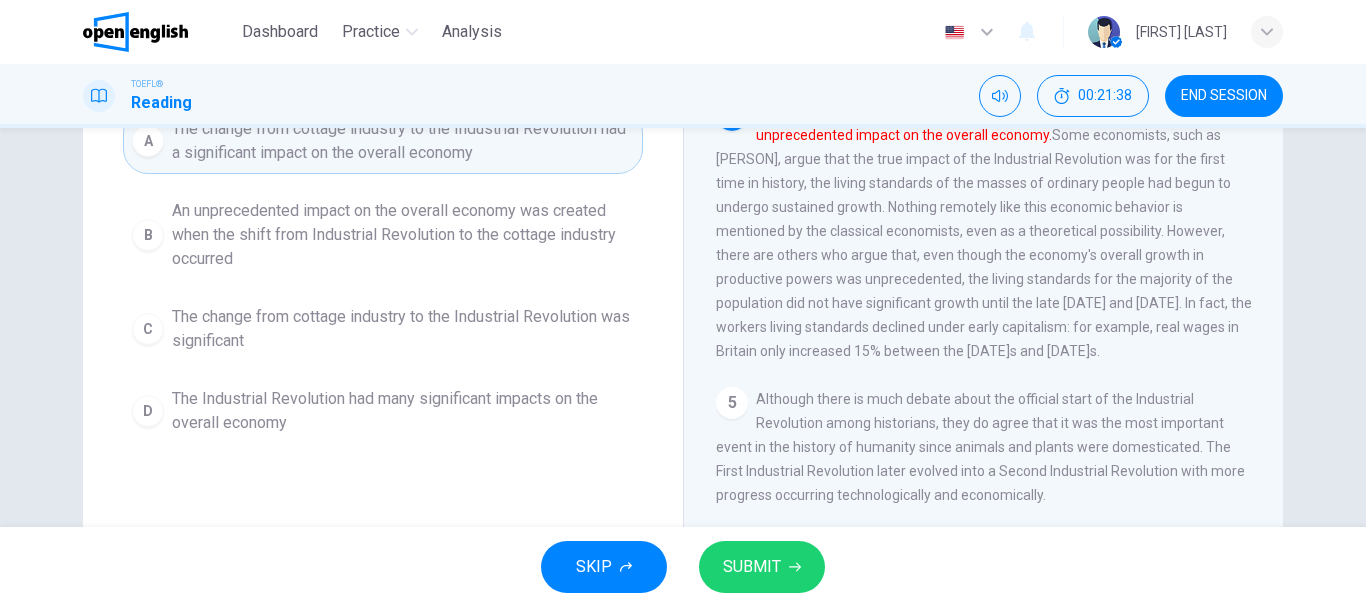 scroll, scrollTop: 200, scrollLeft: 0, axis: vertical 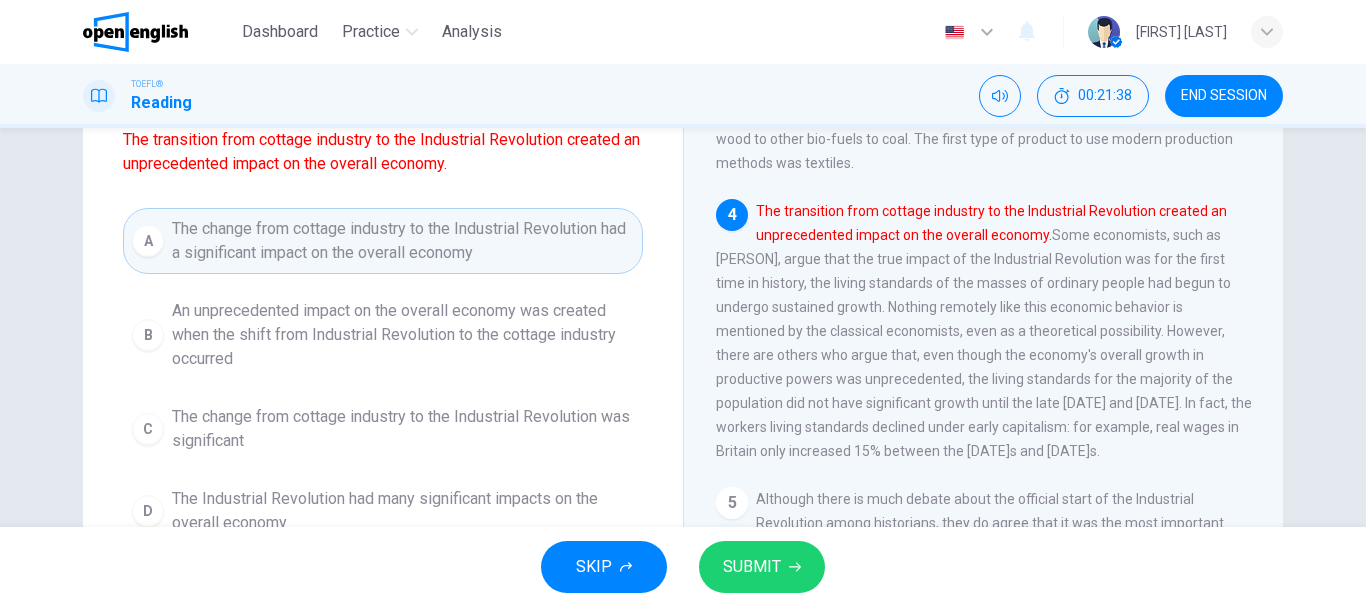 click on "C The change from cottage industry to the Industrial Revolution was significant" at bounding box center [383, 429] 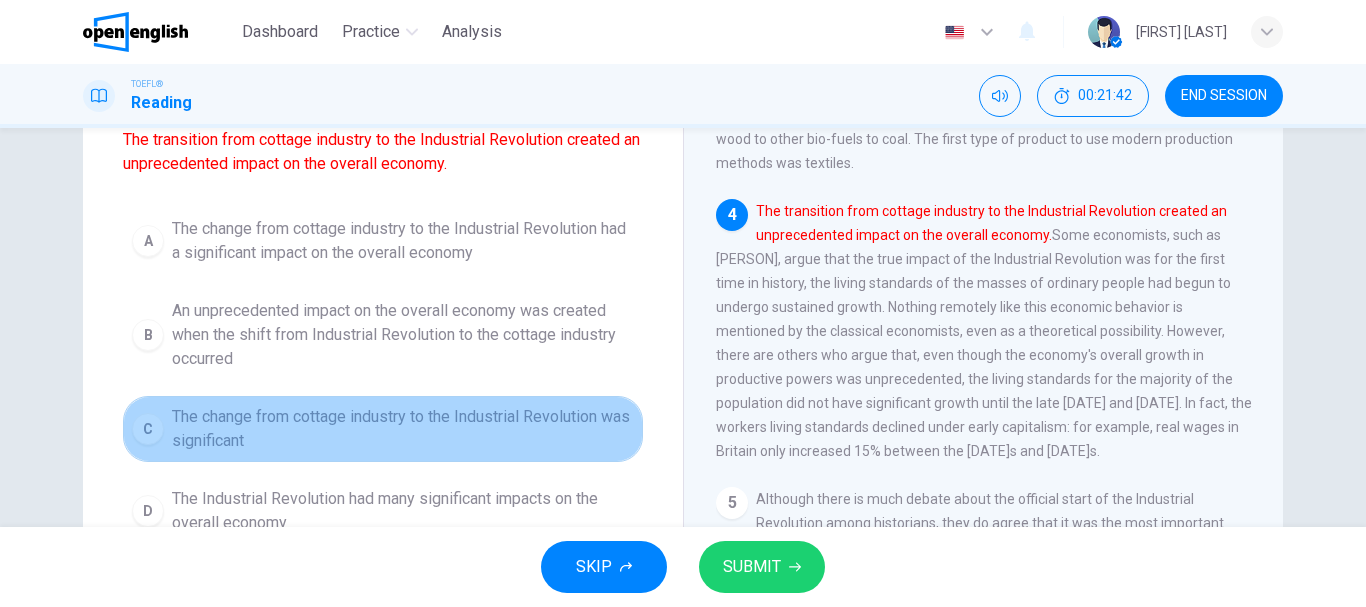 click on "The change from cottage industry to the Industrial Revolution was significant" at bounding box center (403, 429) 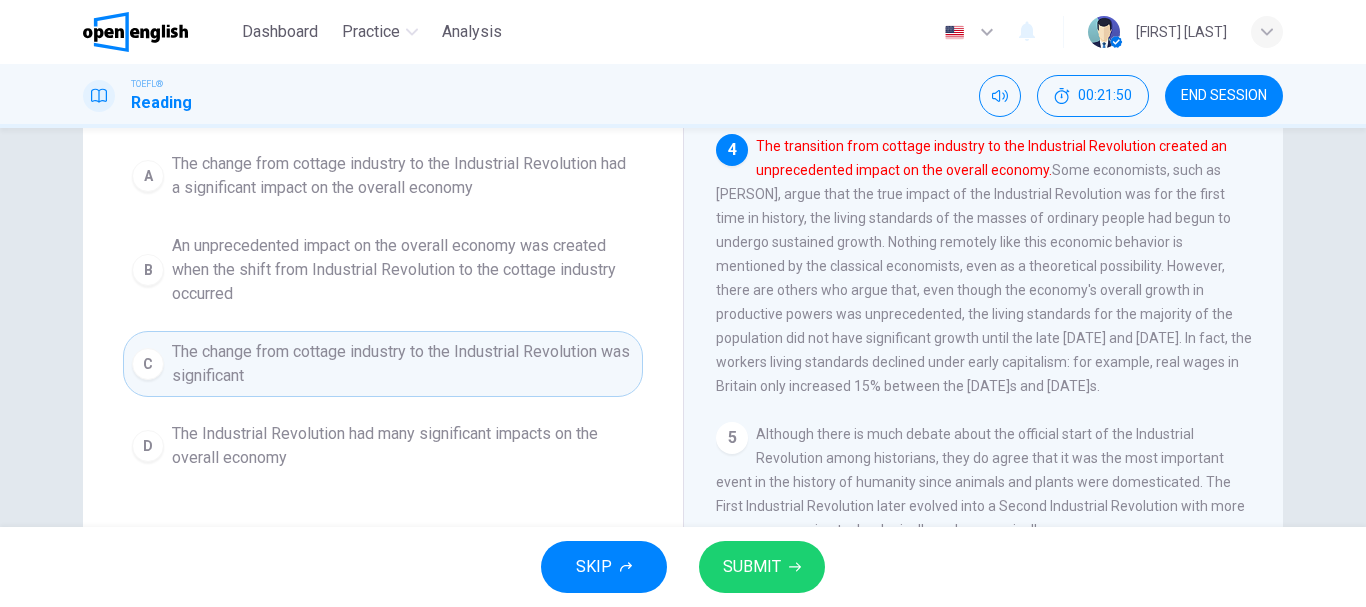 scroll, scrollTop: 300, scrollLeft: 0, axis: vertical 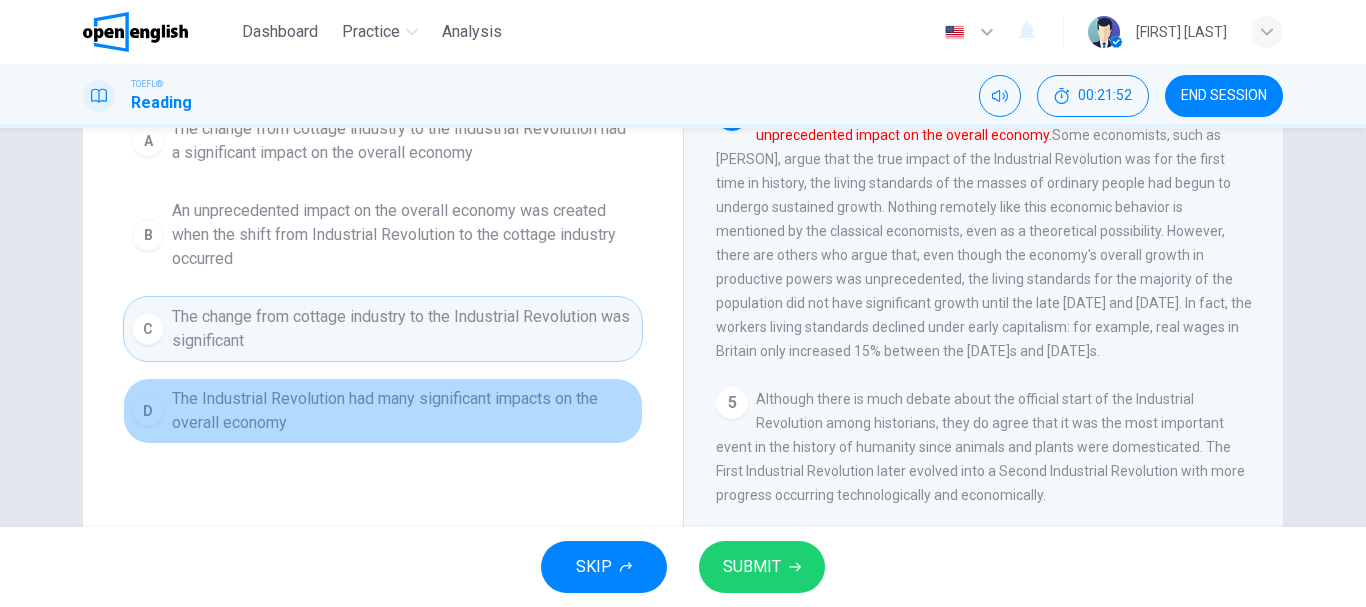 click on "The Industrial Revolution had many significant impacts on the overall economy" at bounding box center [403, 411] 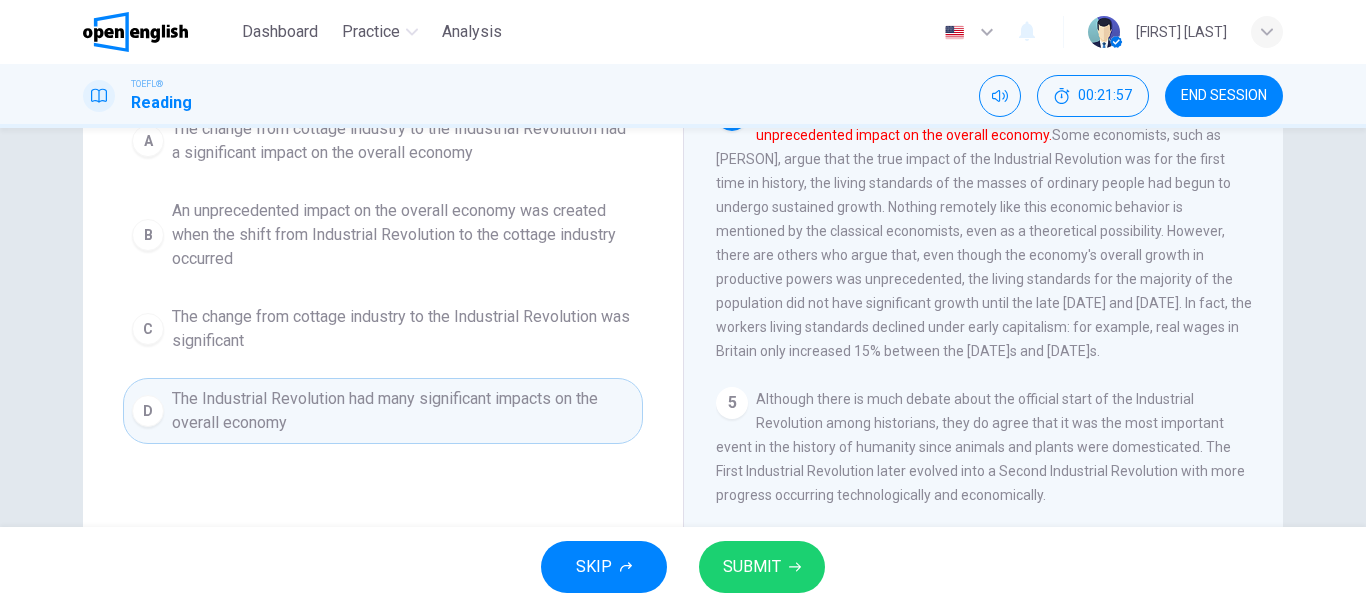 click on "SUBMIT" at bounding box center [752, 567] 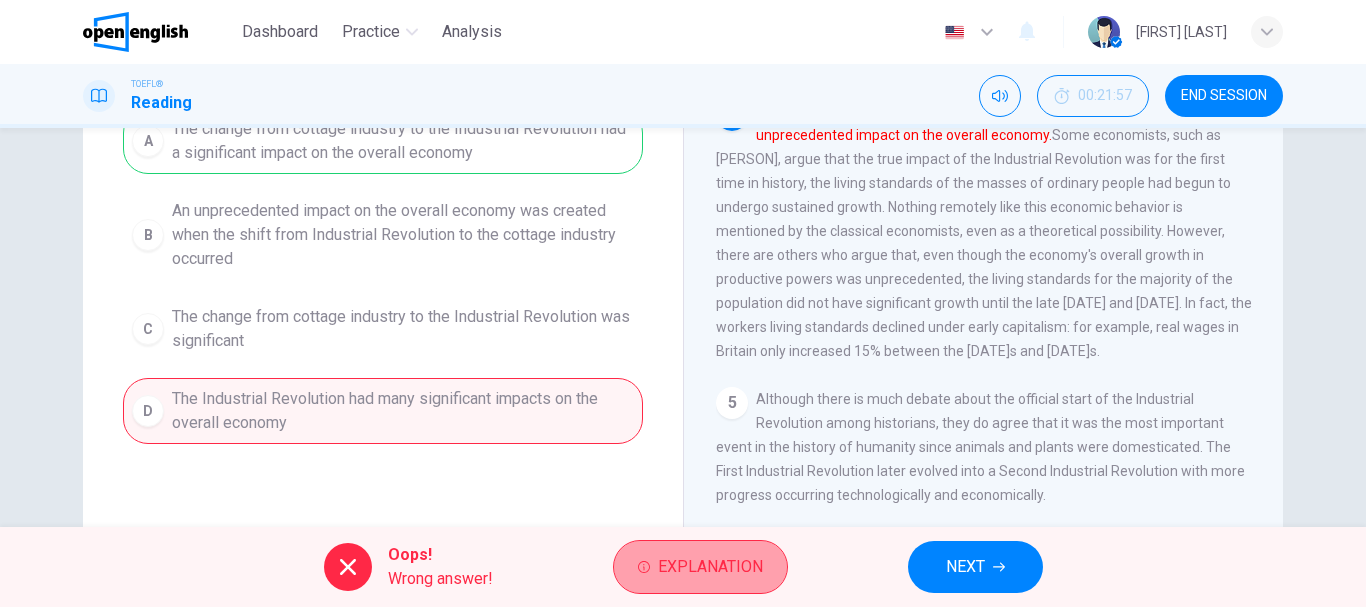 click on "Explanation" at bounding box center (710, 567) 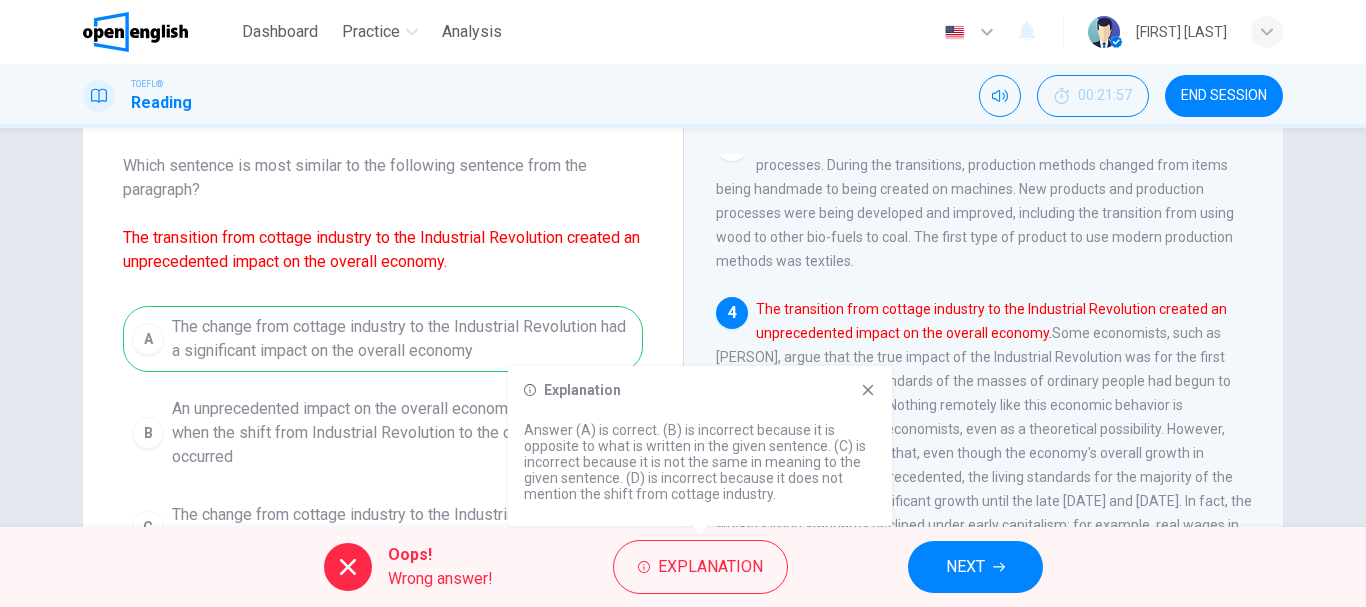 scroll, scrollTop: 100, scrollLeft: 0, axis: vertical 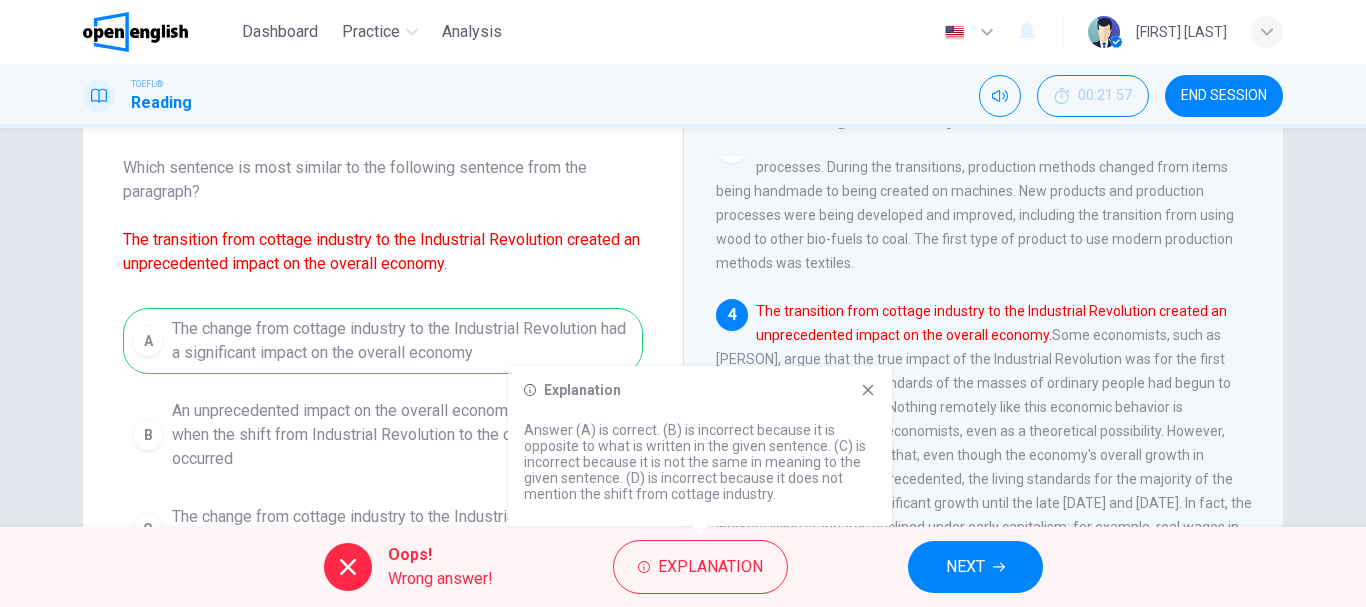 click on "A The change from cottage industry to the Industrial Revolution had a significant impact on the overall economy B An unprecedented impact on the overall economy was created when the shift from Industrial Revolution to the cottage industry occurred C The change from cottage industry to the Industrial Revolution was significant D The Industrial Revolution had many significant impacts on the overall economy" at bounding box center (383, 476) 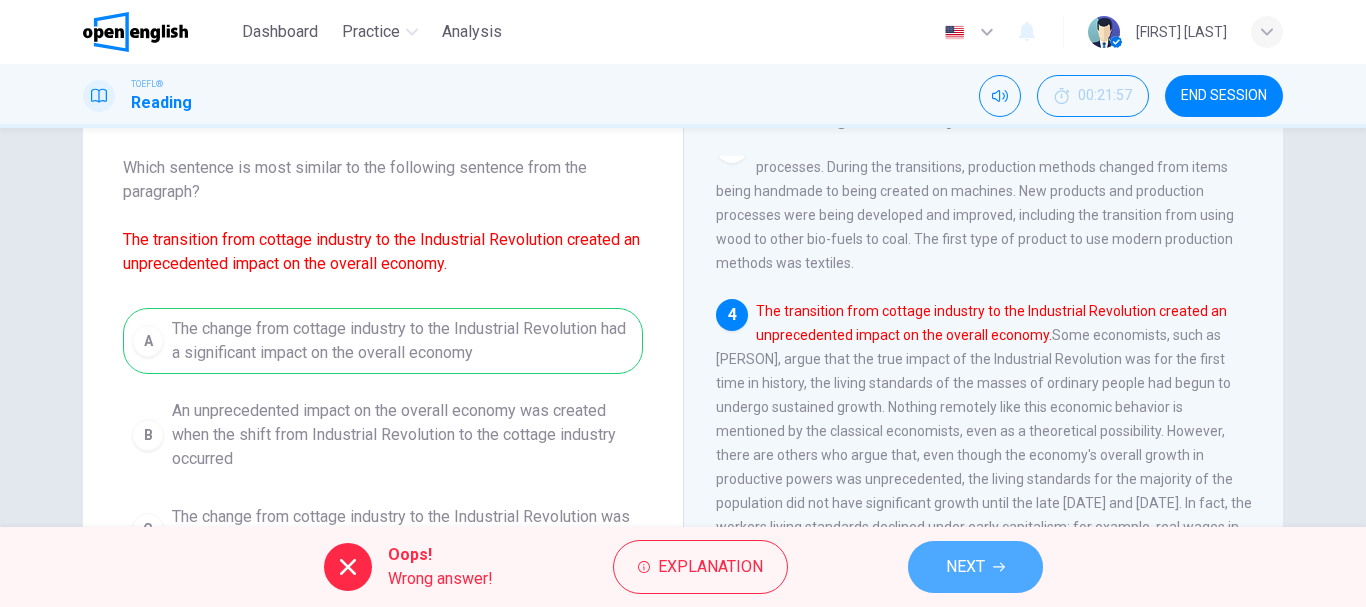 click on "NEXT" at bounding box center (975, 567) 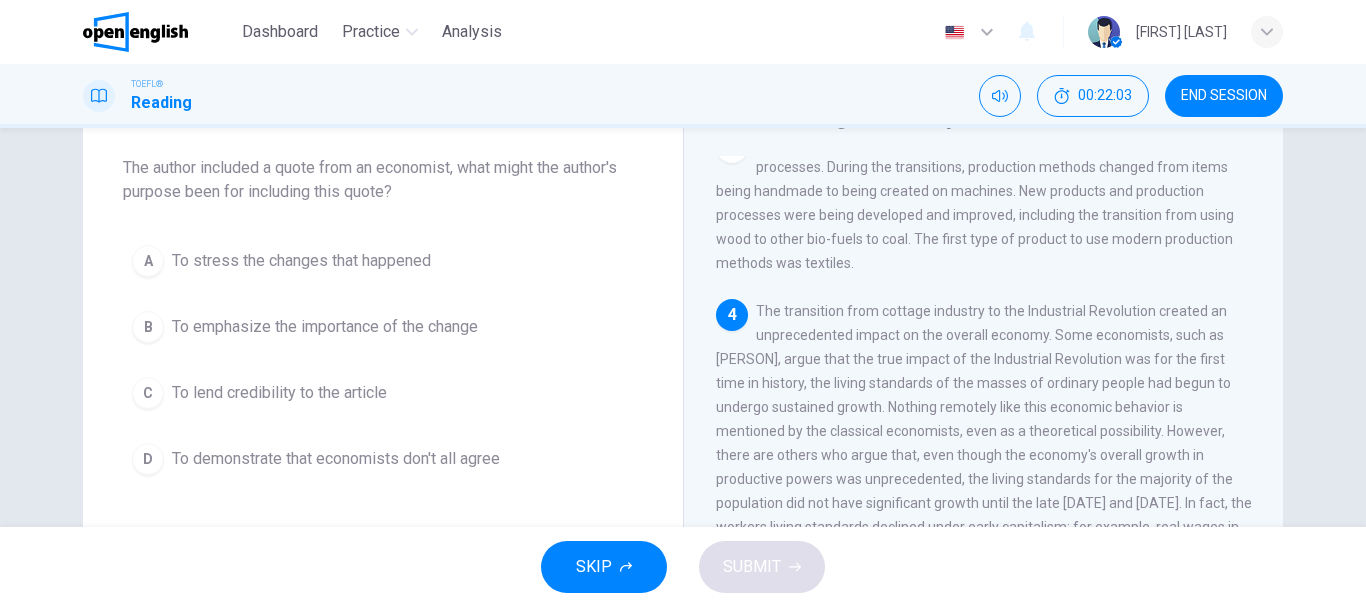 drag, startPoint x: 358, startPoint y: 171, endPoint x: 438, endPoint y: 171, distance: 80 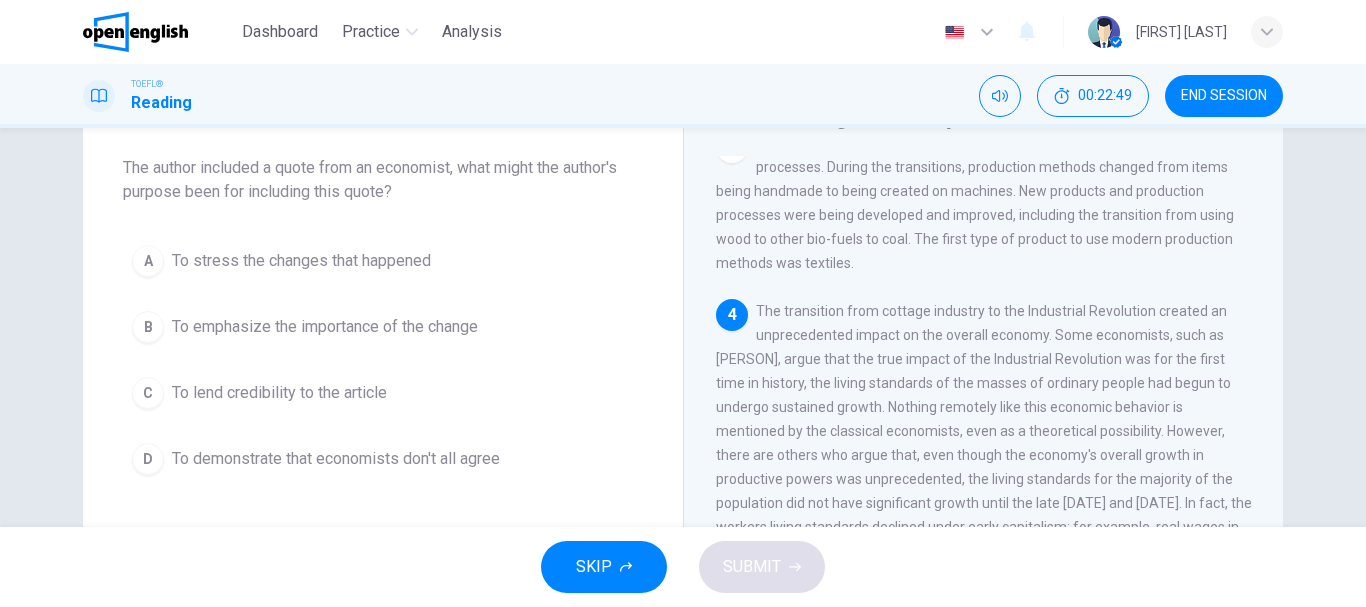 click on "To demonstrate that economists don't all agree" at bounding box center [336, 459] 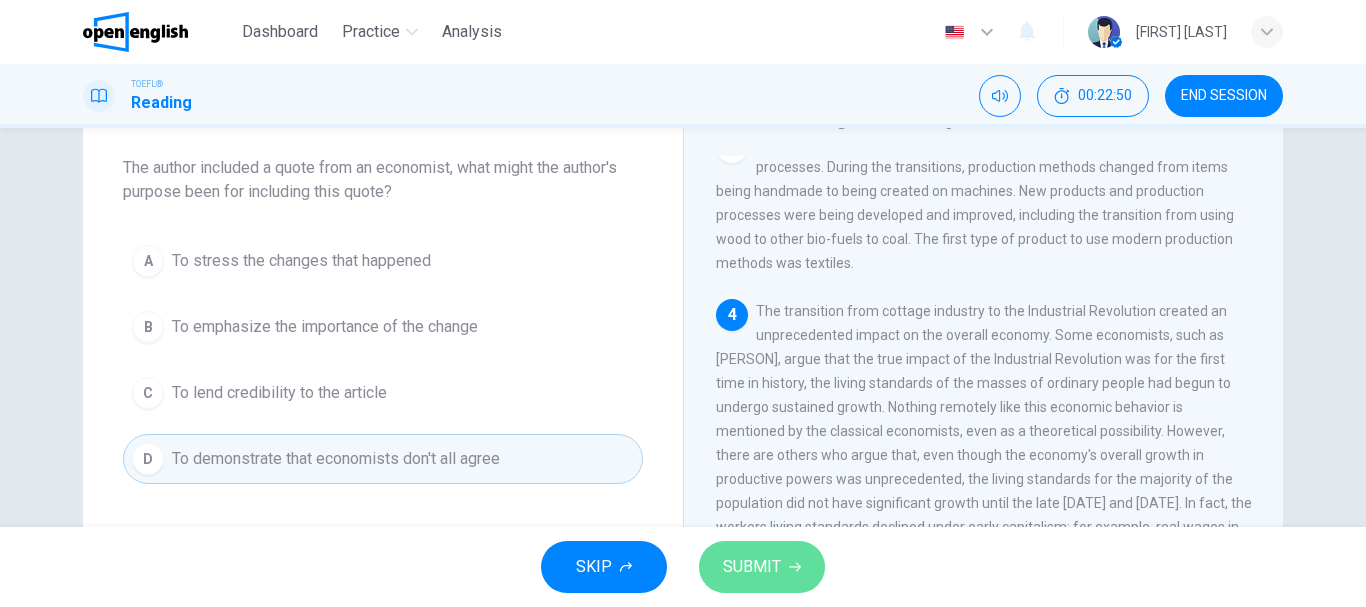 click on "SUBMIT" at bounding box center (752, 567) 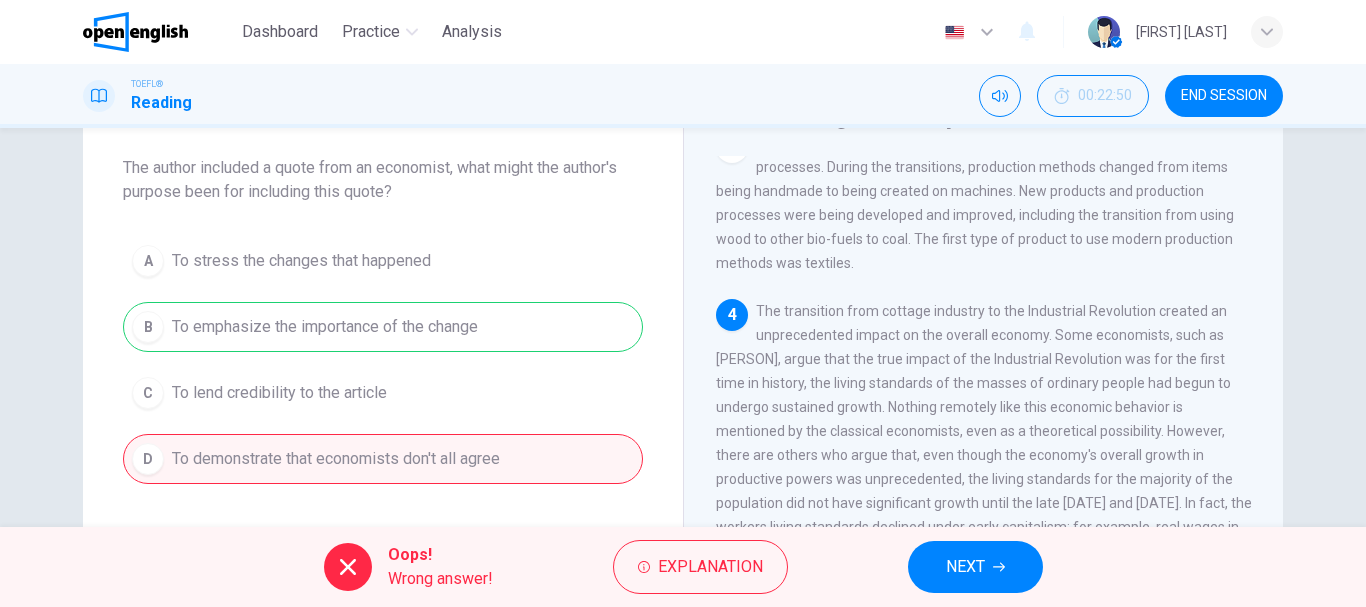 click on "A To stress the changes that happened B To emphasize the importance of the change C To lend credibility to the article D To demonstrate that economists don't all agree" at bounding box center (383, 360) 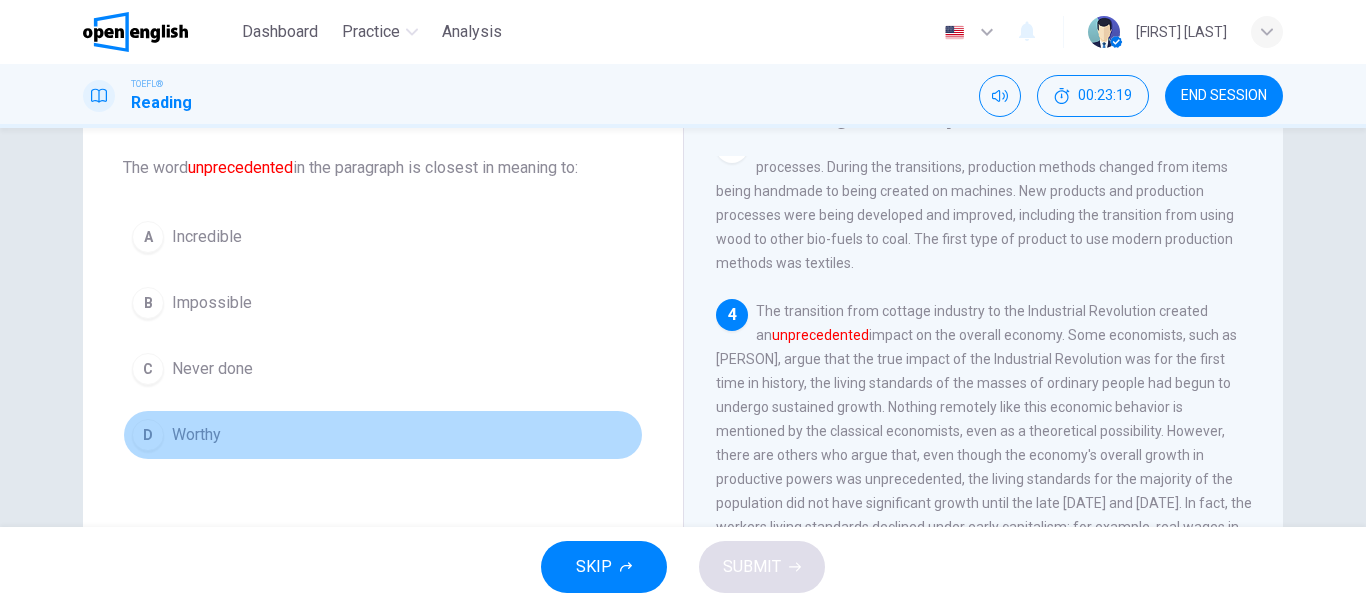 click on "Worthy" at bounding box center [196, 435] 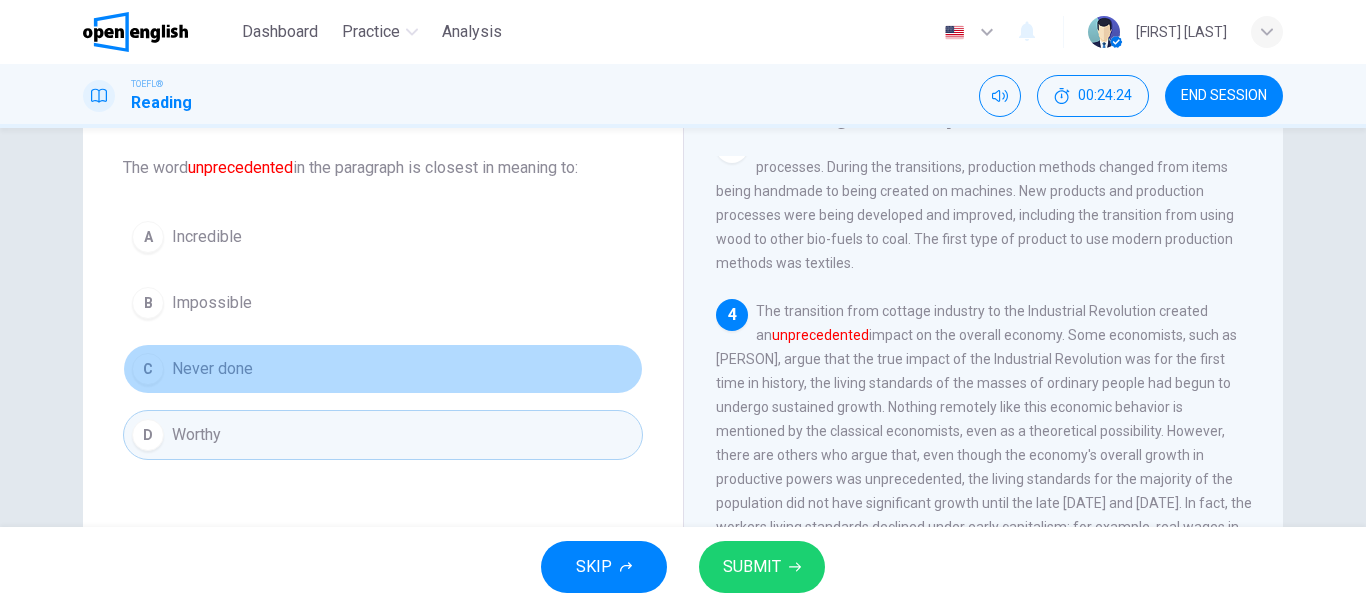 click on "C Never done" at bounding box center [383, 369] 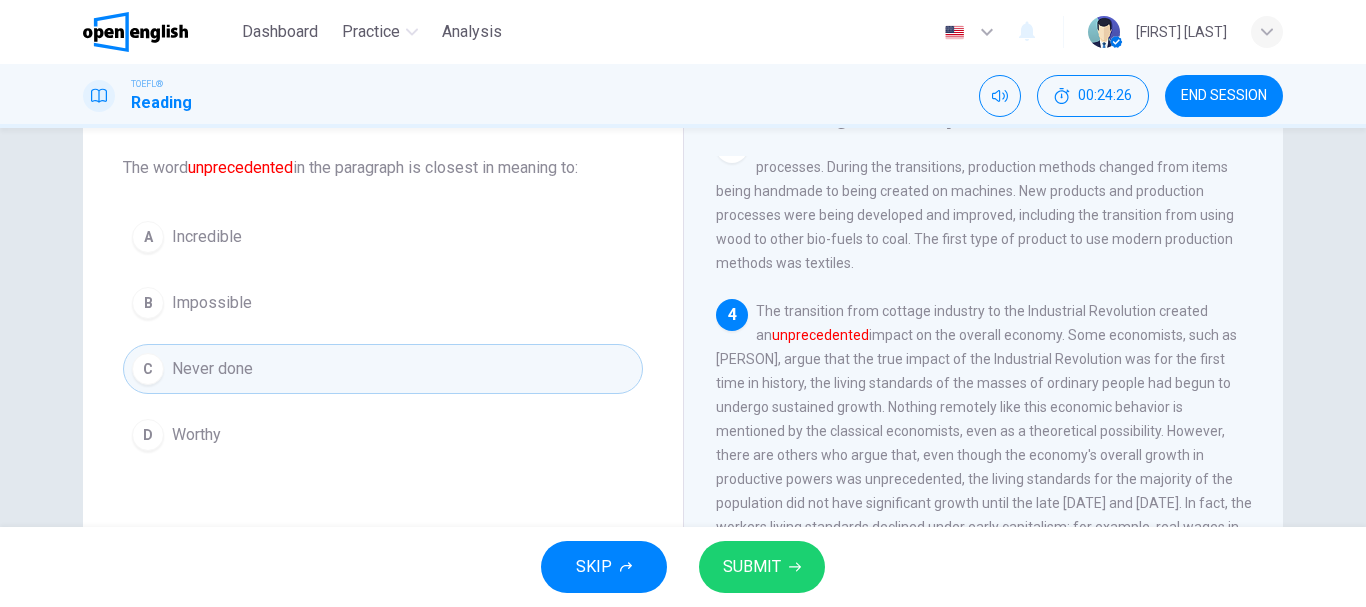 click on "C Never done" at bounding box center (383, 369) 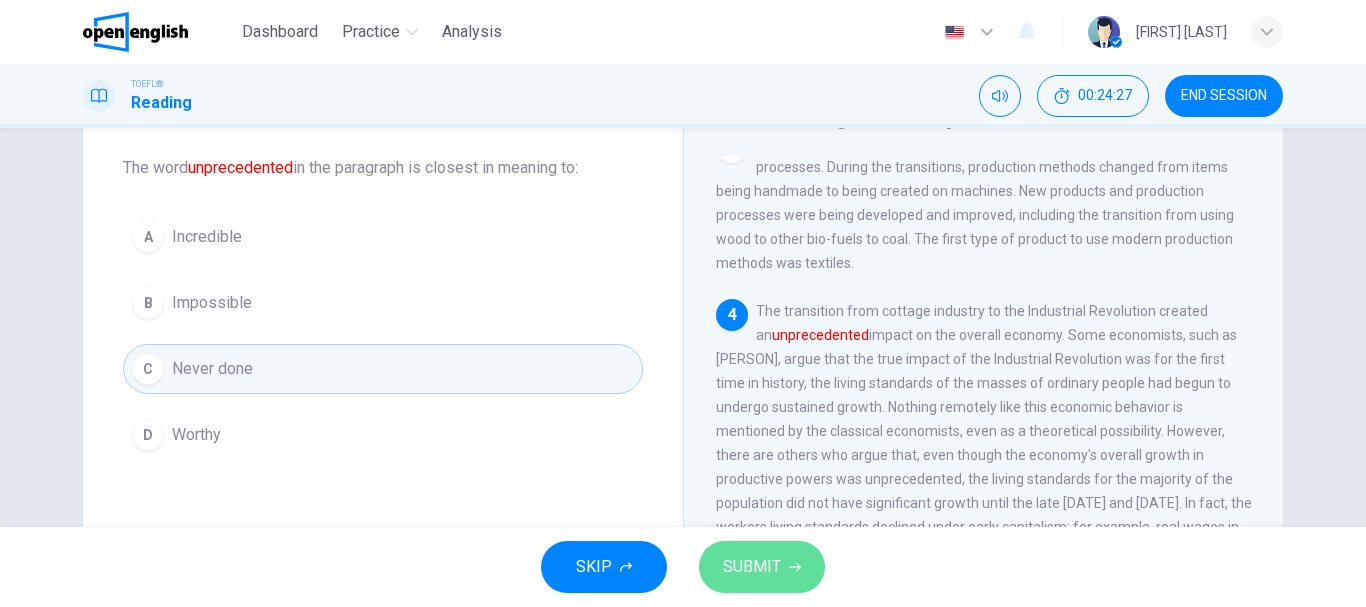 click 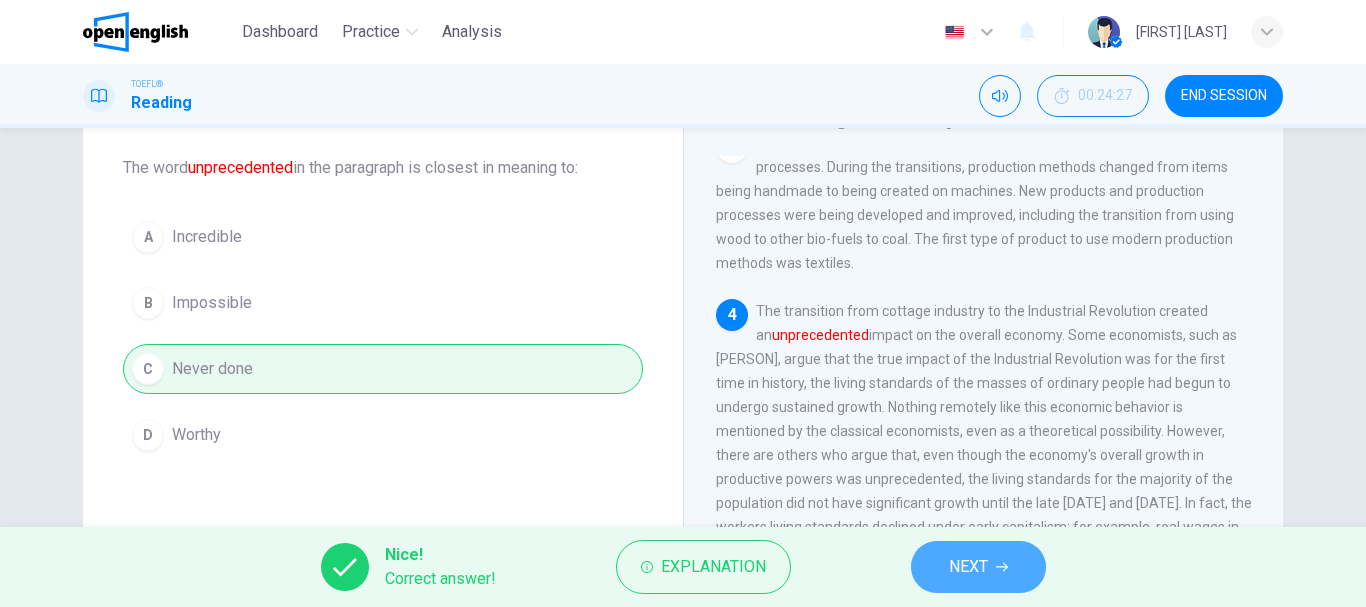 click on "NEXT" at bounding box center [968, 567] 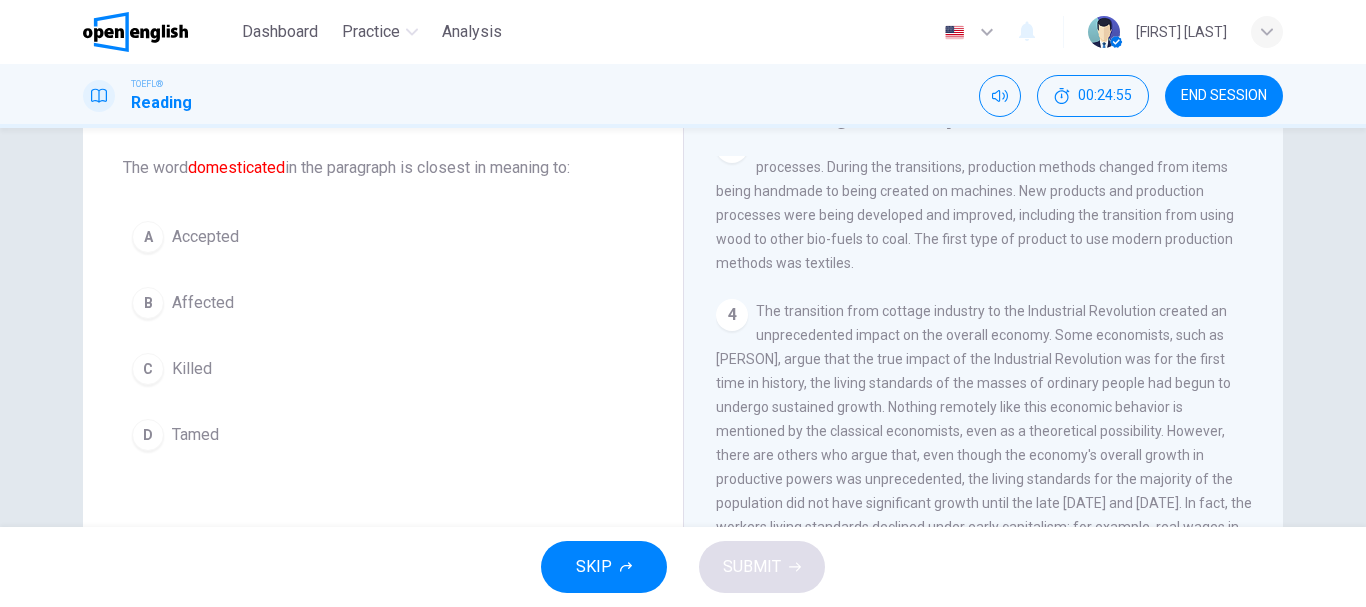 click on "Tamed" at bounding box center (195, 435) 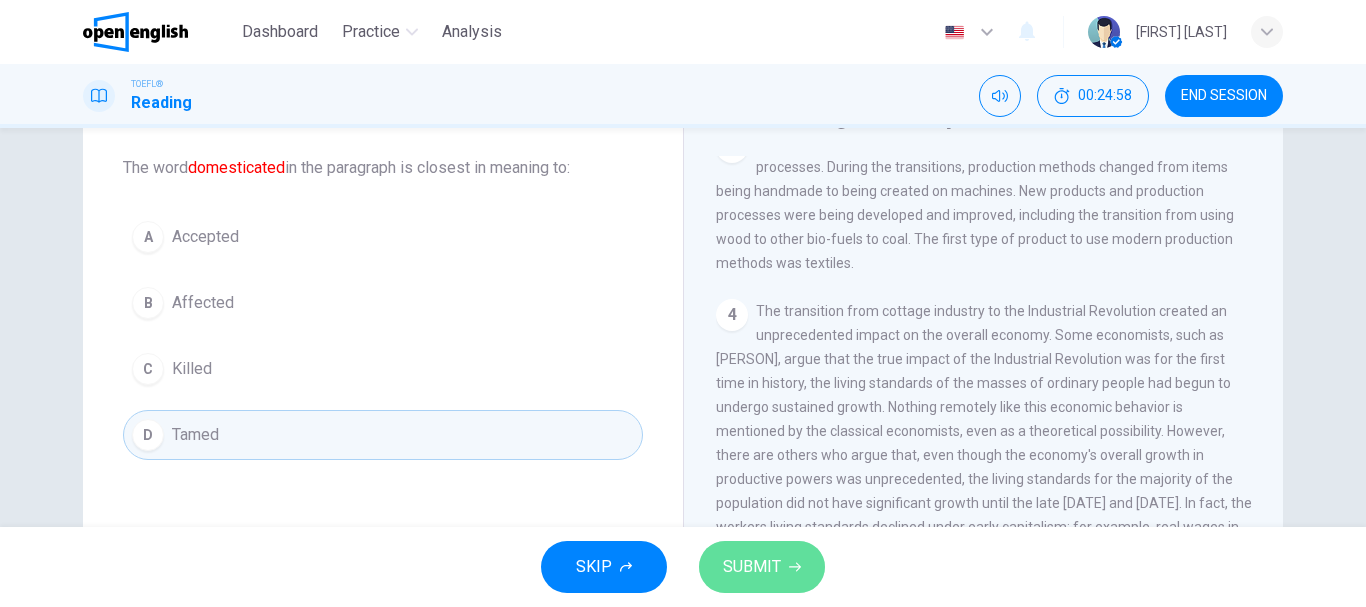 click on "SUBMIT" at bounding box center (752, 567) 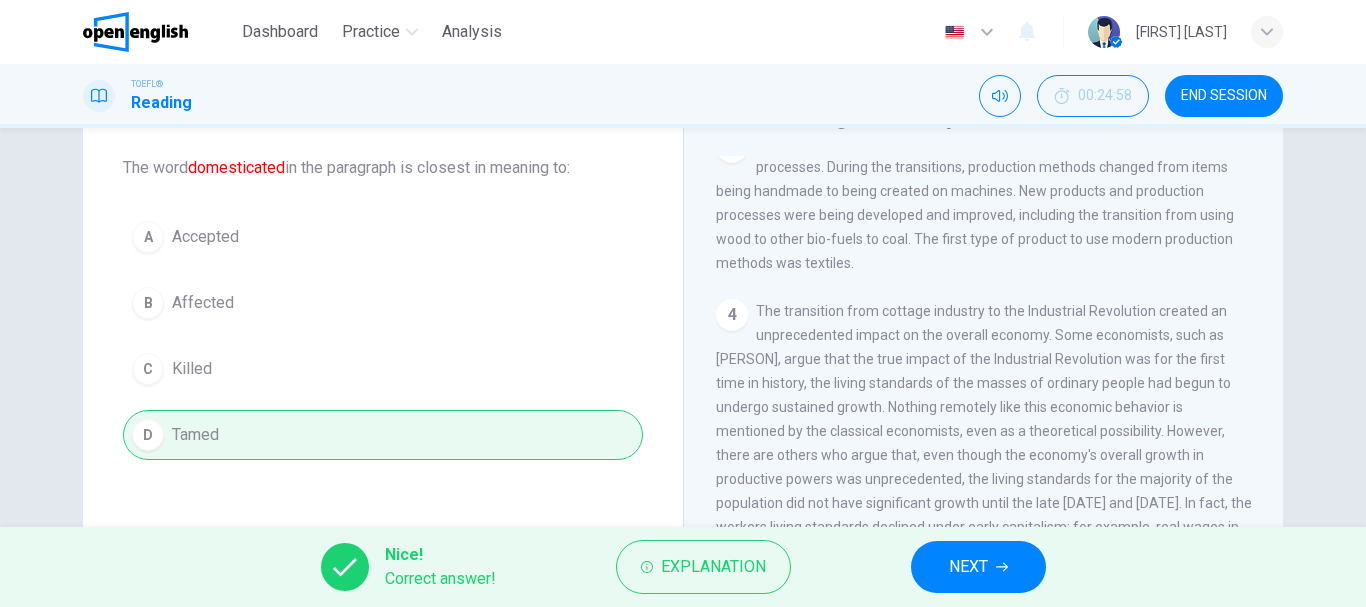 click on "NEXT" at bounding box center (968, 567) 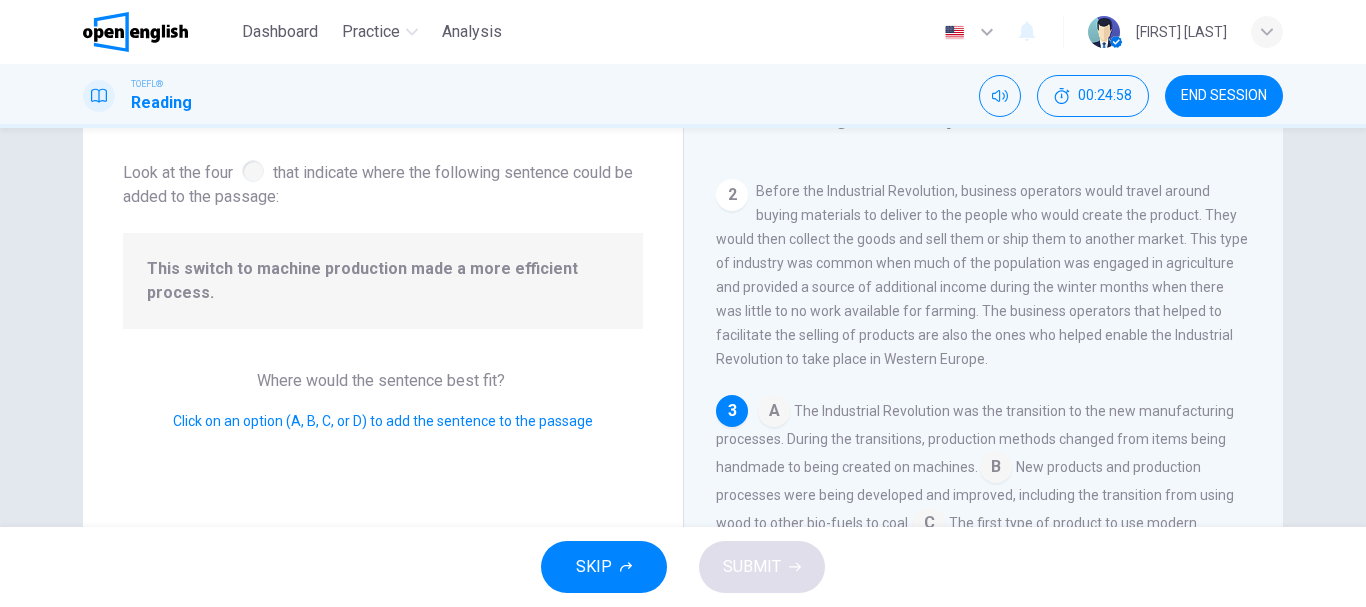 scroll, scrollTop: 199, scrollLeft: 0, axis: vertical 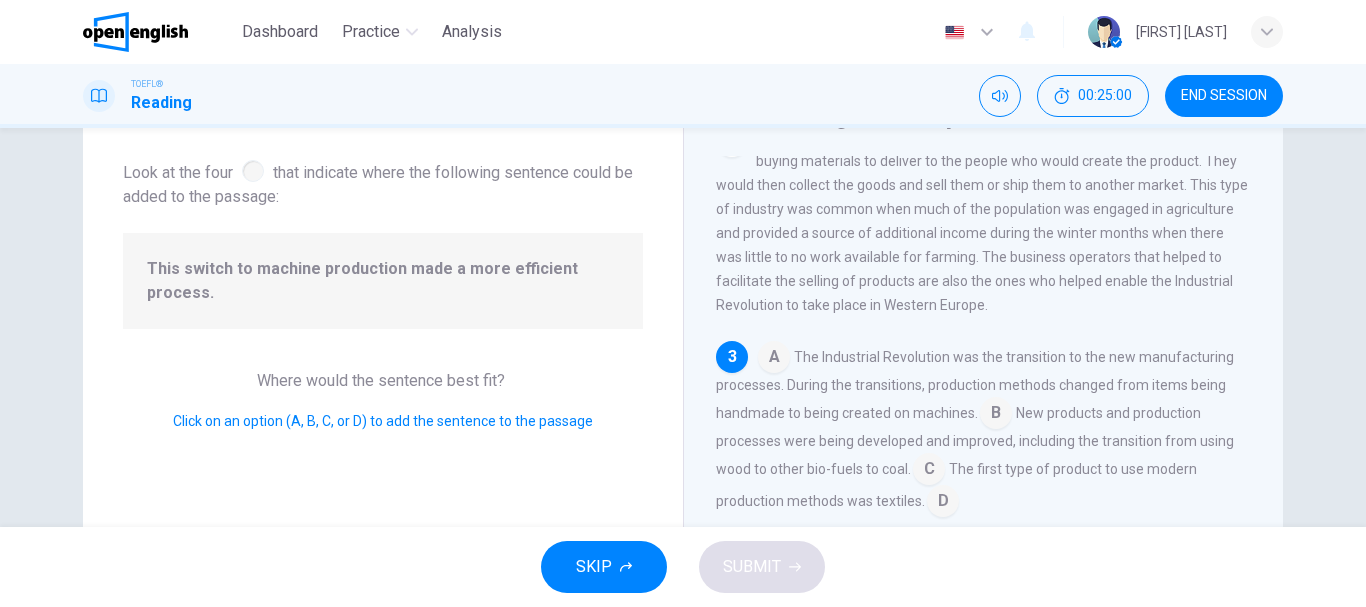 click at bounding box center (253, 171) 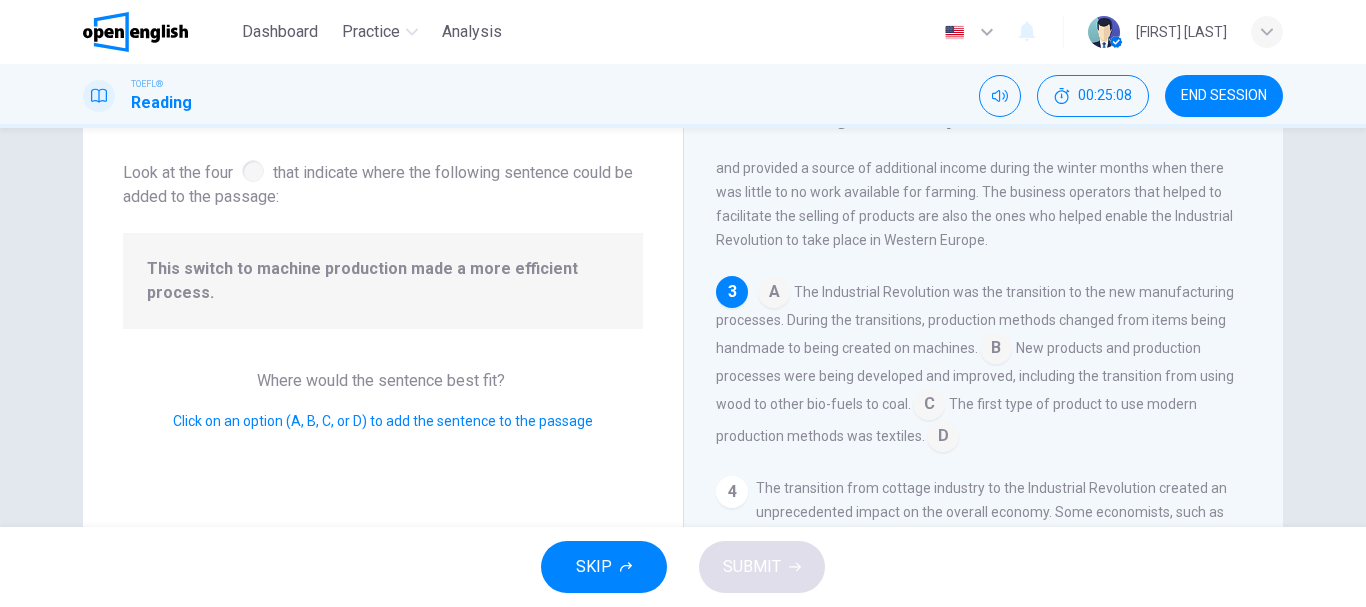 scroll, scrollTop: 299, scrollLeft: 0, axis: vertical 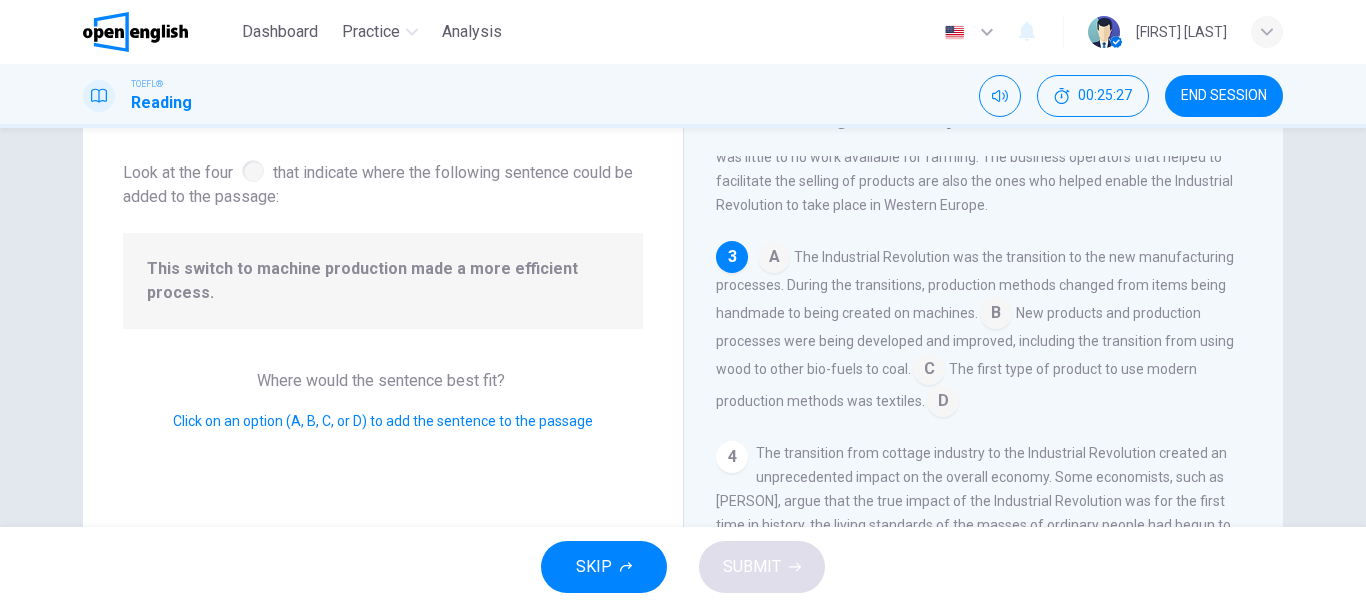 click on "Question 13 Look at the four     that indicate where the following sentence could be added to the passage: This switch to machine production made a more efficient process. Where would the sentence best fit?   Click on an option (A, B, C, or D) to add the sentence to the passage" at bounding box center (383, 415) 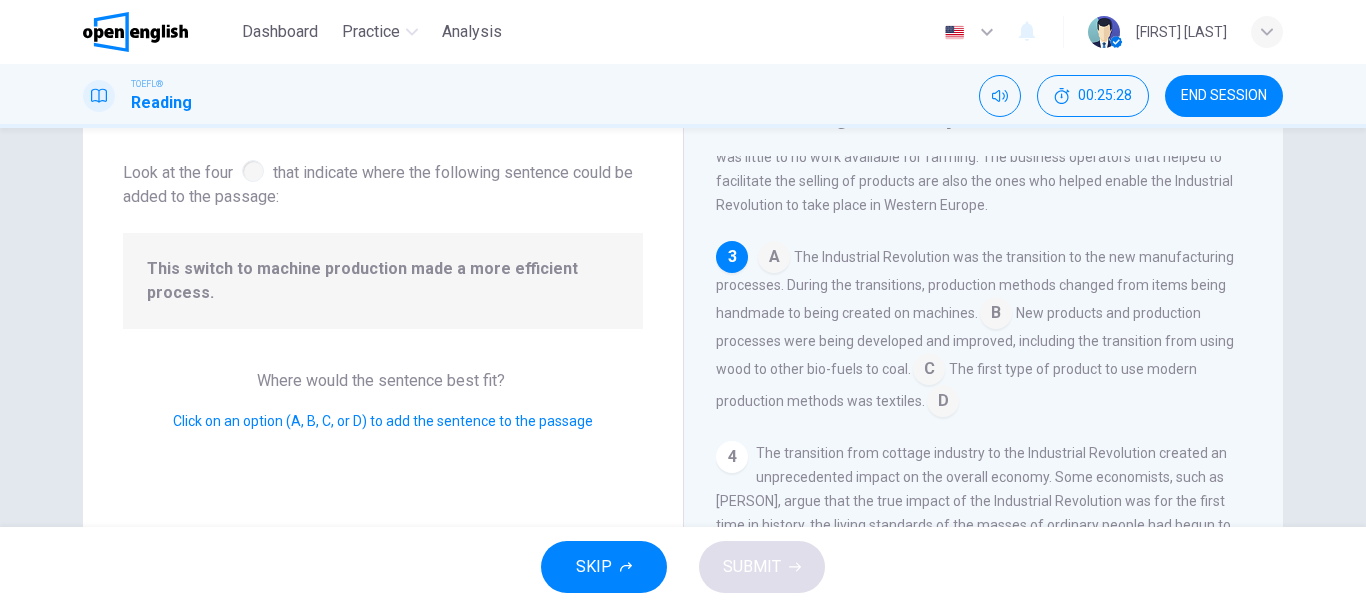 drag, startPoint x: 435, startPoint y: 332, endPoint x: 290, endPoint y: 342, distance: 145.34442 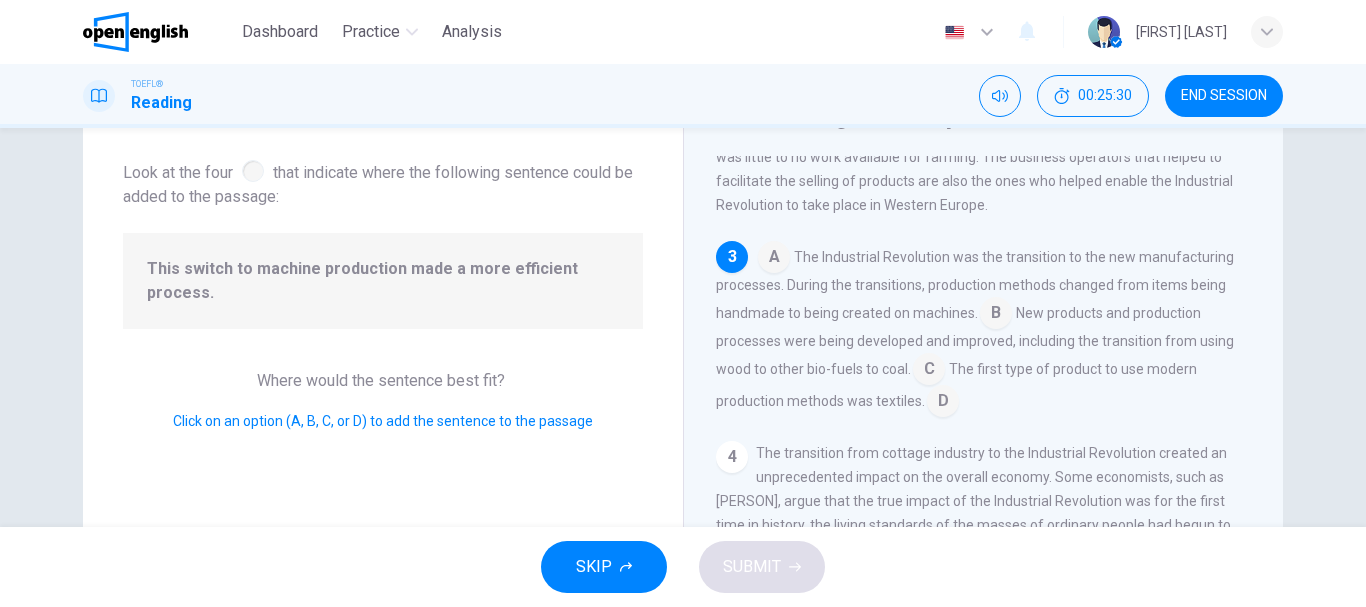 click on "Click on an option (A, B, C, or D) to add the sentence to the passage" at bounding box center (383, 421) 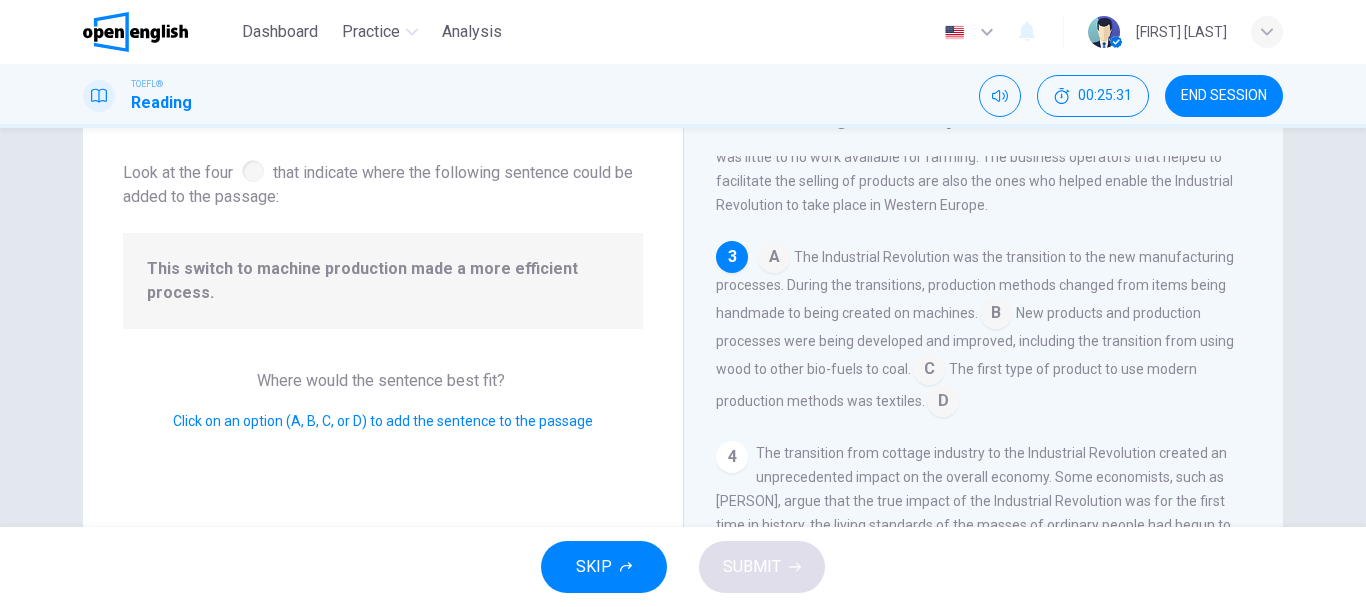 click on "Click on an option (A, B, C, or D) to add the sentence to the passage" at bounding box center (383, 421) 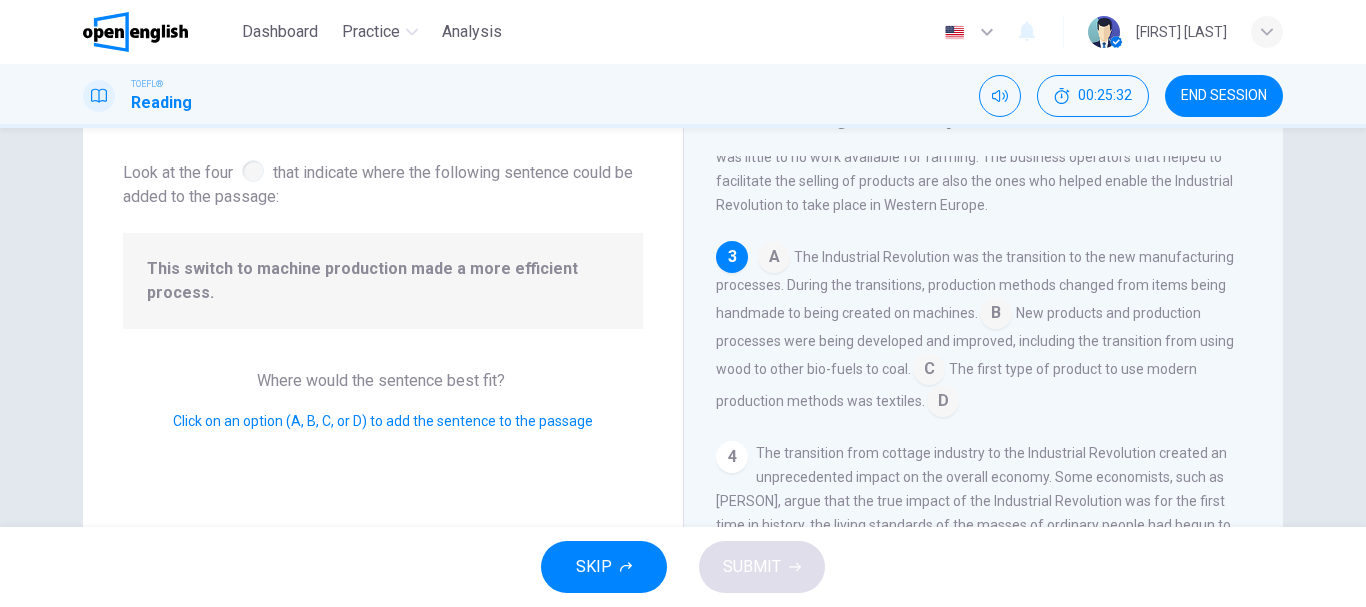 drag, startPoint x: 238, startPoint y: 377, endPoint x: 735, endPoint y: 340, distance: 498.37537 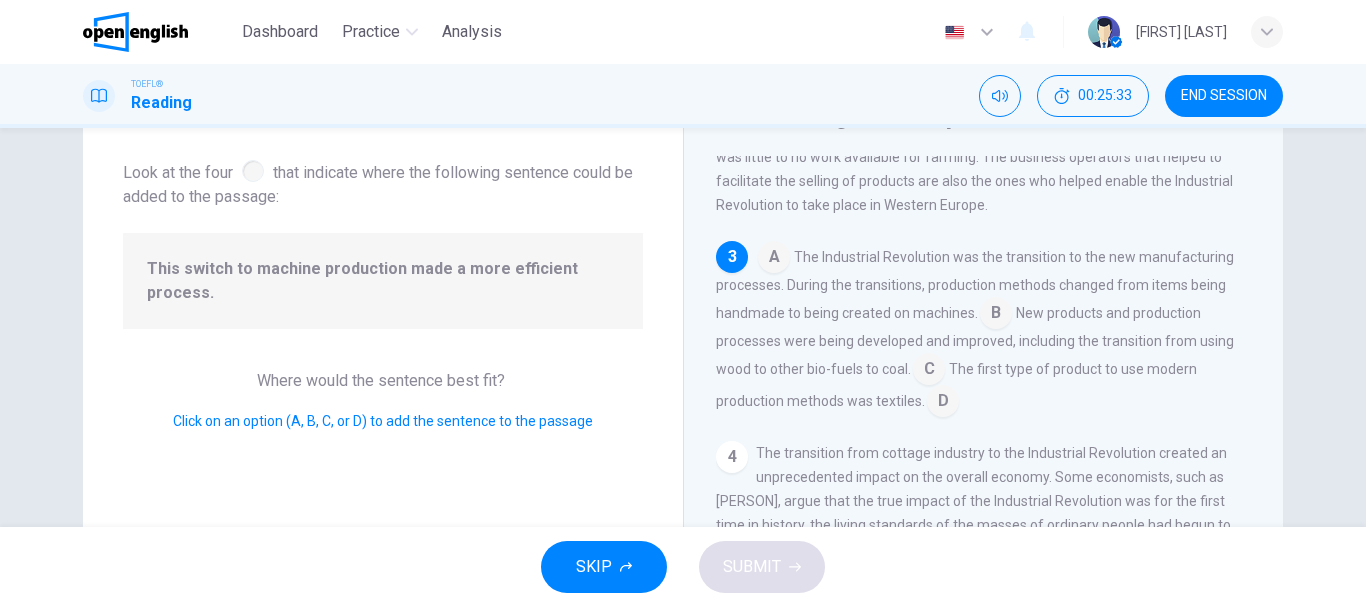 click at bounding box center [774, 259] 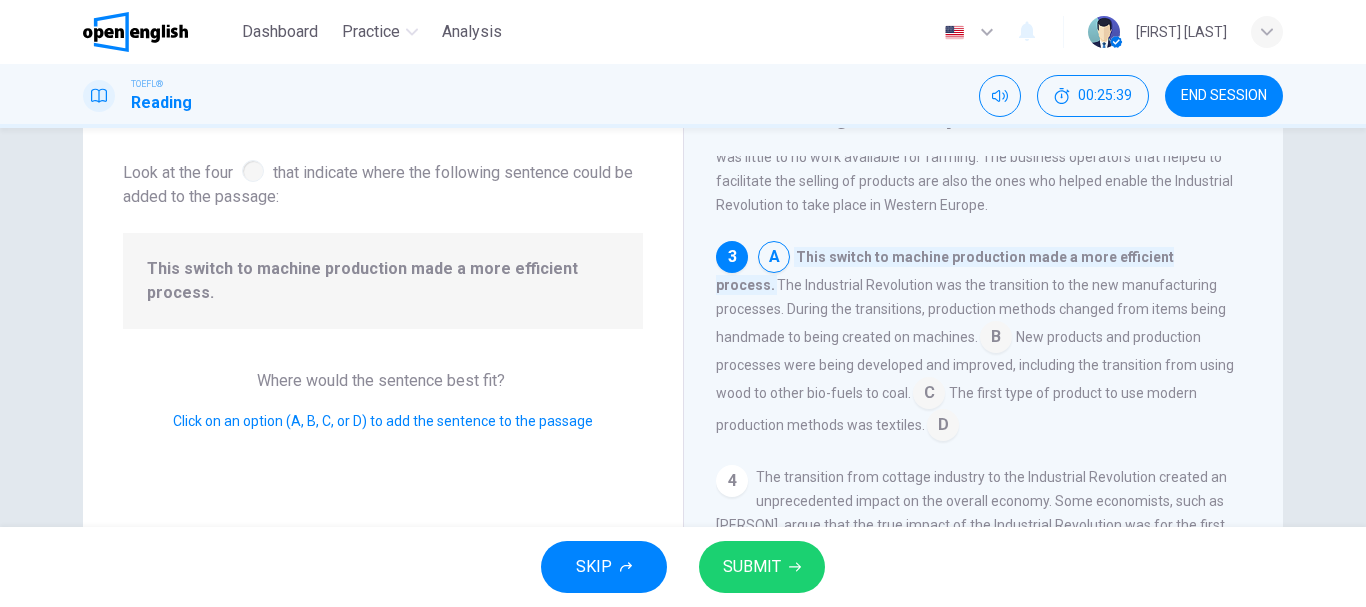 click at bounding box center [774, 259] 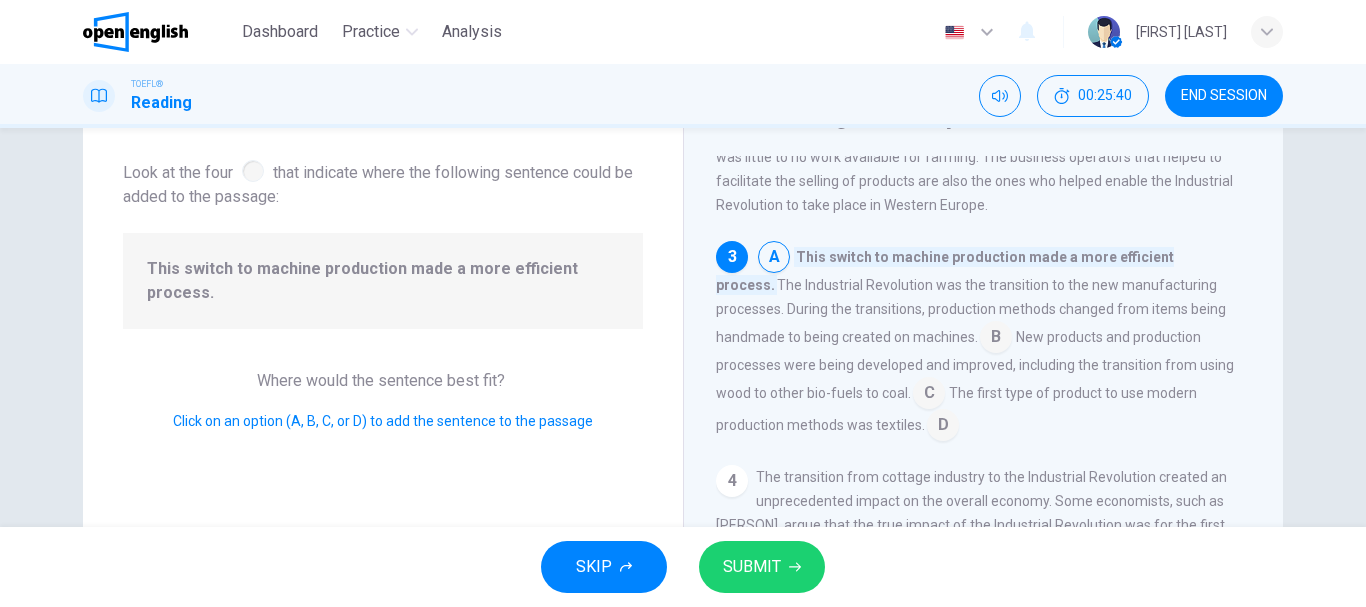 click at bounding box center (996, 339) 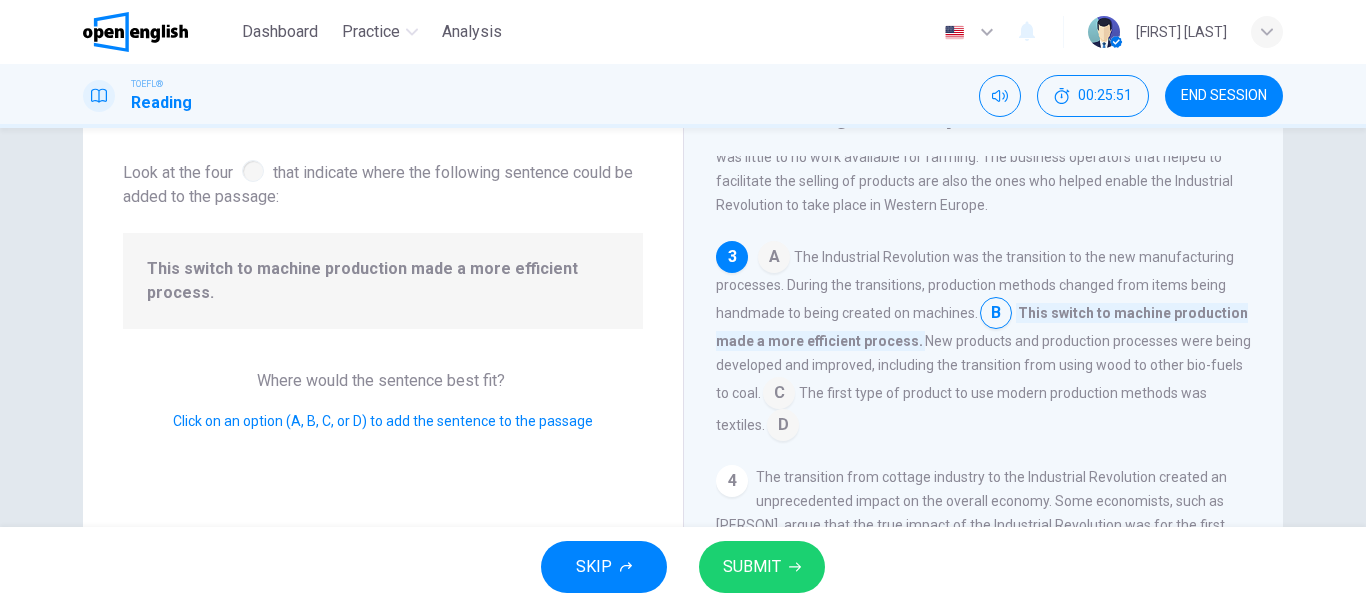 click at bounding box center [779, 395] 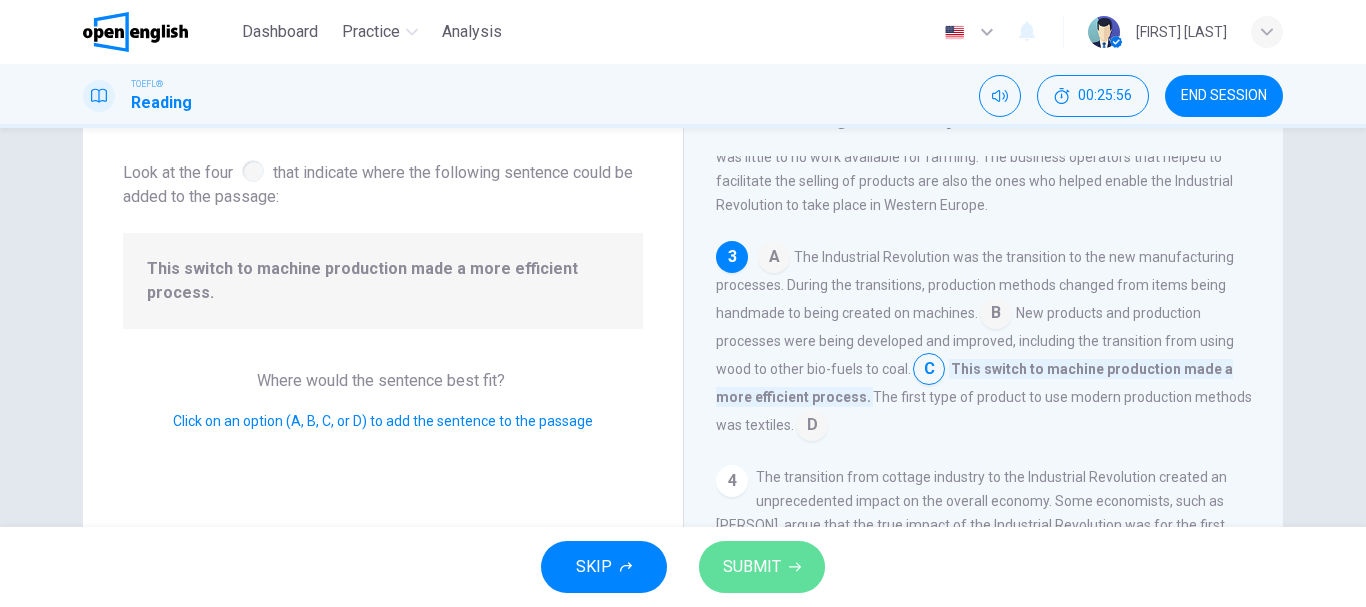 click on "SUBMIT" at bounding box center (752, 567) 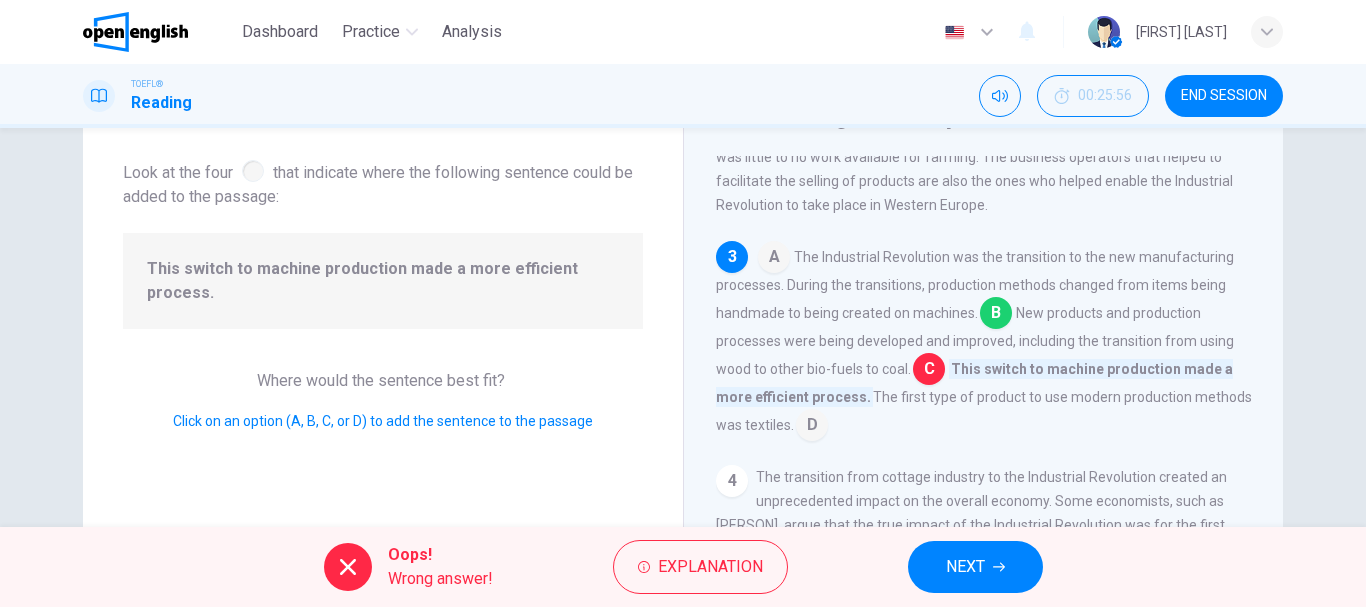 click at bounding box center (996, 315) 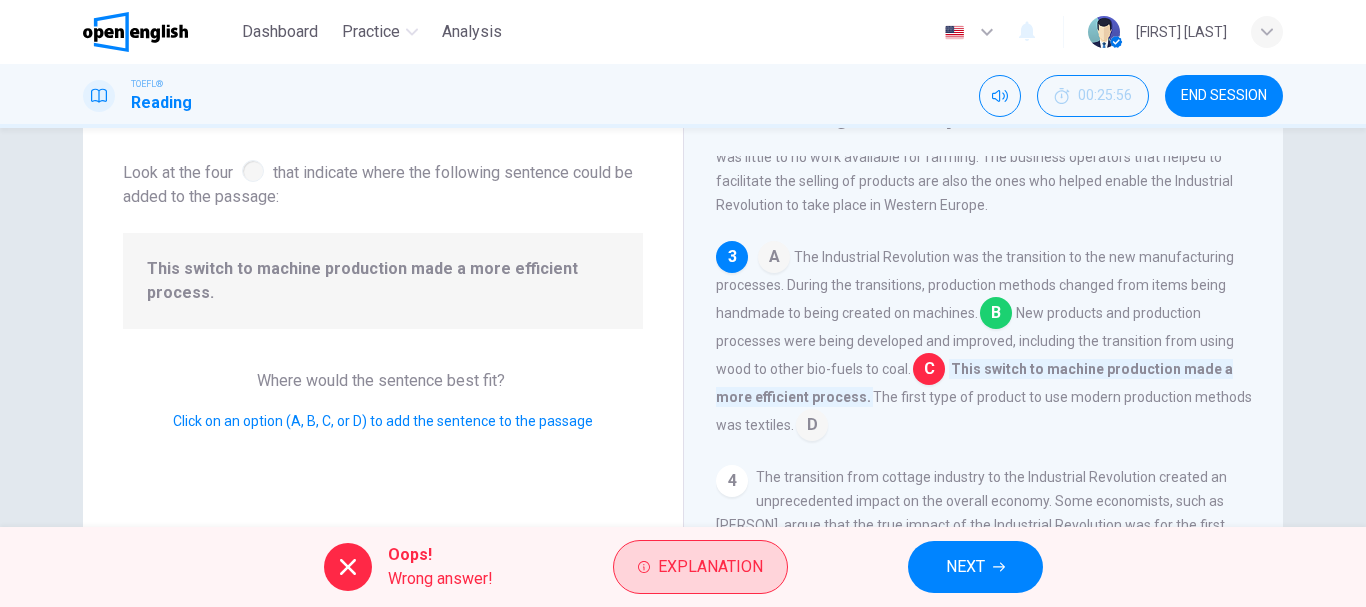 click on "Explanation" at bounding box center [710, 567] 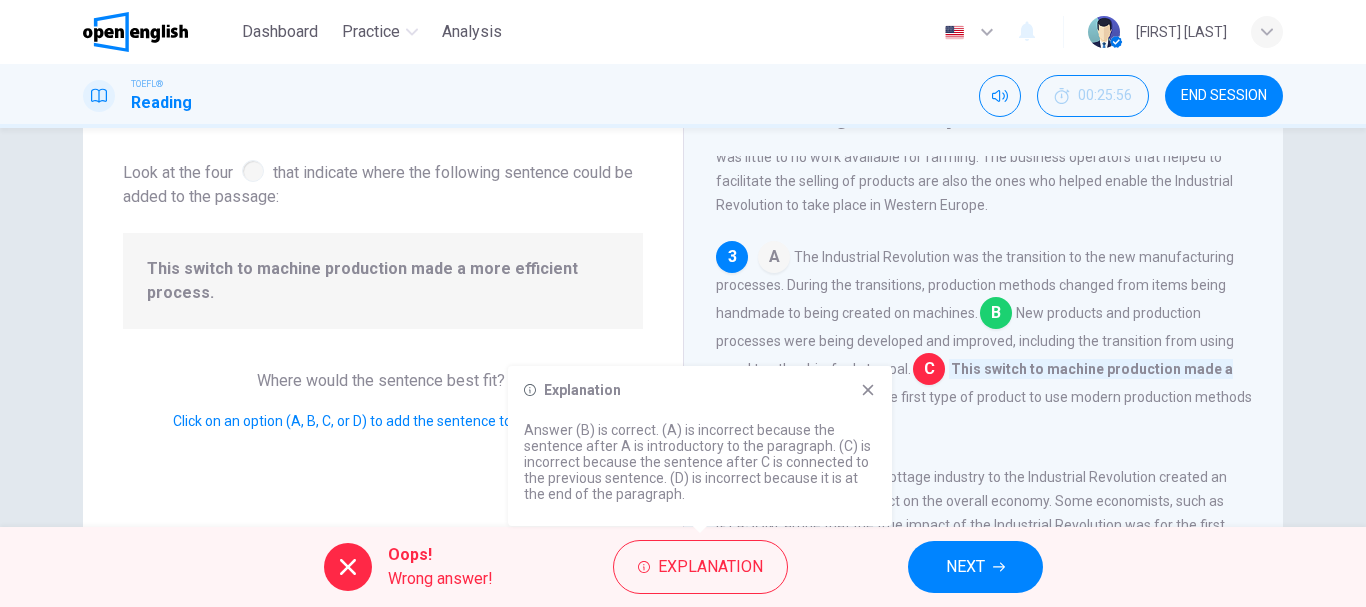 click on "Answer (B) is correct. (A) is incorrect because the sentence after A is introductory to the paragraph. (C) is incorrect because the sentence after C is connected to the previous sentence. (D) is incorrect because it is at the end of the paragraph." at bounding box center [700, 462] 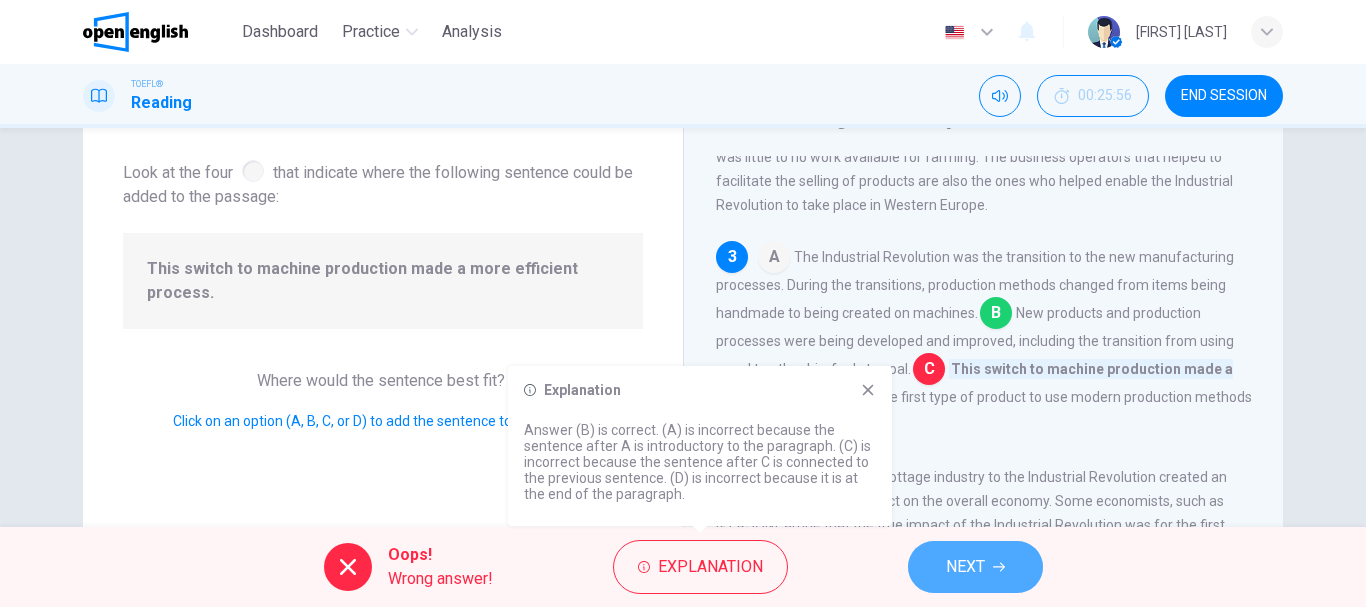 click on "NEXT" at bounding box center (965, 567) 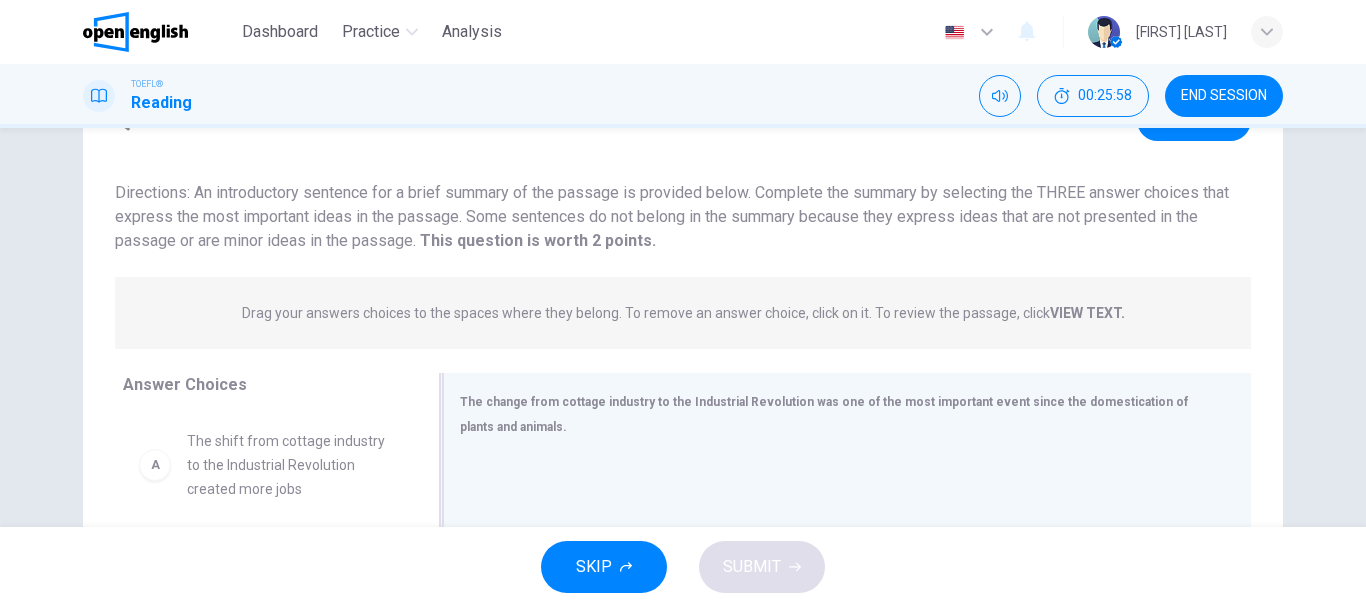 scroll, scrollTop: 200, scrollLeft: 0, axis: vertical 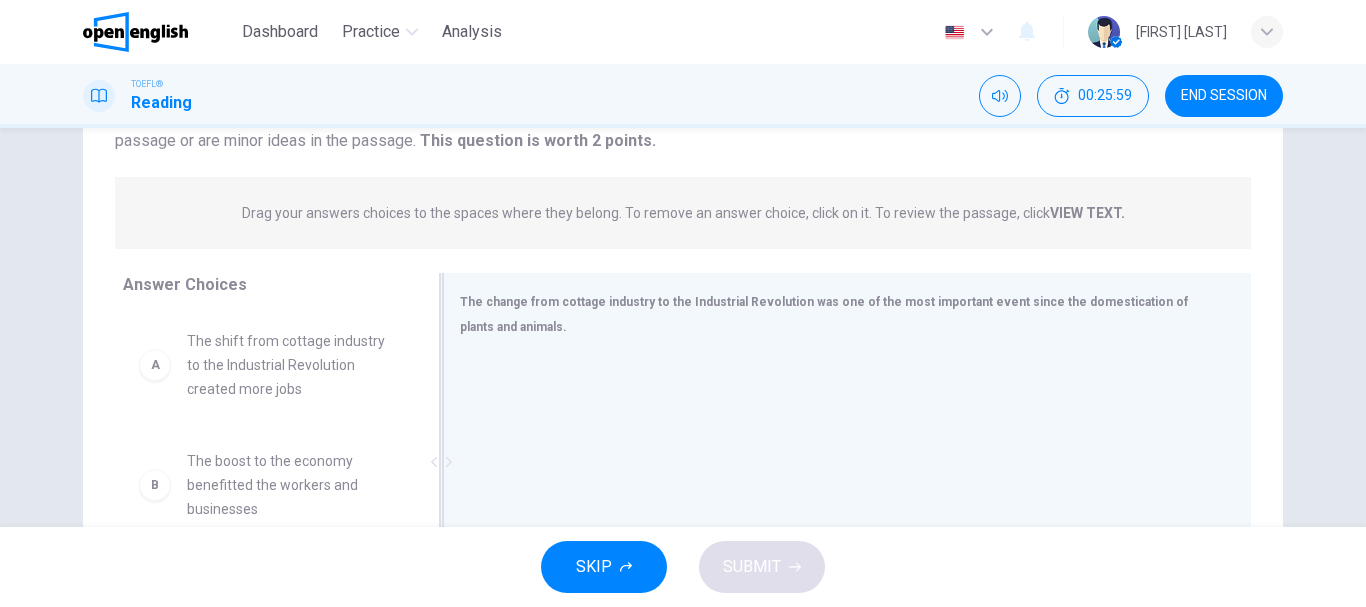 click on "The change from cottage industry to the Industrial Revolution was one of the most important event since the domestication of plants and animals." at bounding box center [835, 314] 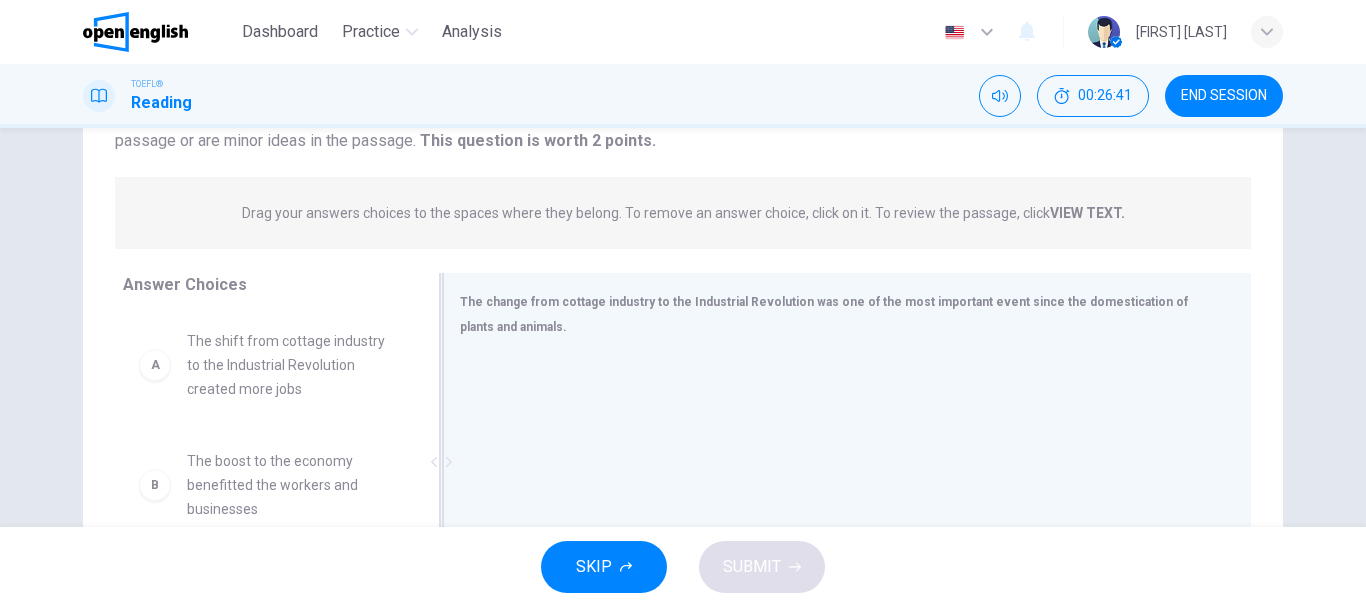 scroll, scrollTop: 100, scrollLeft: 0, axis: vertical 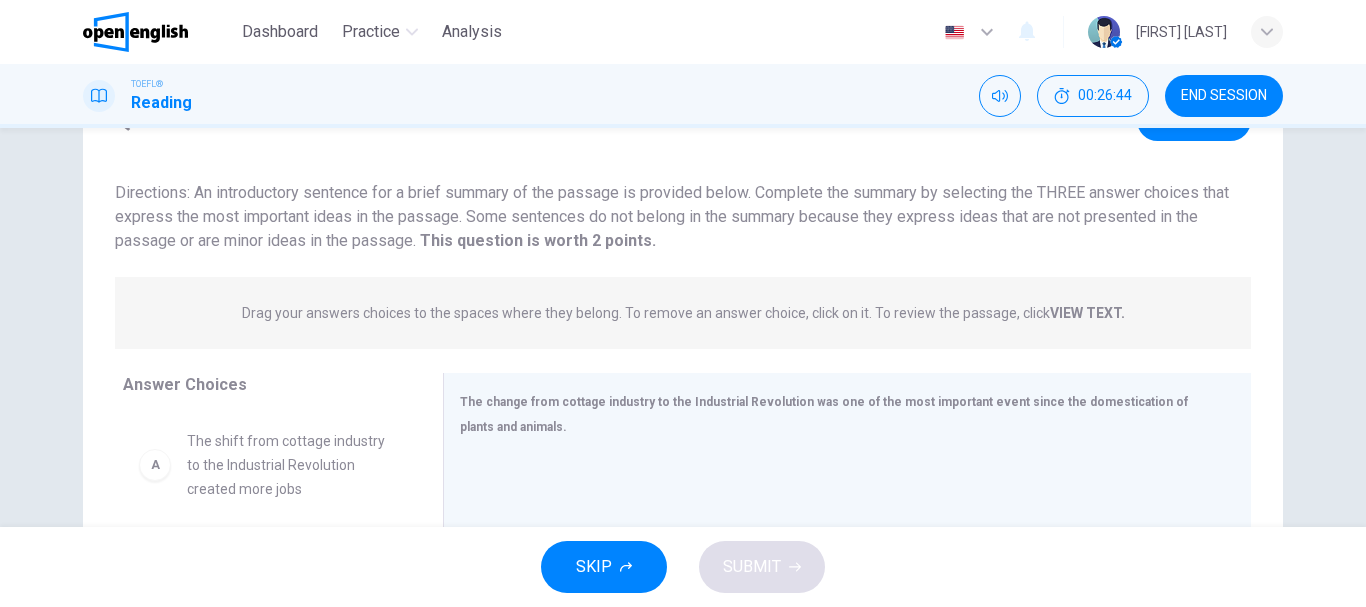 click on "Drag your answers choices to the spaces where they belong. To remove an answer choice, click on it. To review the passage, click   VIEW TEXT." at bounding box center (683, 313) 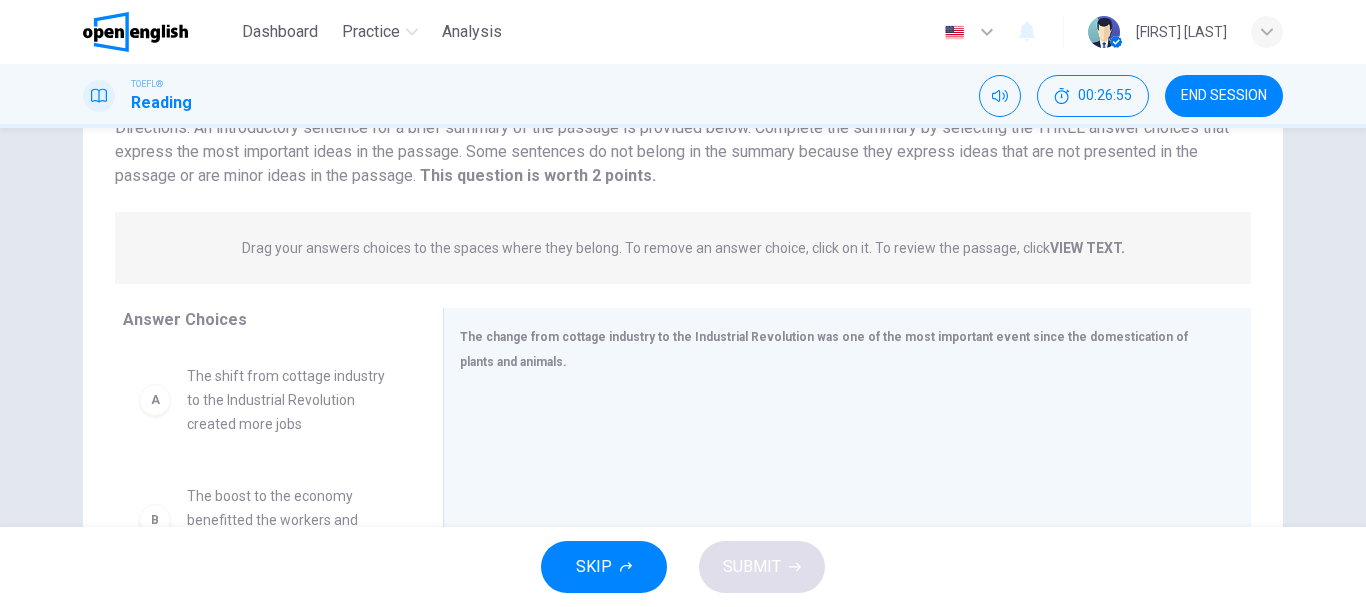 scroll, scrollTop: 200, scrollLeft: 0, axis: vertical 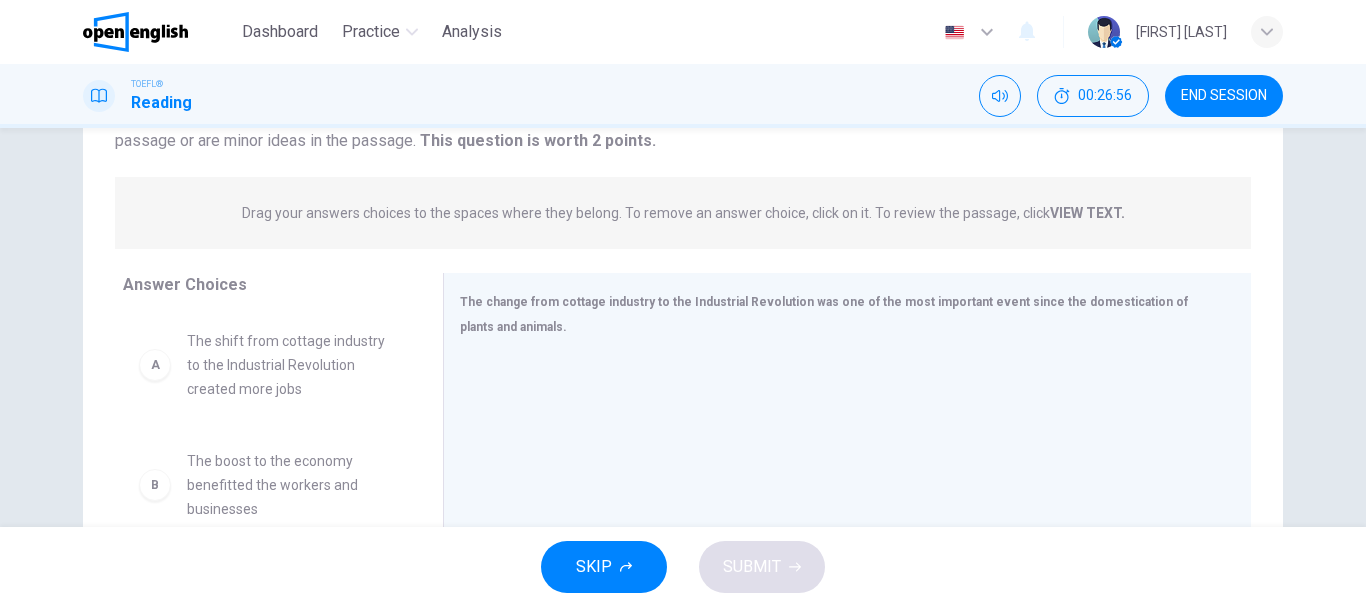 click on "VIEW TEXT." at bounding box center [1087, 213] 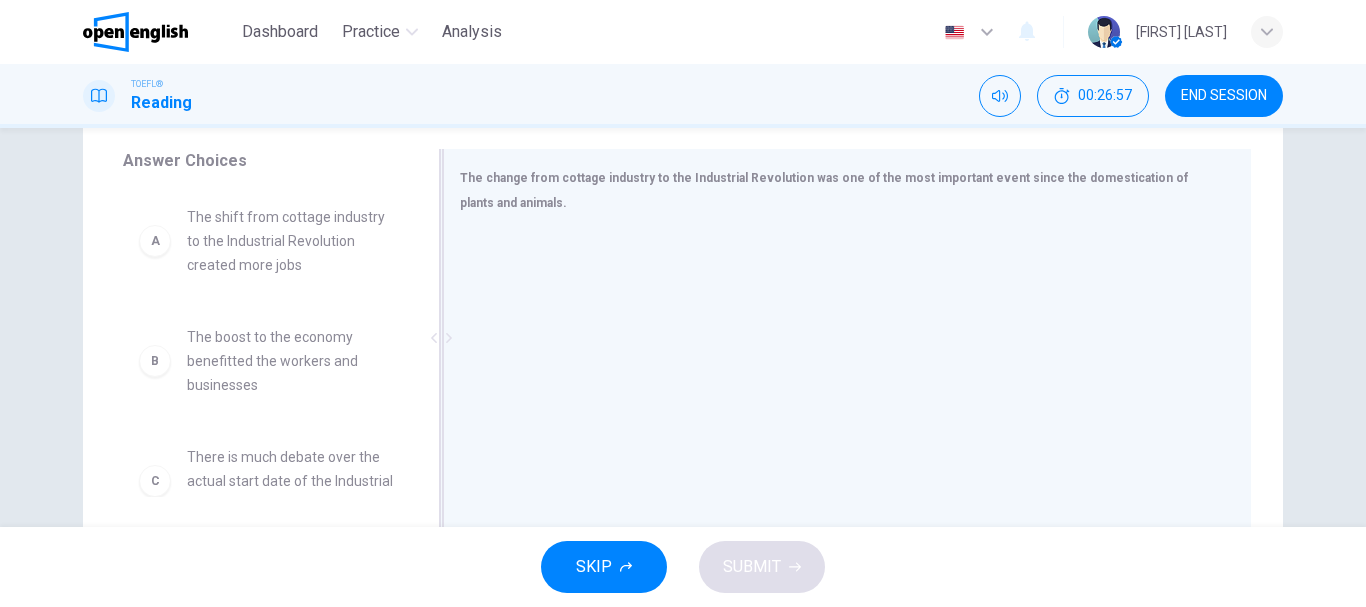 scroll, scrollTop: 376, scrollLeft: 0, axis: vertical 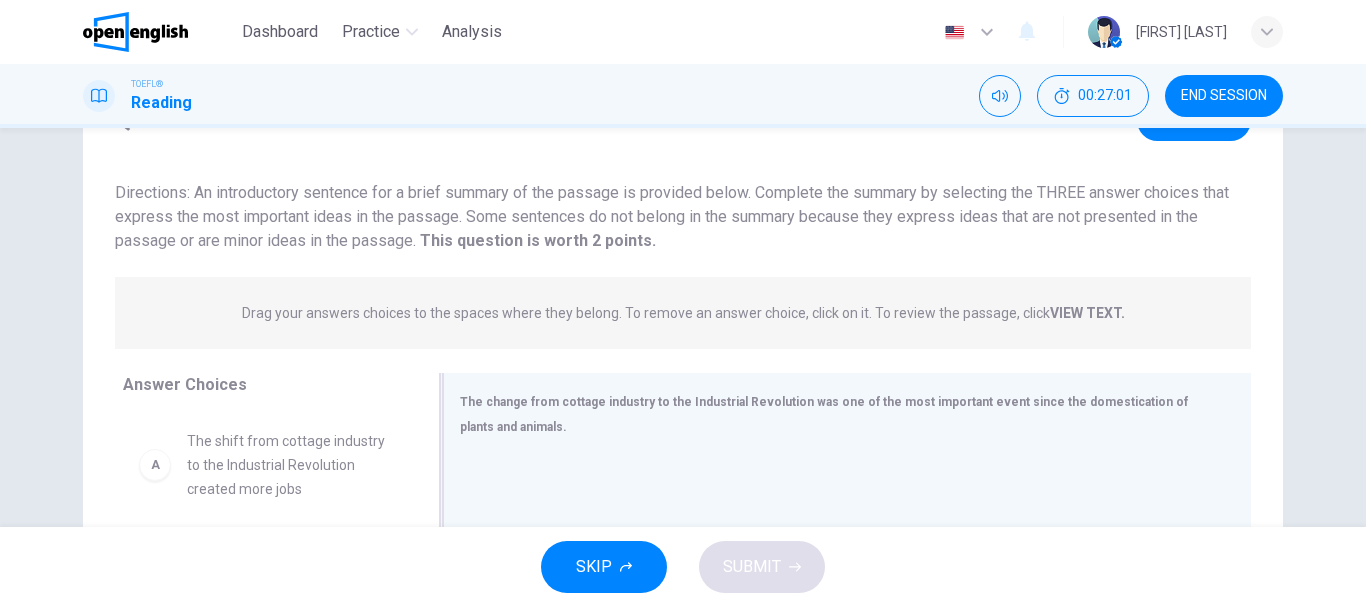 click on "The change from cottage industry to the Industrial Revolution was one of the most important event since the domestication of plants and animals." at bounding box center [835, 414] 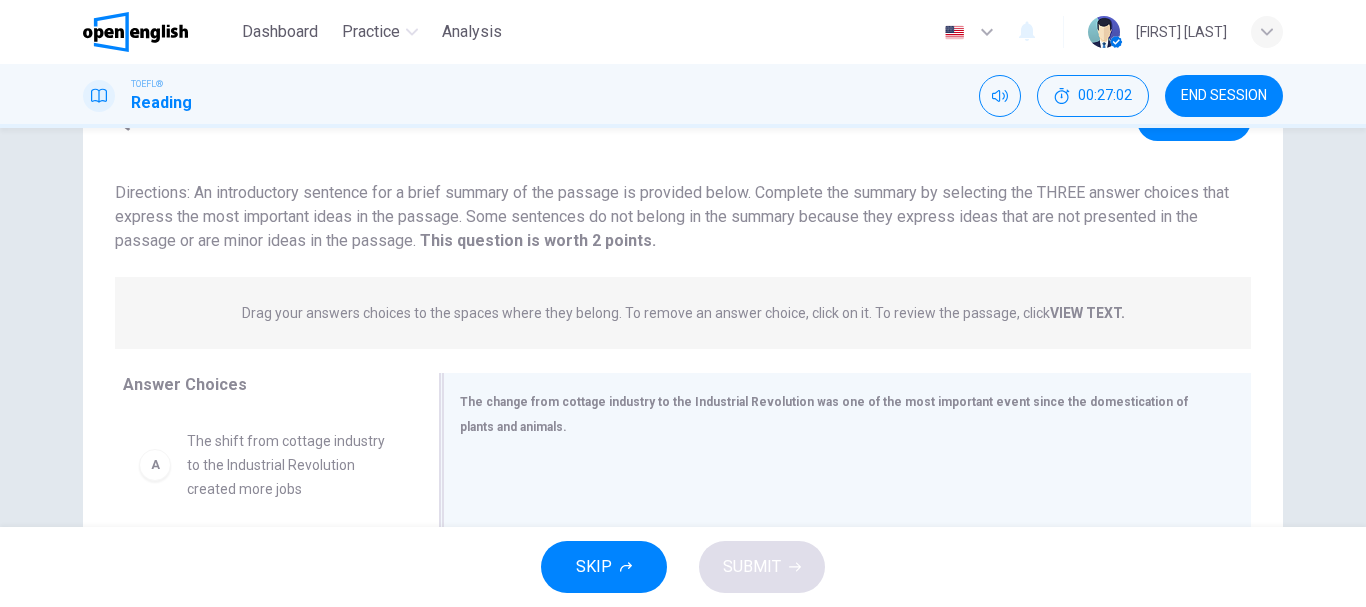 click on "The change from cottage industry to the Industrial Revolution was one of the most important event since the domestication of plants and animals." at bounding box center (824, 414) 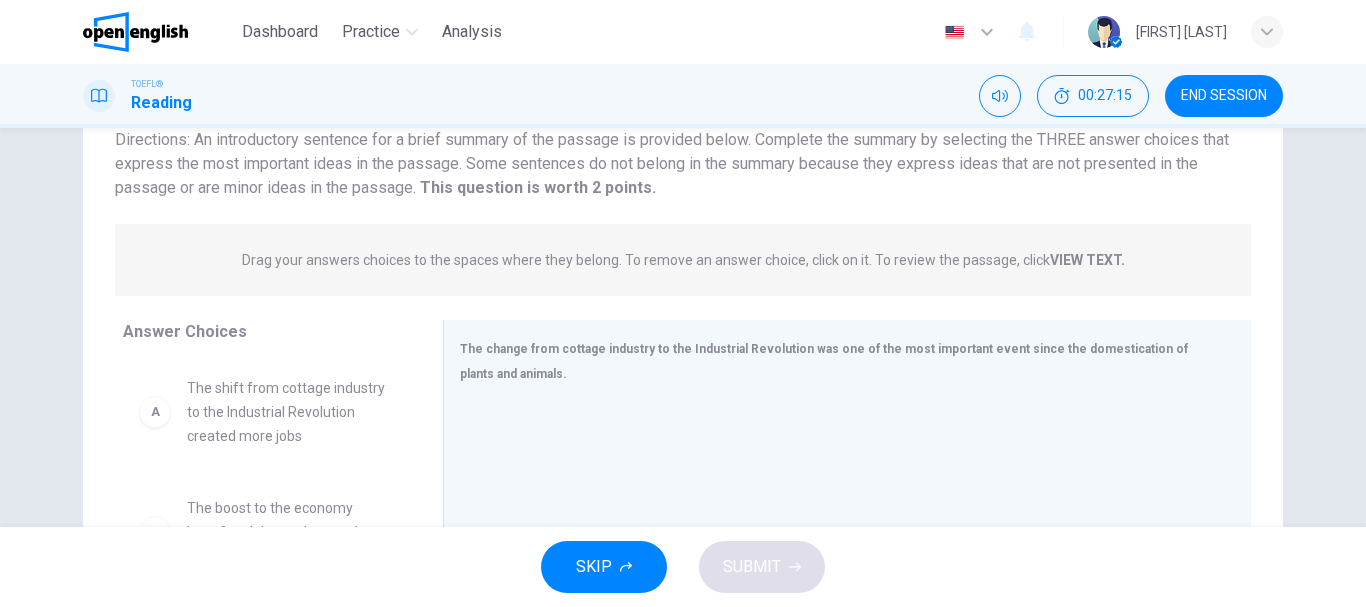 scroll, scrollTop: 200, scrollLeft: 0, axis: vertical 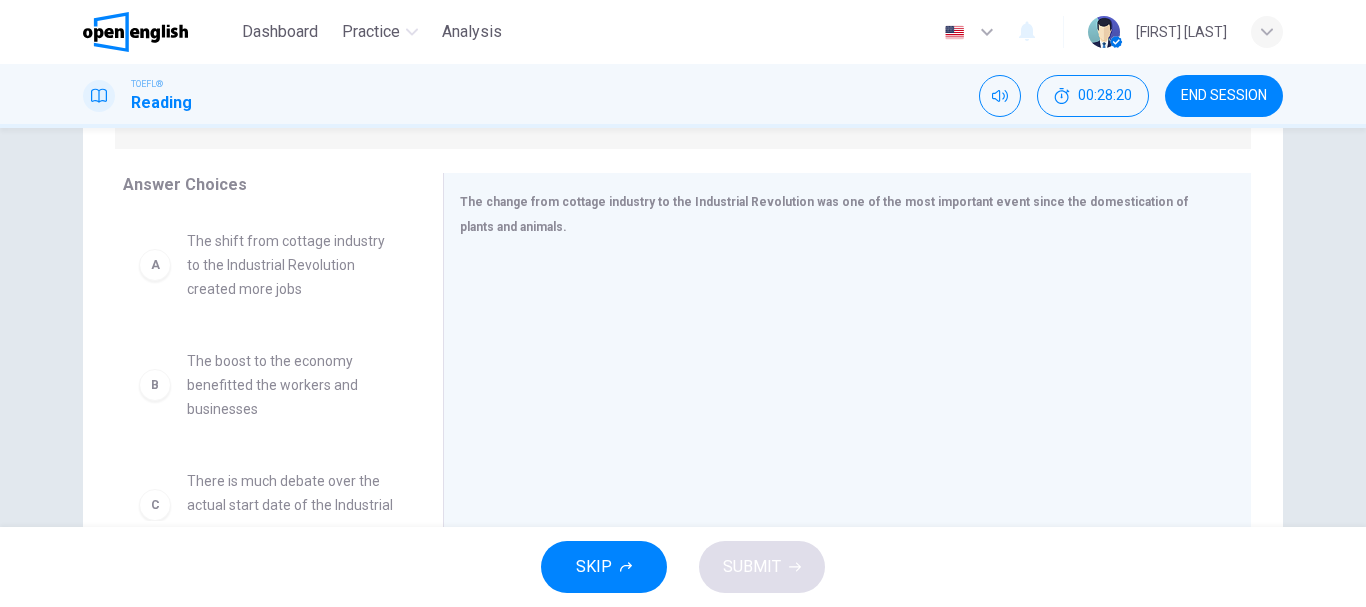 click on "The shift from cottage industry to the Industrial Revolution created more jobs" at bounding box center (291, 265) 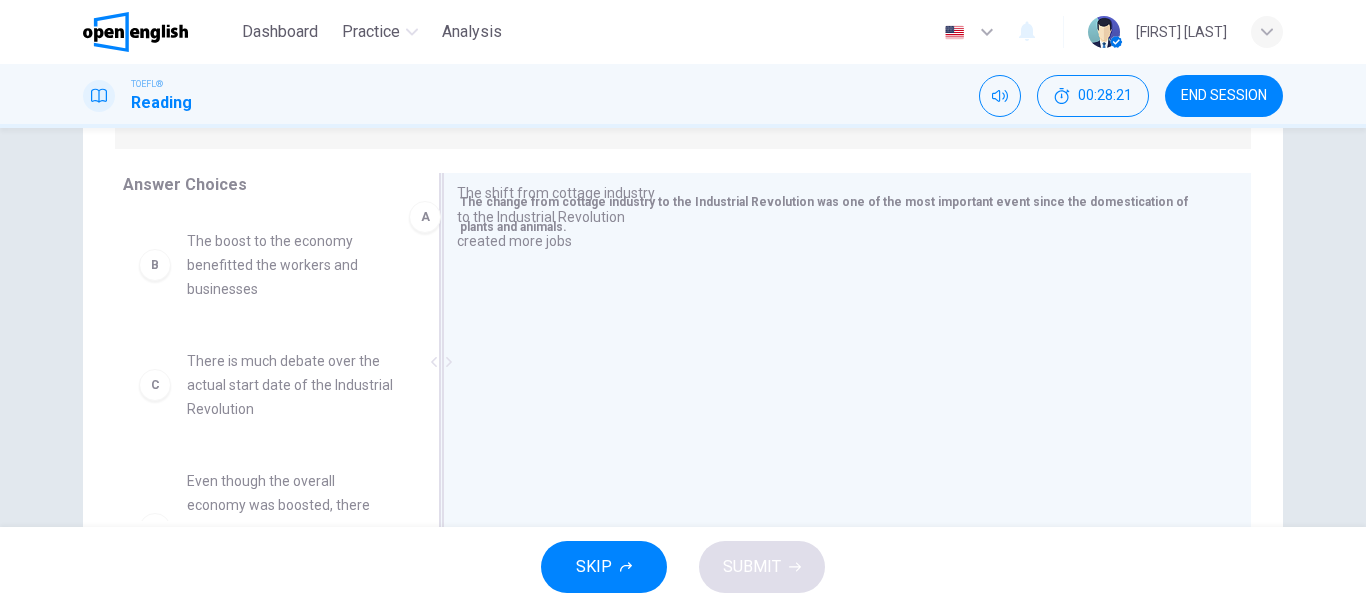 drag, startPoint x: 276, startPoint y: 274, endPoint x: 560, endPoint y: 226, distance: 288.02777 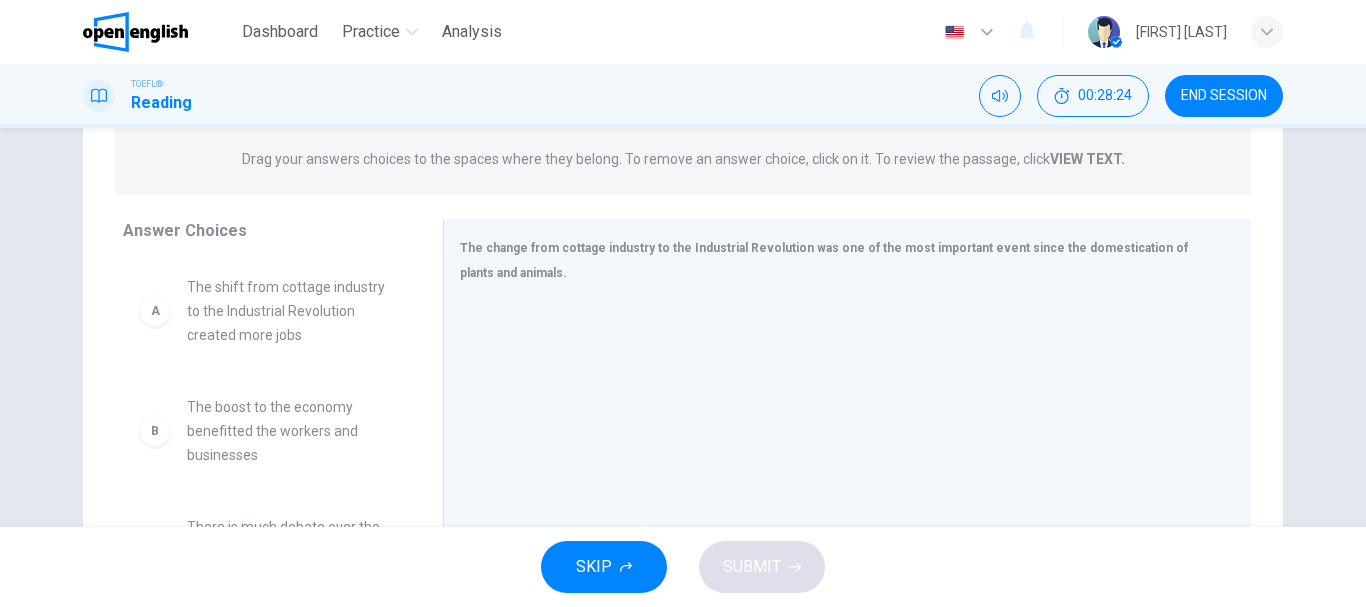 scroll, scrollTop: 300, scrollLeft: 0, axis: vertical 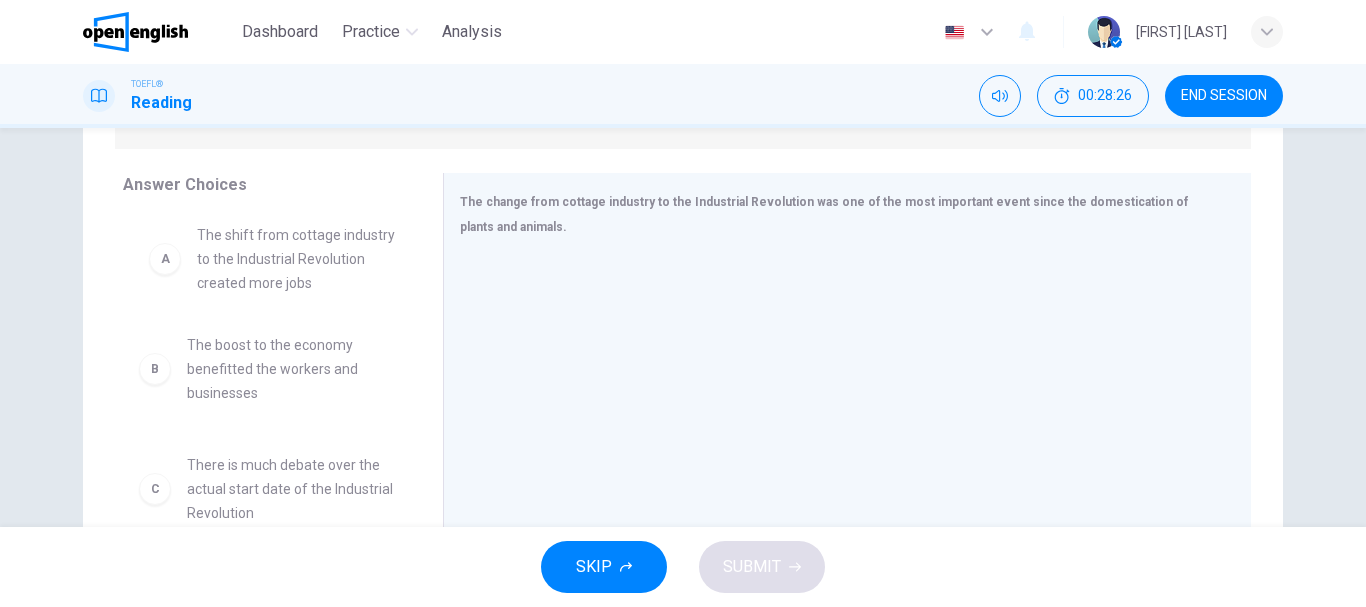 drag, startPoint x: 255, startPoint y: 268, endPoint x: 278, endPoint y: 262, distance: 23.769728 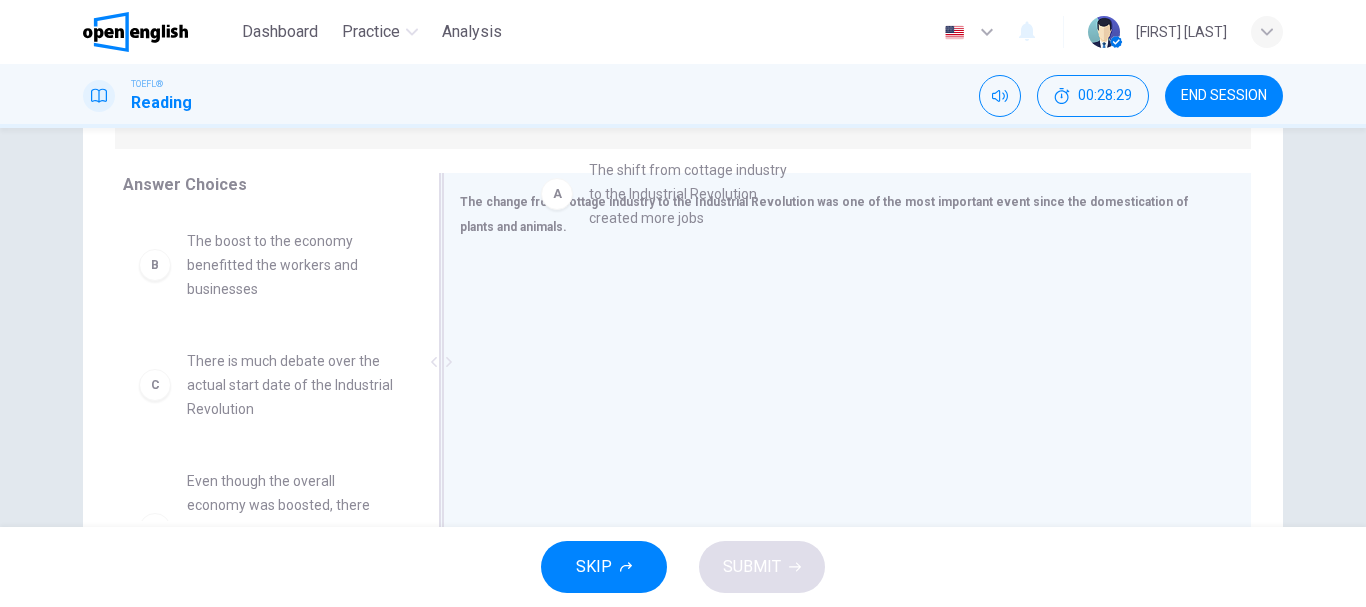 drag, startPoint x: 262, startPoint y: 274, endPoint x: 674, endPoint y: 203, distance: 418.07297 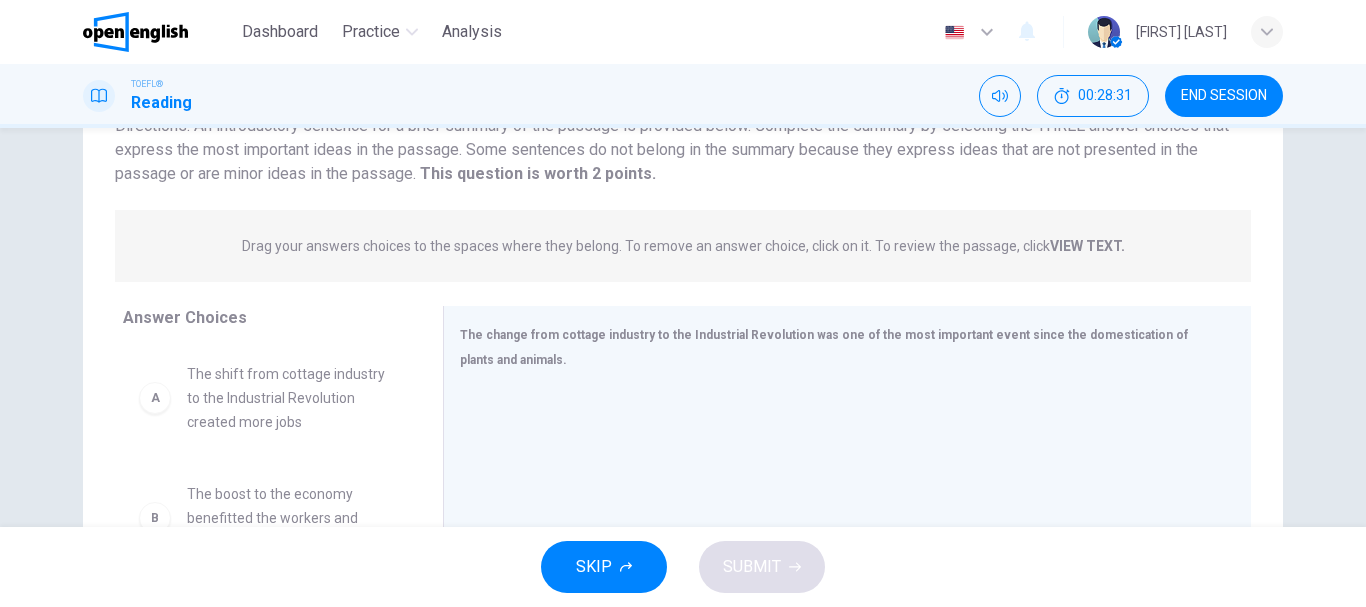 scroll, scrollTop: 200, scrollLeft: 0, axis: vertical 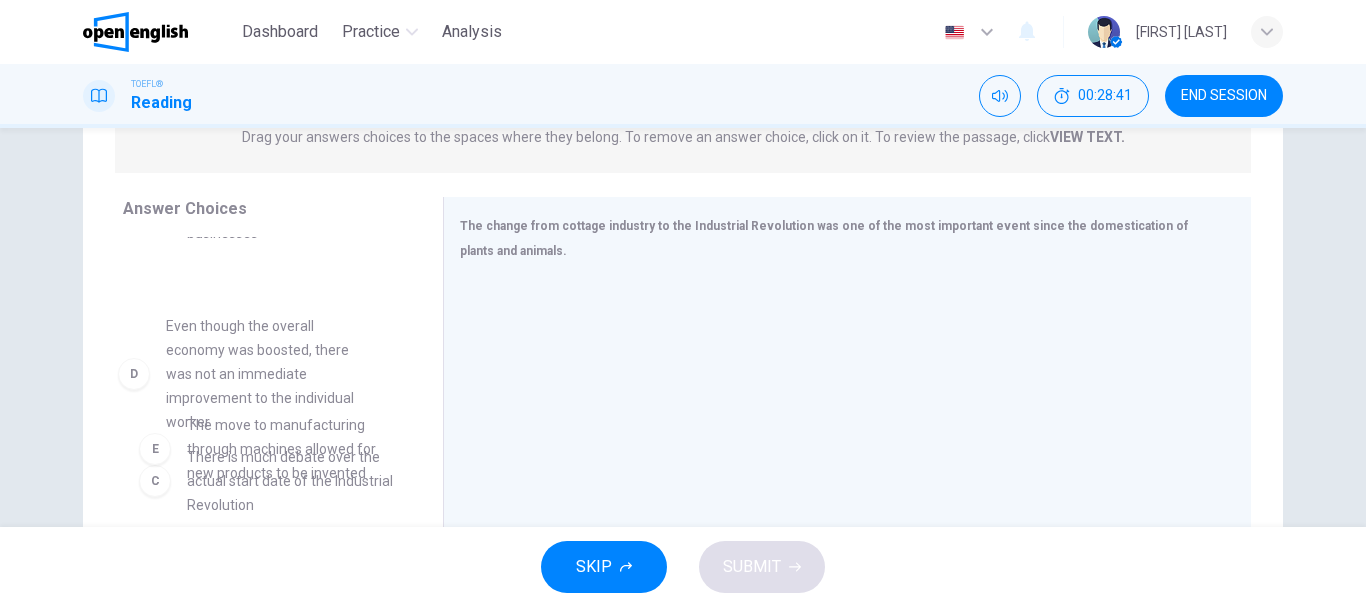 drag, startPoint x: 285, startPoint y: 450, endPoint x: 269, endPoint y: 345, distance: 106.21205 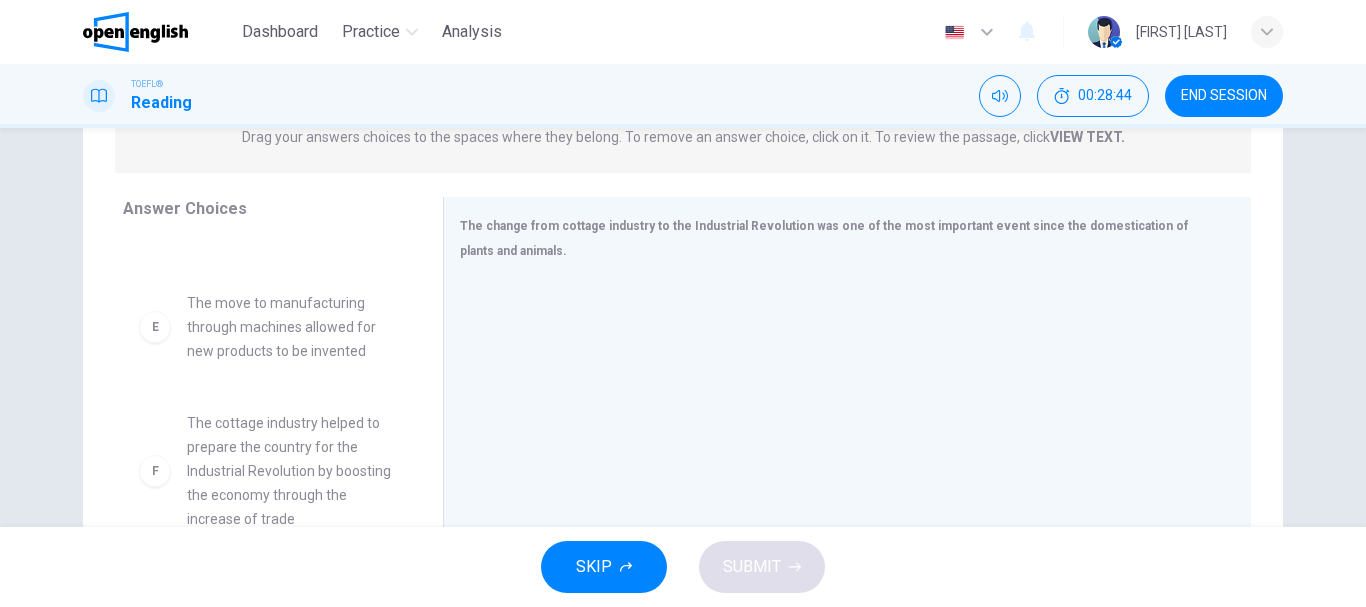 scroll, scrollTop: 492, scrollLeft: 0, axis: vertical 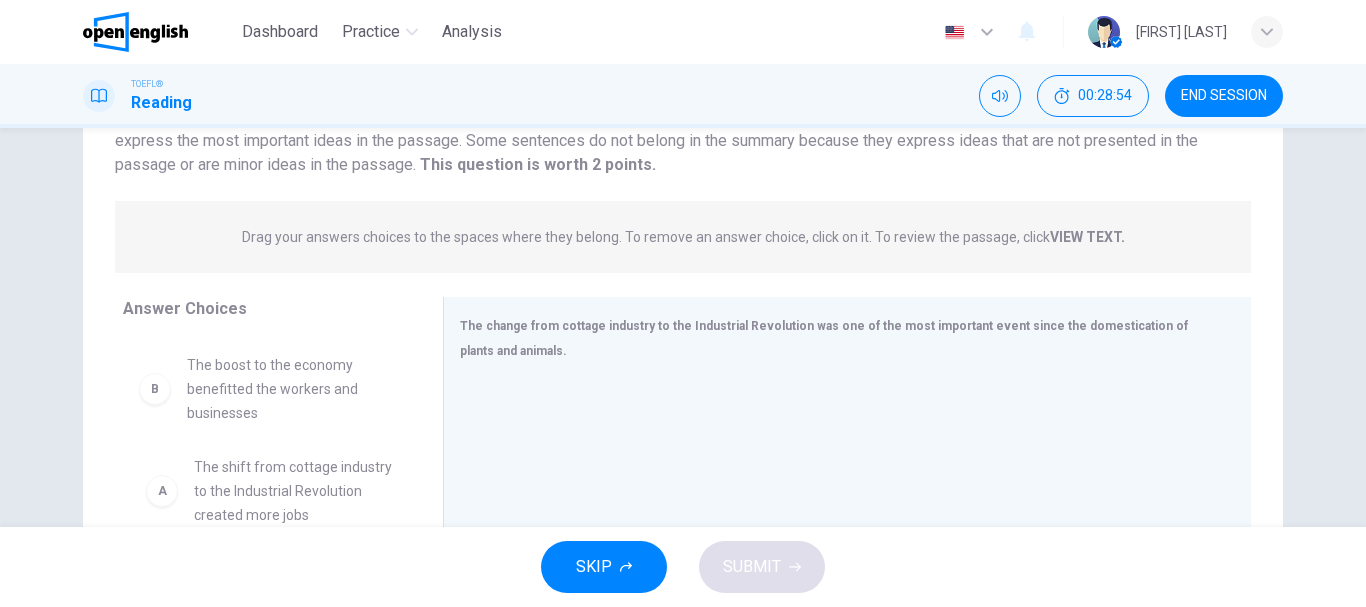 drag, startPoint x: 280, startPoint y: 401, endPoint x: 289, endPoint y: 506, distance: 105.38501 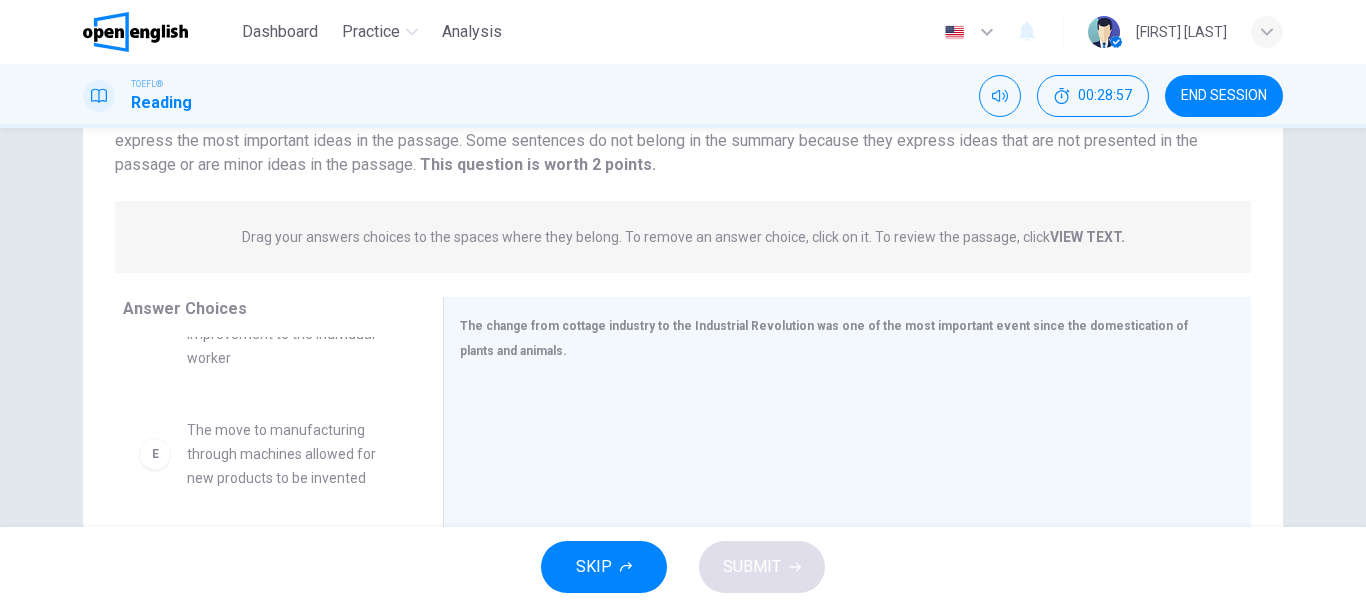 scroll, scrollTop: 492, scrollLeft: 0, axis: vertical 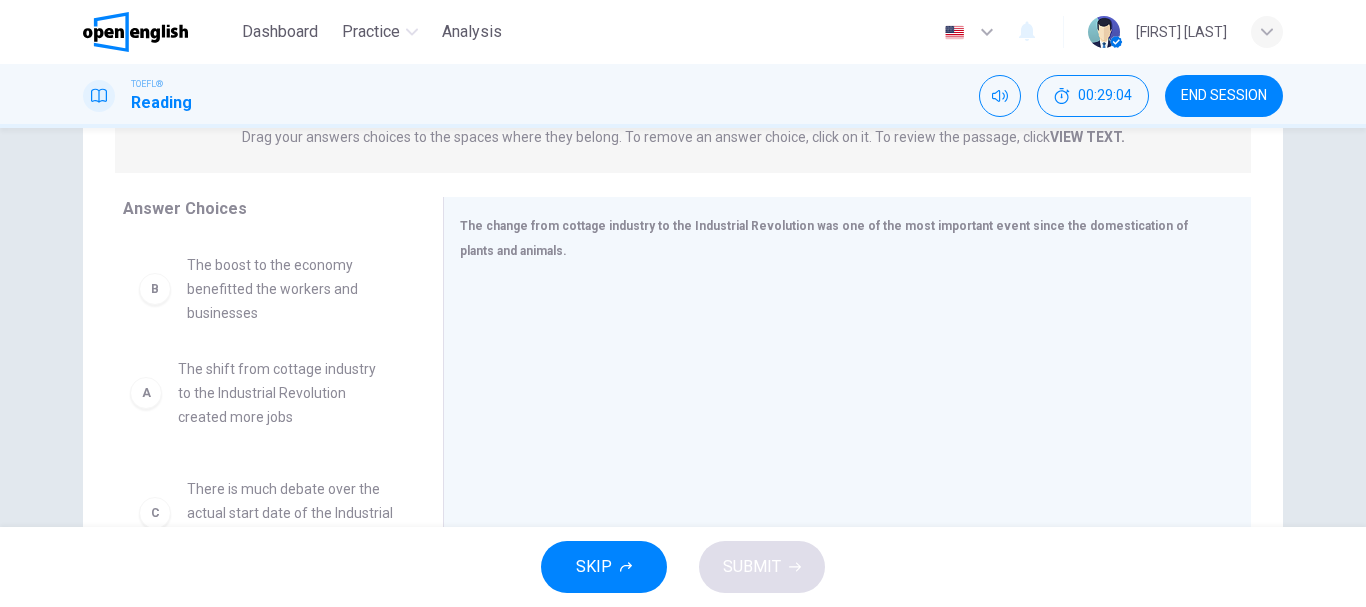drag, startPoint x: 283, startPoint y: 306, endPoint x: 279, endPoint y: 415, distance: 109.07337 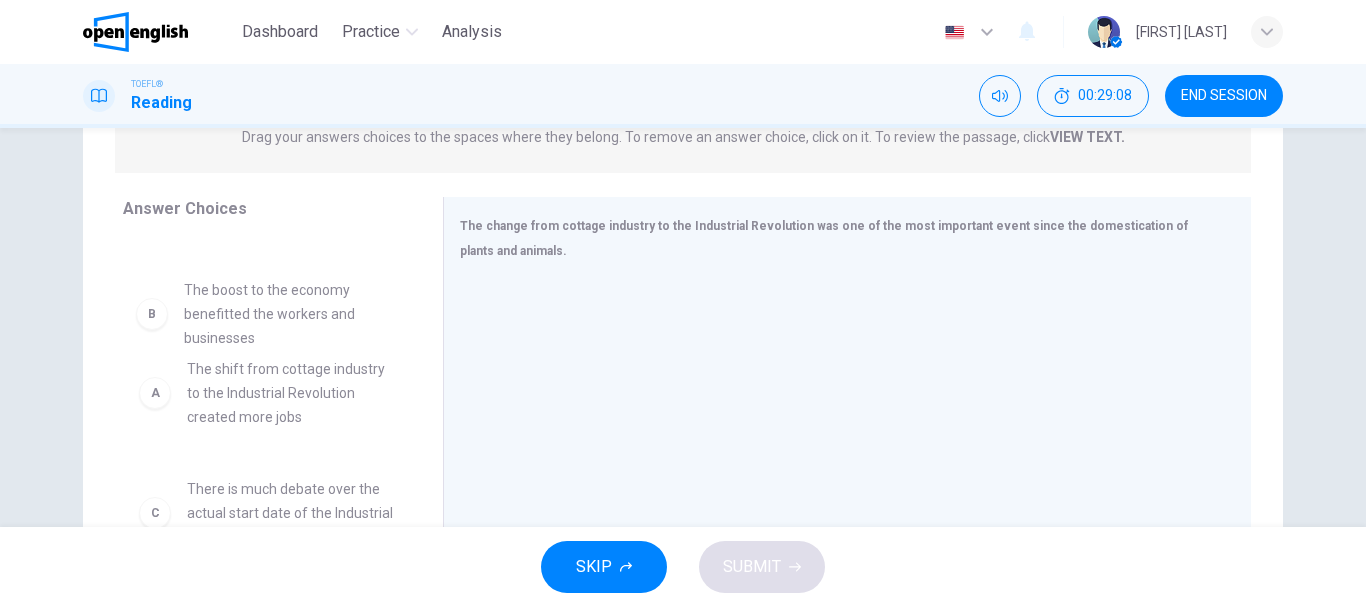 drag, startPoint x: 258, startPoint y: 411, endPoint x: 261, endPoint y: 304, distance: 107.042046 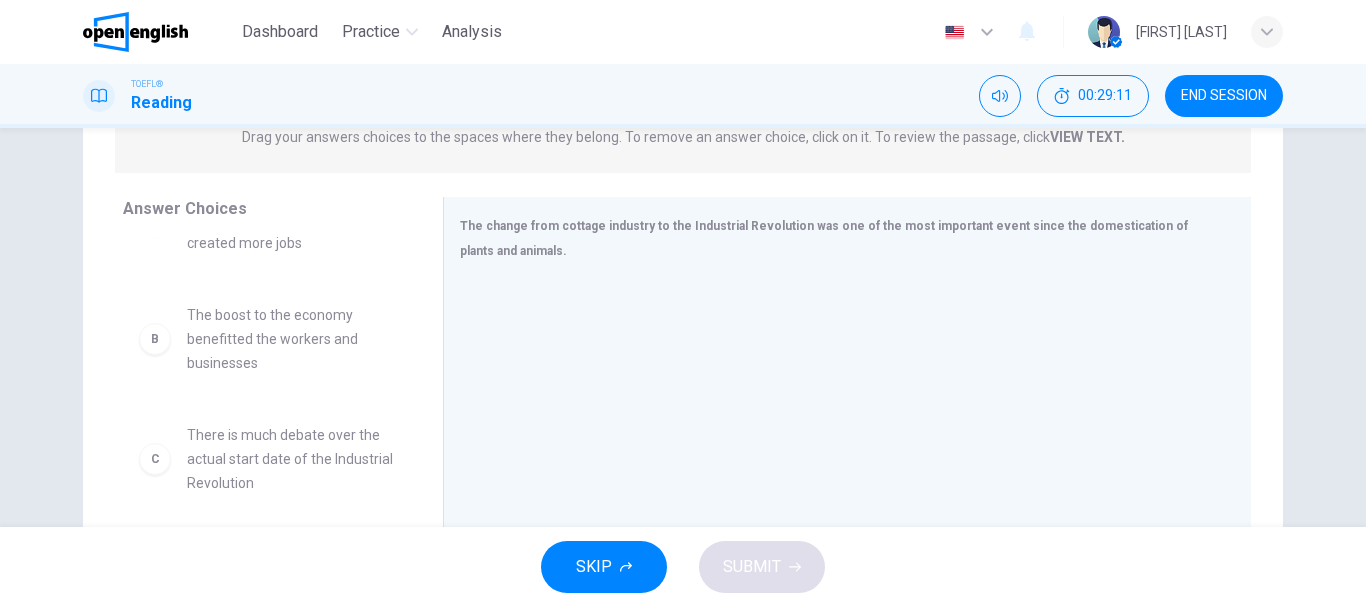 scroll, scrollTop: 100, scrollLeft: 0, axis: vertical 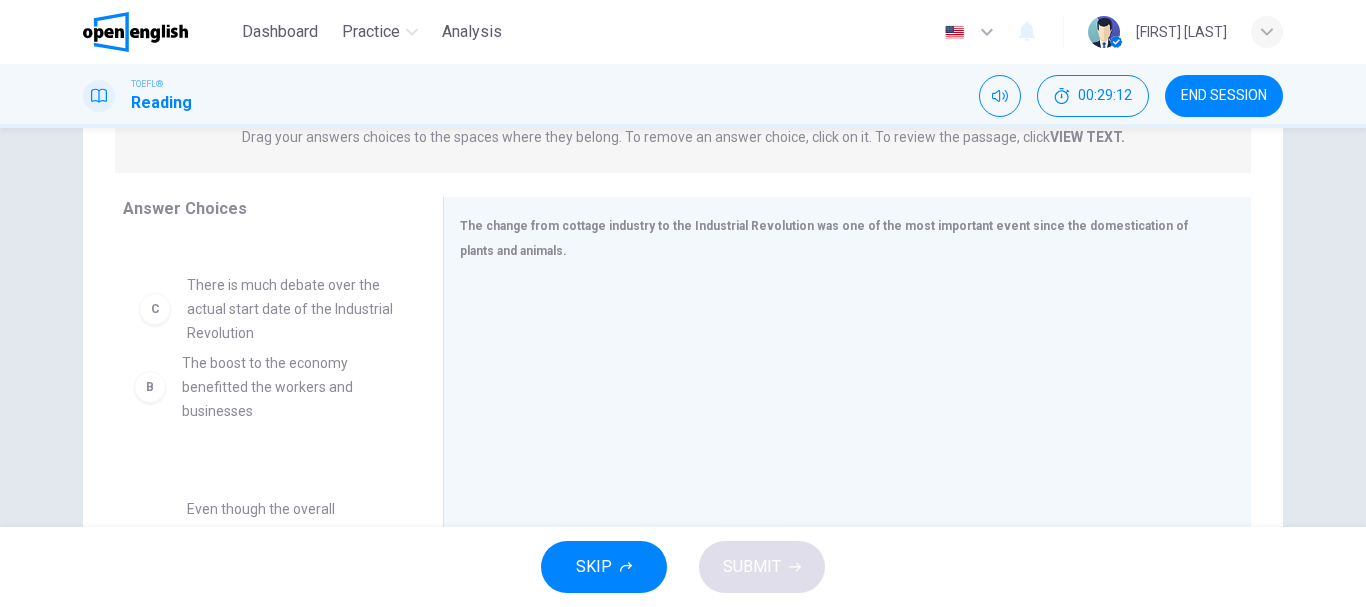 drag, startPoint x: 262, startPoint y: 332, endPoint x: 262, endPoint y: 428, distance: 96 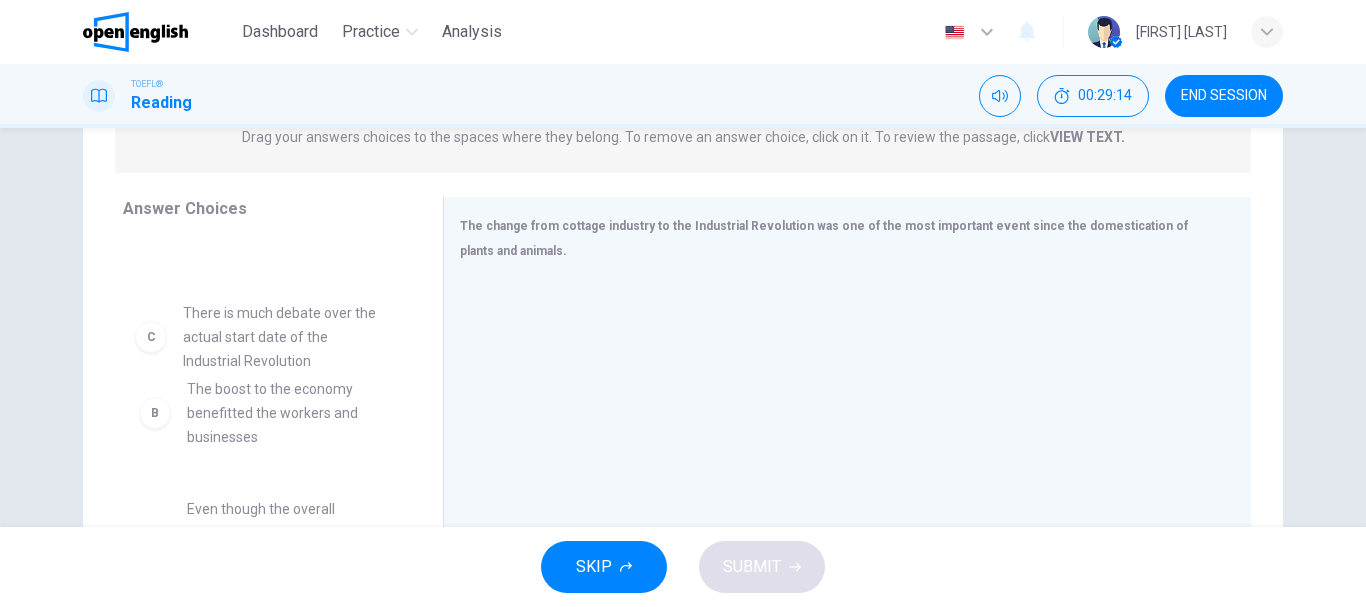 drag, startPoint x: 264, startPoint y: 437, endPoint x: 268, endPoint y: 334, distance: 103.077644 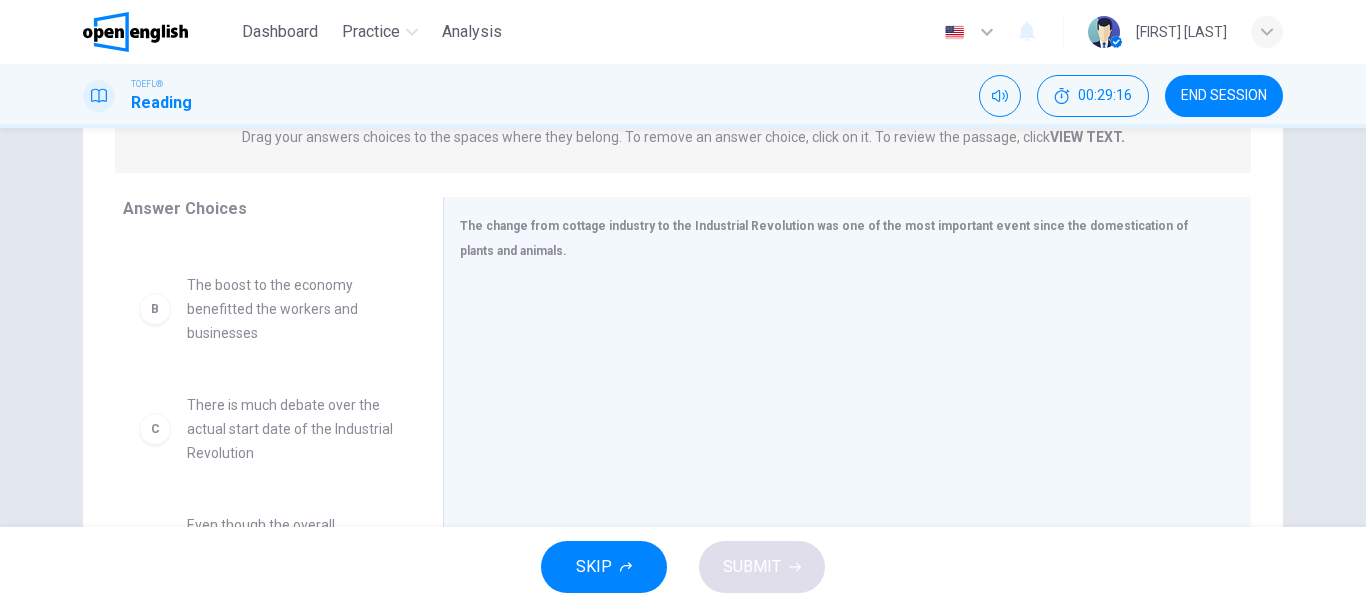 scroll, scrollTop: 200, scrollLeft: 0, axis: vertical 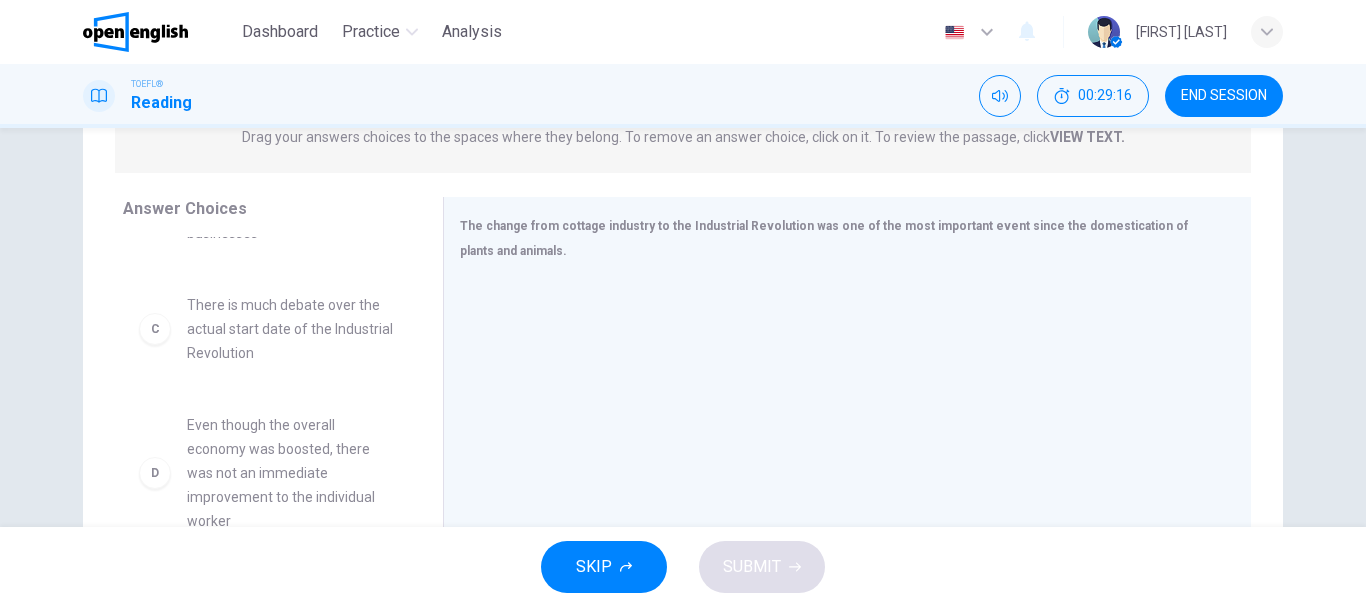 click on "Even though the overall economy was boosted, there was not an immediate improvement to the individual worker" at bounding box center [291, 473] 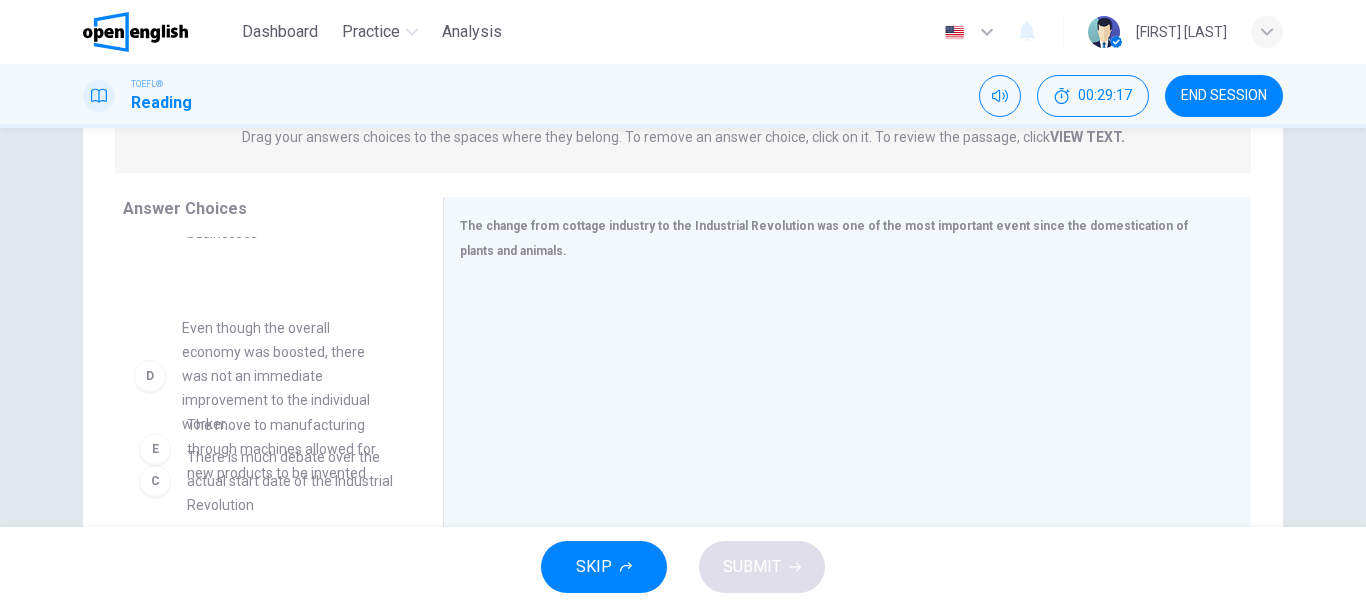 drag, startPoint x: 262, startPoint y: 448, endPoint x: 262, endPoint y: 344, distance: 104 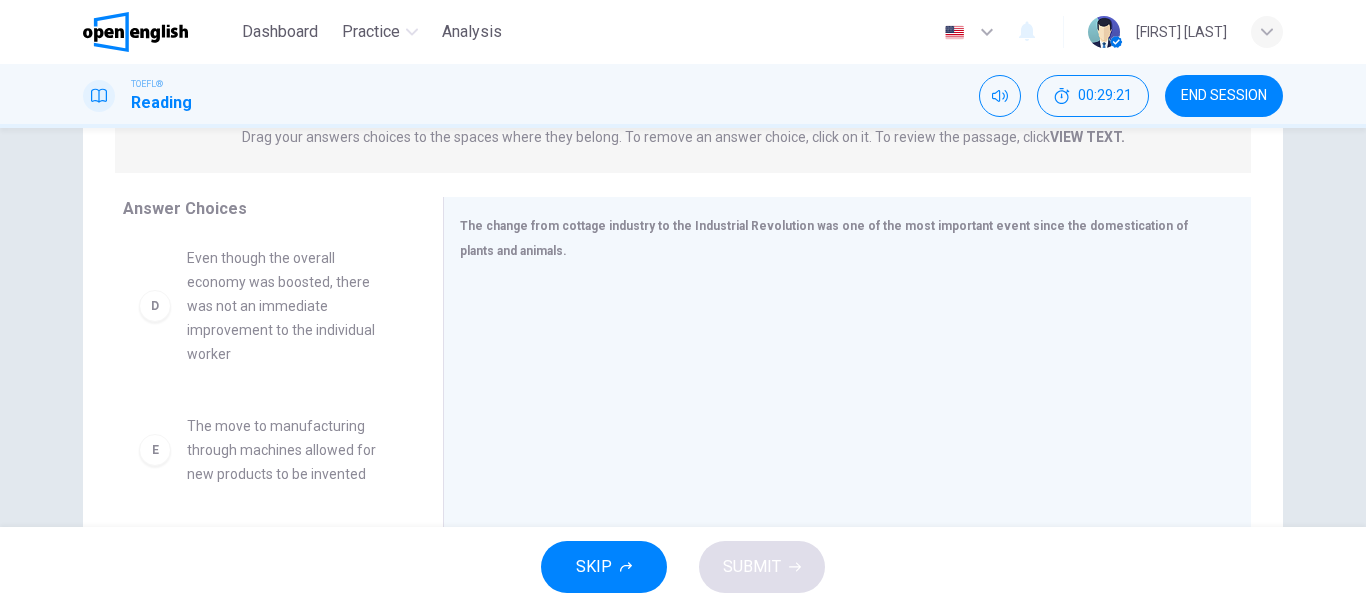 scroll, scrollTop: 400, scrollLeft: 0, axis: vertical 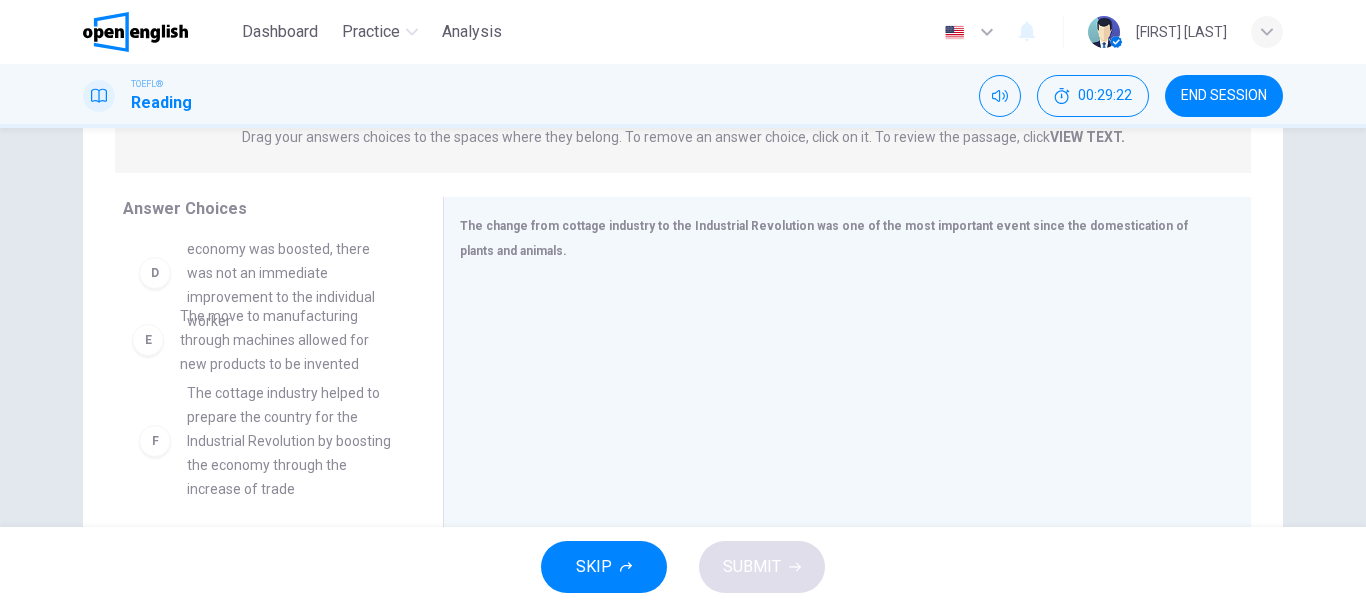 drag, startPoint x: 270, startPoint y: 426, endPoint x: 265, endPoint y: 320, distance: 106.11786 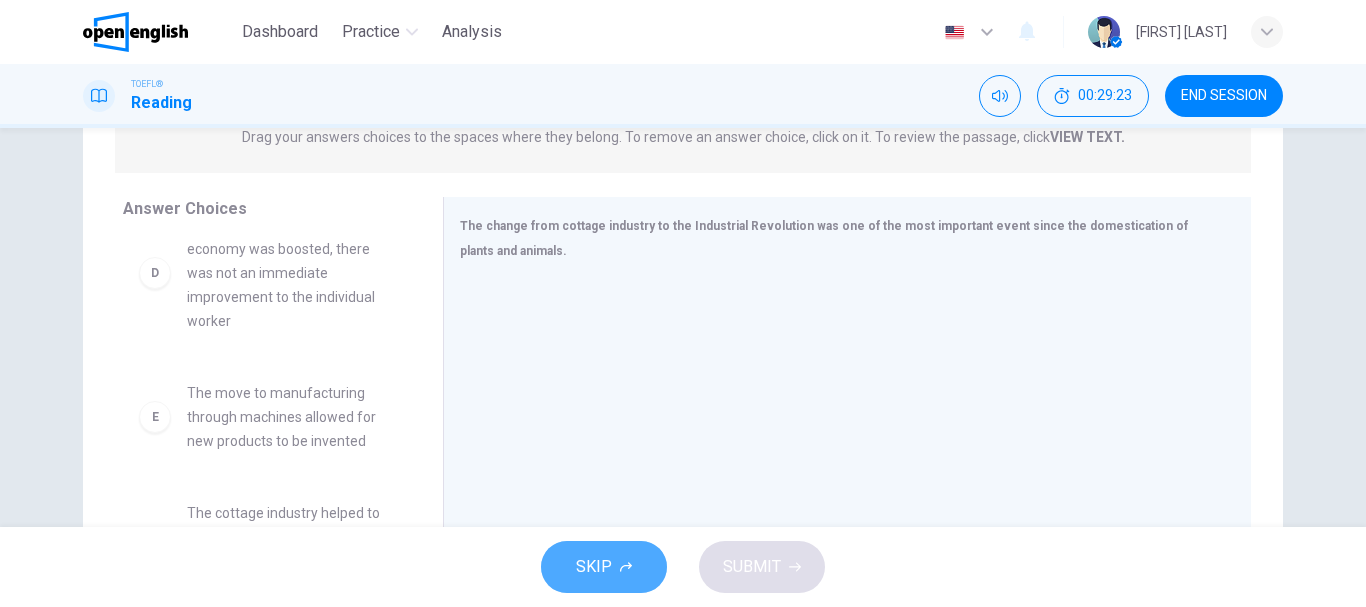click on "SKIP" at bounding box center (594, 567) 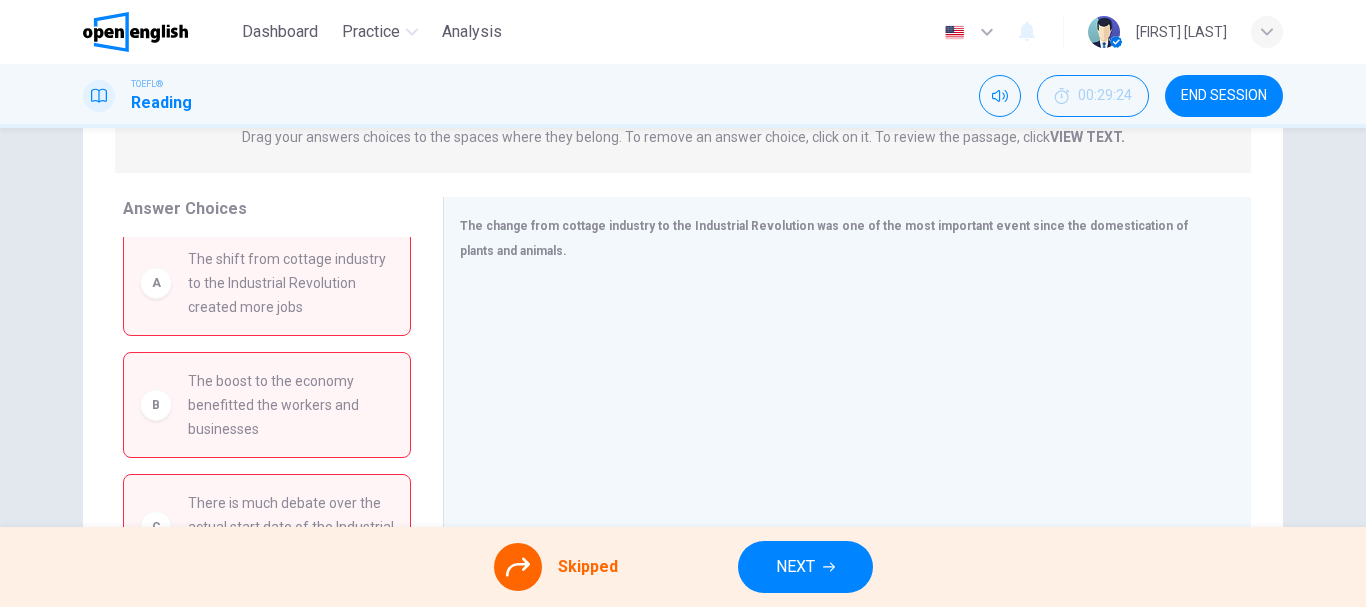 scroll, scrollTop: 0, scrollLeft: 0, axis: both 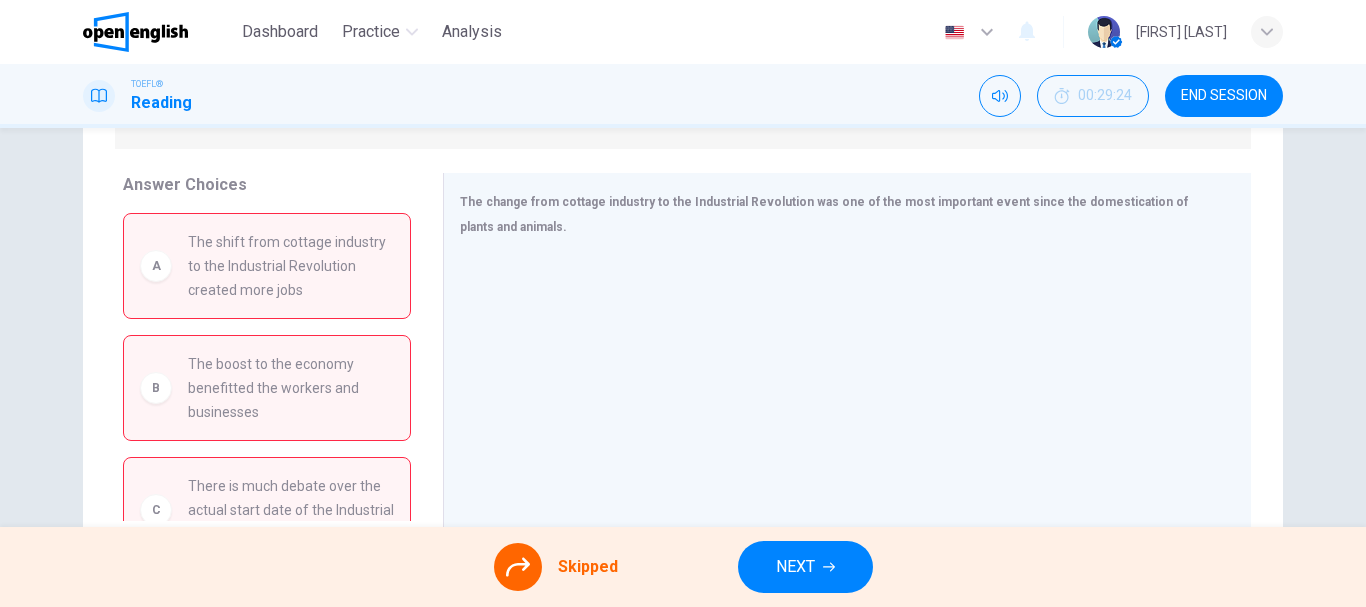 click on "The shift from cottage industry to the Industrial Revolution created more jobs" at bounding box center [291, 266] 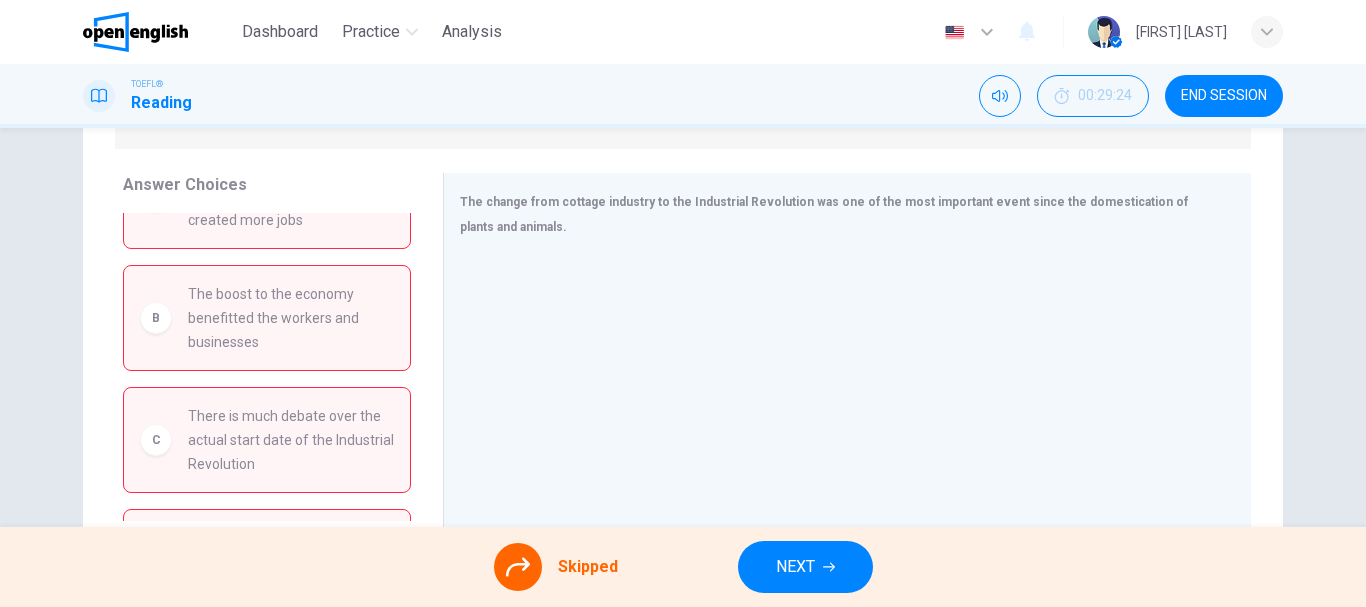 scroll, scrollTop: 100, scrollLeft: 0, axis: vertical 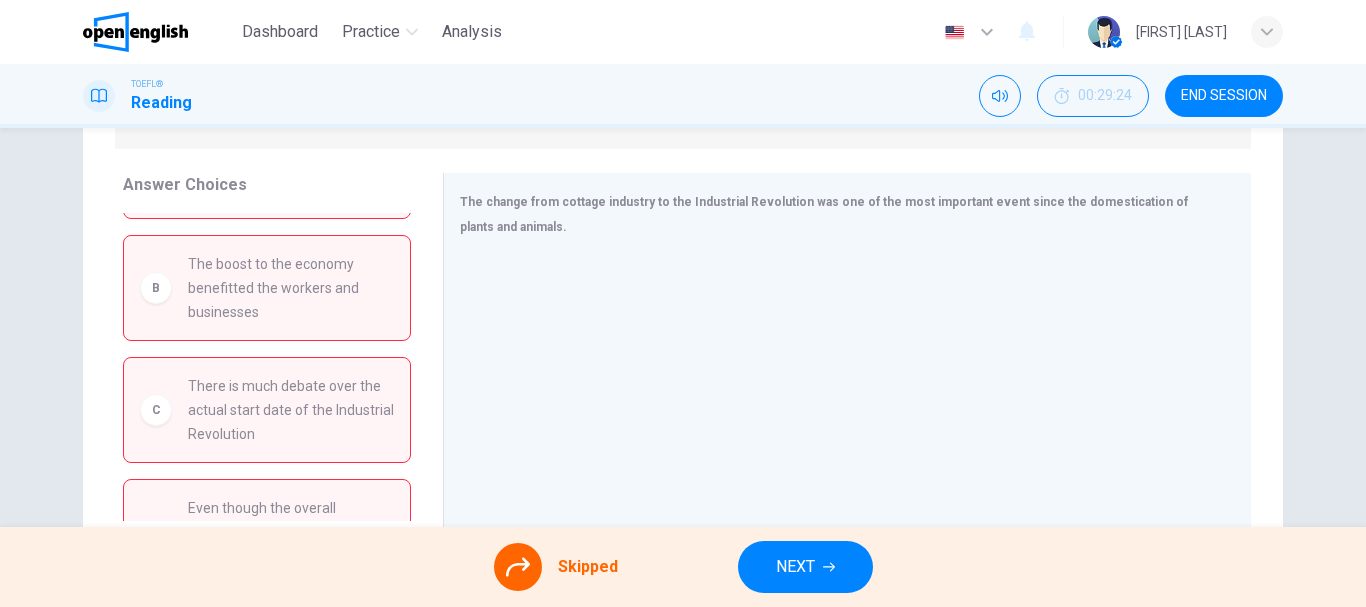 drag, startPoint x: 274, startPoint y: 316, endPoint x: 274, endPoint y: 370, distance: 54 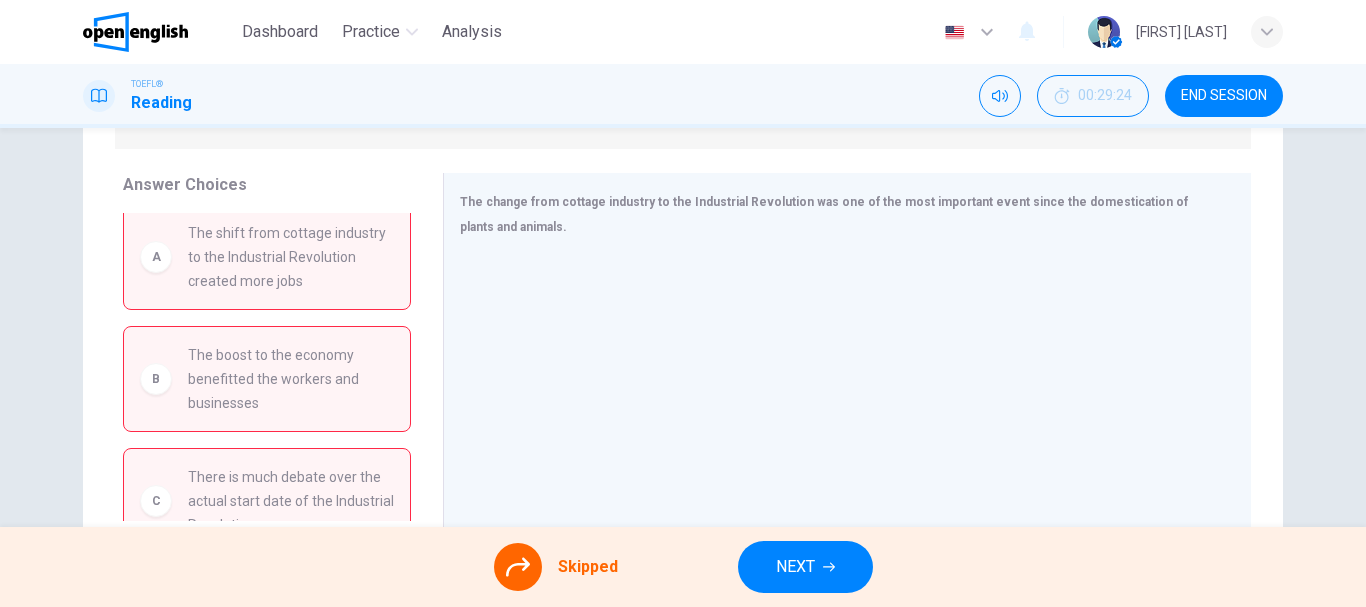 scroll, scrollTop: 0, scrollLeft: 0, axis: both 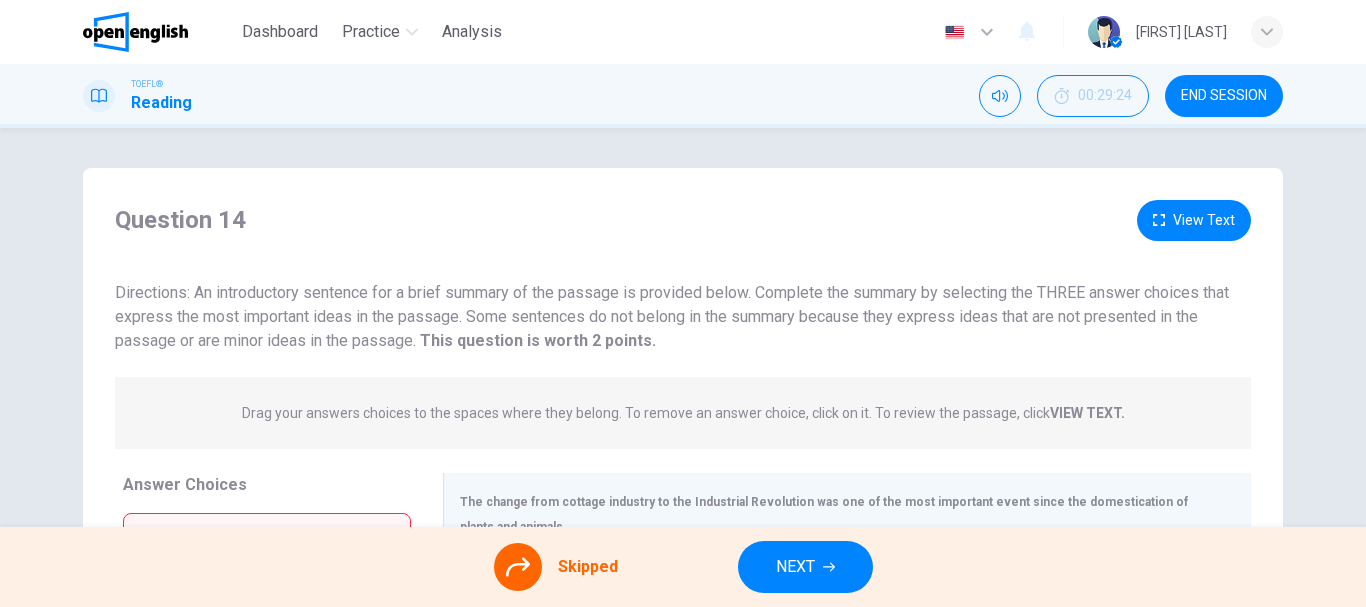 click on "View Text" at bounding box center [1194, 220] 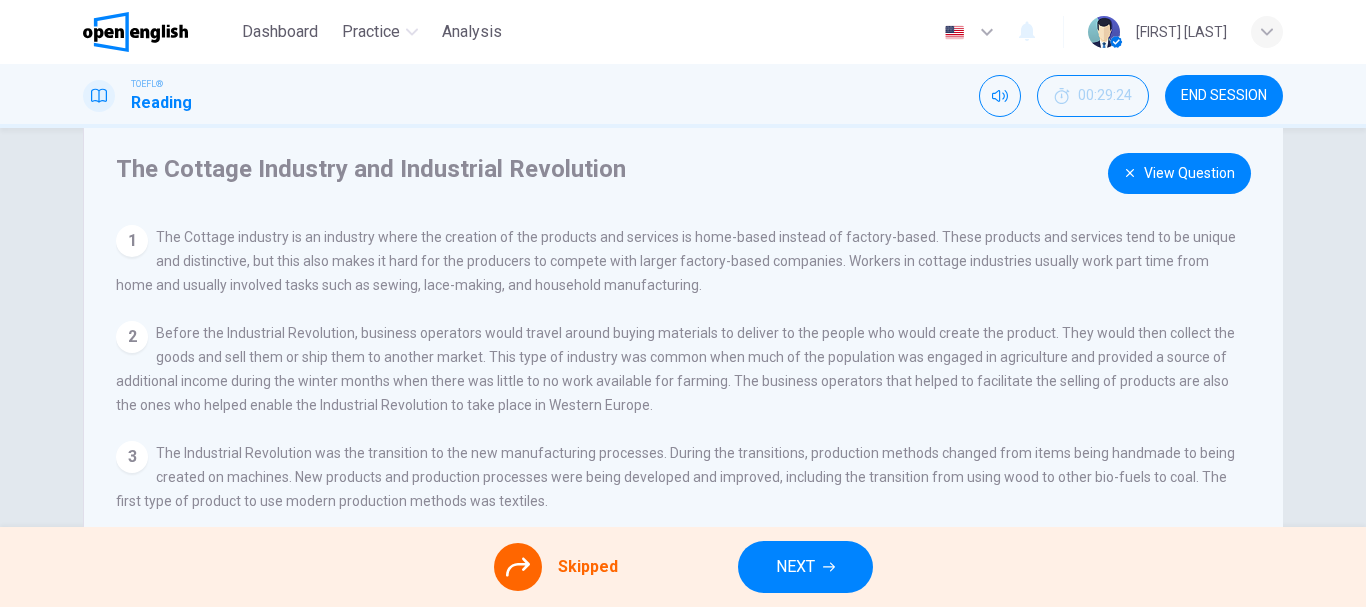 scroll, scrollTop: 0, scrollLeft: 0, axis: both 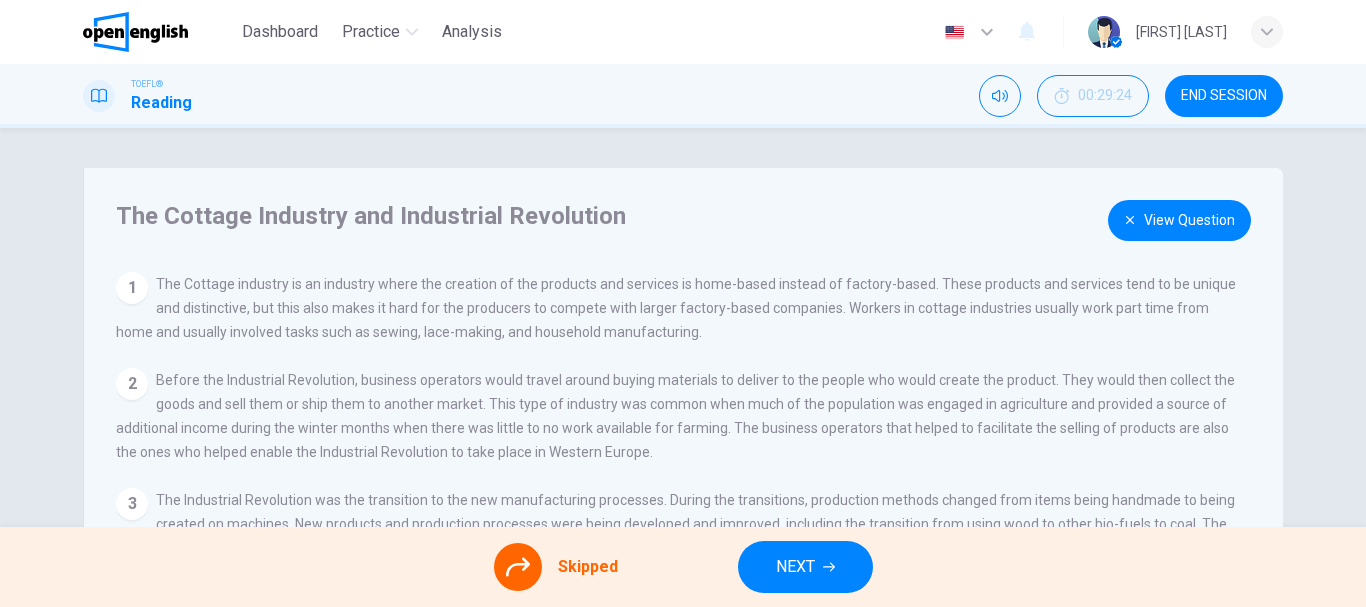 click on "View Question" at bounding box center (1179, 220) 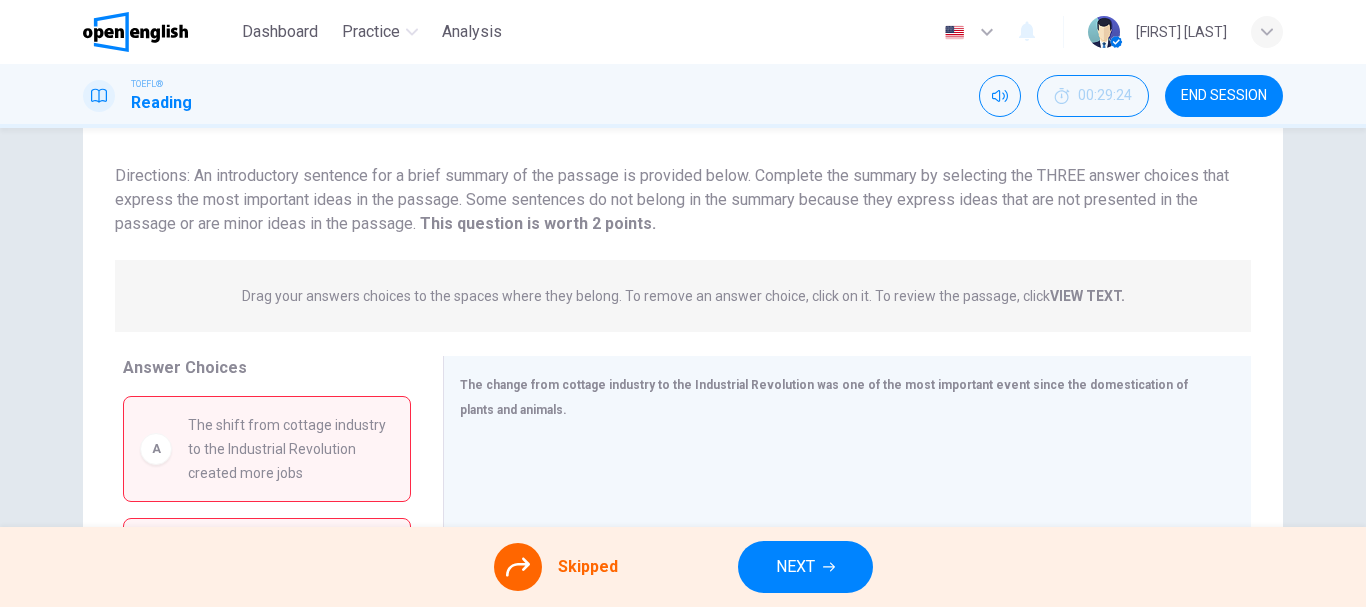 scroll, scrollTop: 300, scrollLeft: 0, axis: vertical 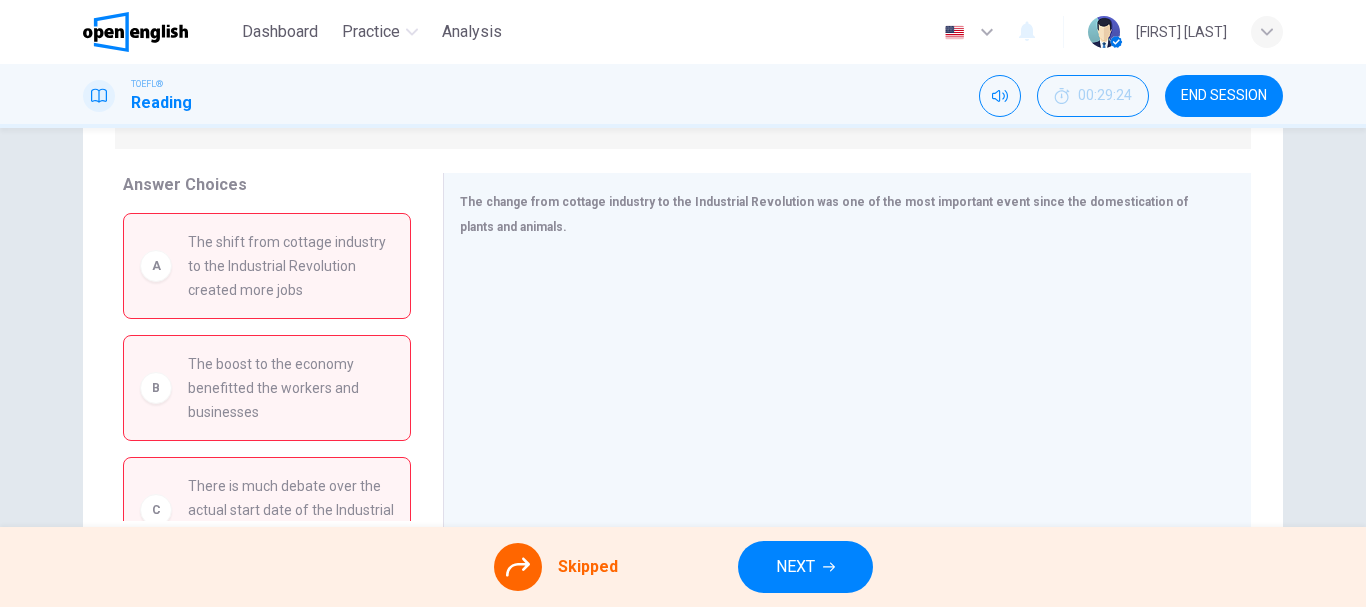 click on "The shift from cottage industry to the Industrial Revolution created more jobs" at bounding box center (291, 266) 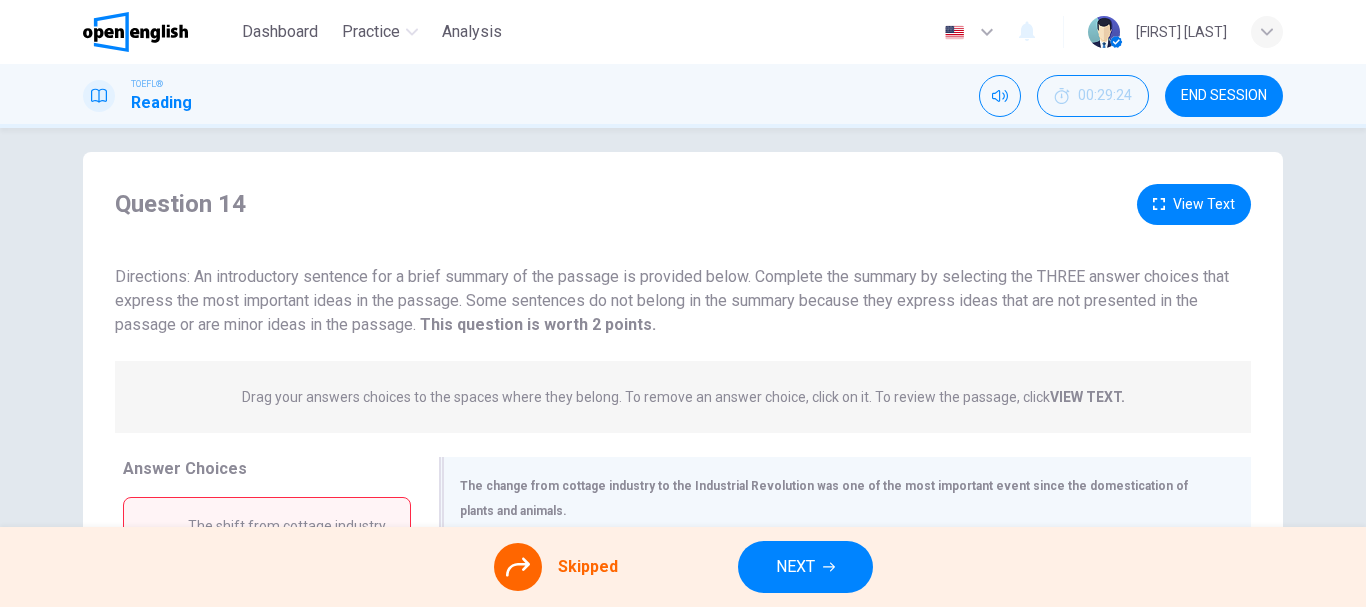 scroll, scrollTop: 0, scrollLeft: 0, axis: both 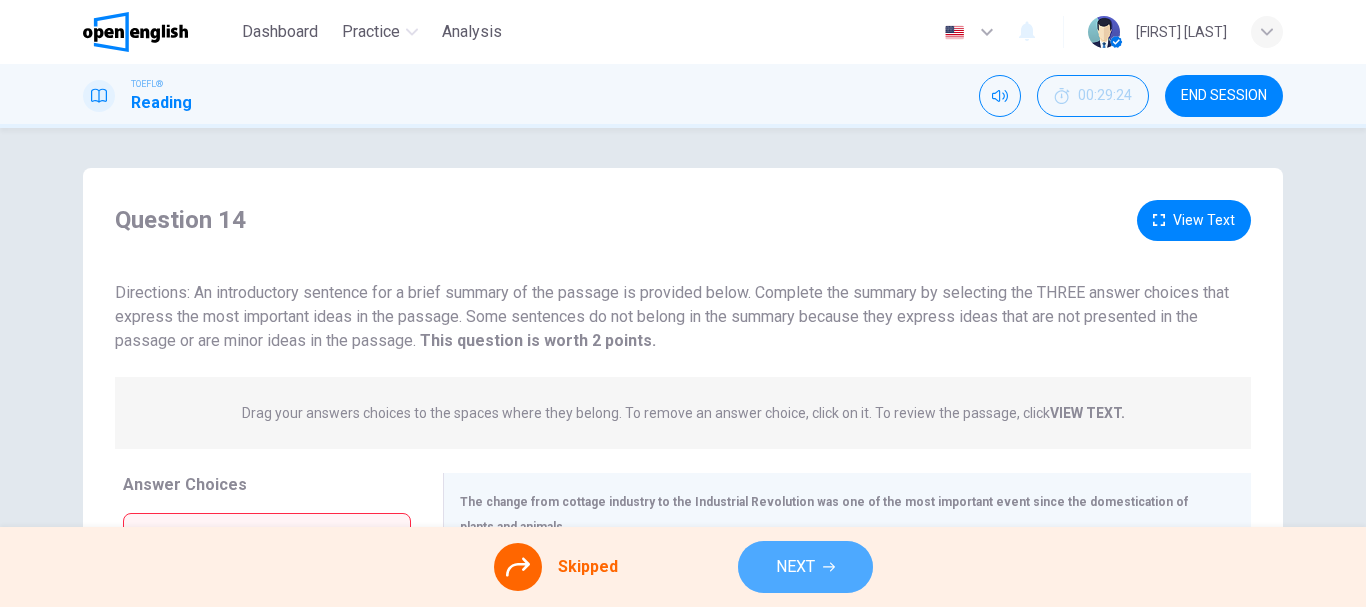 click on "NEXT" at bounding box center (805, 567) 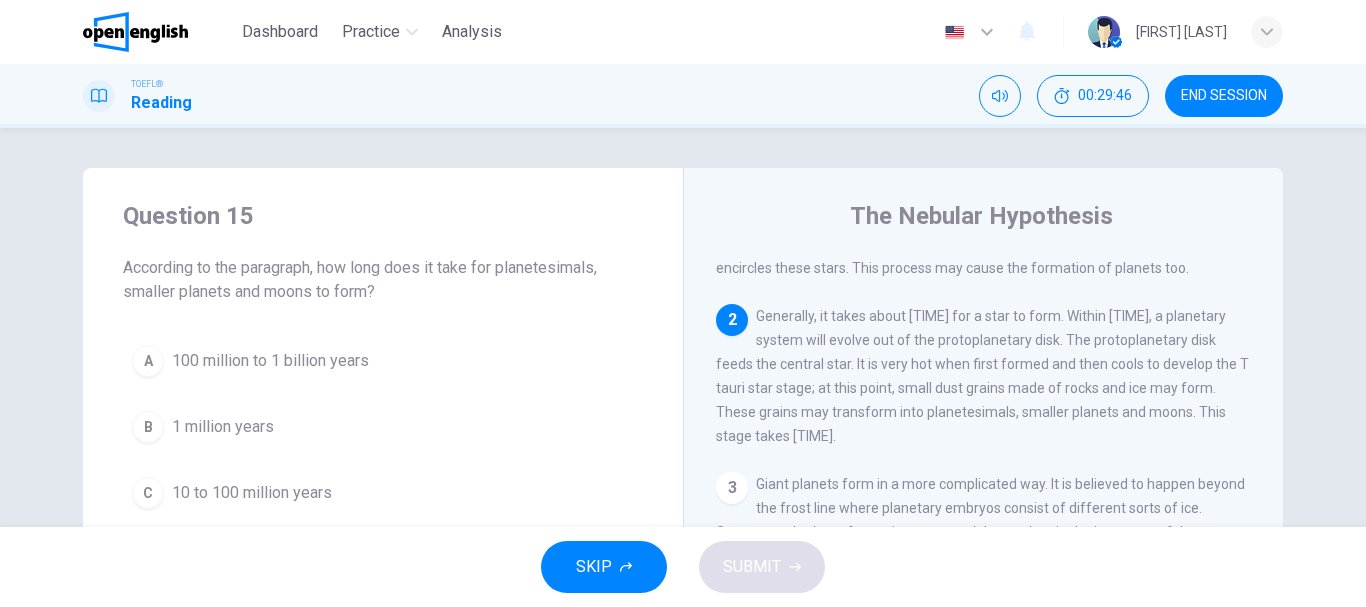 scroll, scrollTop: 200, scrollLeft: 0, axis: vertical 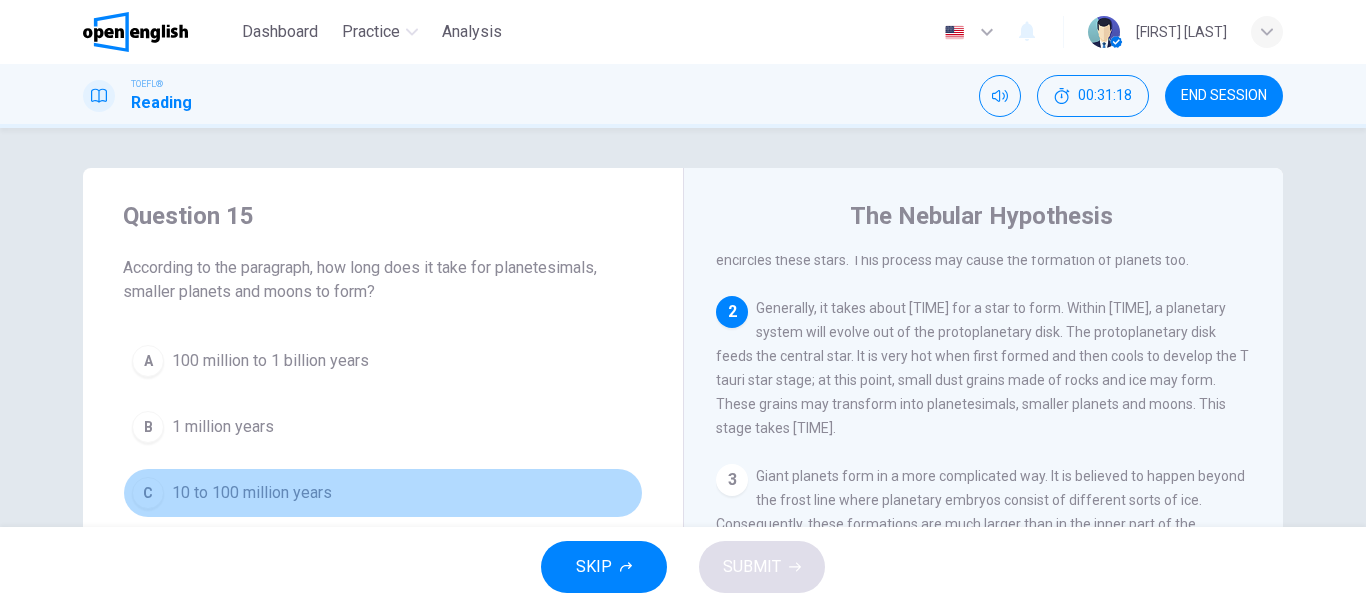 click on "C 10 to 100 million years" at bounding box center (383, 493) 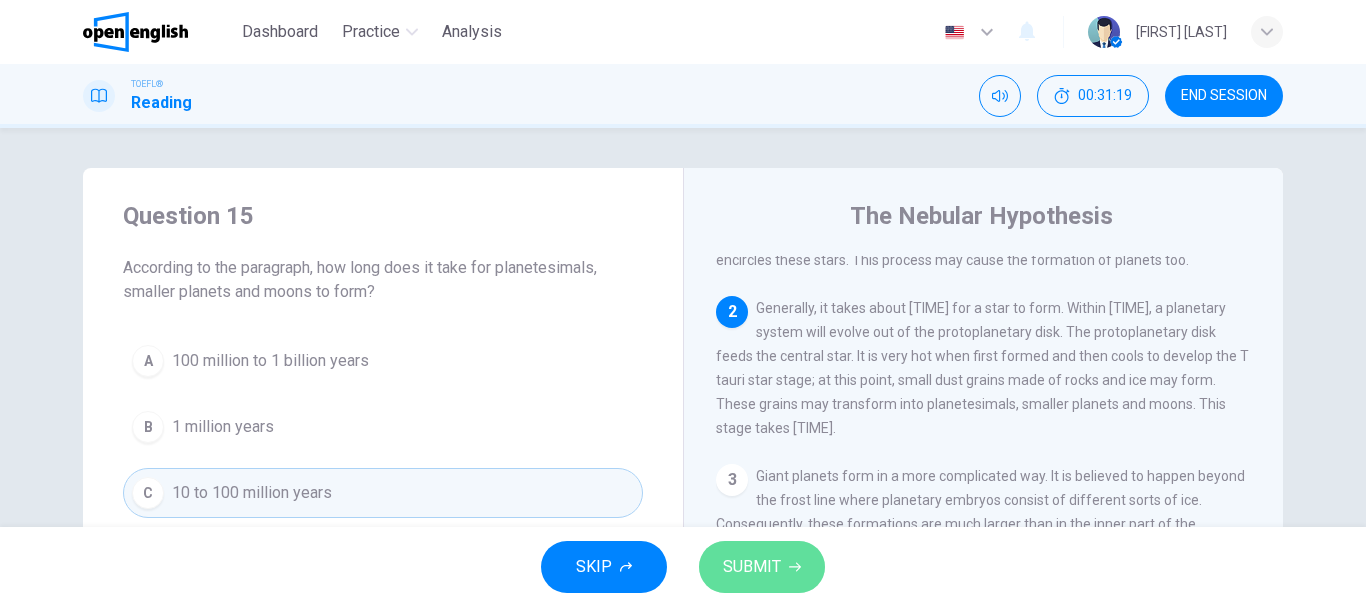 click on "SUBMIT" at bounding box center (752, 567) 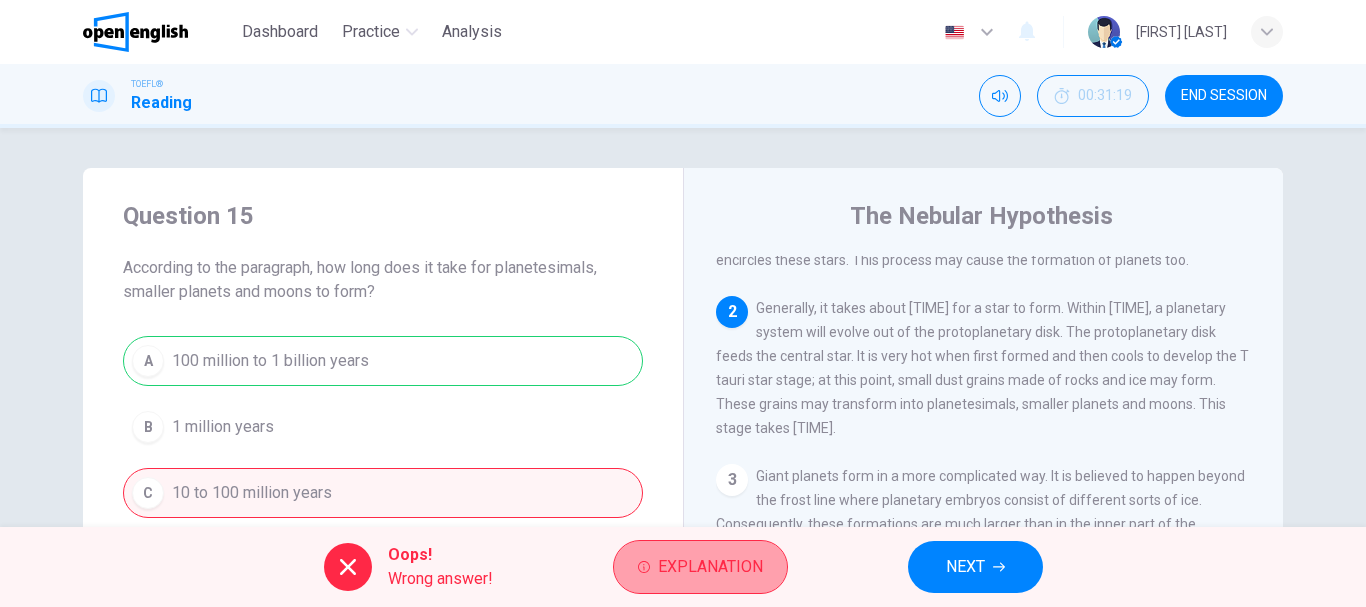 click on "Explanation" at bounding box center (710, 567) 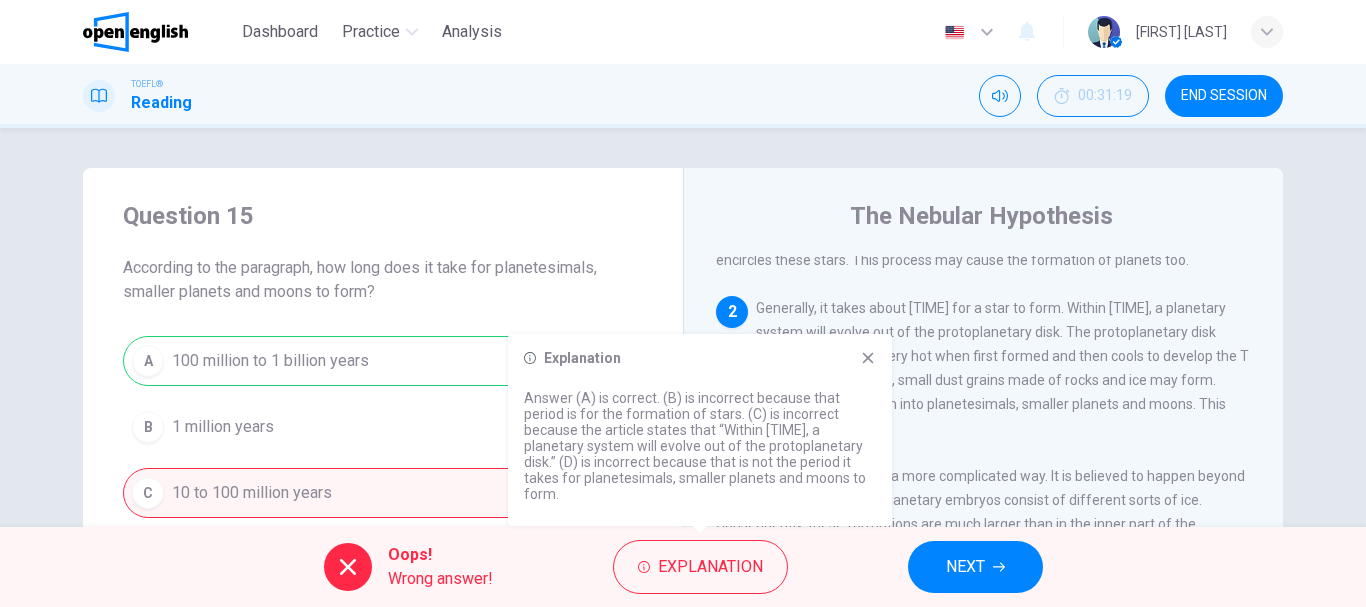 click on "NEXT" at bounding box center (965, 567) 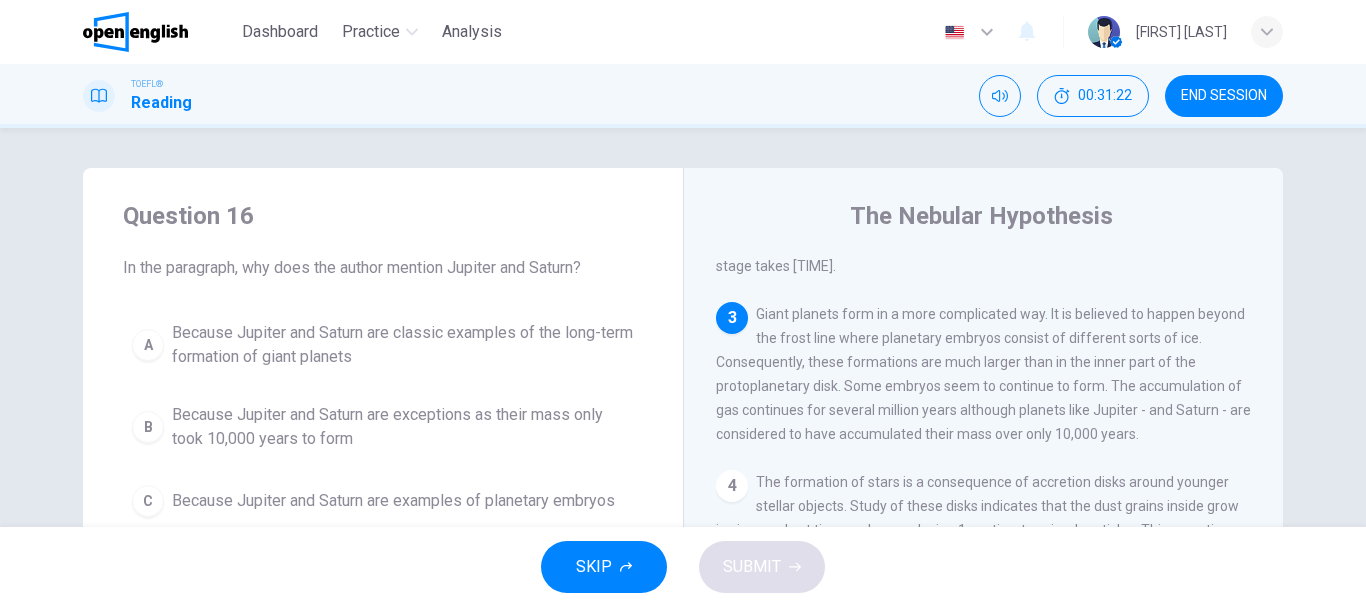 scroll, scrollTop: 398, scrollLeft: 0, axis: vertical 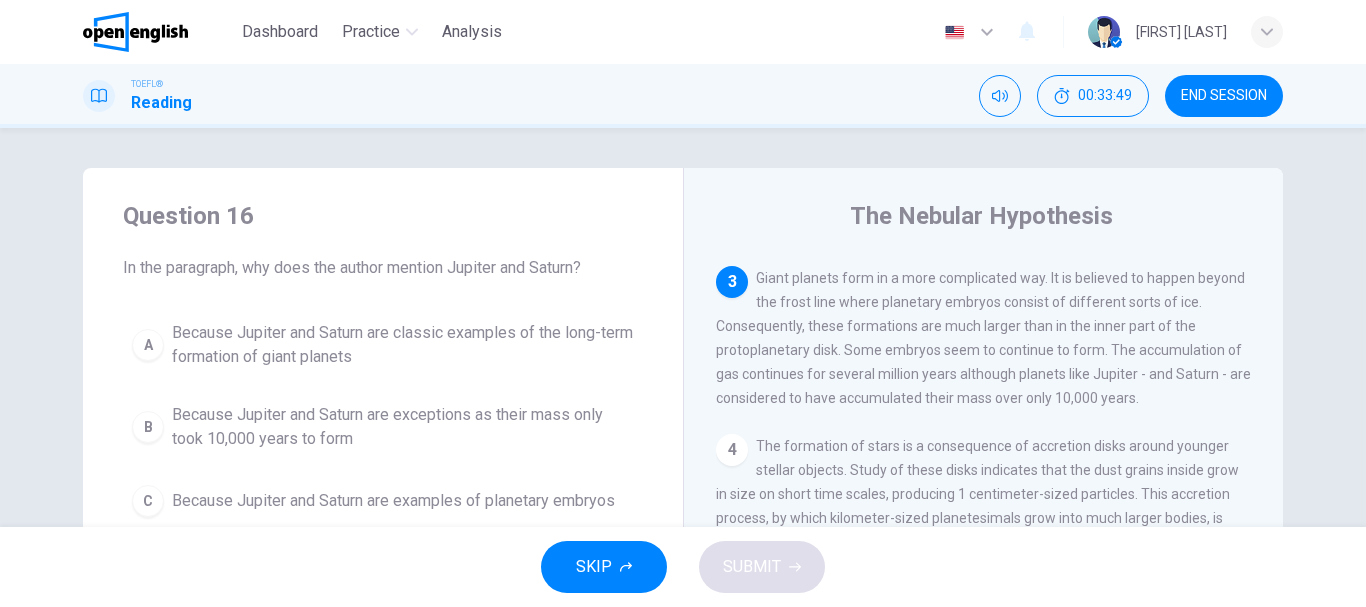 click on "Because Jupiter and Saturn are exceptions as their mass only took 10,000 years to form" at bounding box center (403, 427) 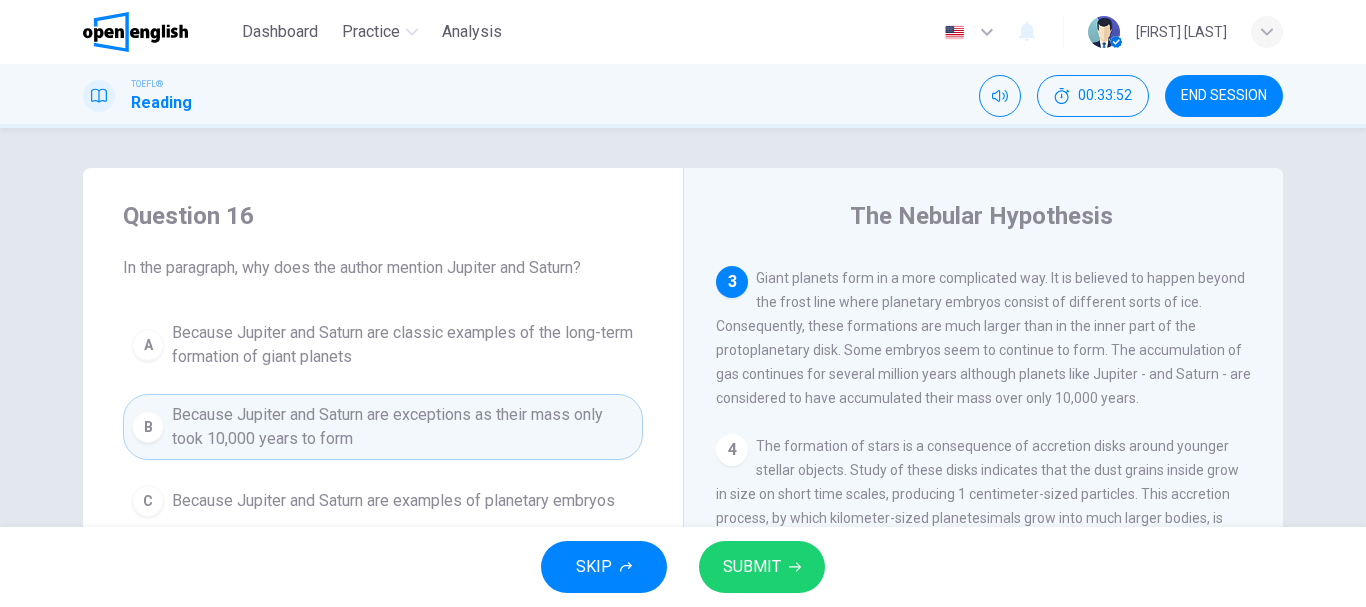 scroll, scrollTop: 100, scrollLeft: 0, axis: vertical 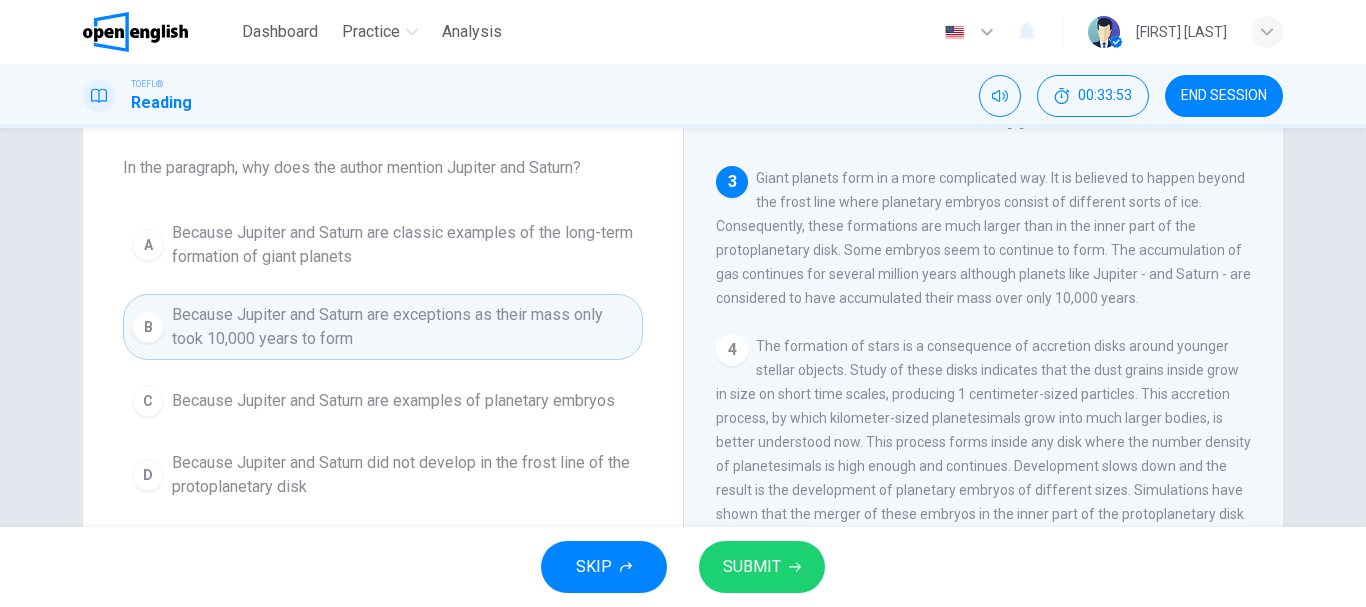 click on "SUBMIT" at bounding box center (752, 567) 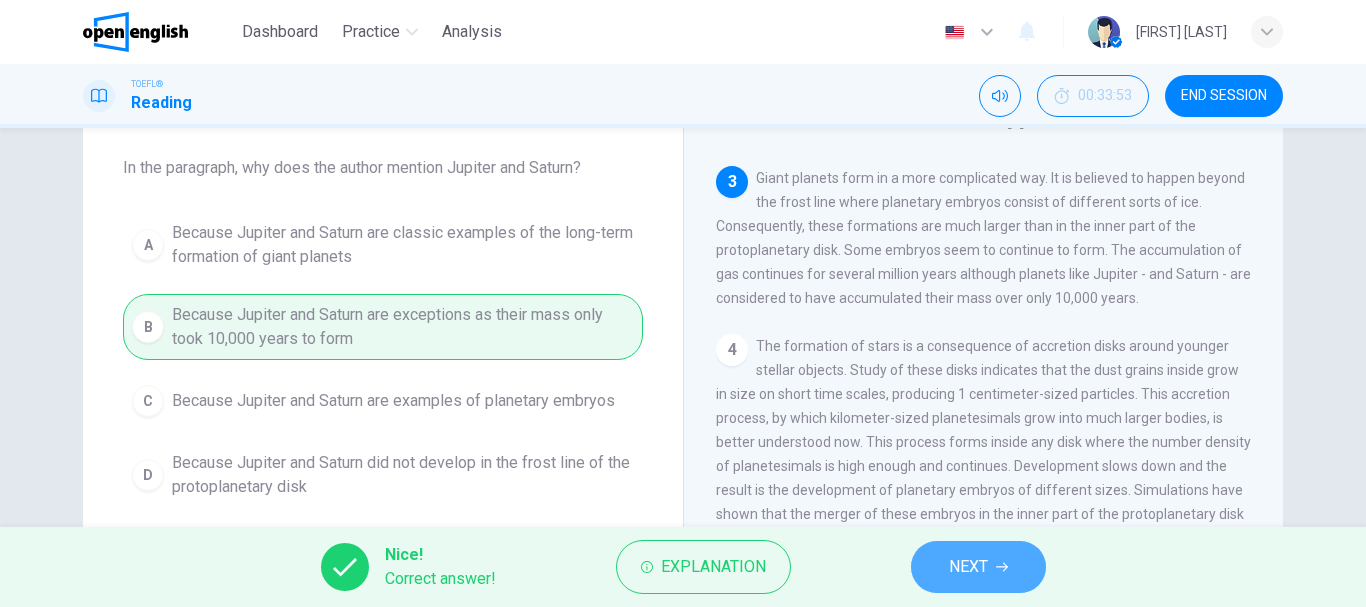 click on "NEXT" at bounding box center (968, 567) 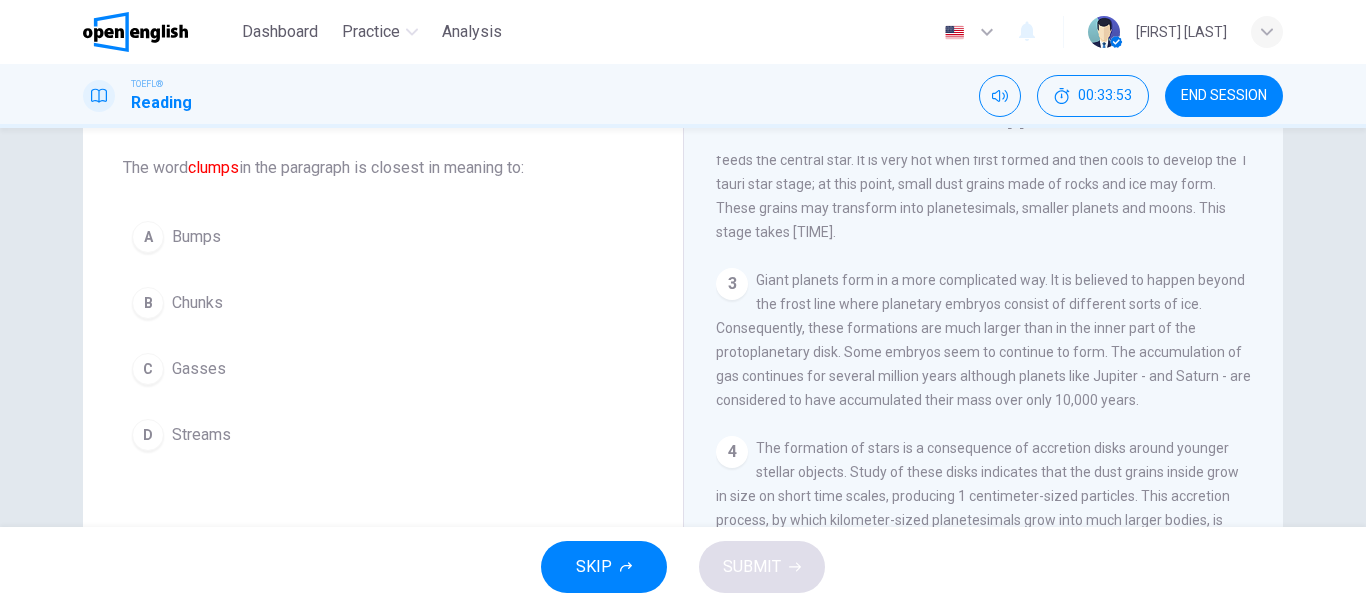 scroll, scrollTop: 0, scrollLeft: 0, axis: both 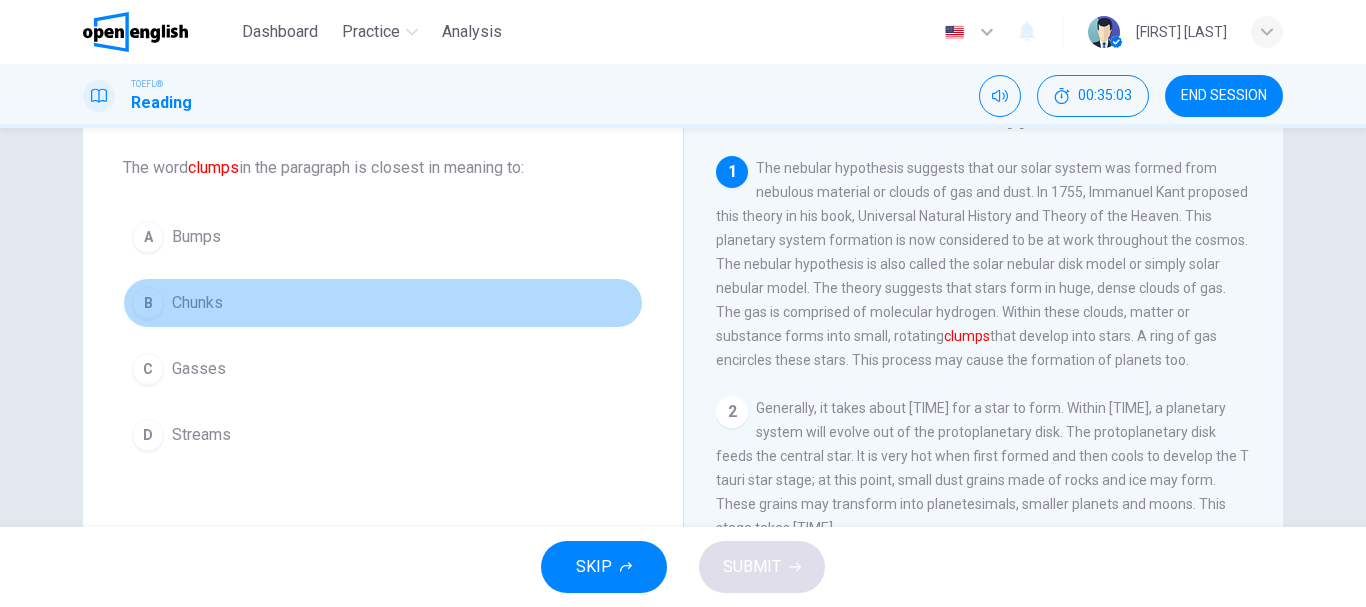 click on "B Chunks" at bounding box center [383, 303] 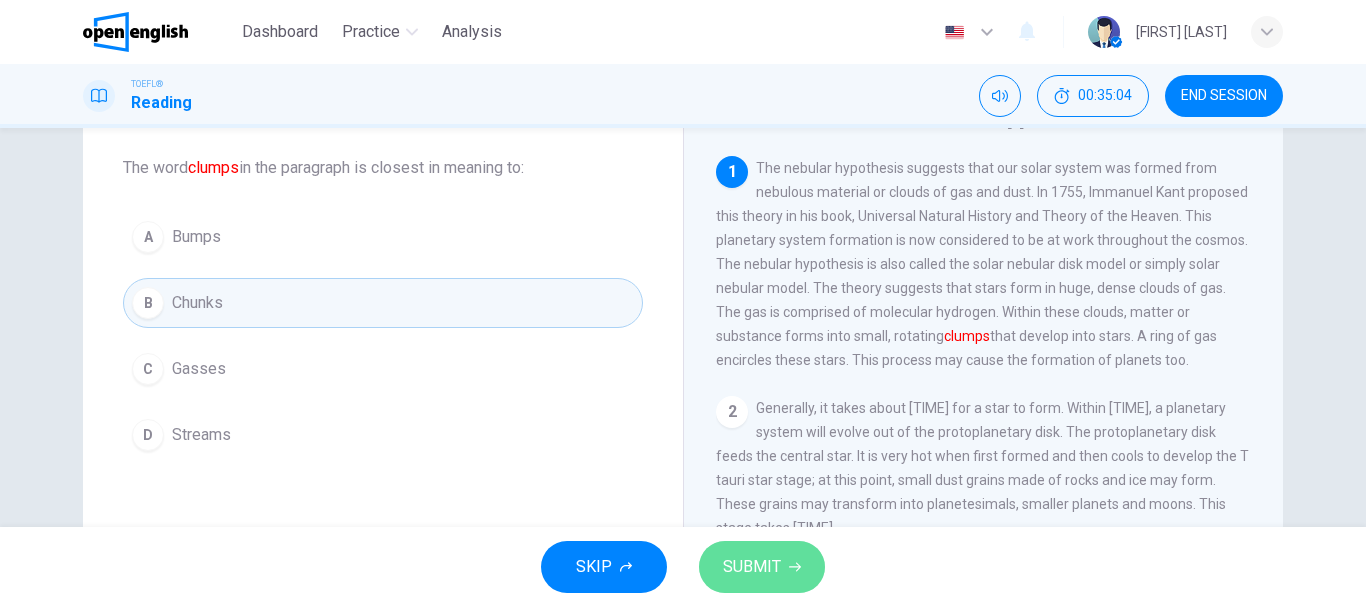 click on "SUBMIT" at bounding box center [752, 567] 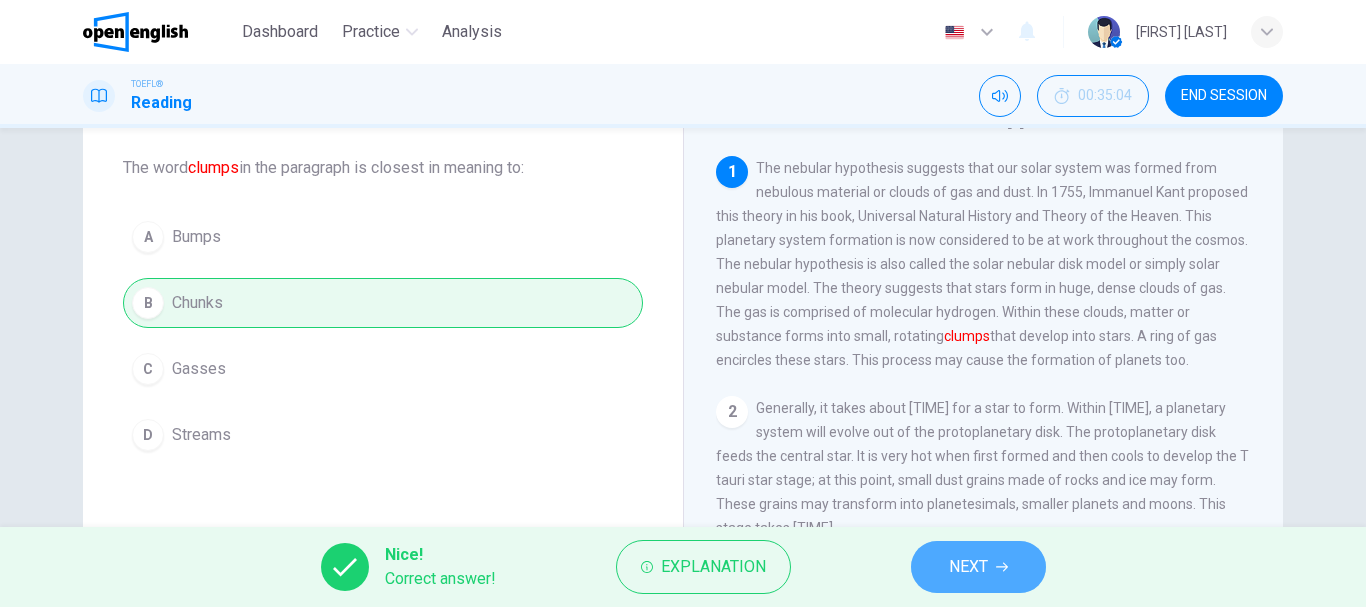 click 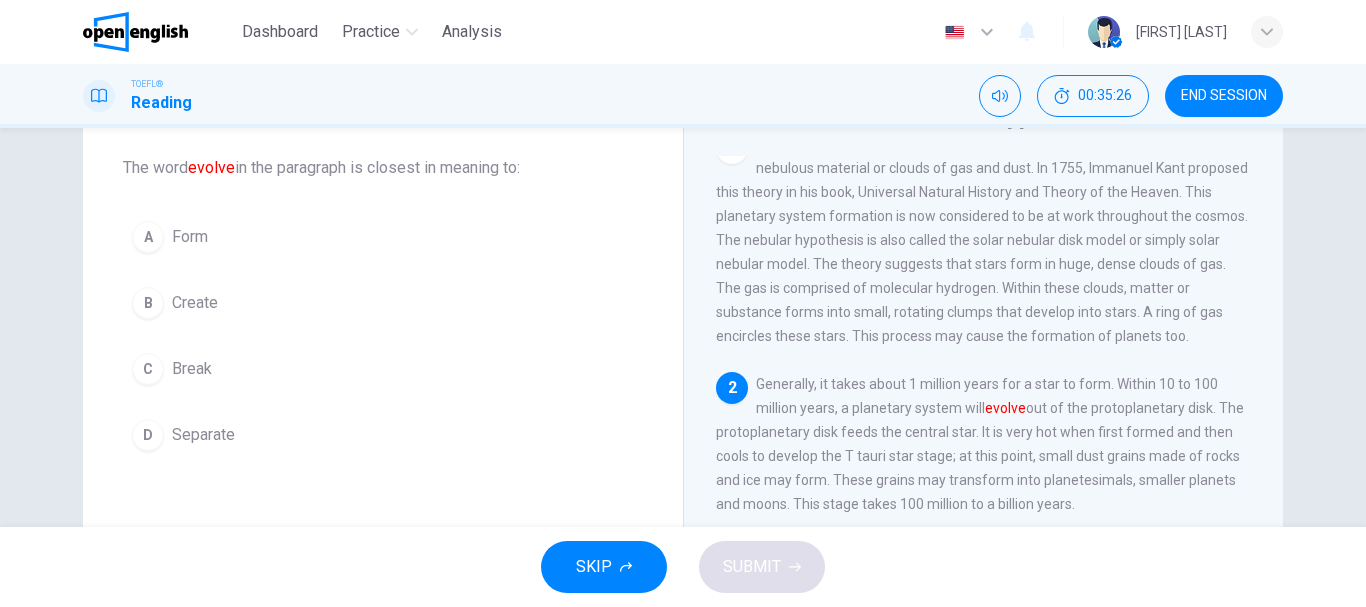 click on "Create" at bounding box center [195, 303] 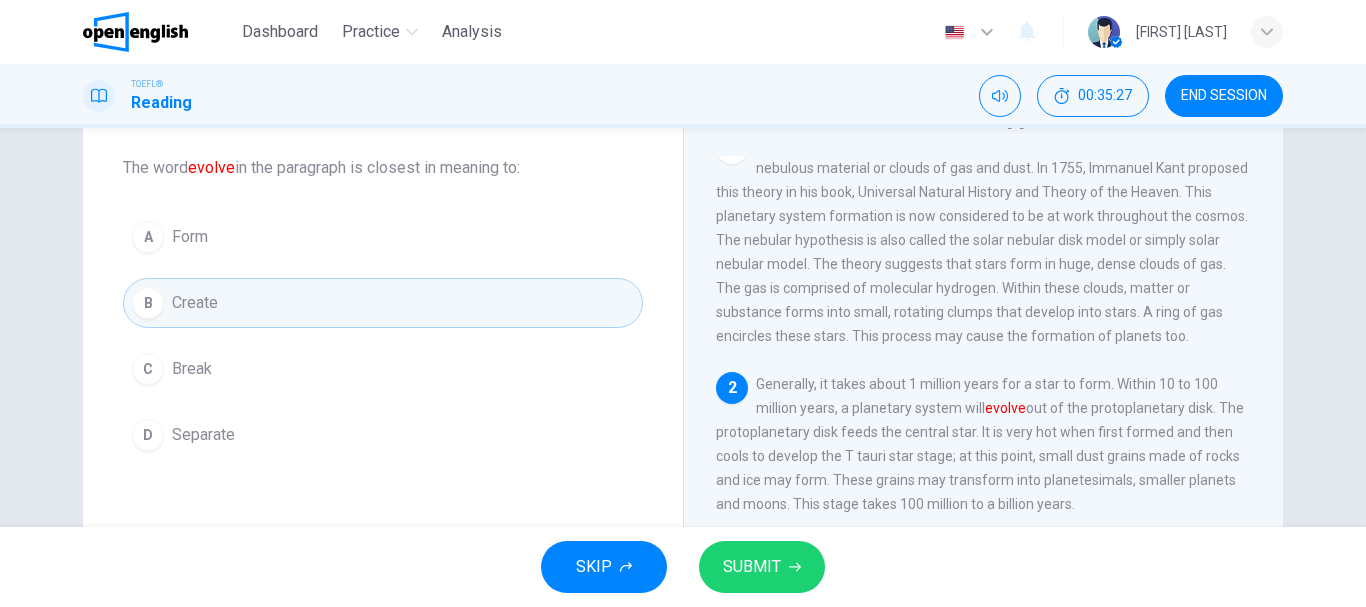 click on "SUBMIT" at bounding box center (762, 567) 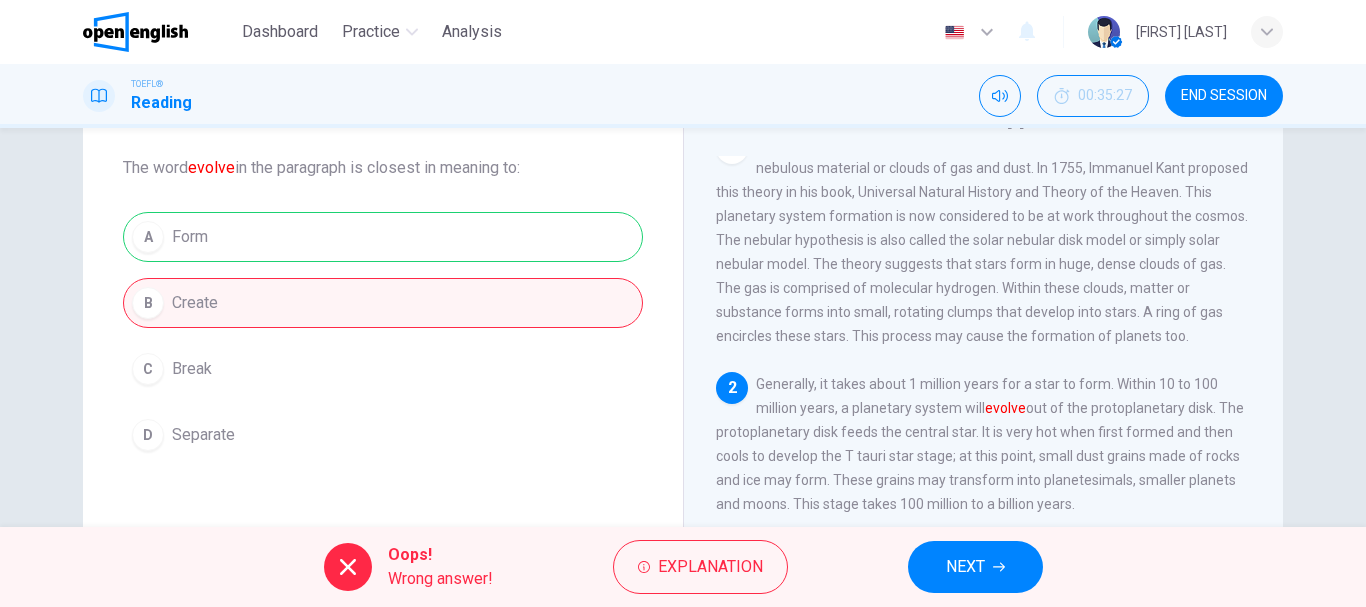 click on "NEXT" at bounding box center [975, 567] 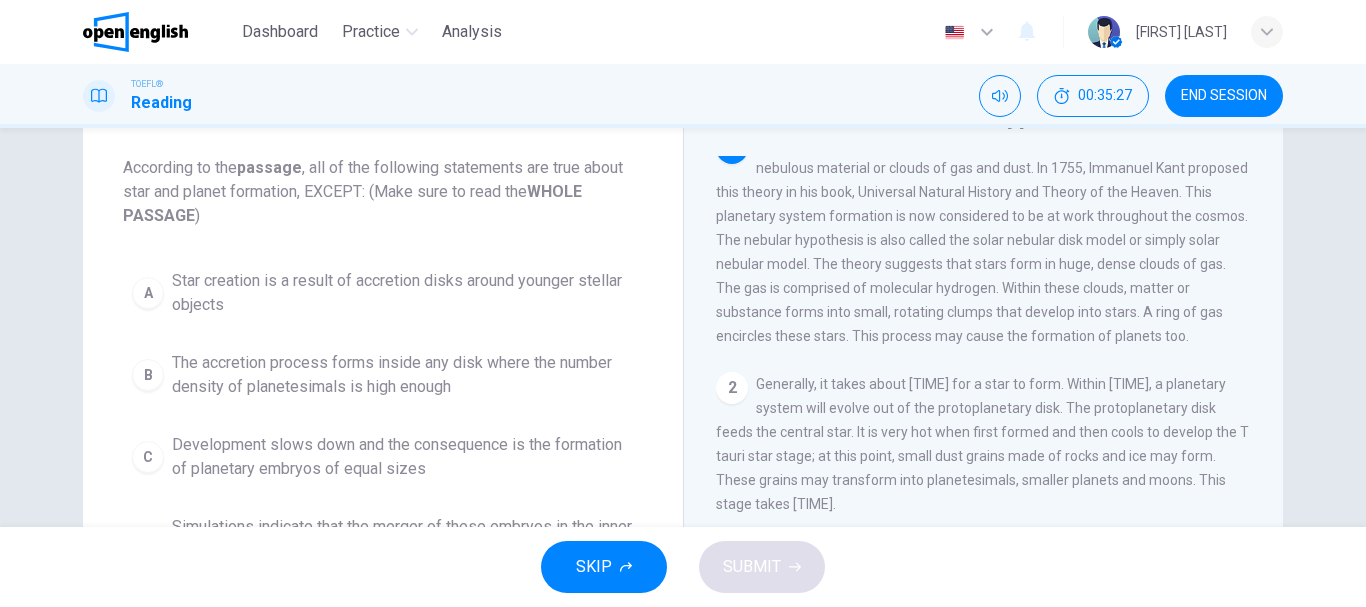 scroll, scrollTop: 0, scrollLeft: 0, axis: both 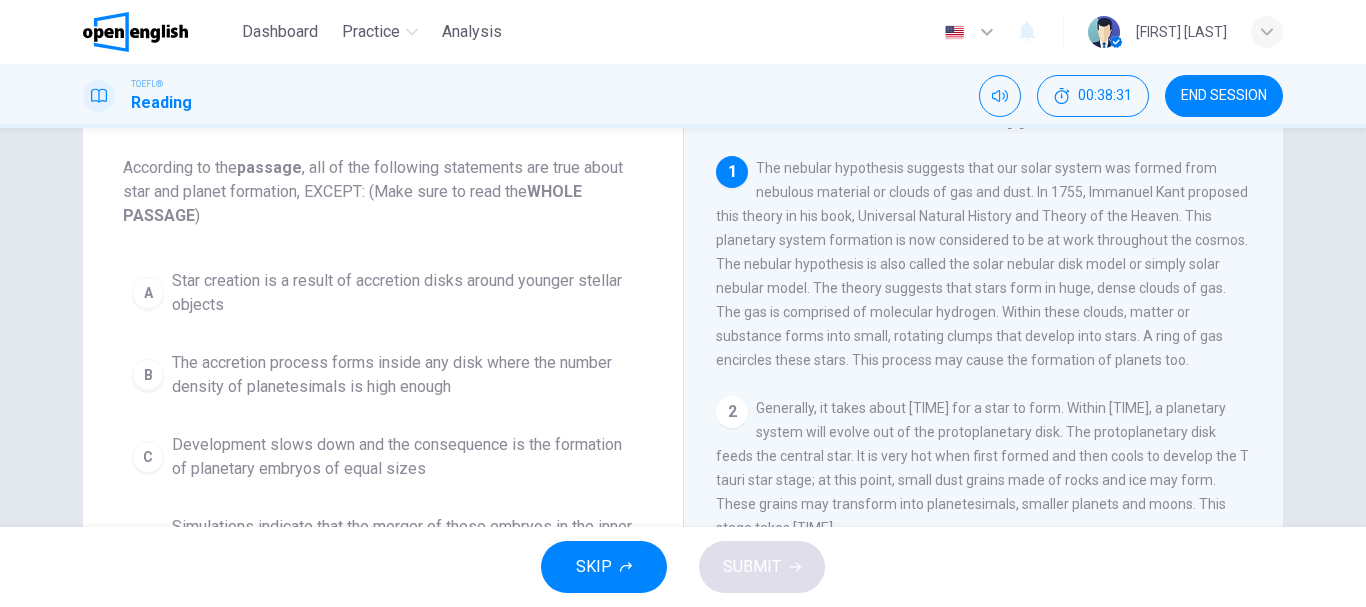 click on "Development slows down and the consequence is the formation of planetary embryos of equal sizes" at bounding box center [403, 457] 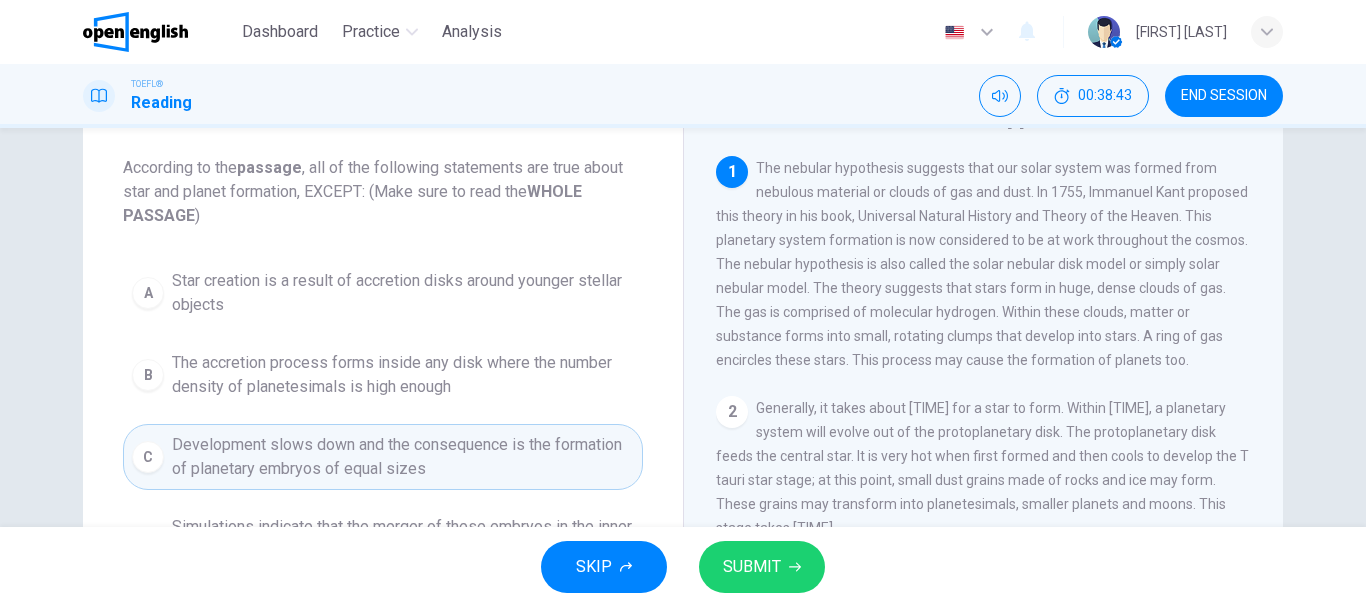 click on "Star creation is a result of accretion disks around younger stellar objects" at bounding box center [403, 293] 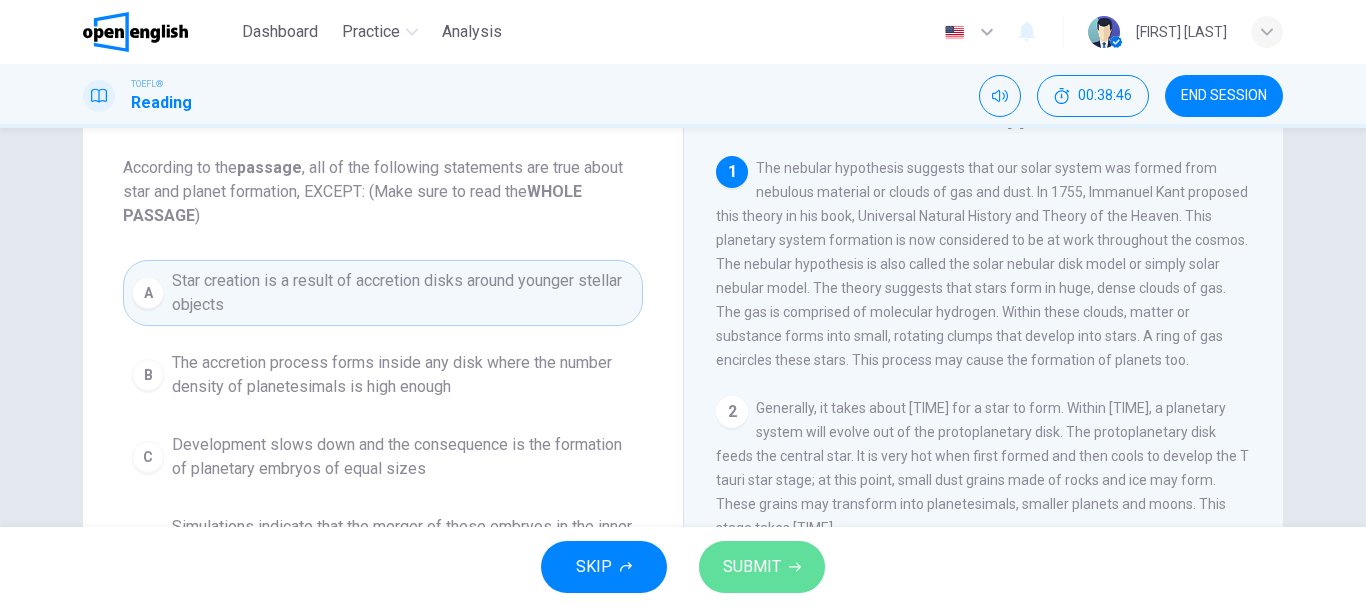 click on "SUBMIT" at bounding box center (752, 567) 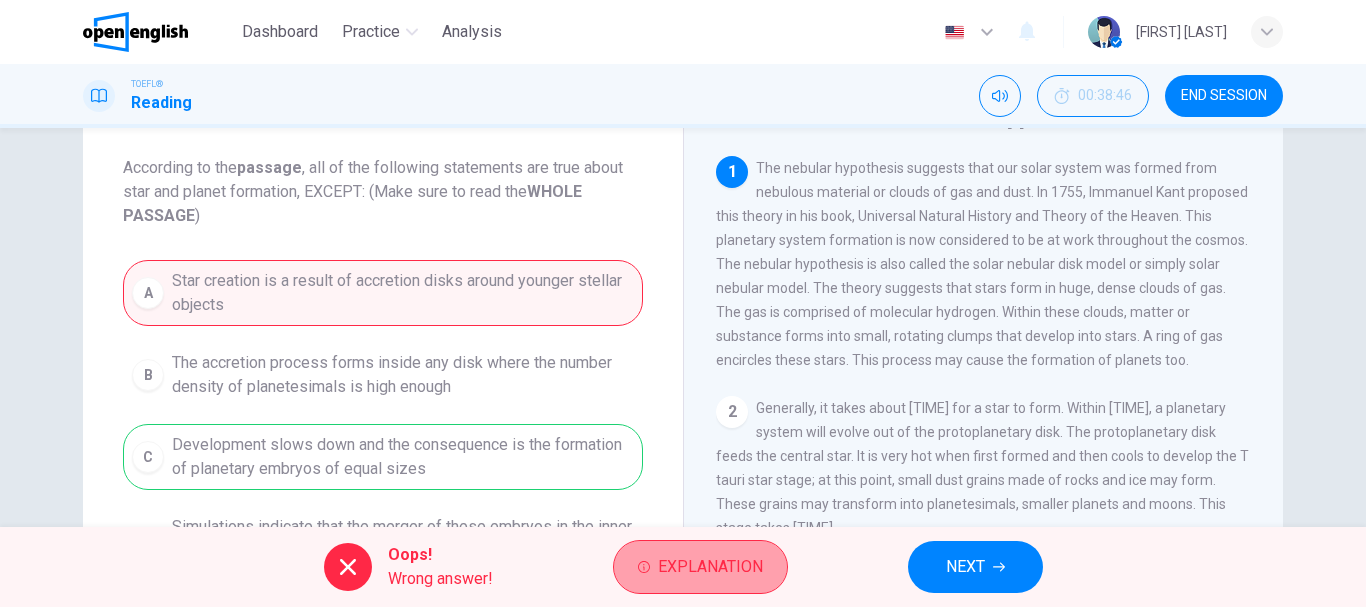 click on "Explanation" at bounding box center (710, 567) 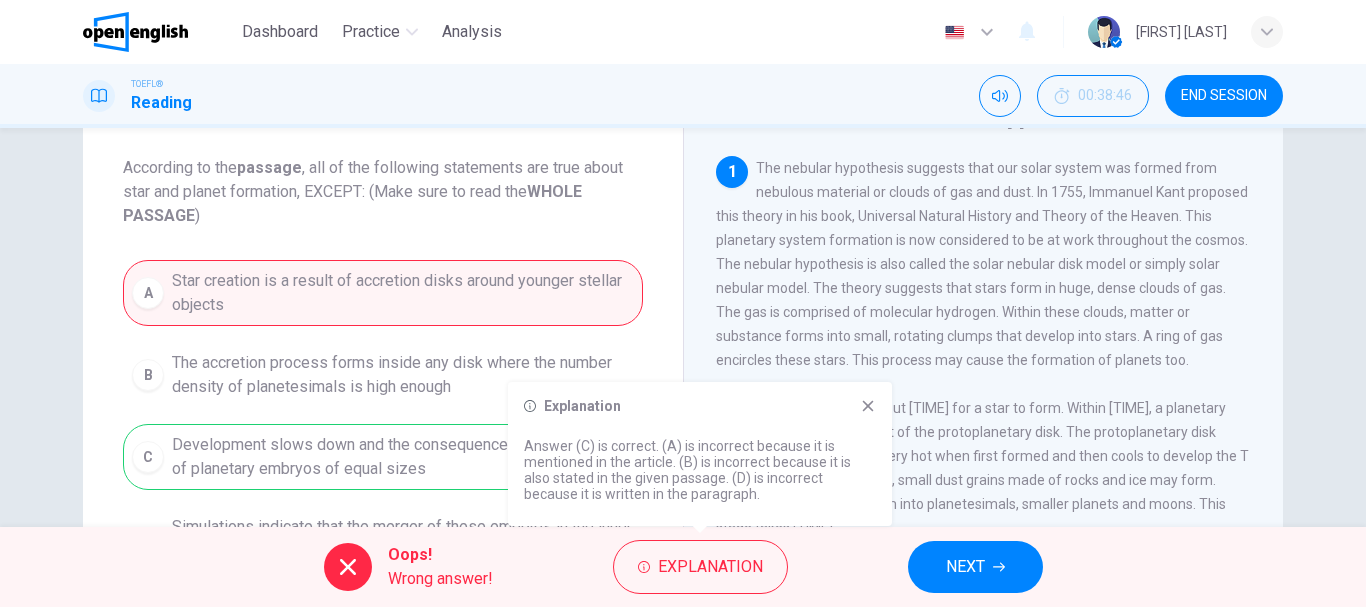 click on "NEXT" at bounding box center (965, 567) 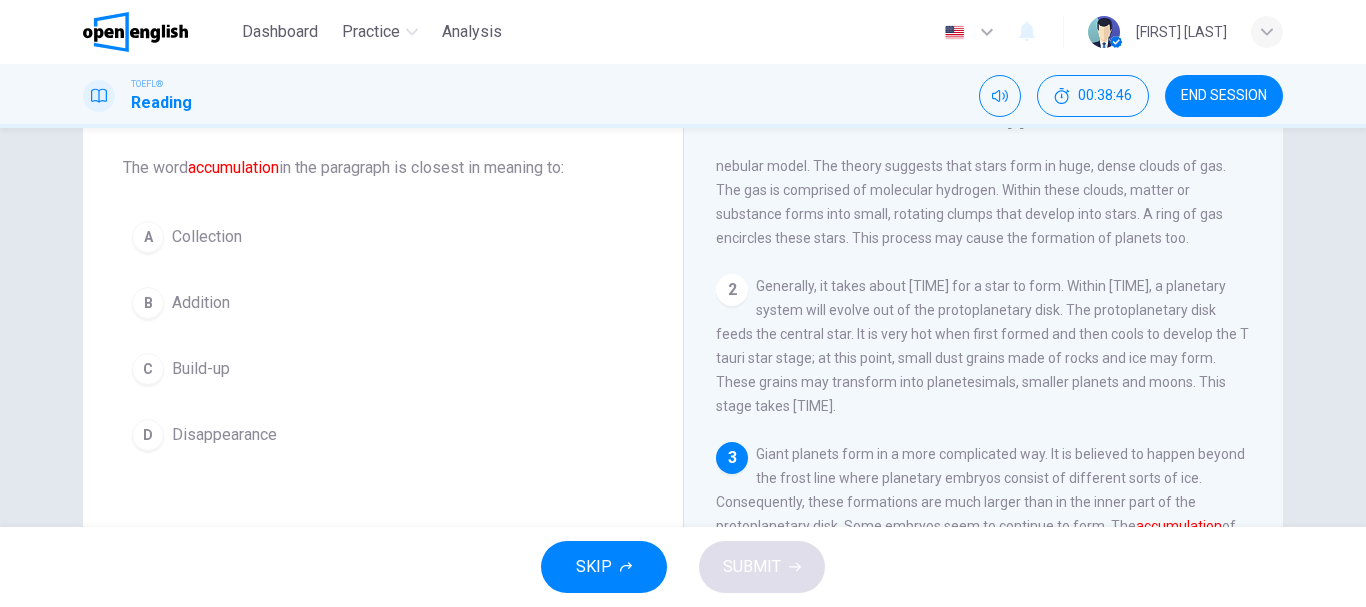 scroll, scrollTop: 198, scrollLeft: 0, axis: vertical 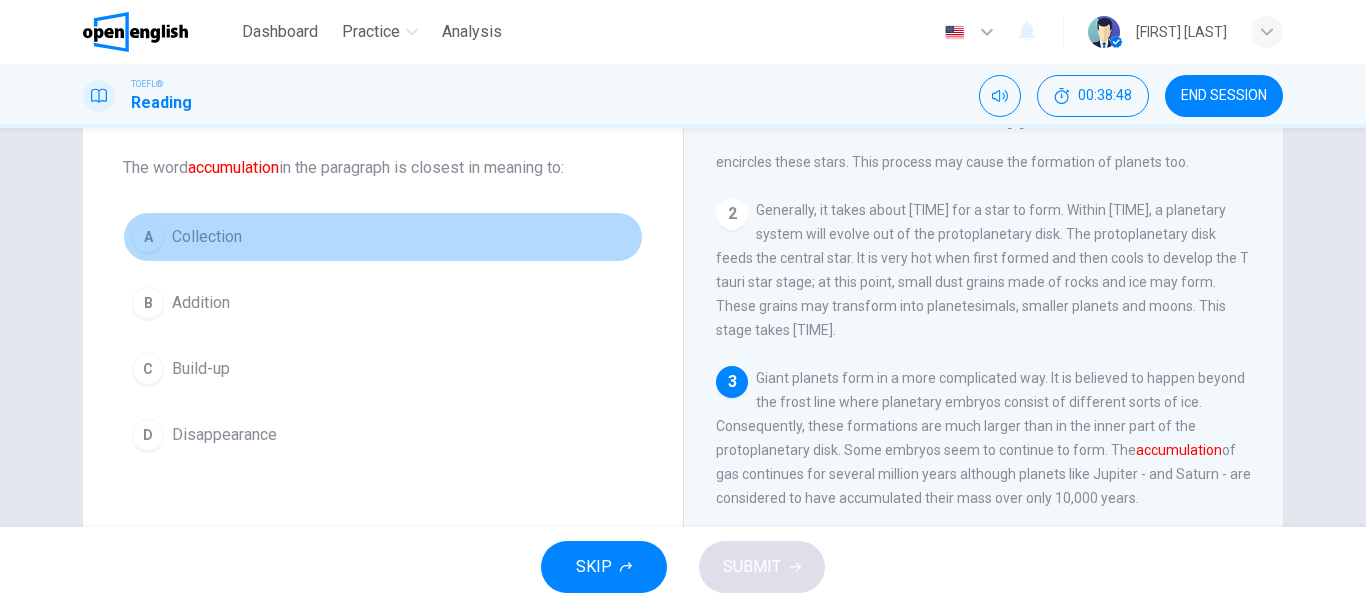 click on "Collection" at bounding box center (207, 237) 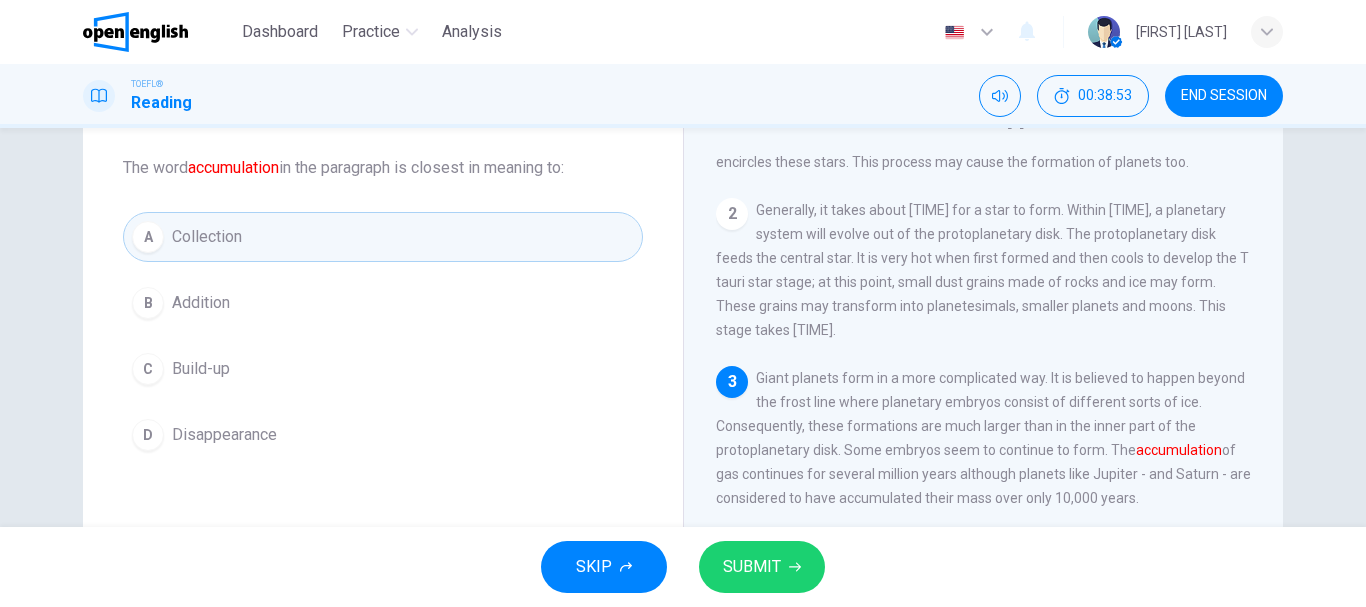 click on "SUBMIT" at bounding box center (752, 567) 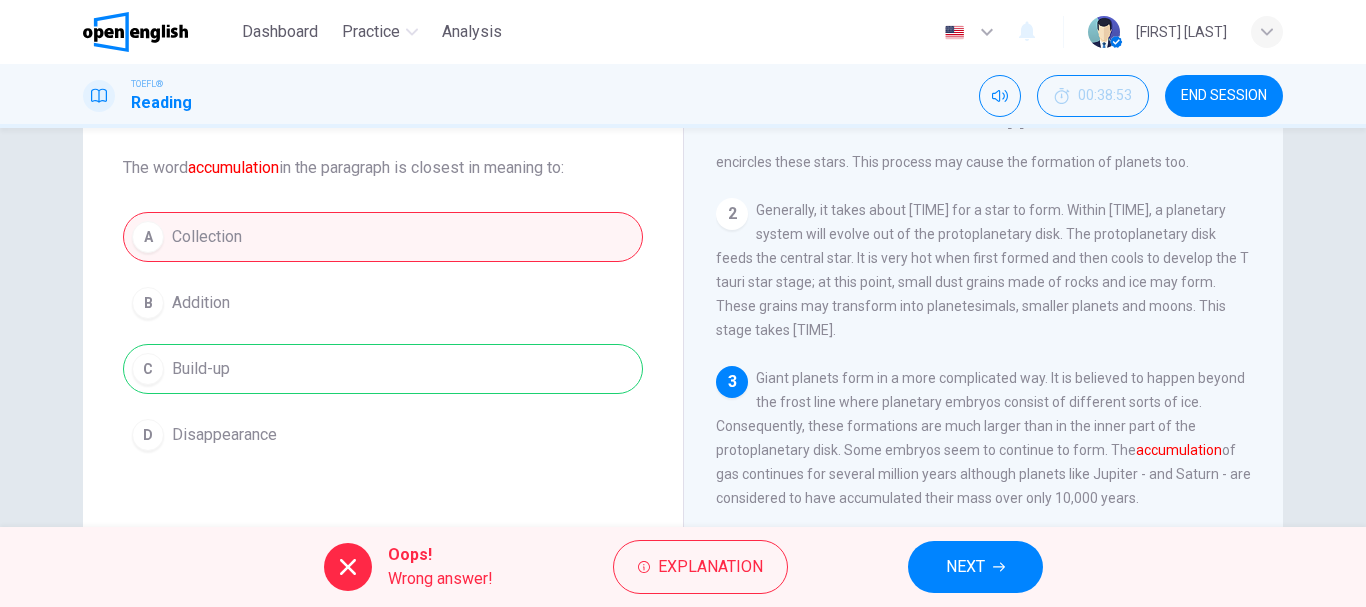 click on "A Collection B Addition C Build-up D Disappearance" at bounding box center [383, 336] 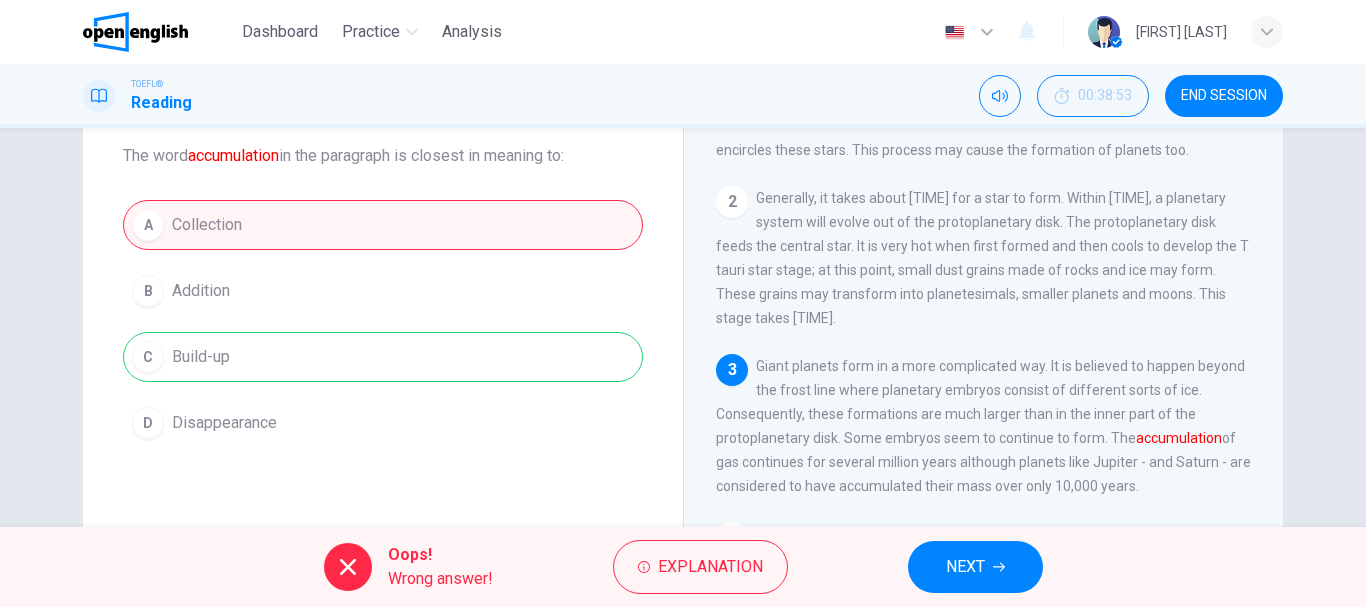 scroll, scrollTop: 100, scrollLeft: 0, axis: vertical 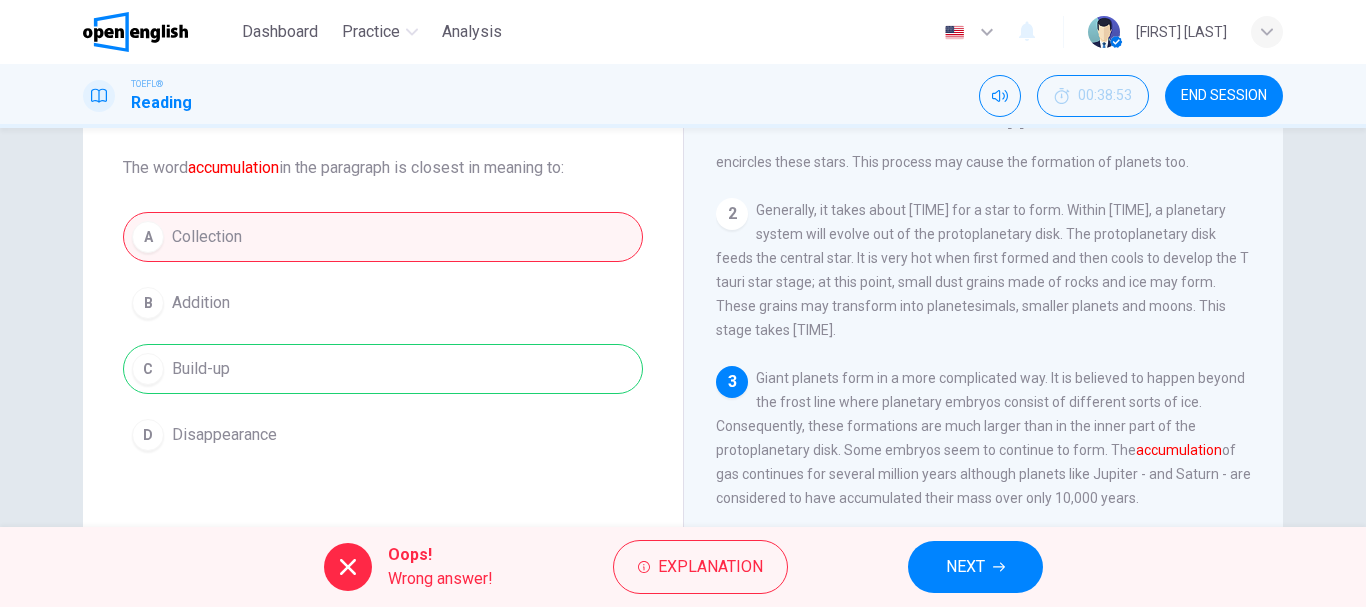 click on "NEXT" at bounding box center [965, 567] 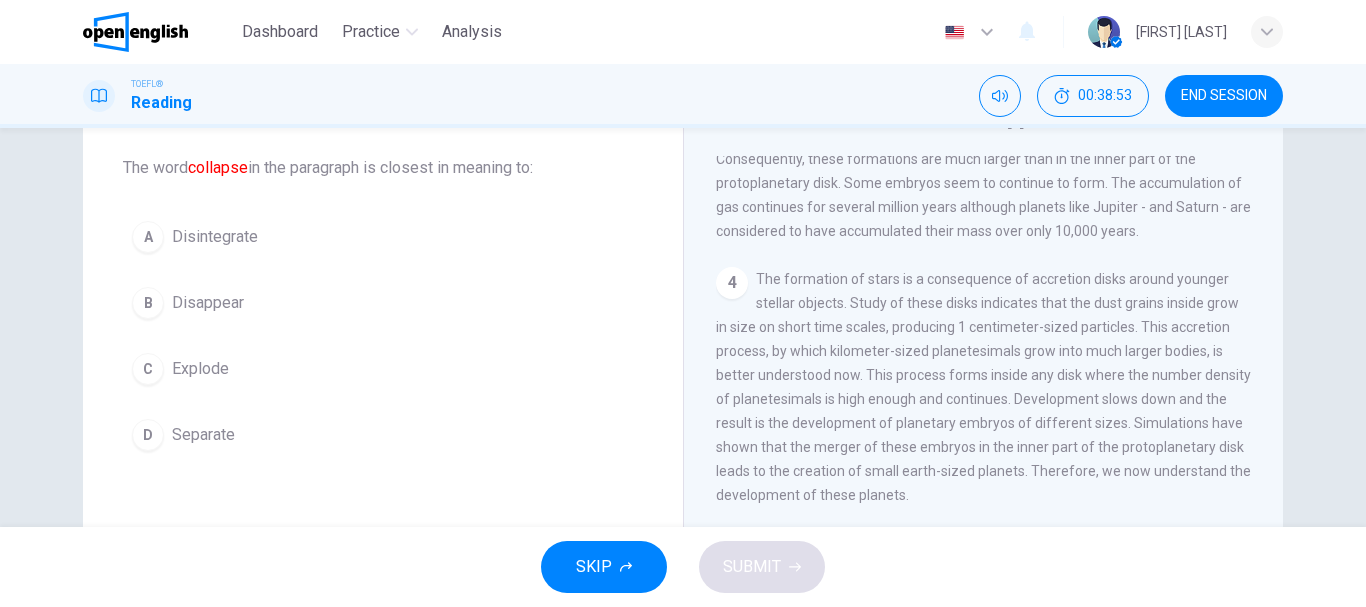 scroll, scrollTop: 594, scrollLeft: 0, axis: vertical 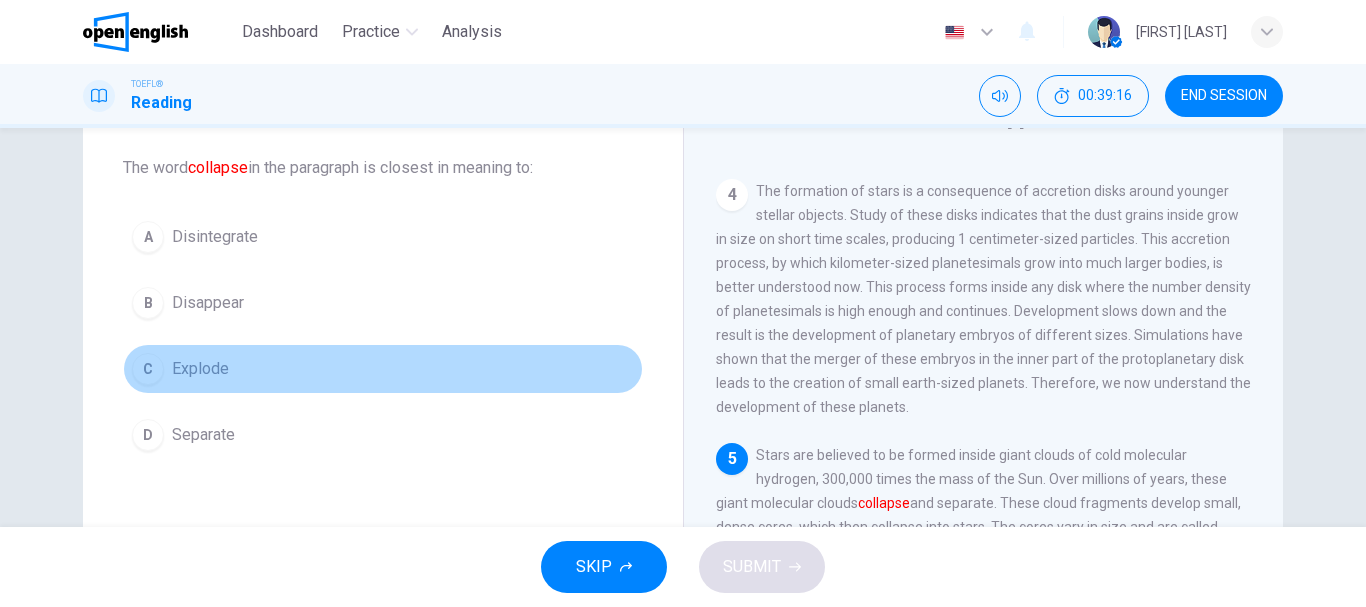 click on "C Explode" at bounding box center [383, 369] 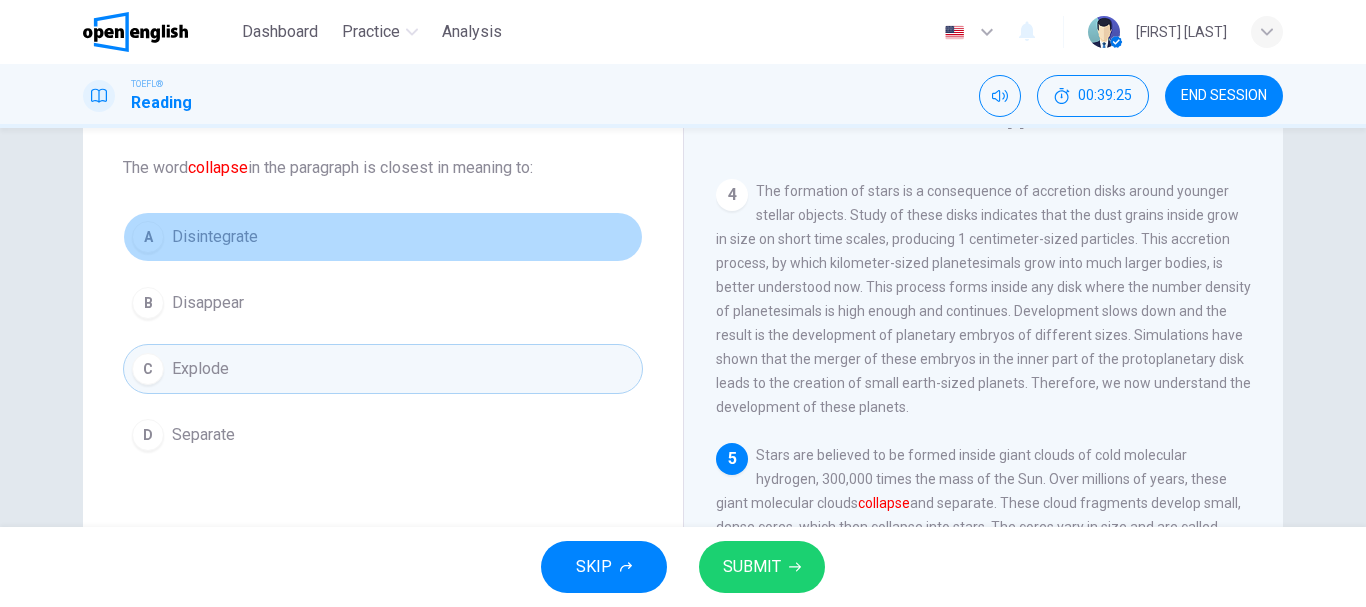 click on "A Disintegrate" at bounding box center (383, 237) 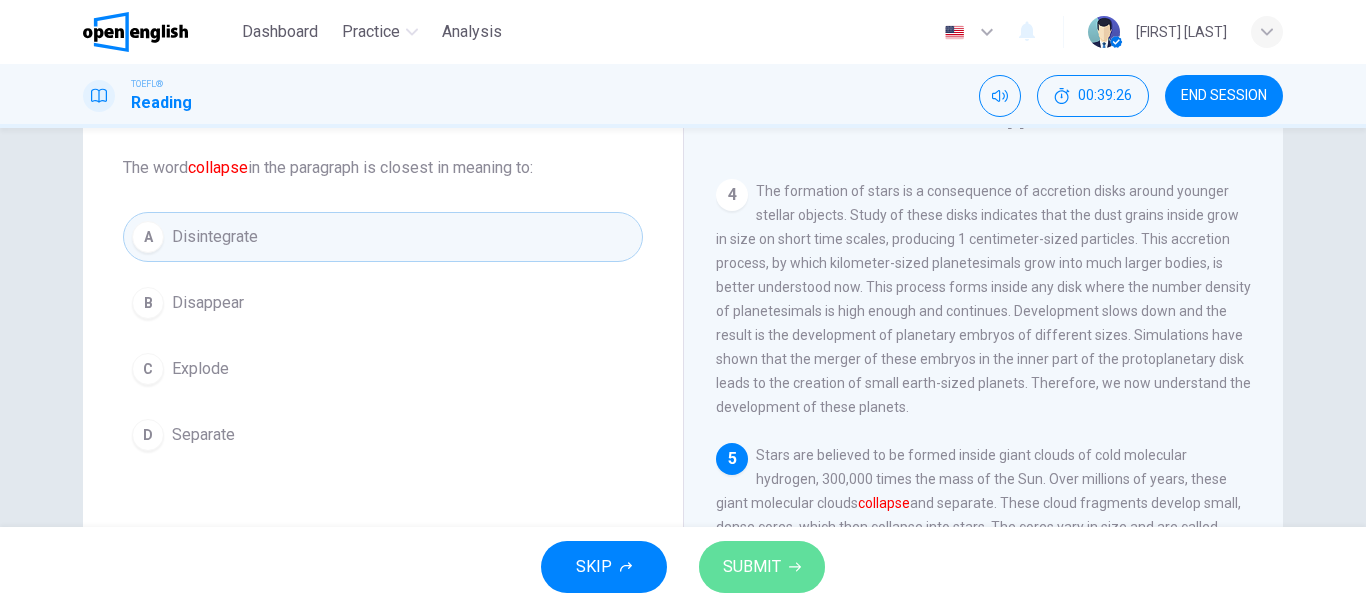click on "SUBMIT" at bounding box center (762, 567) 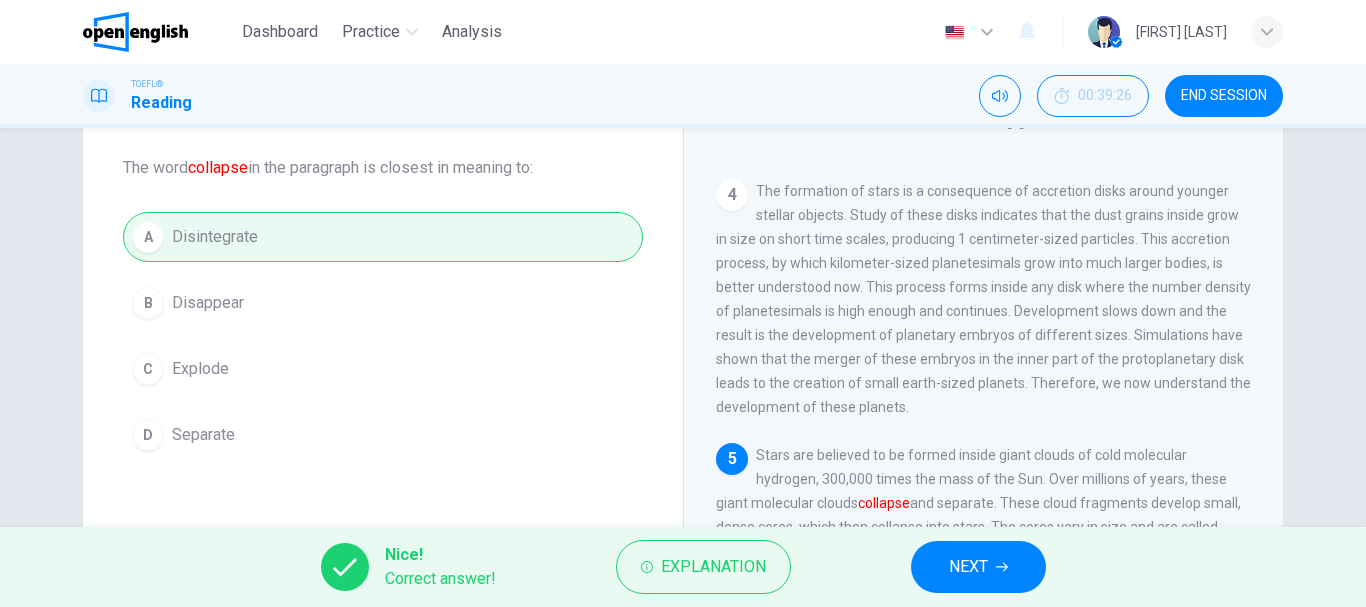 click on "NEXT" at bounding box center [978, 567] 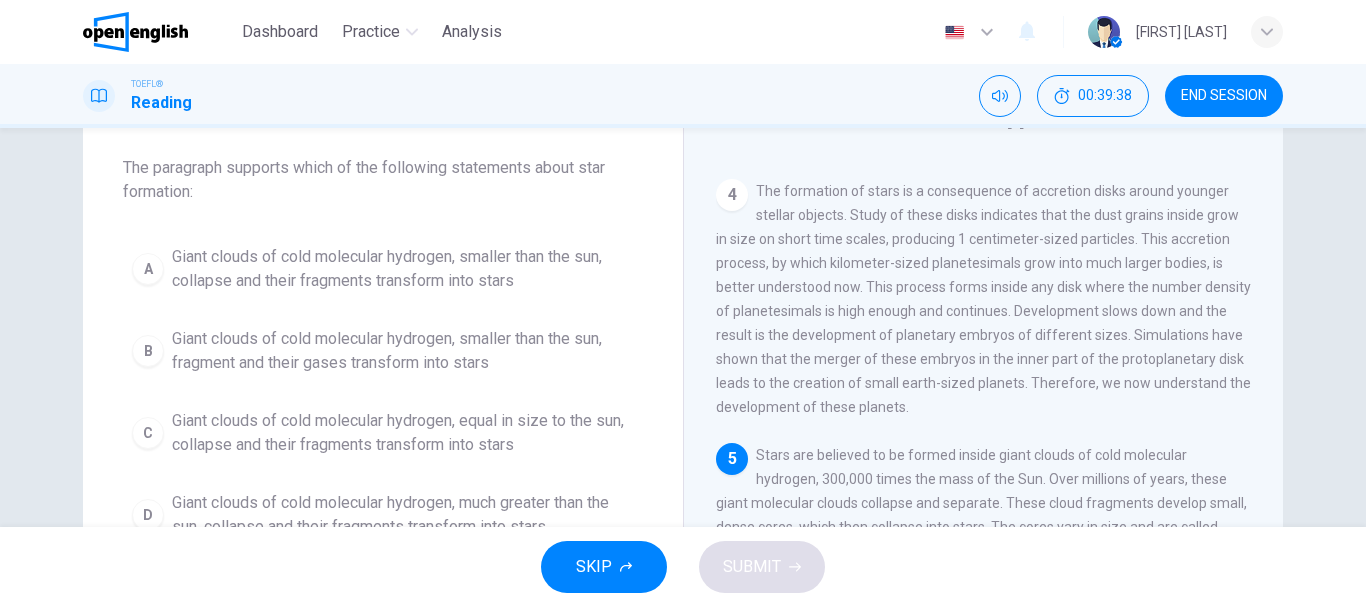 scroll, scrollTop: 200, scrollLeft: 0, axis: vertical 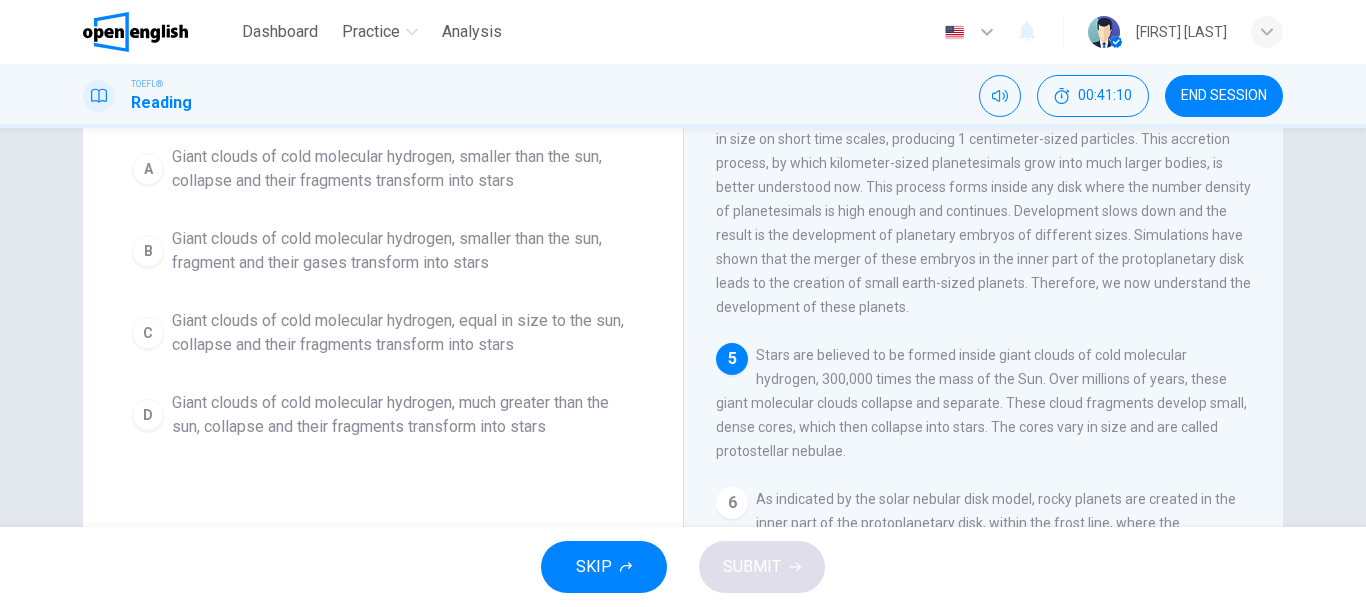 click on "Giant clouds of cold molecular hydrogen, smaller than the sun, collapse and their fragments transform into stars" at bounding box center (403, 169) 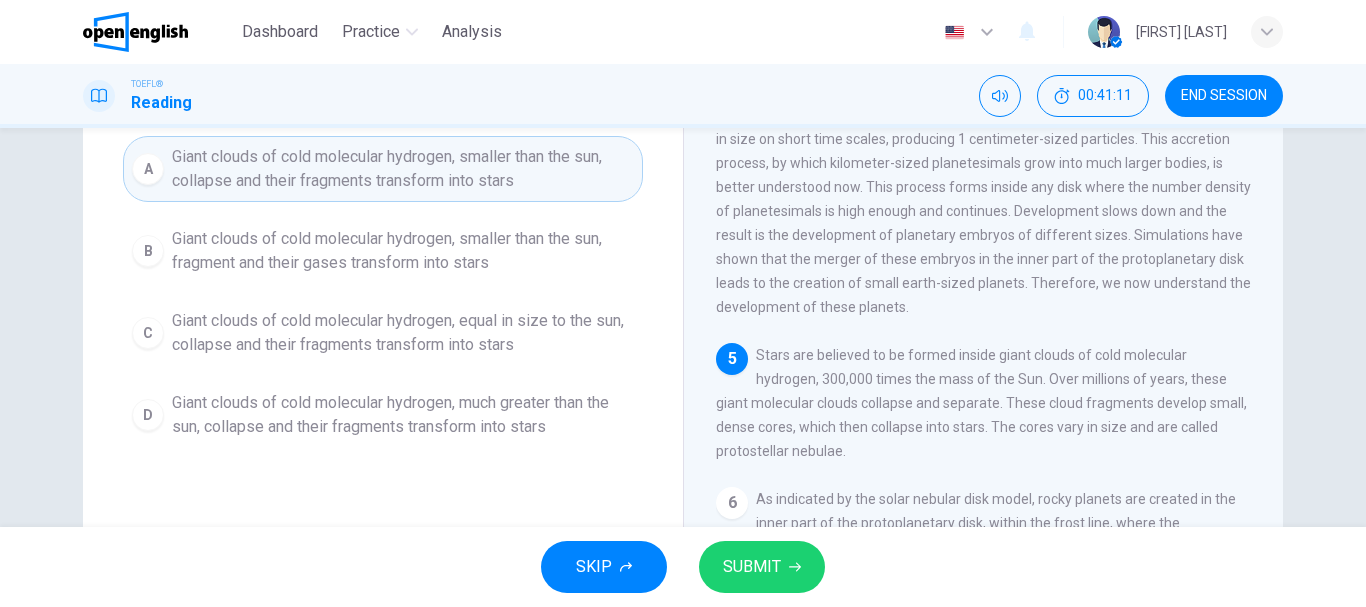 click on "SUBMIT" at bounding box center (752, 567) 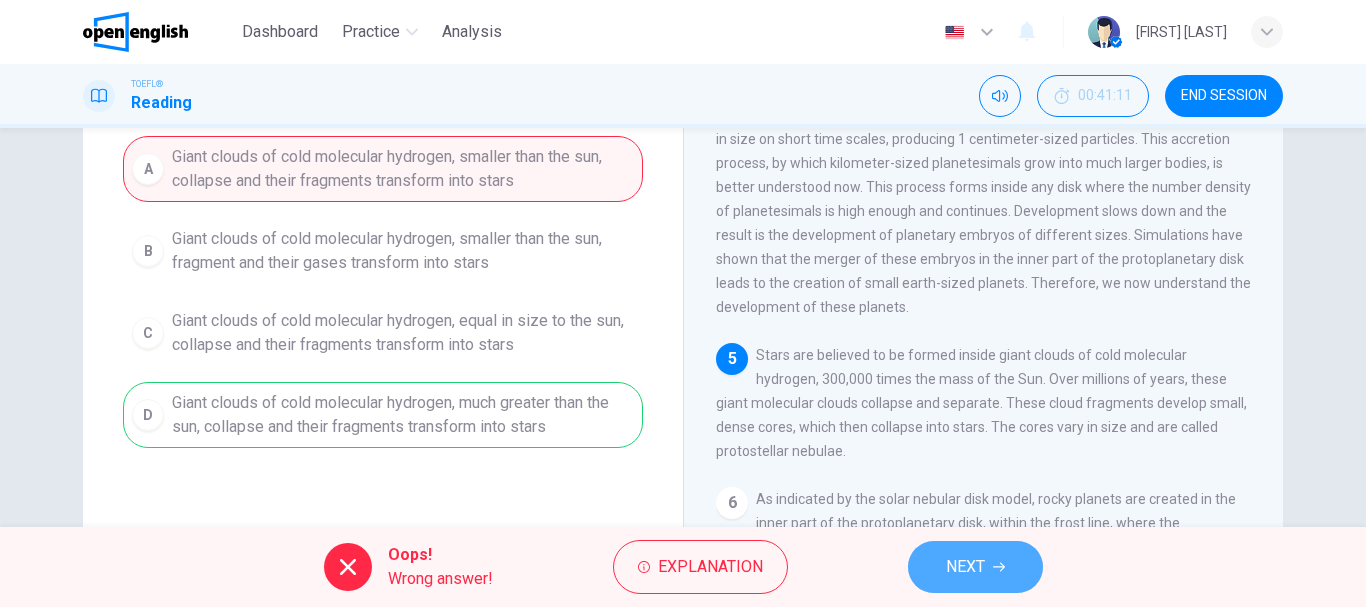 click on "NEXT" at bounding box center [965, 567] 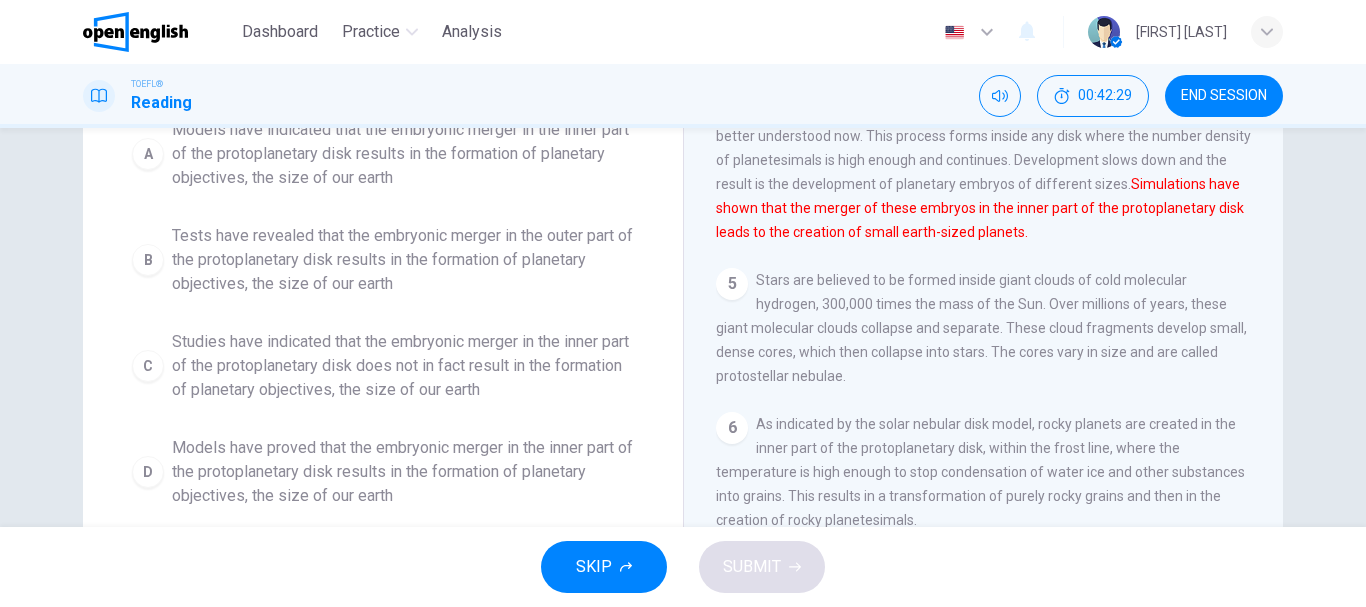 scroll, scrollTop: 376, scrollLeft: 0, axis: vertical 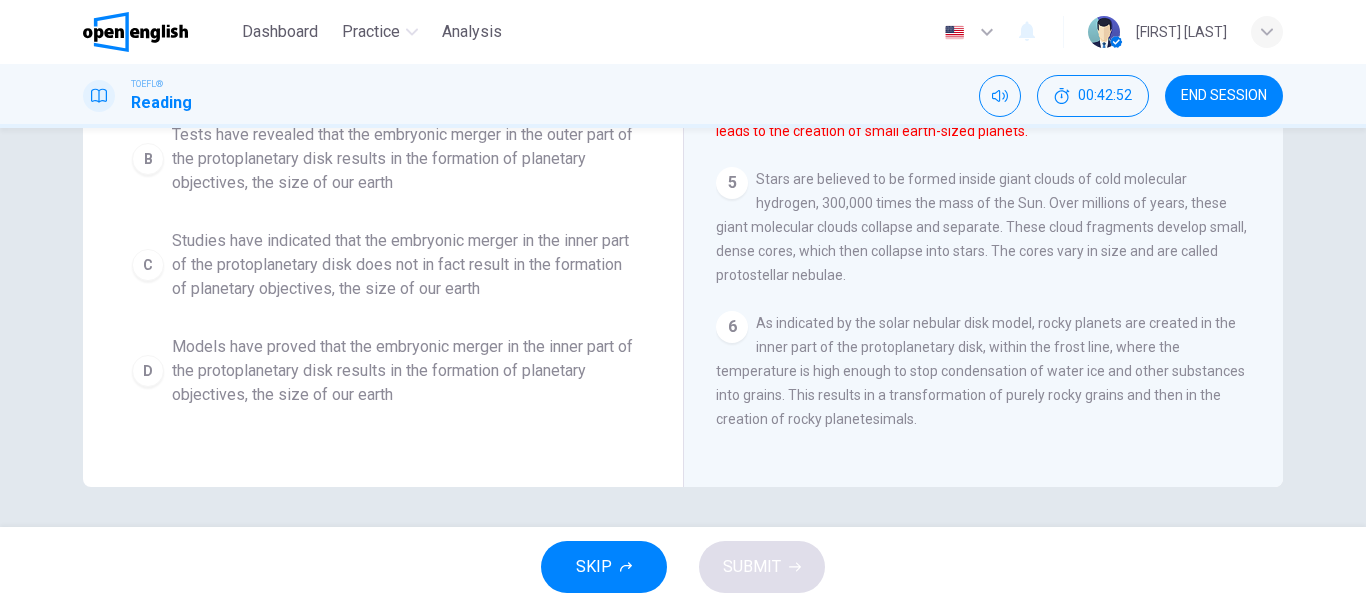 click on "Models have proved that the embryonic merger in the inner part of the protoplanetary disk results in the formation of planetary objectives, the size of our earth" at bounding box center [403, 371] 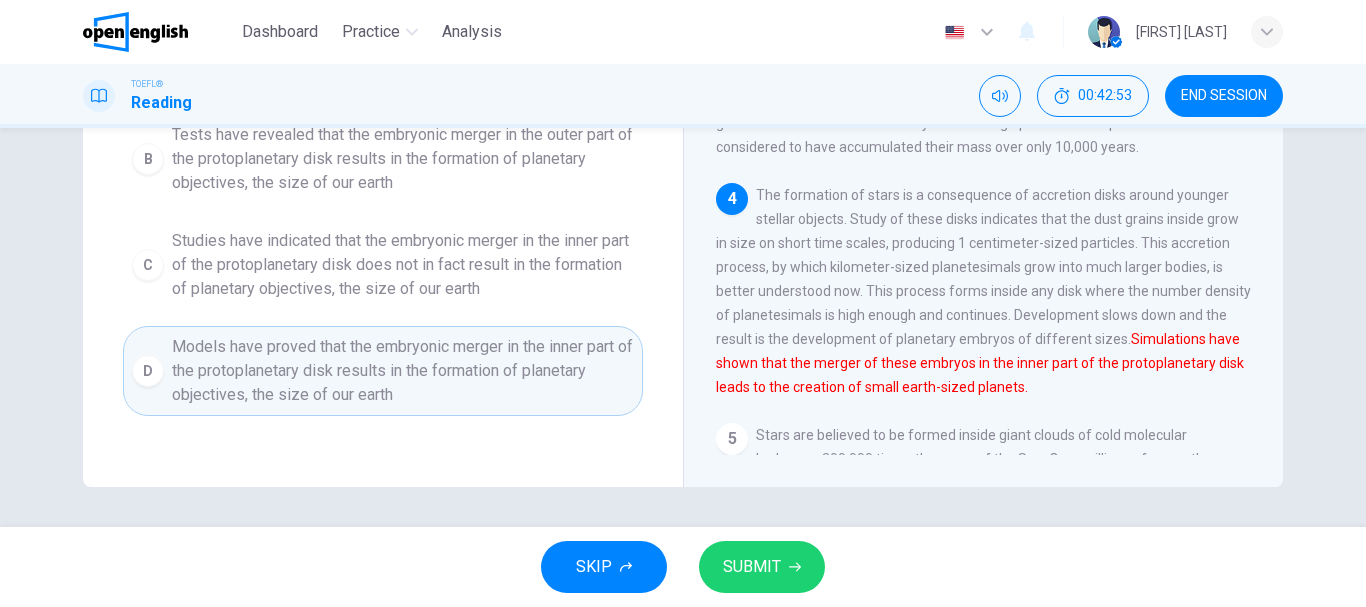 scroll, scrollTop: 269, scrollLeft: 0, axis: vertical 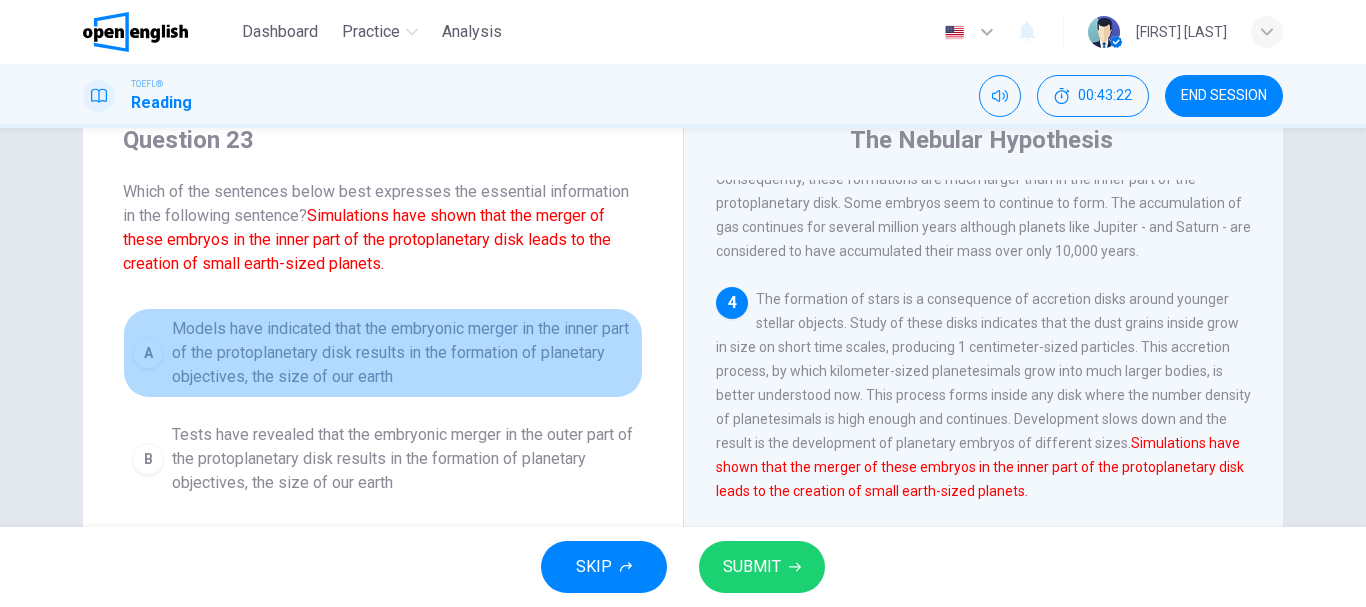 click on "Models have indicated that the embryonic merger in the inner part of the protoplanetary disk results in the formation of planetary objectives, the size of our earth" at bounding box center [403, 353] 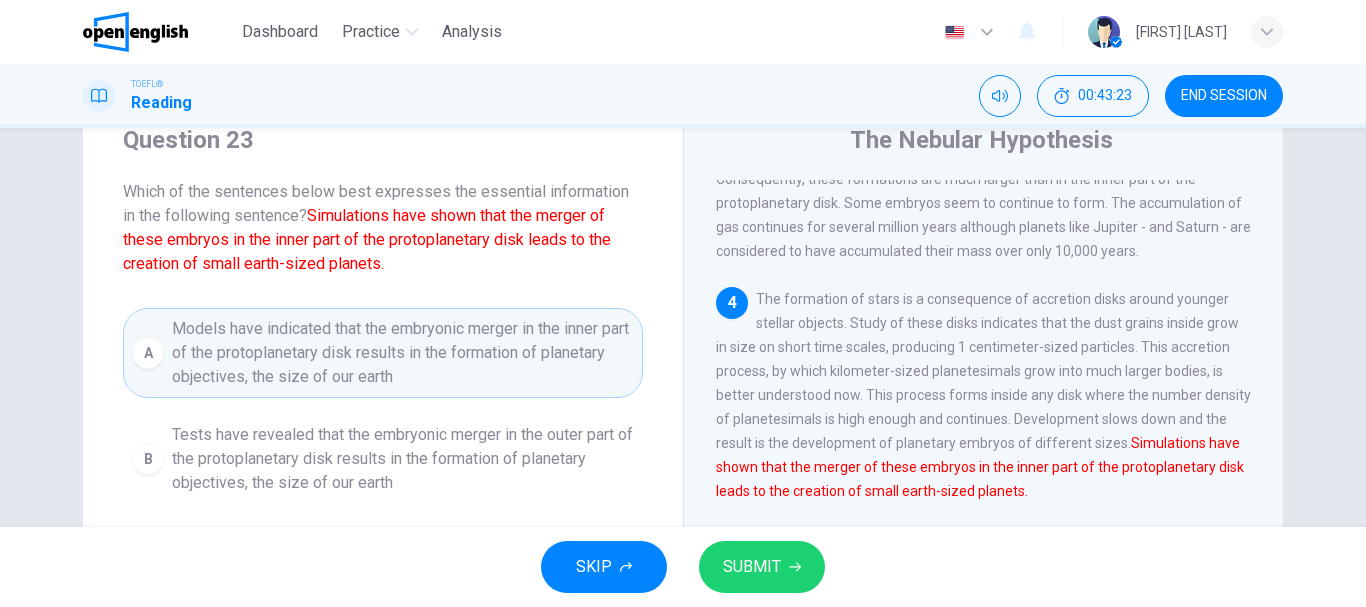 click on "SUBMIT" at bounding box center (762, 567) 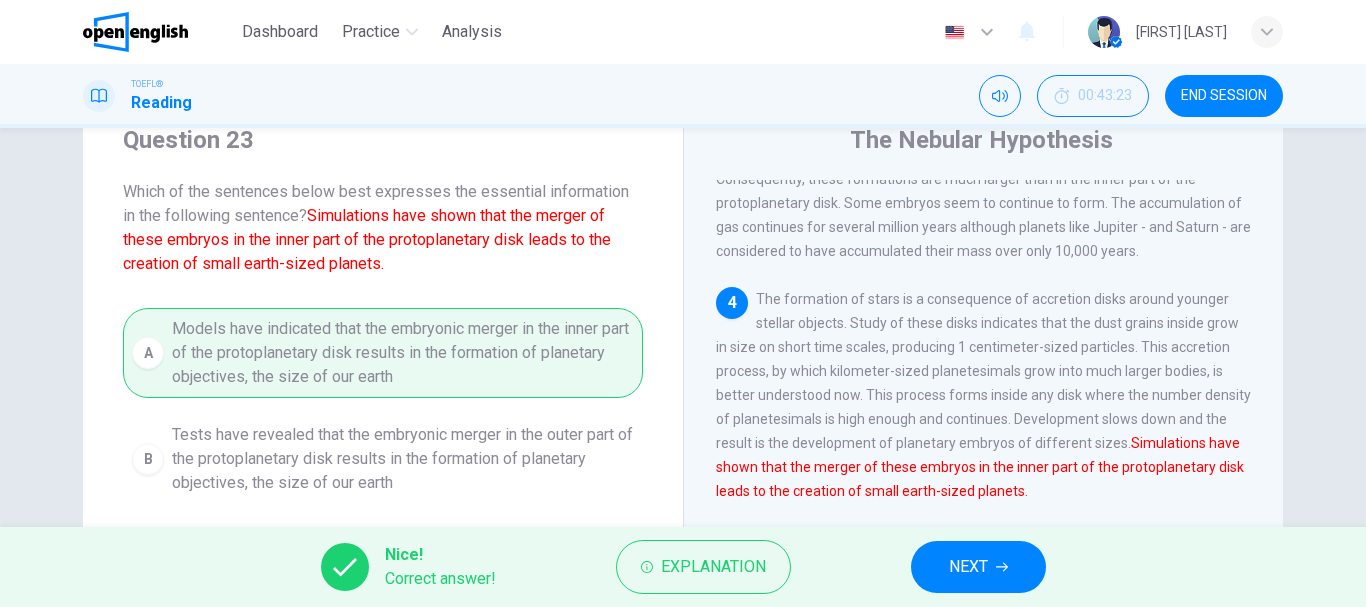 click on "NEXT" at bounding box center (978, 567) 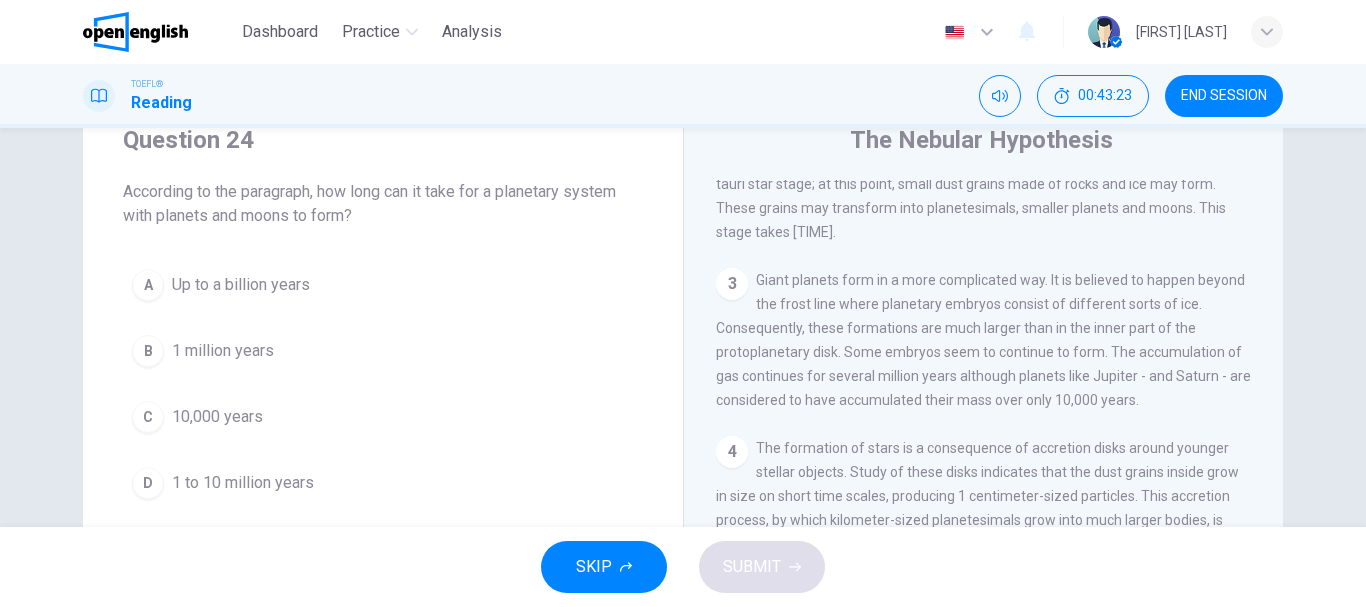 scroll, scrollTop: 249, scrollLeft: 0, axis: vertical 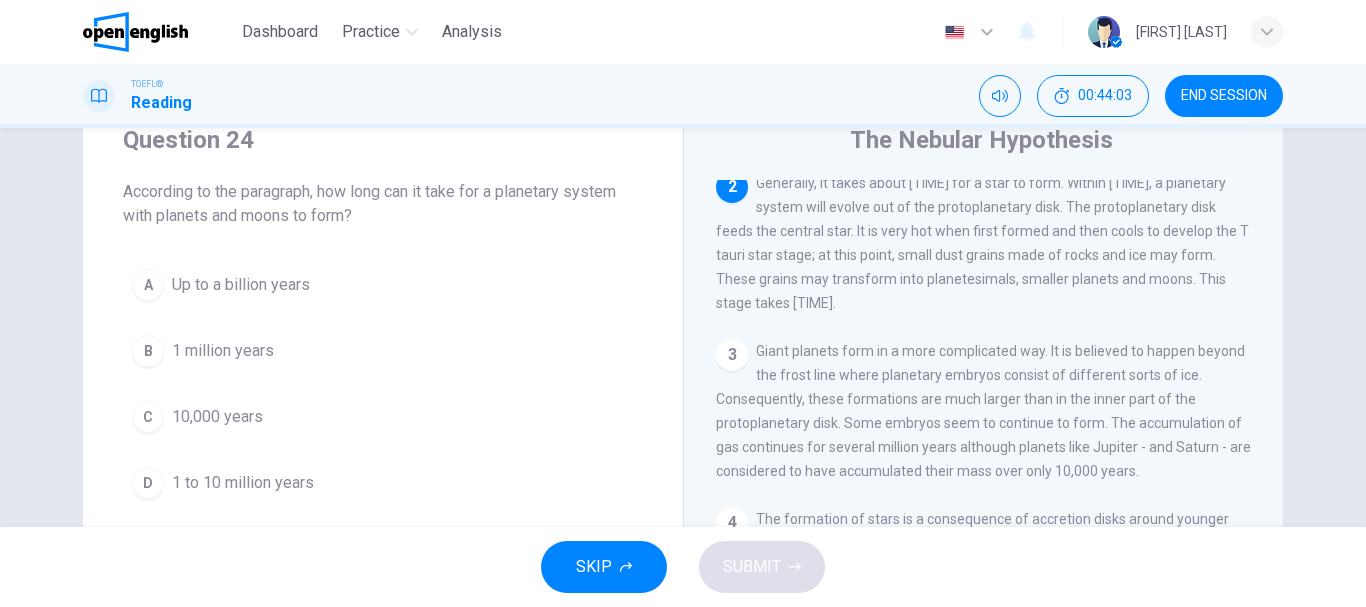 click on "A Up to a billion years B 1 million years C 10,000 years D 1 to 10 million years" at bounding box center (383, 384) 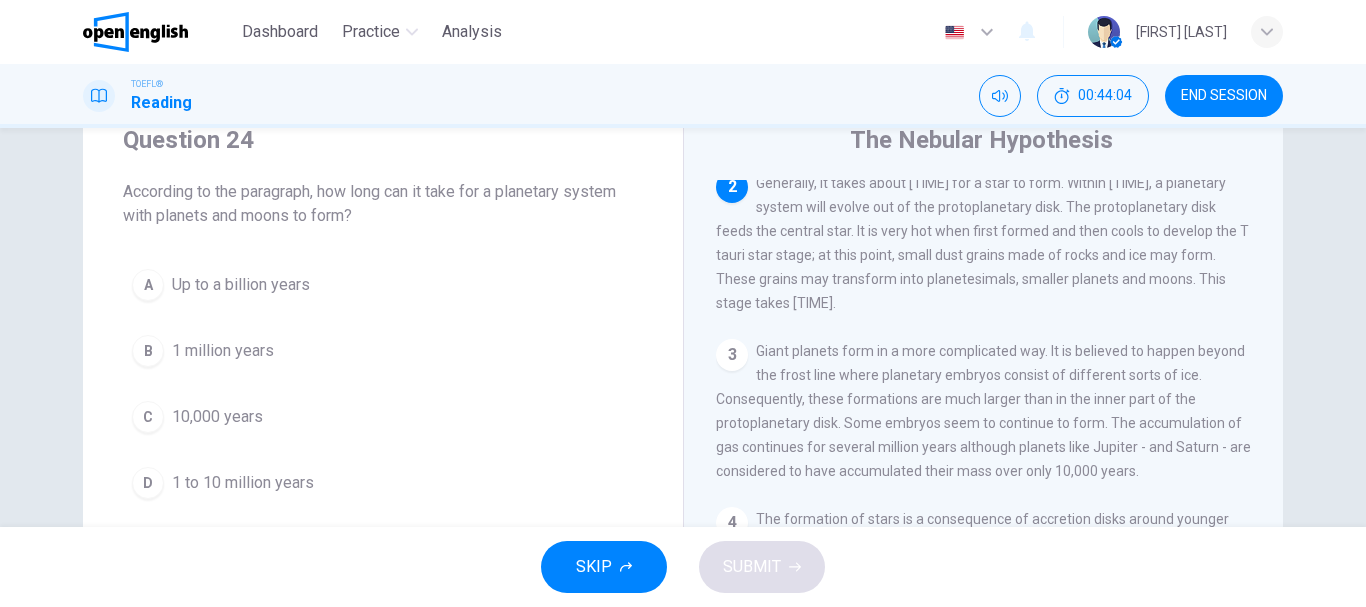 click on "Up to a billion years" at bounding box center (241, 285) 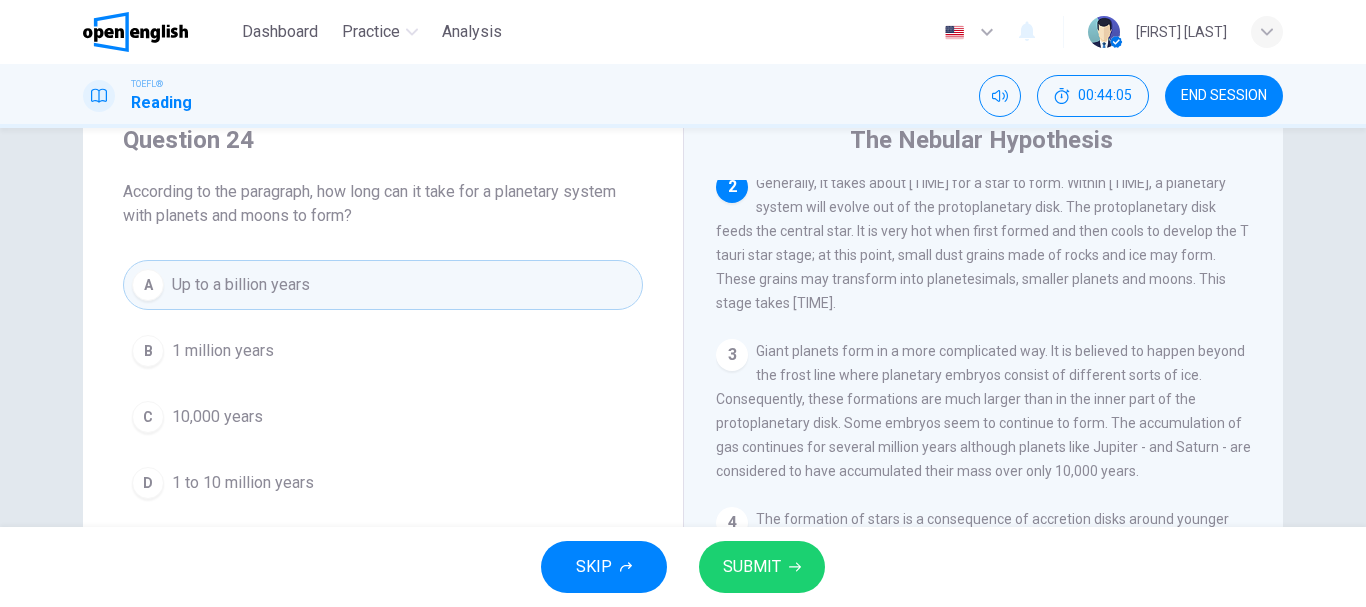 click on "SUBMIT" at bounding box center (762, 567) 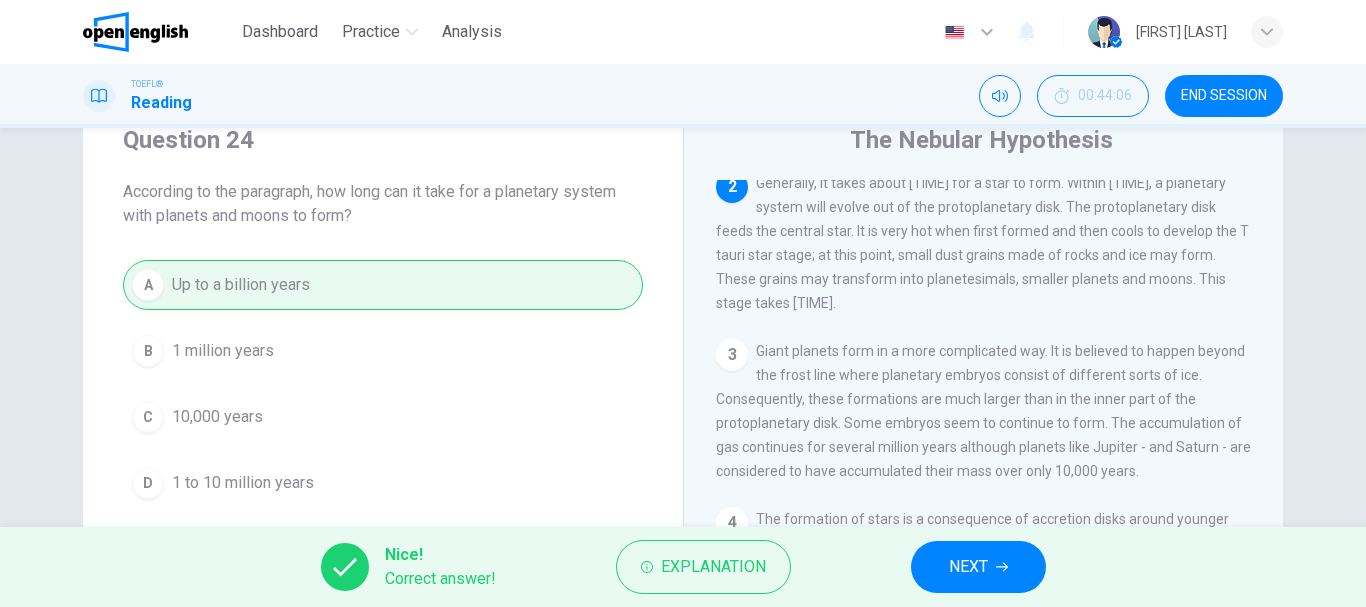 click on "NEXT" at bounding box center [978, 567] 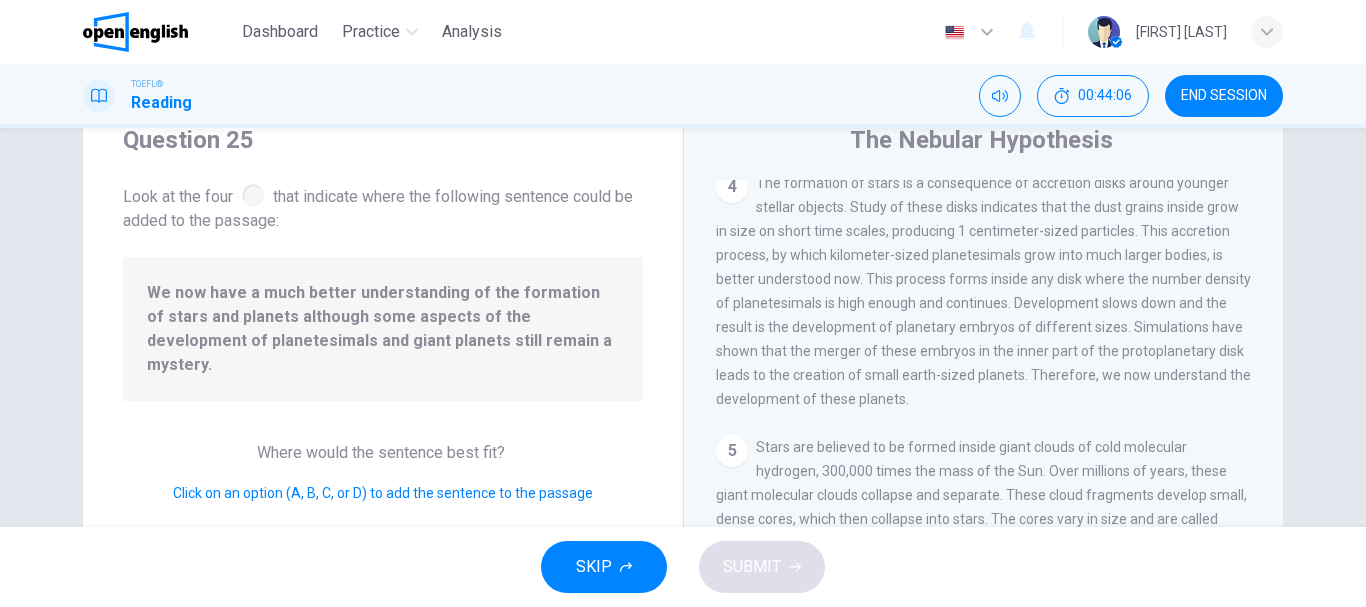 scroll, scrollTop: 621, scrollLeft: 0, axis: vertical 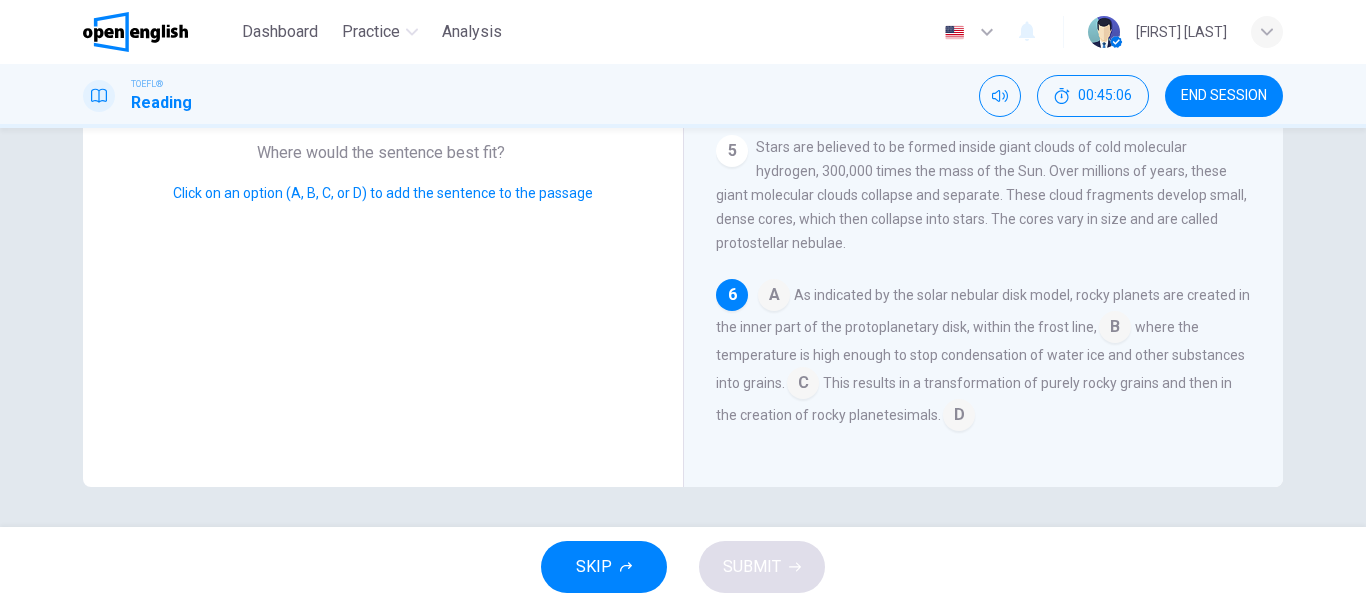 click at bounding box center [1115, 329] 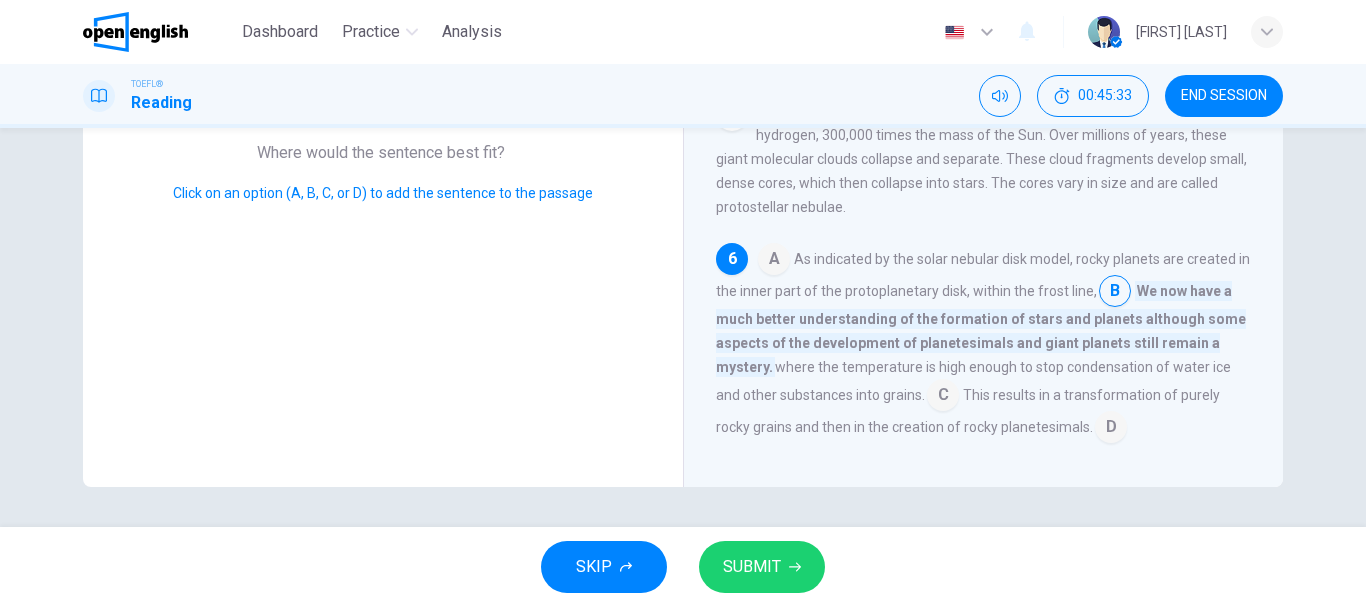 click on "SUBMIT" at bounding box center (762, 567) 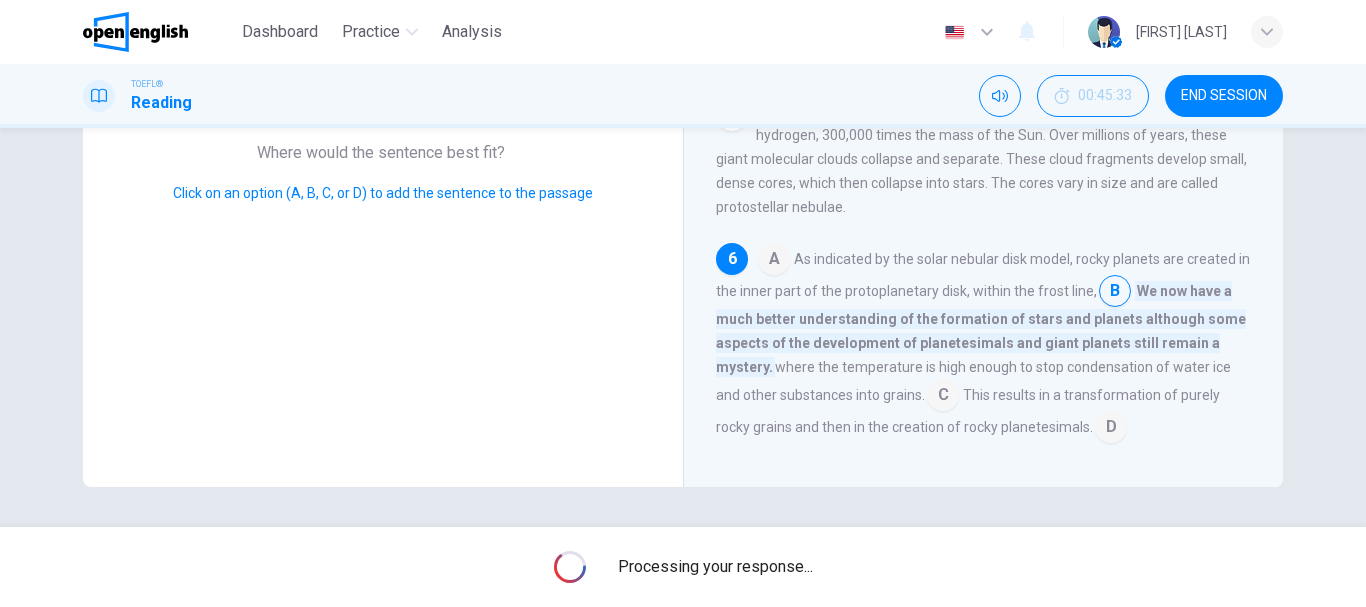 click on "Processing your response..." at bounding box center (715, 567) 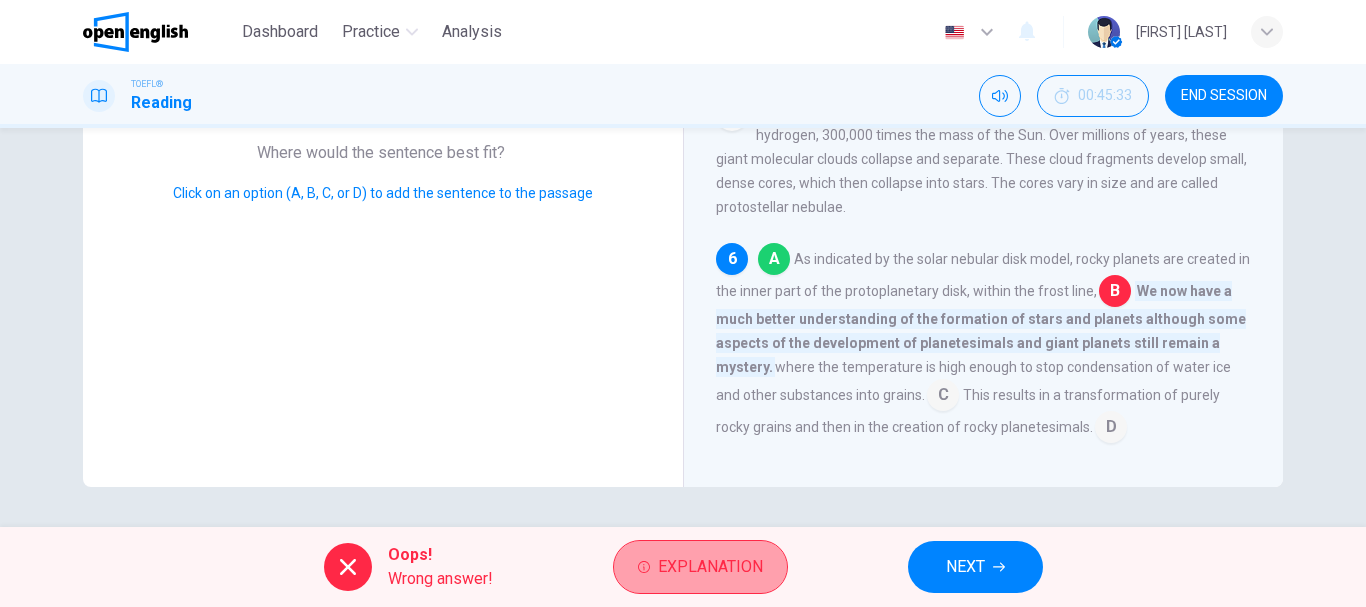 click on "Explanation" at bounding box center (700, 567) 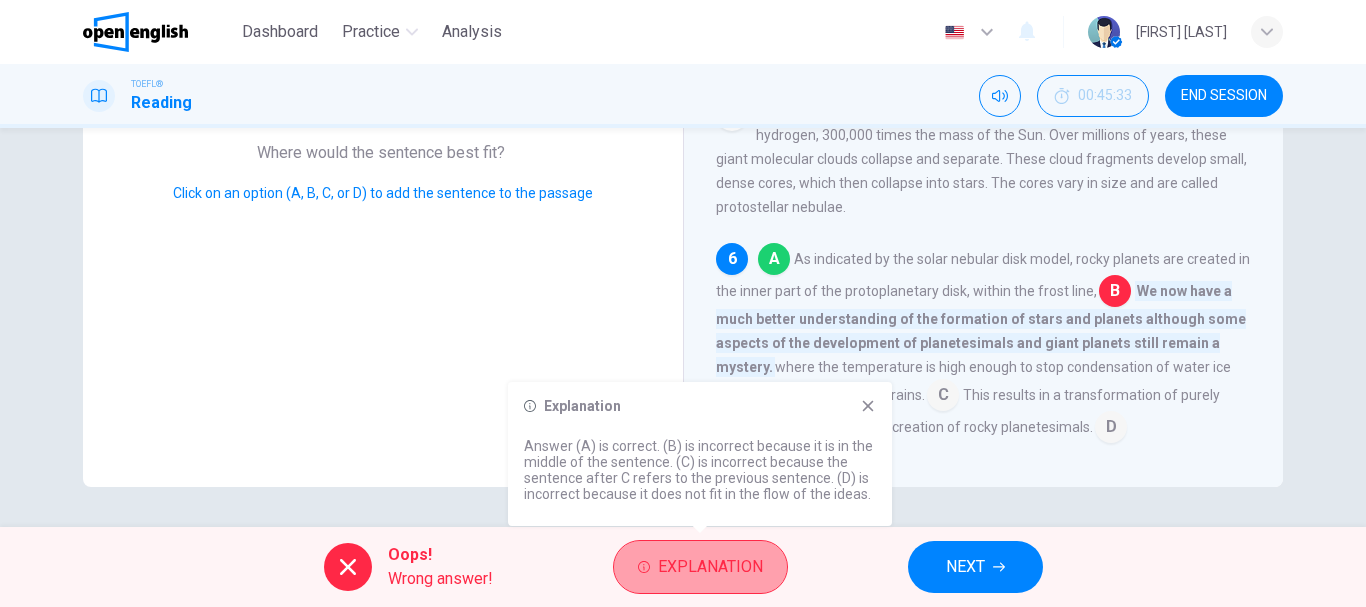 click on "Explanation" at bounding box center [710, 567] 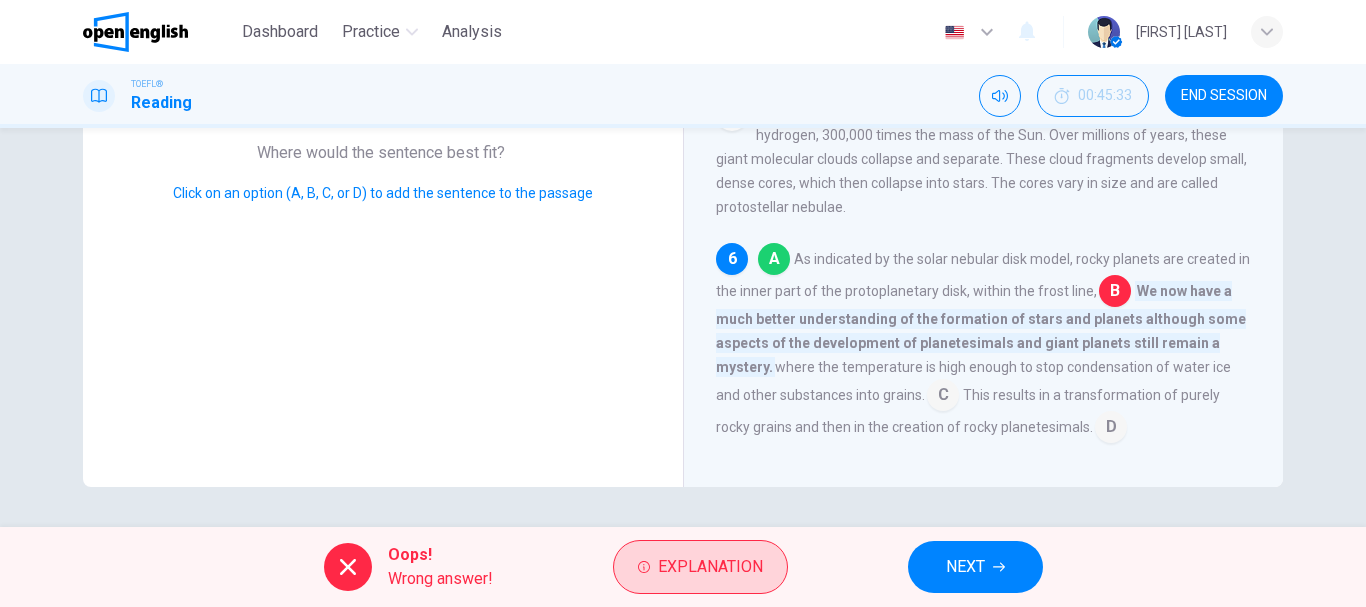 click on "Explanation" at bounding box center [710, 567] 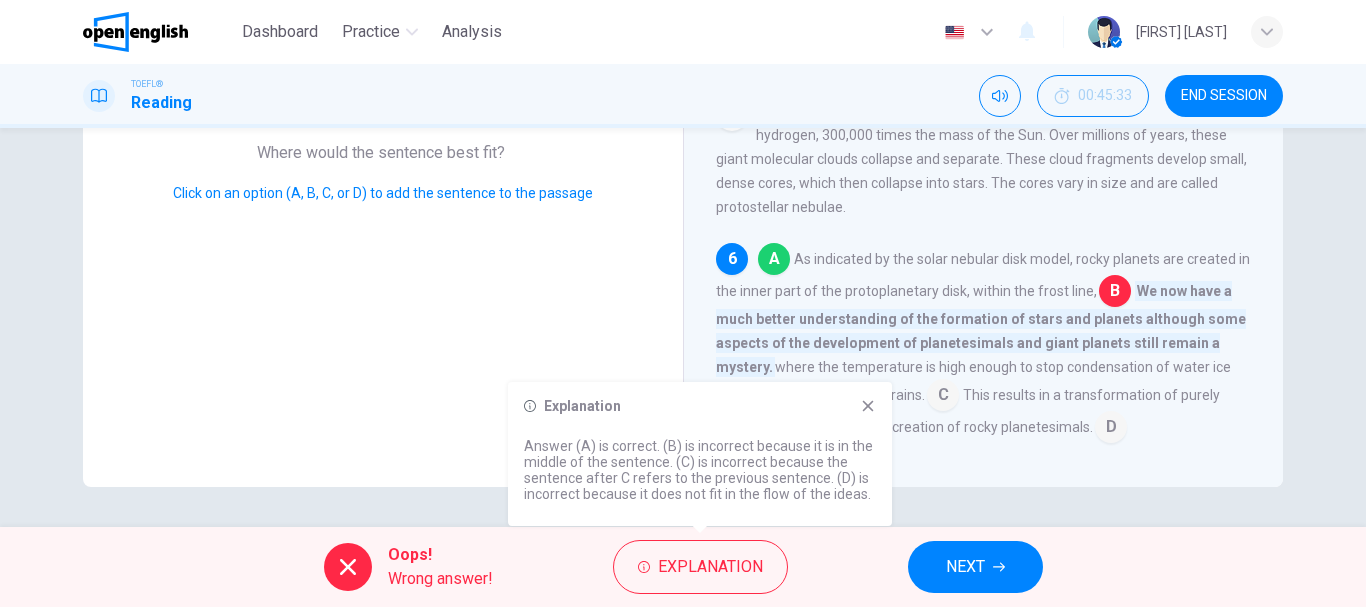 drag, startPoint x: 965, startPoint y: 481, endPoint x: 961, endPoint y: 541, distance: 60.133186 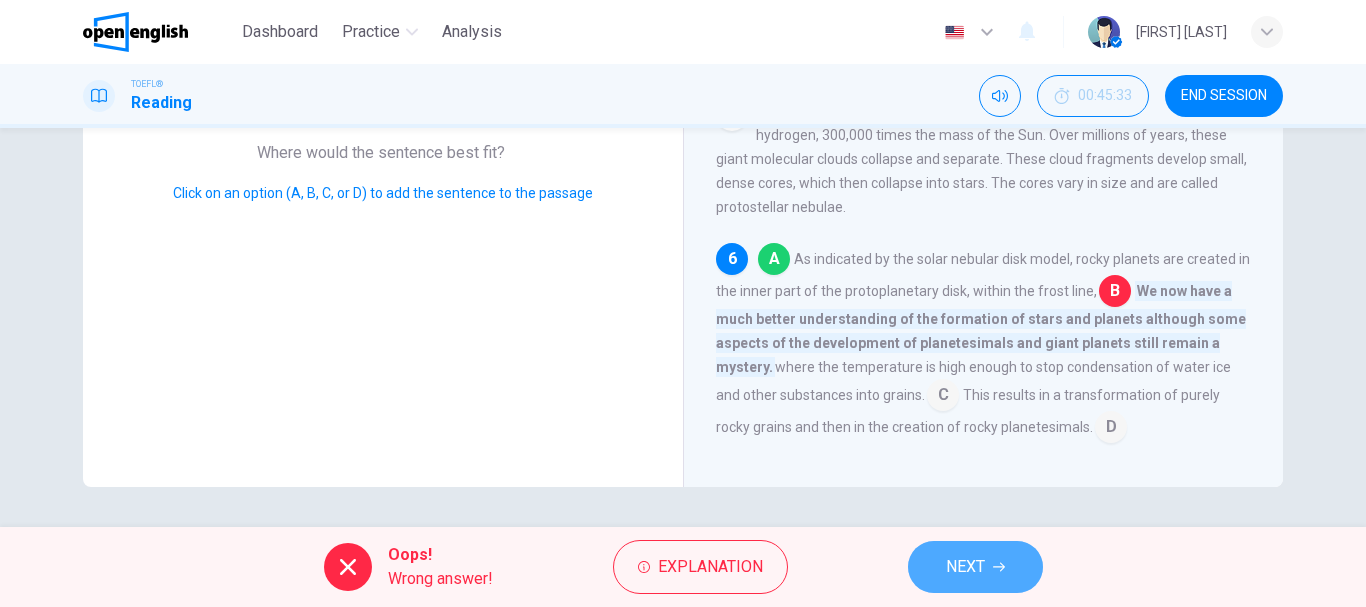 click on "NEXT" at bounding box center [965, 567] 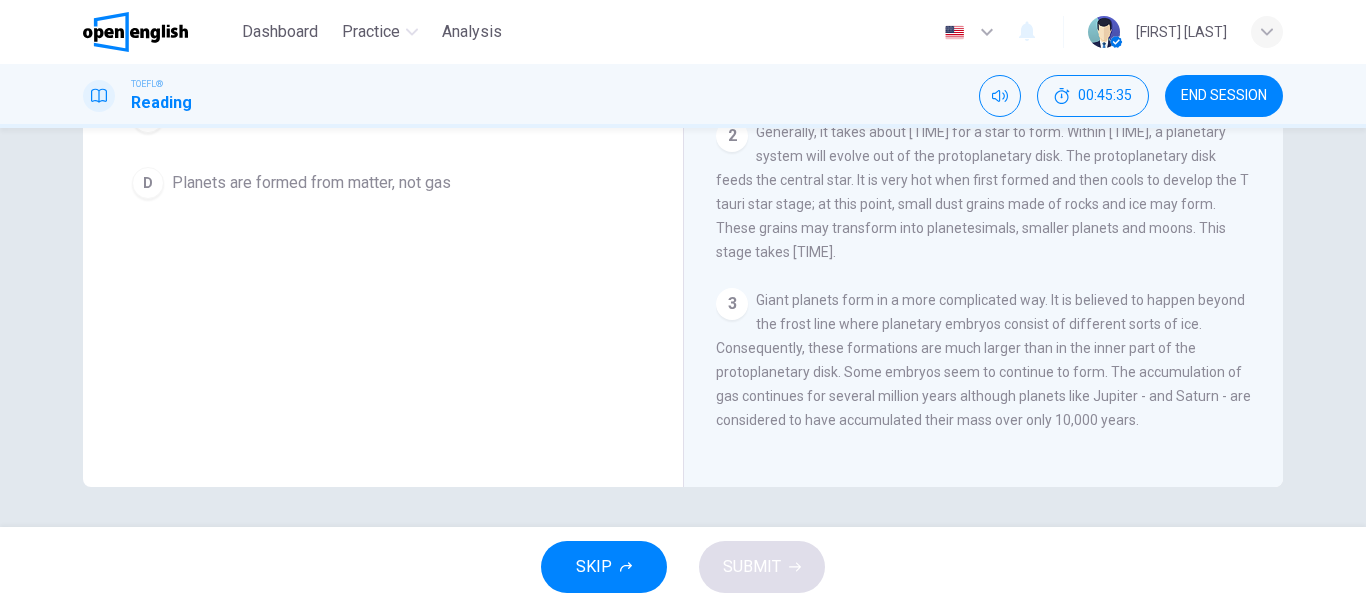 scroll, scrollTop: 76, scrollLeft: 0, axis: vertical 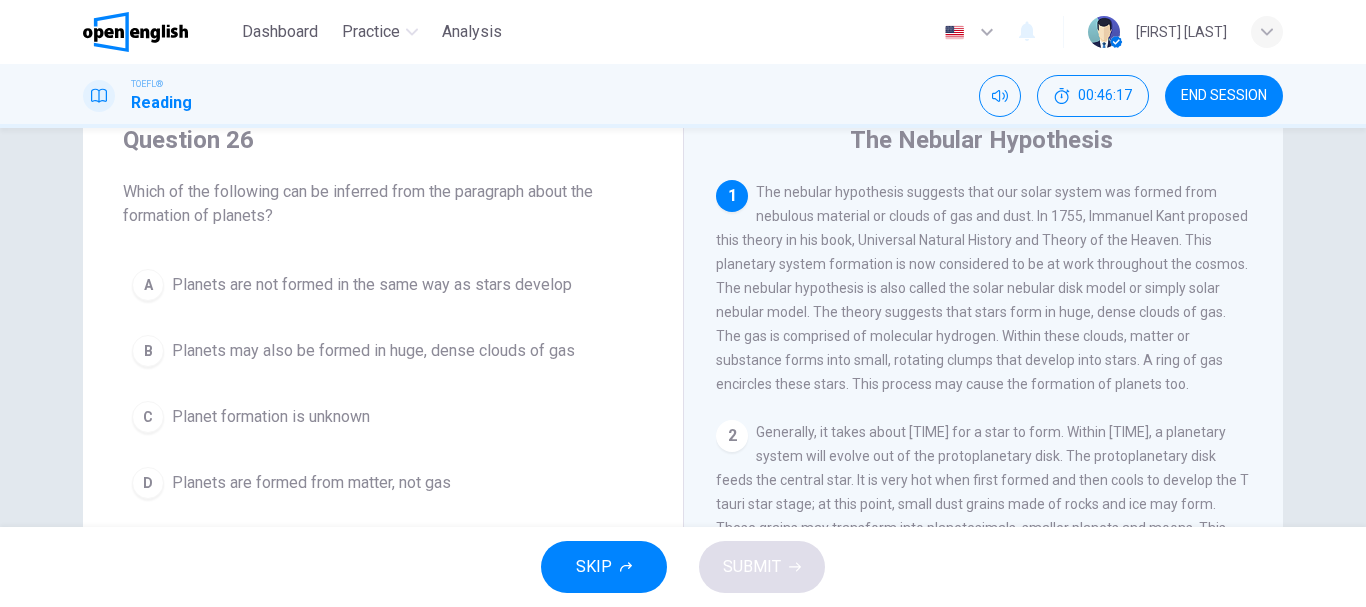 click on "B Planets may also be formed in huge, dense clouds of gas" at bounding box center (383, 351) 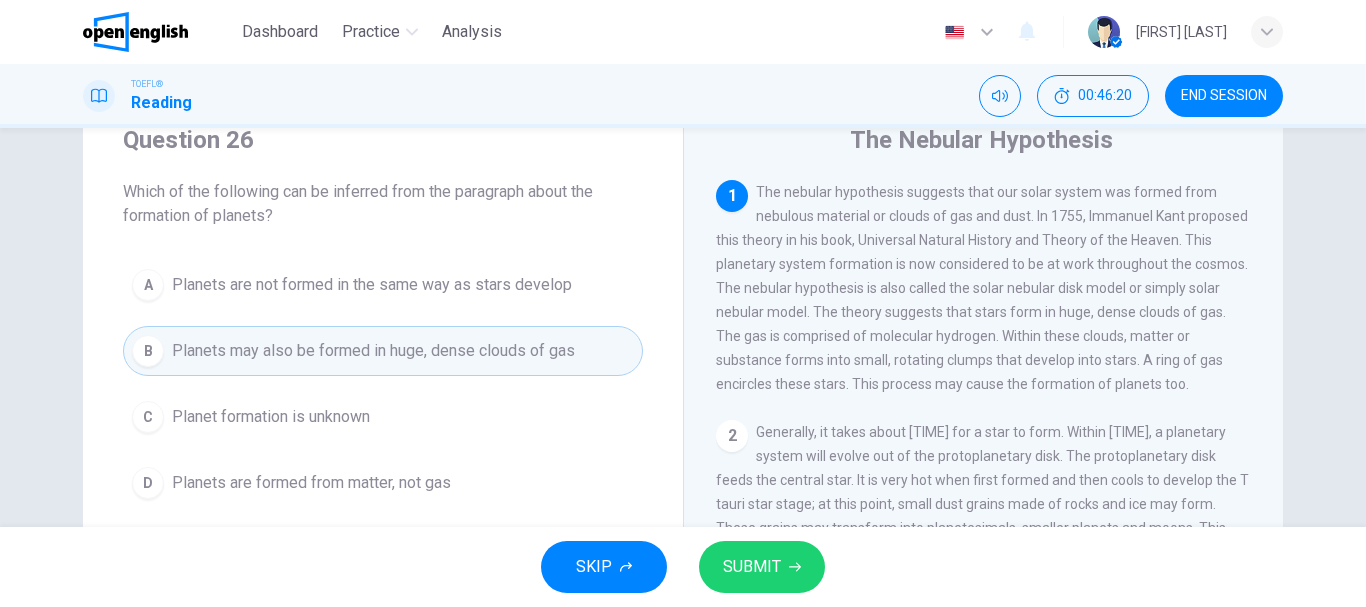 click on "SUBMIT" at bounding box center (752, 567) 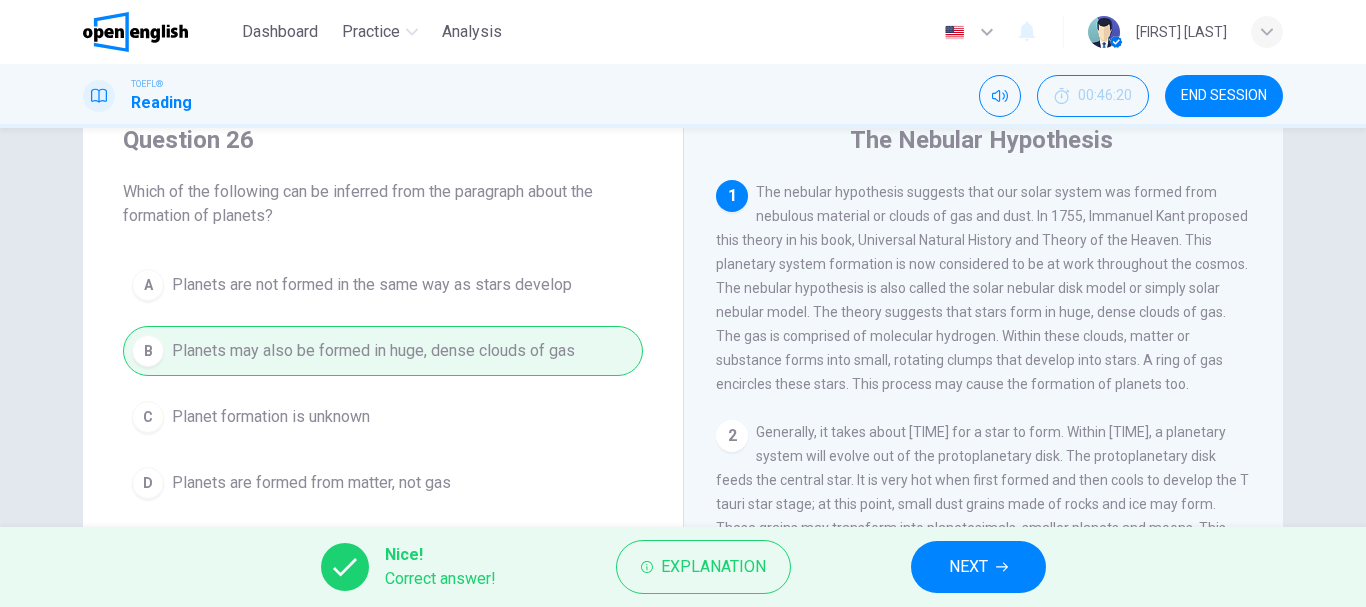 click on "NEXT" at bounding box center [978, 567] 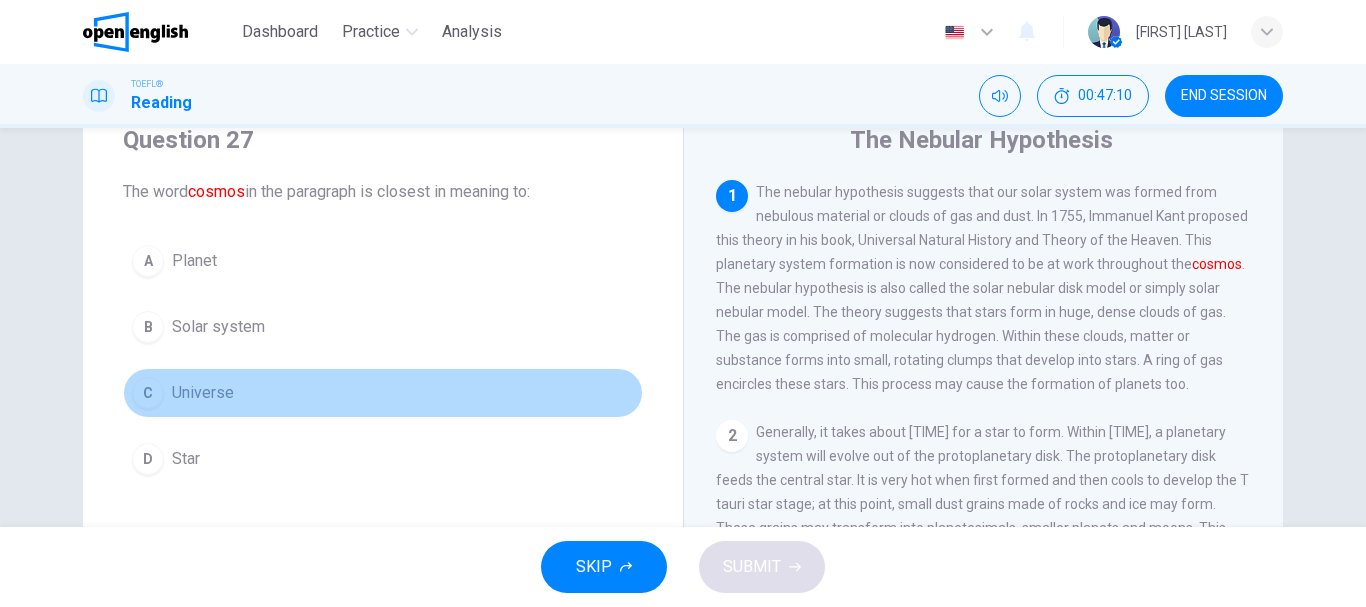 click on "Universe" at bounding box center (203, 393) 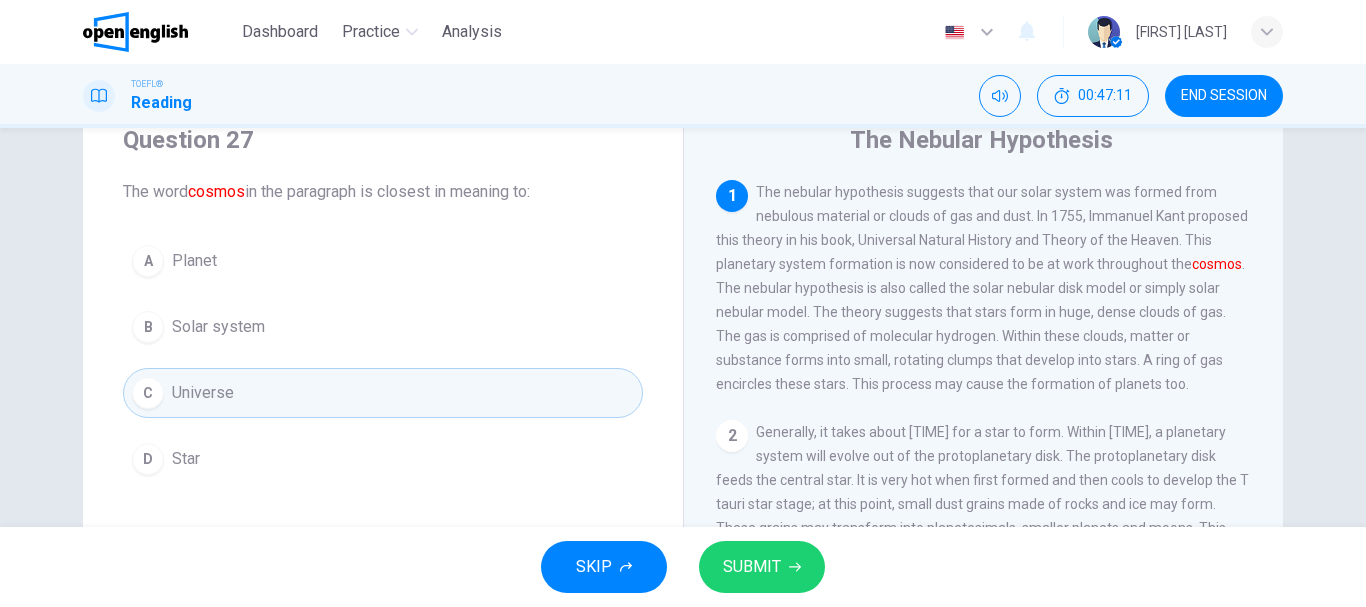 click on "SUBMIT" at bounding box center [762, 567] 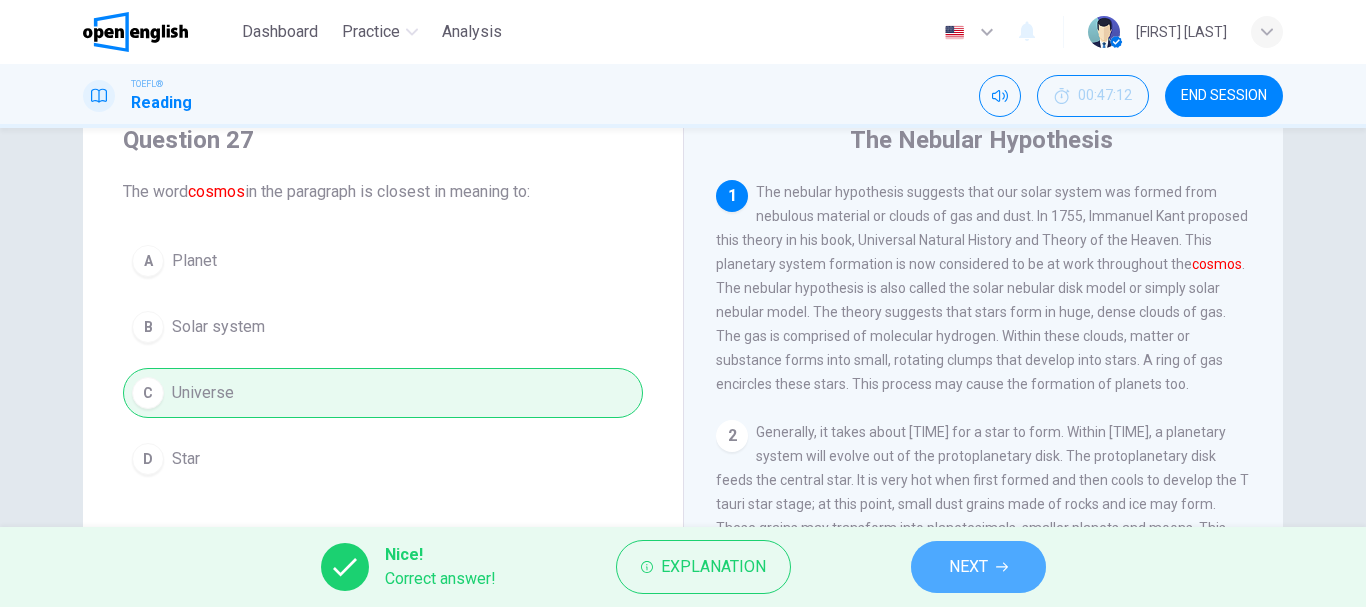 click on "NEXT" at bounding box center [968, 567] 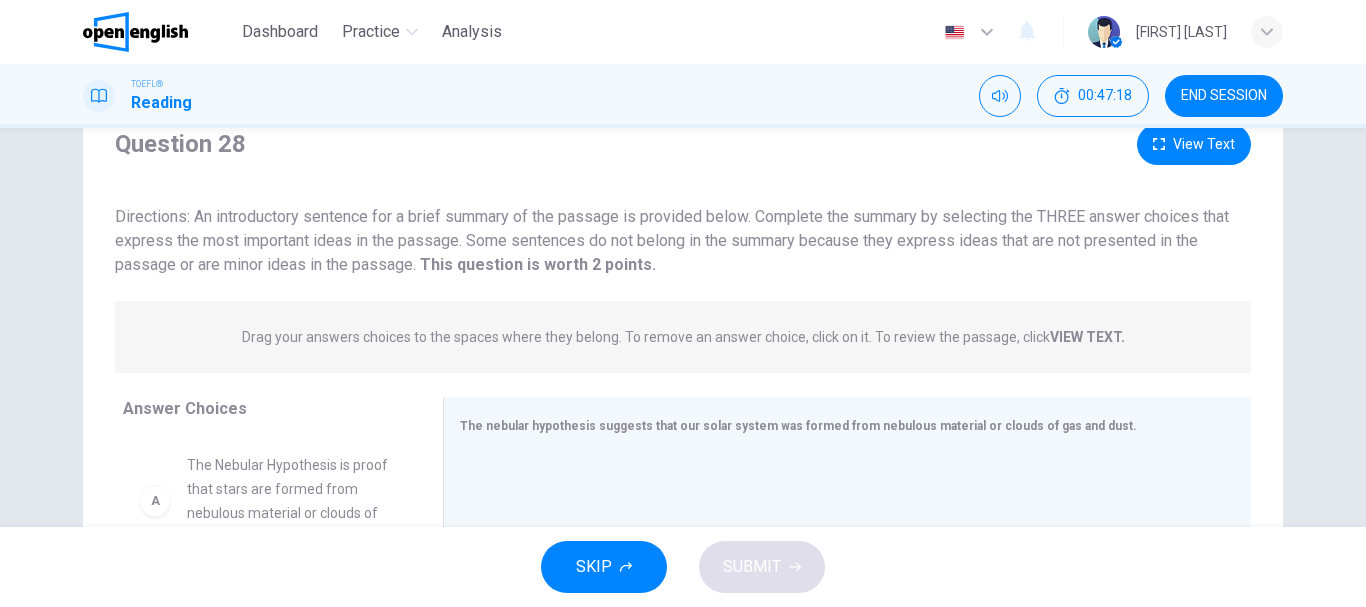 click on "Question 28 View Text Directions: An introductory sentence for a brief summary of the passage is provided below. Complete the summary by selecting the THREE answer choices that express the most important ideas in the passage. Some sentences do not belong in the summary because they express ideas that are not presented in the passage or are minor ideas in the passage.   This question is worth 2 points. This question is worth 2 points." at bounding box center (683, 200) 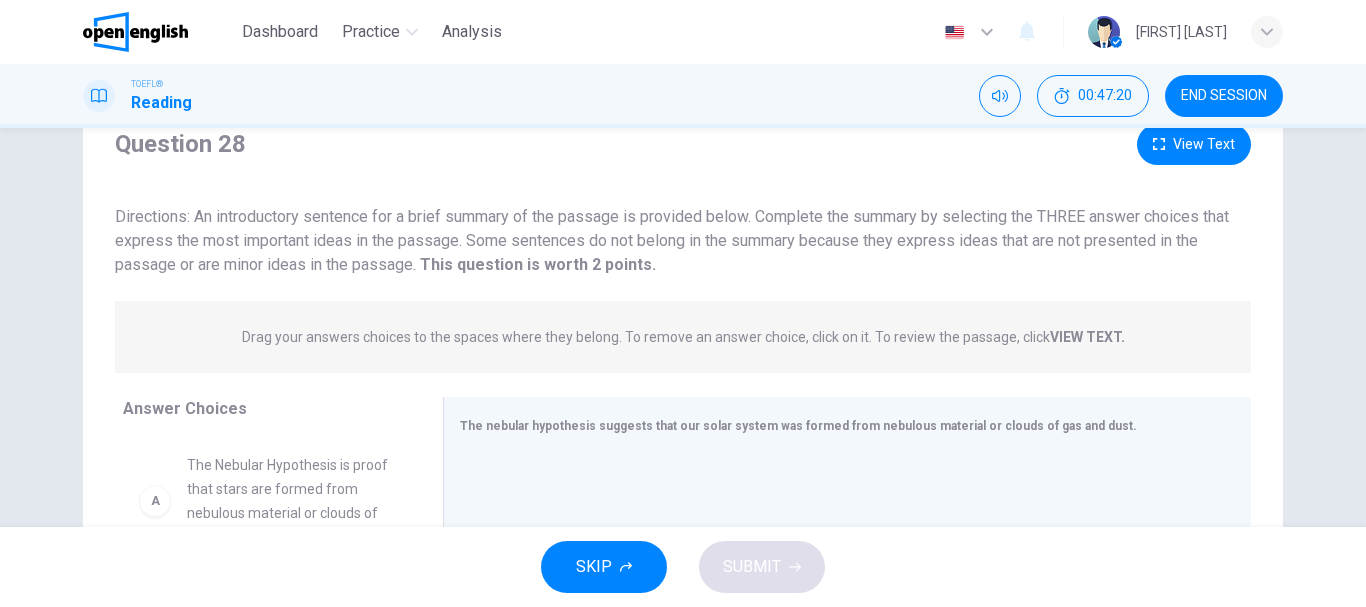 click on "View Text" at bounding box center [1194, 144] 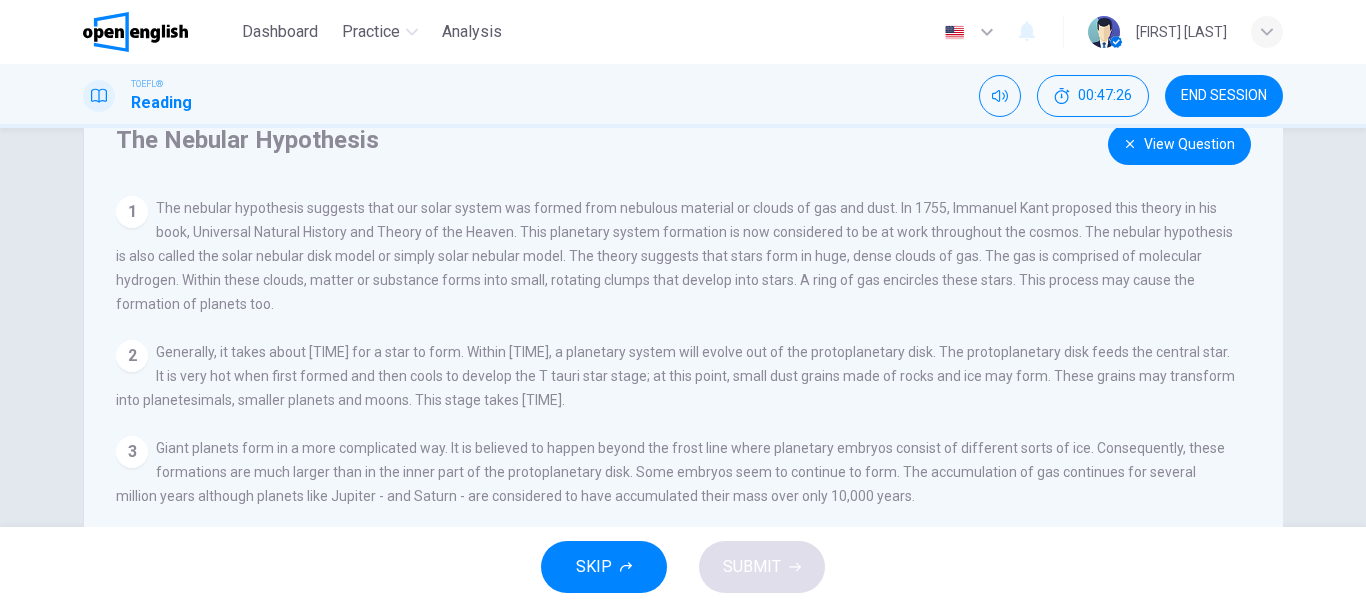 click on "View Question" at bounding box center [1179, 144] 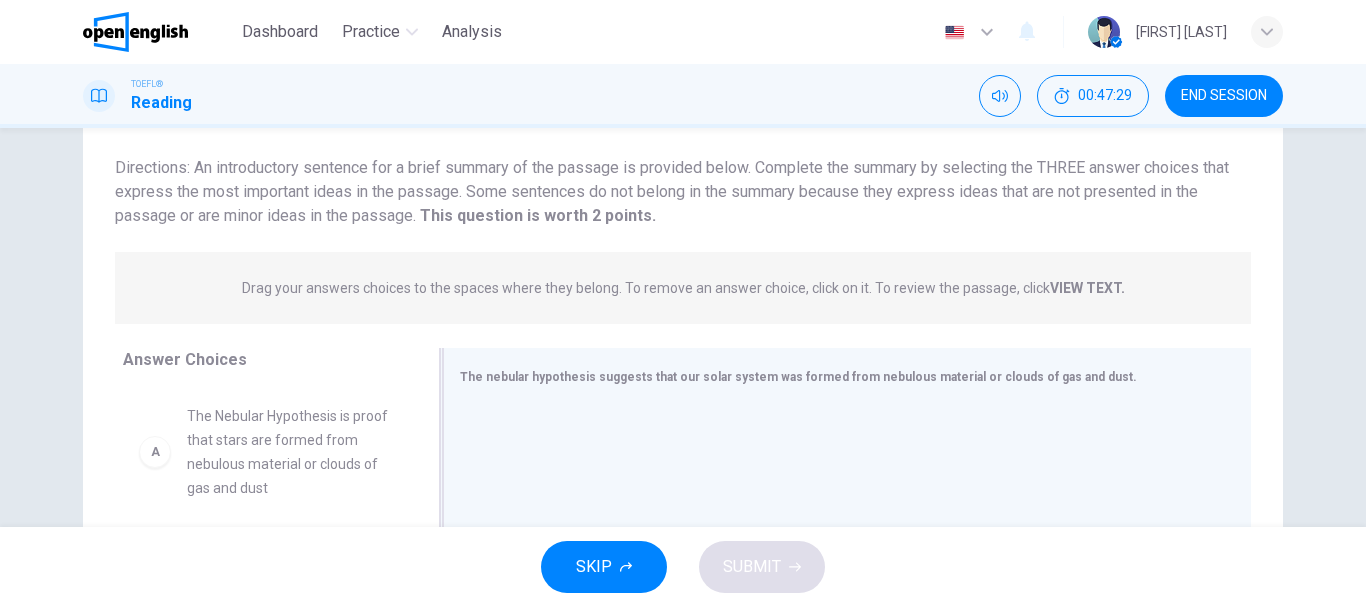 scroll, scrollTop: 76, scrollLeft: 0, axis: vertical 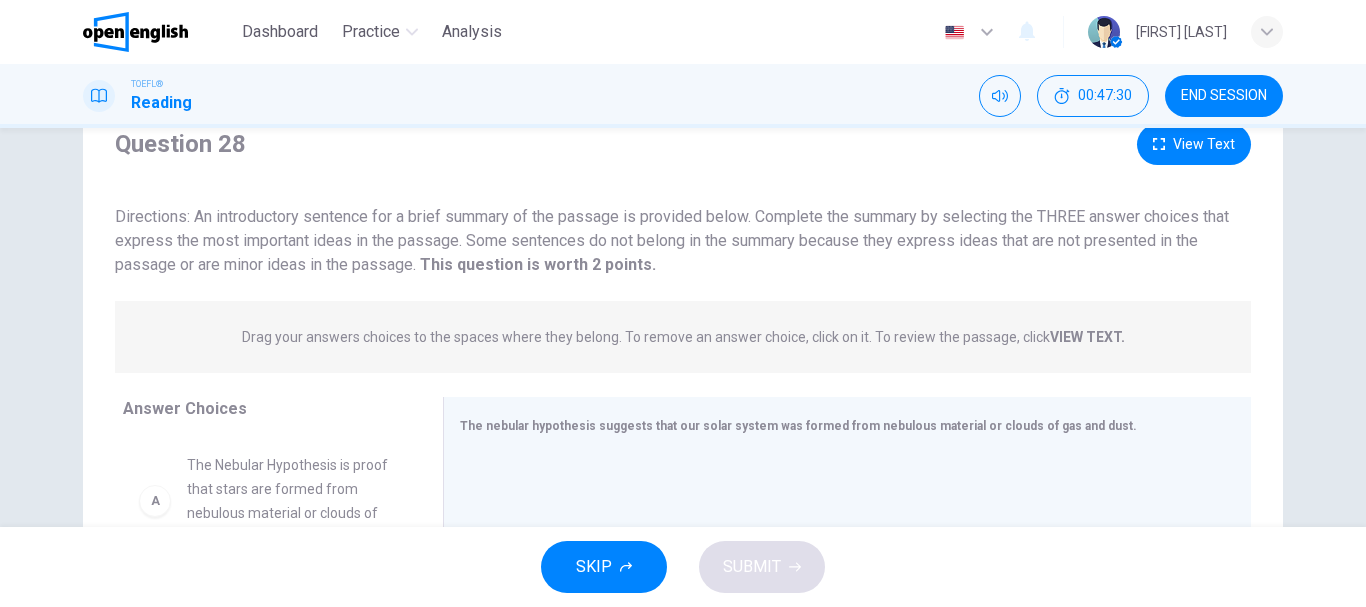 click on "View Text" at bounding box center (1194, 144) 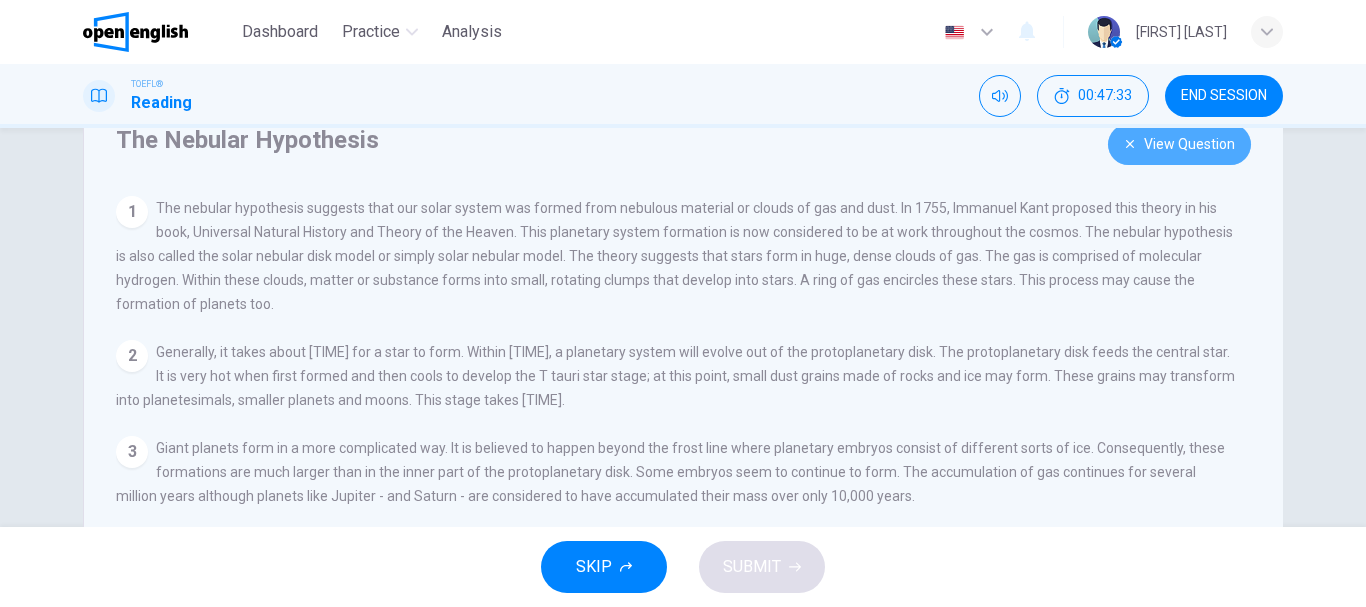 click on "View Question" at bounding box center [1179, 144] 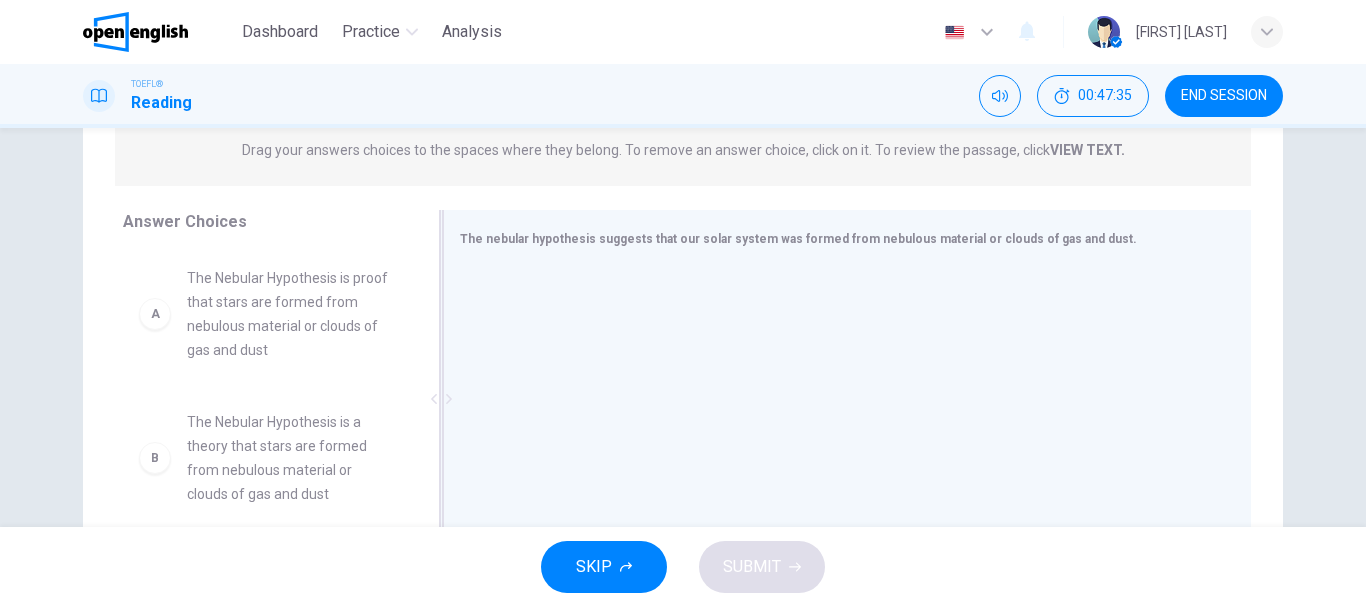 scroll, scrollTop: 376, scrollLeft: 0, axis: vertical 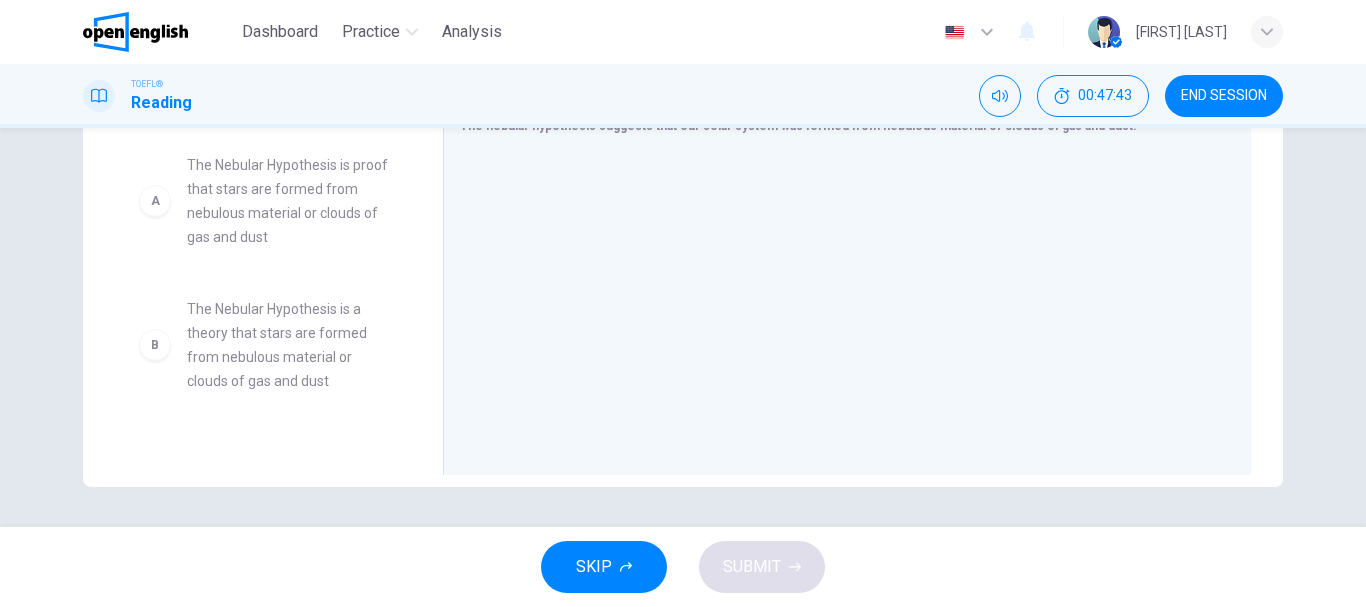 click on "END SESSION" at bounding box center (1224, 96) 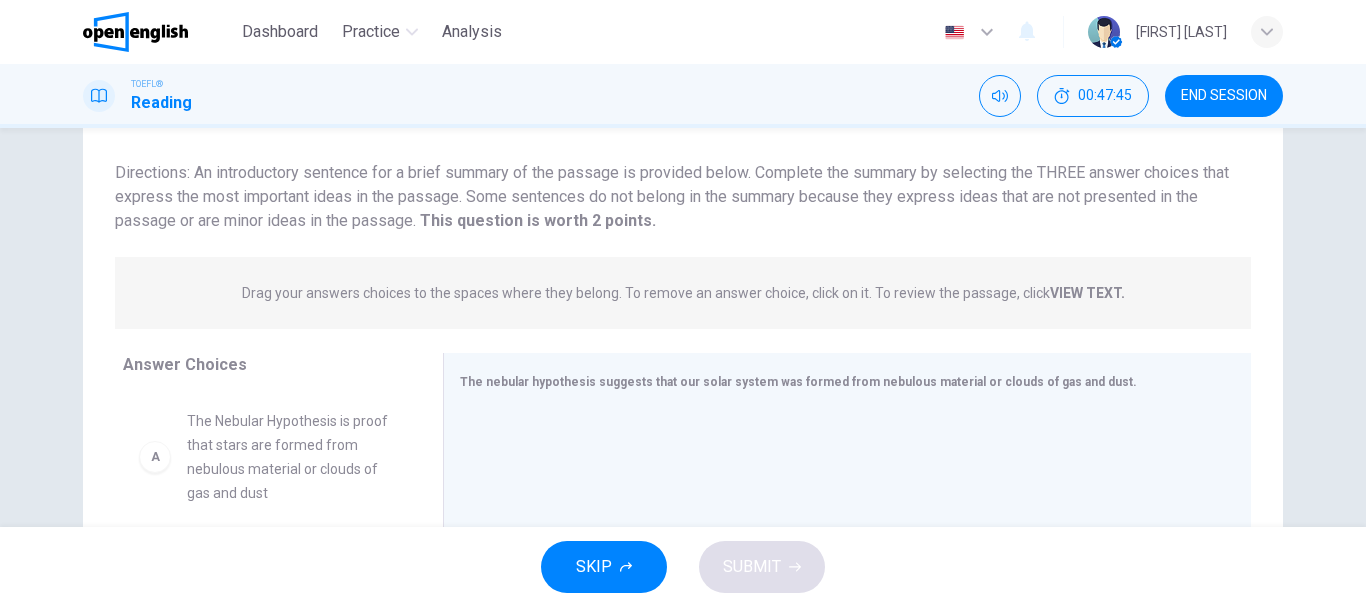 scroll, scrollTop: 76, scrollLeft: 0, axis: vertical 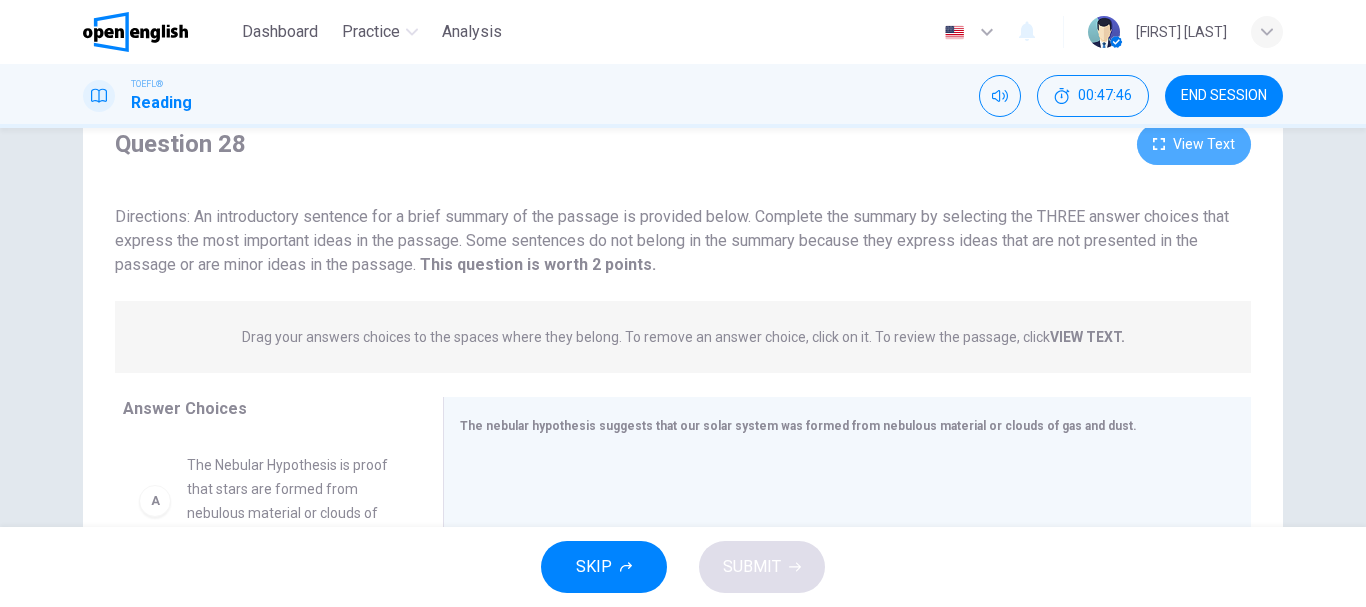 click on "View Text" at bounding box center [1194, 144] 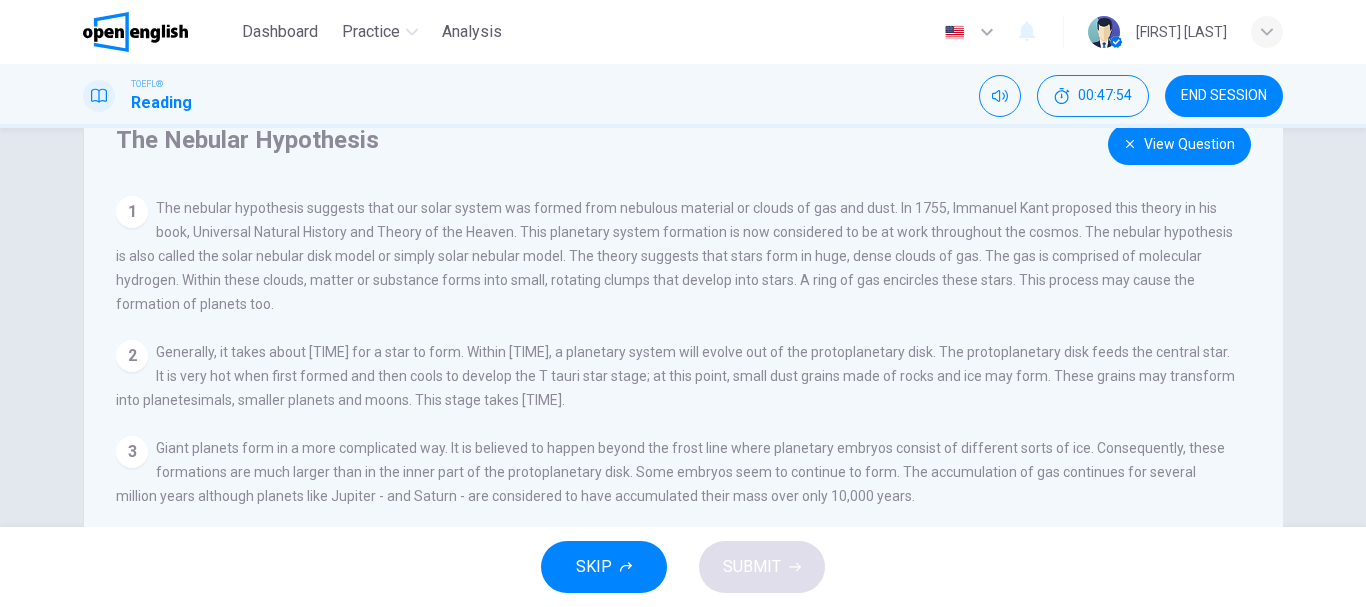 click on "View Question" at bounding box center [1179, 144] 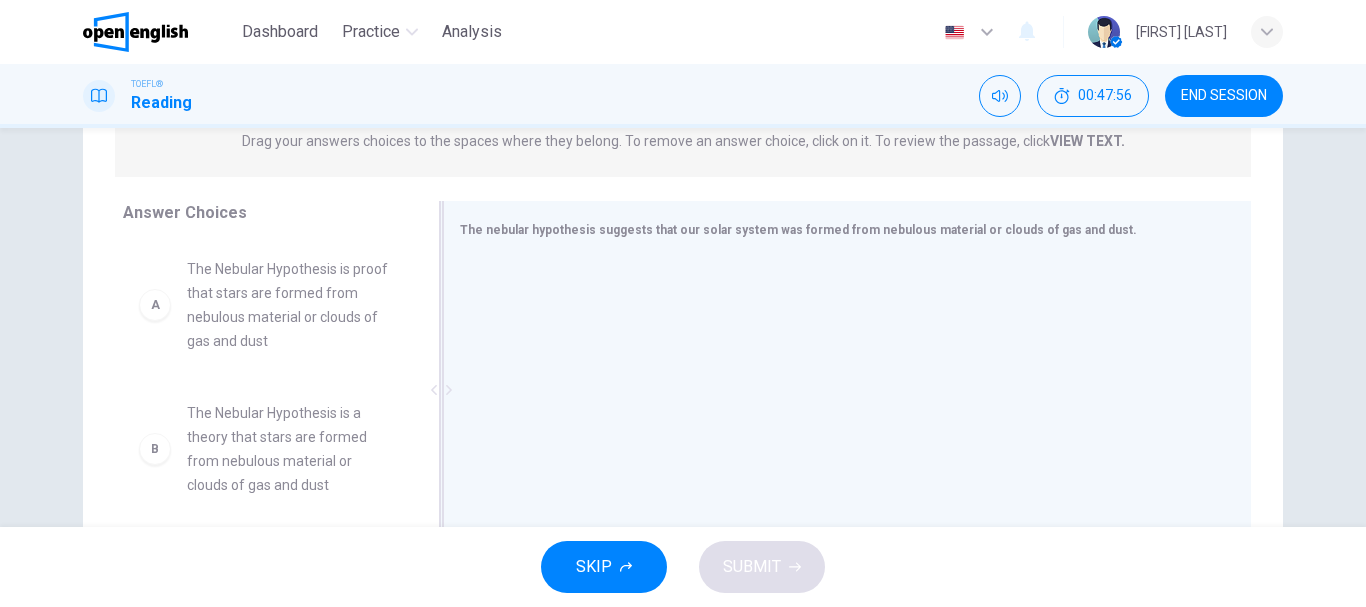 scroll, scrollTop: 300, scrollLeft: 0, axis: vertical 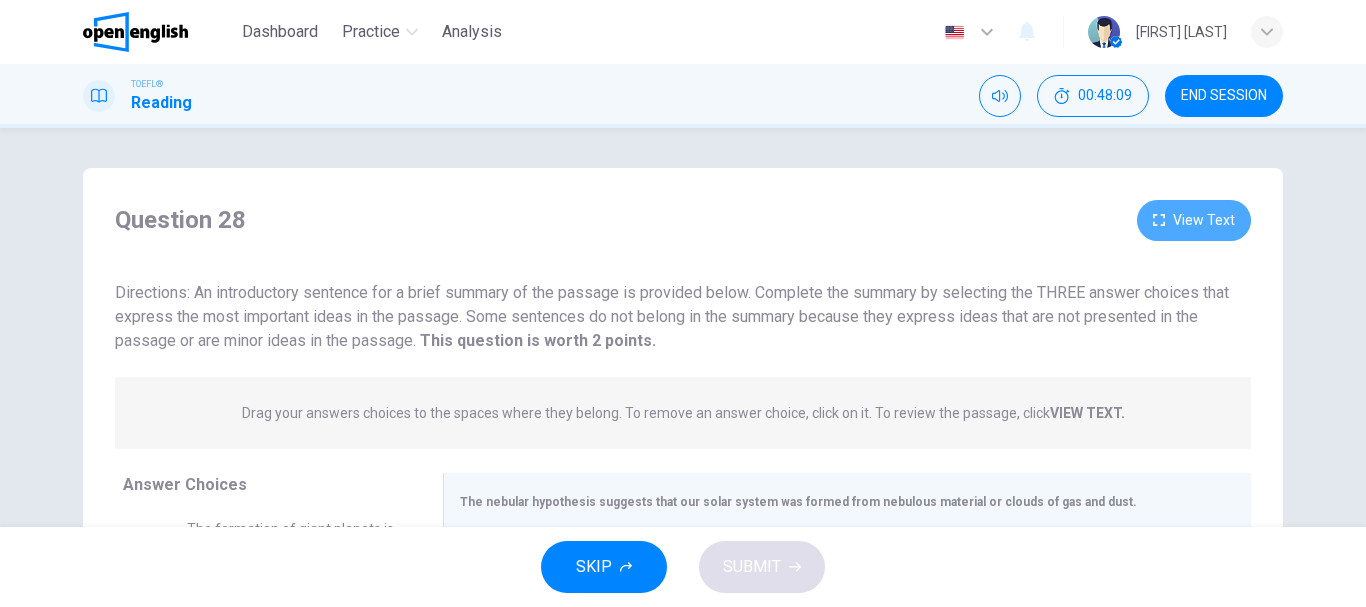 click on "View Text" at bounding box center (1194, 220) 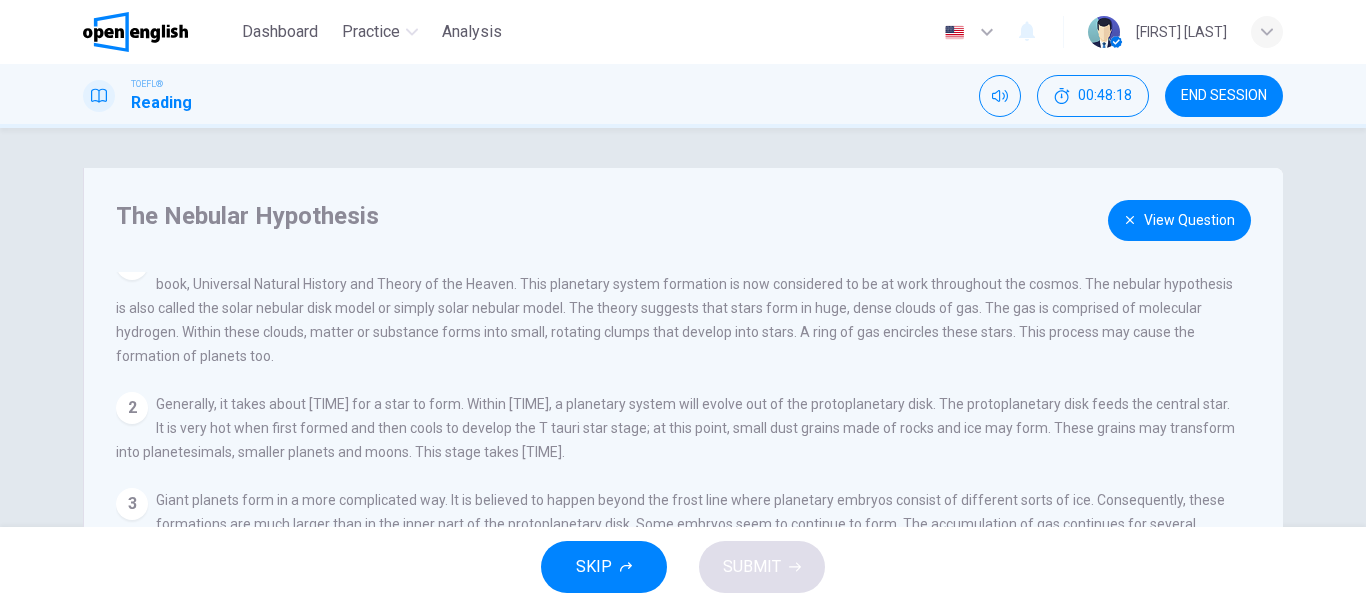 scroll, scrollTop: 0, scrollLeft: 0, axis: both 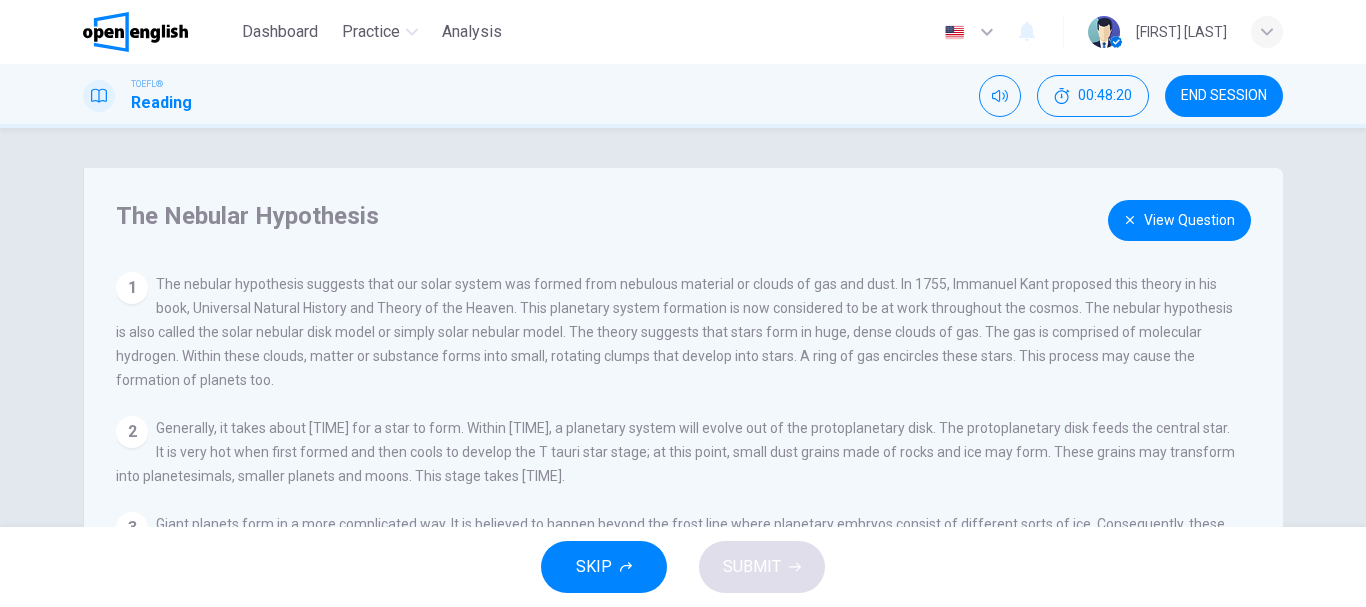 drag, startPoint x: 1180, startPoint y: 224, endPoint x: 994, endPoint y: 250, distance: 187.80841 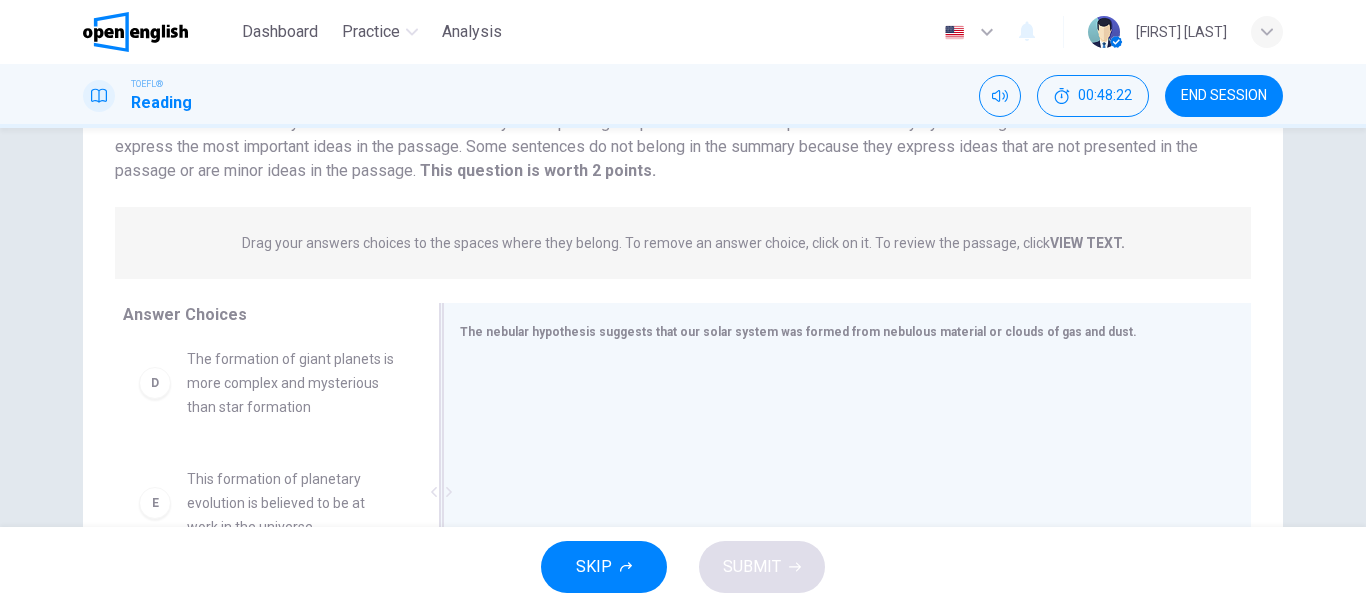 scroll, scrollTop: 200, scrollLeft: 0, axis: vertical 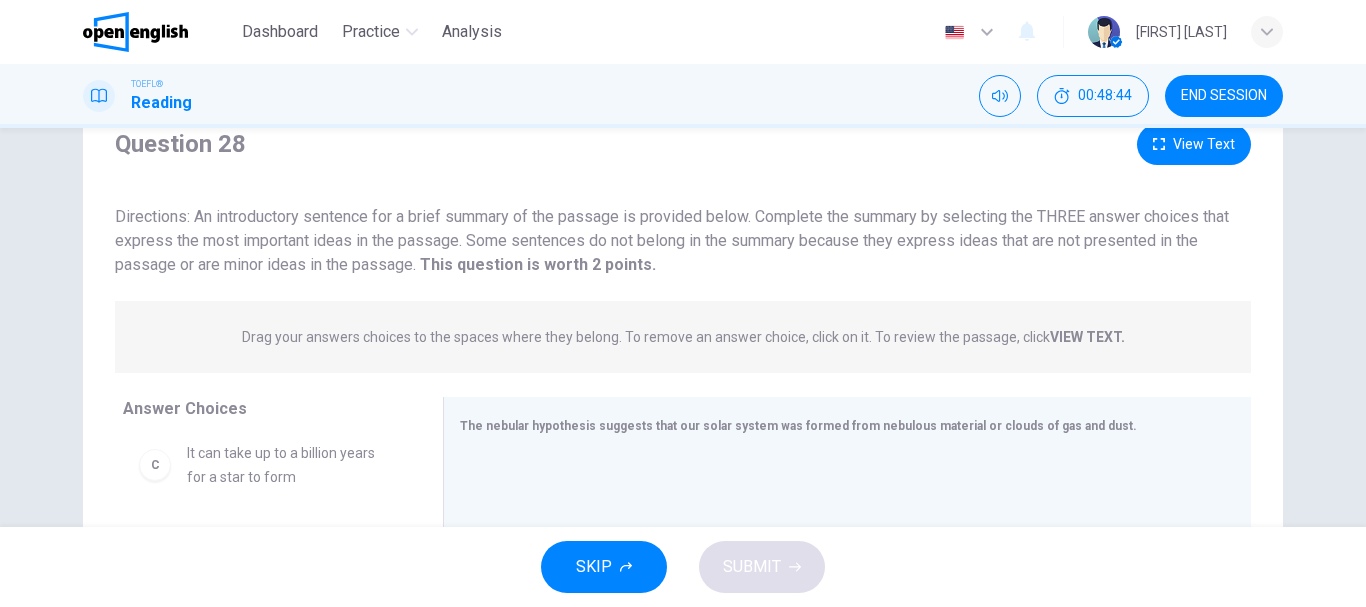 click on "View Text" at bounding box center [1194, 144] 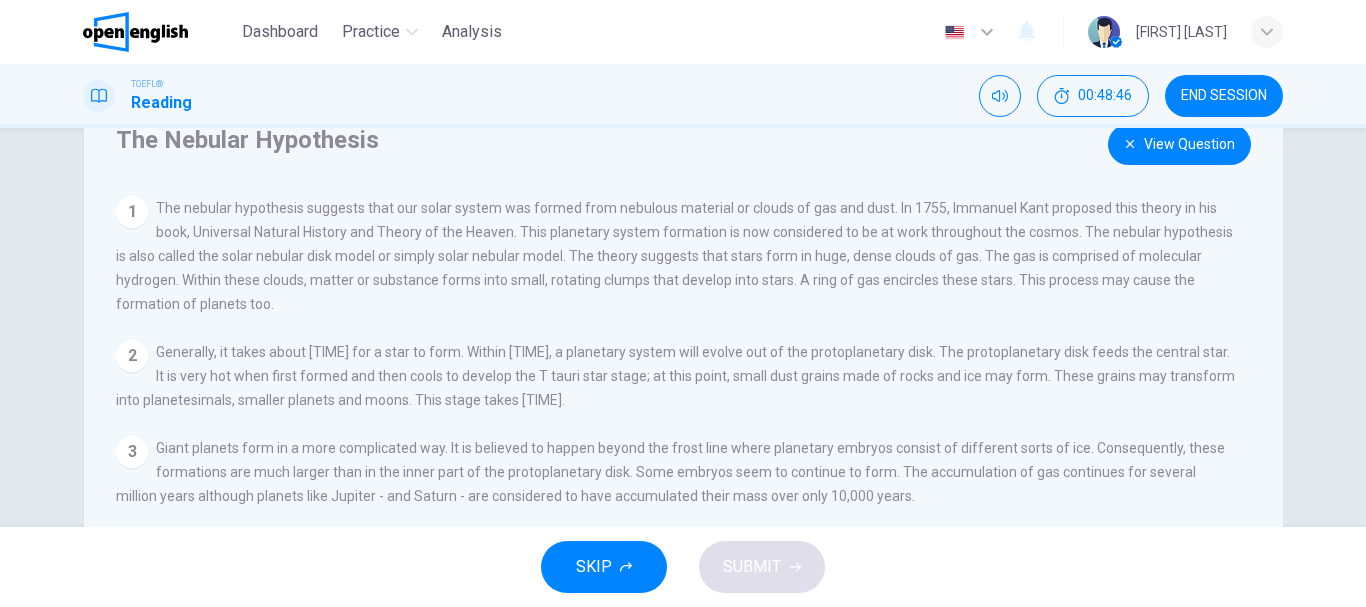 drag, startPoint x: 819, startPoint y: 289, endPoint x: 1009, endPoint y: 288, distance: 190.00262 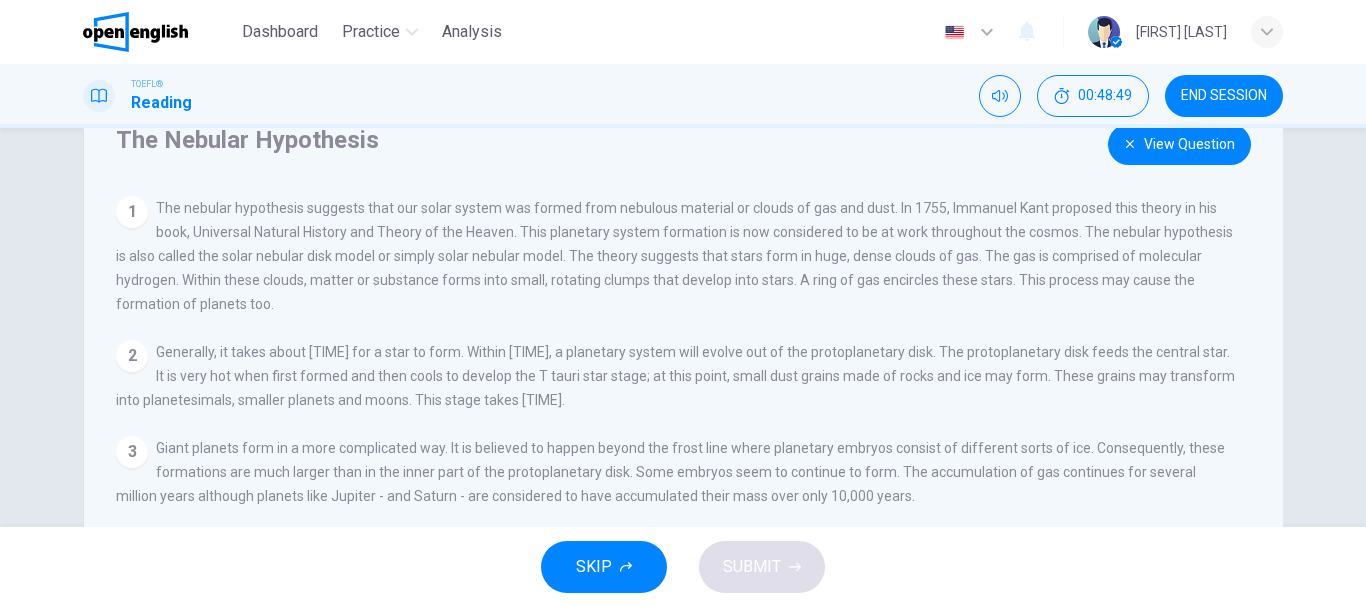 click on "View Question" at bounding box center (1179, 144) 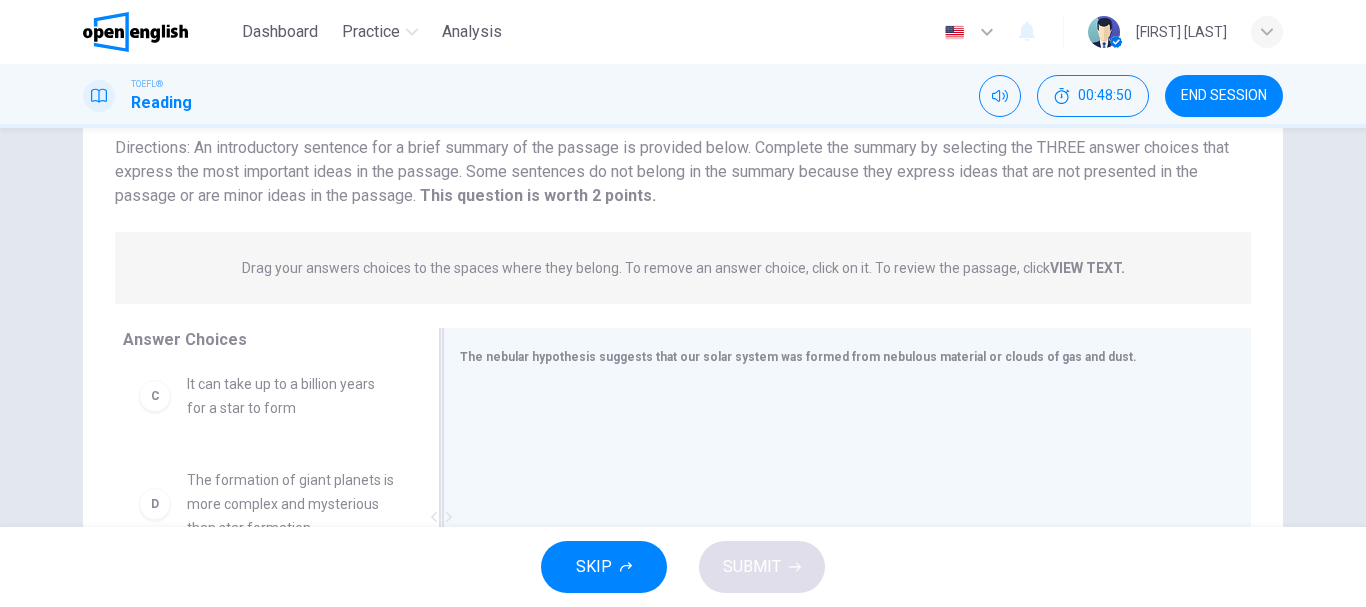 scroll, scrollTop: 276, scrollLeft: 0, axis: vertical 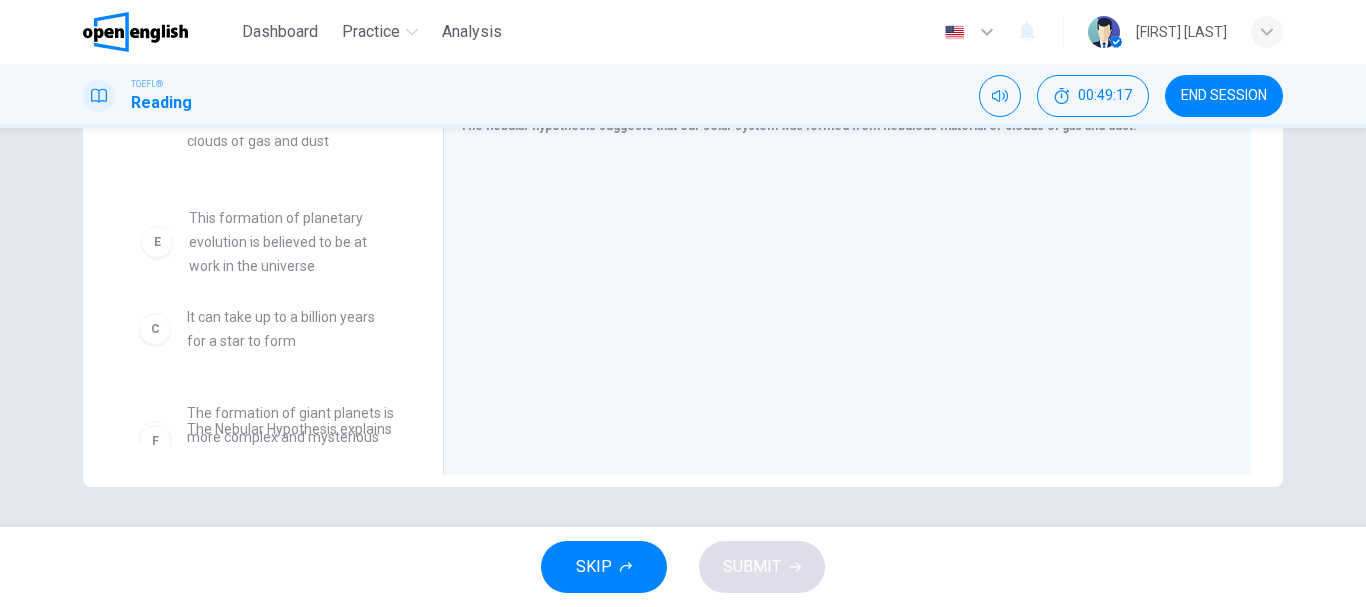 drag, startPoint x: 306, startPoint y: 372, endPoint x: 310, endPoint y: 252, distance: 120.06665 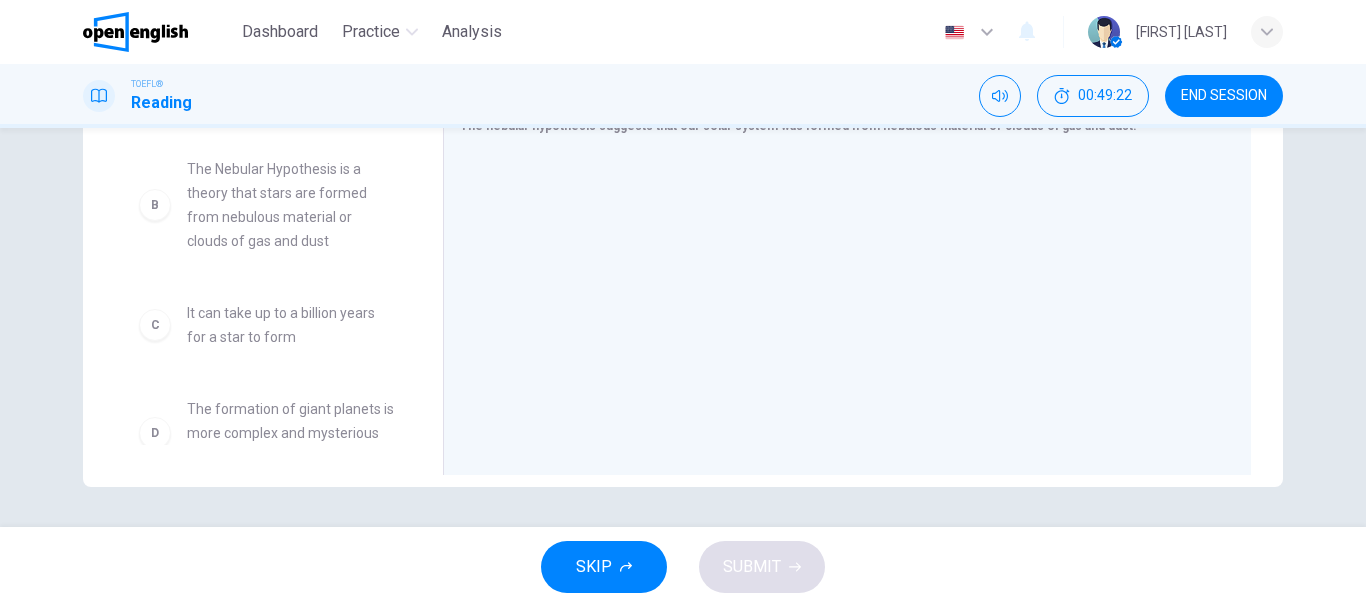 scroll, scrollTop: 240, scrollLeft: 0, axis: vertical 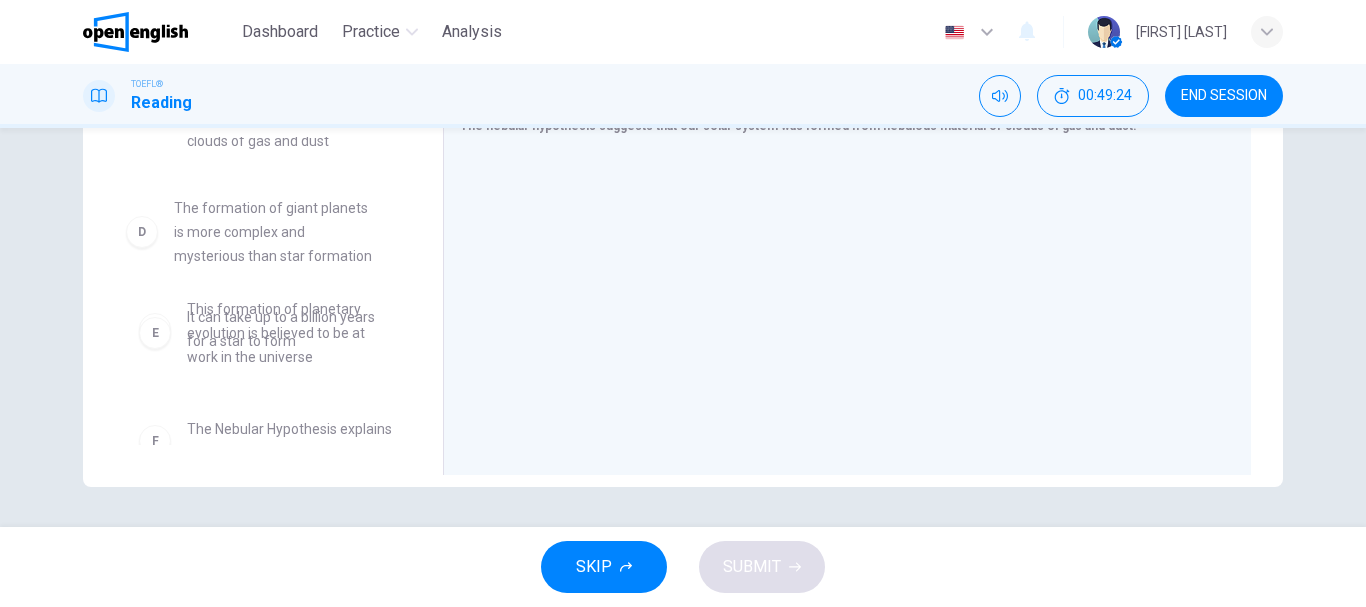 drag, startPoint x: 320, startPoint y: 365, endPoint x: 313, endPoint y: 254, distance: 111.220505 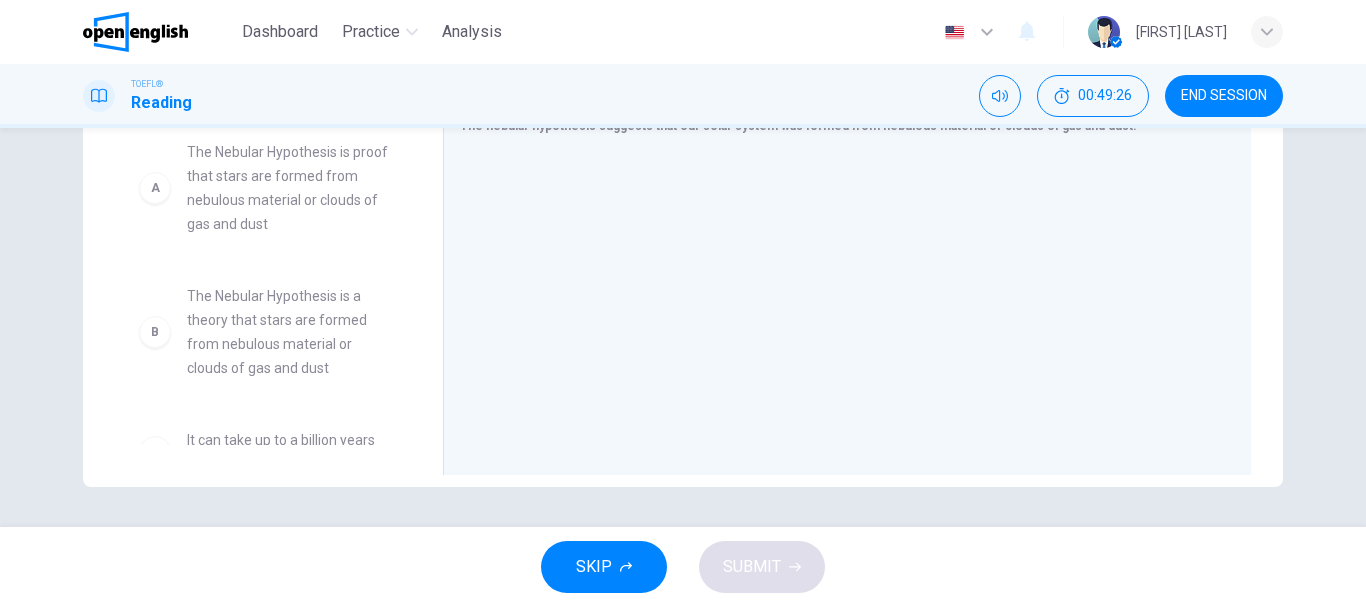 scroll, scrollTop: 0, scrollLeft: 0, axis: both 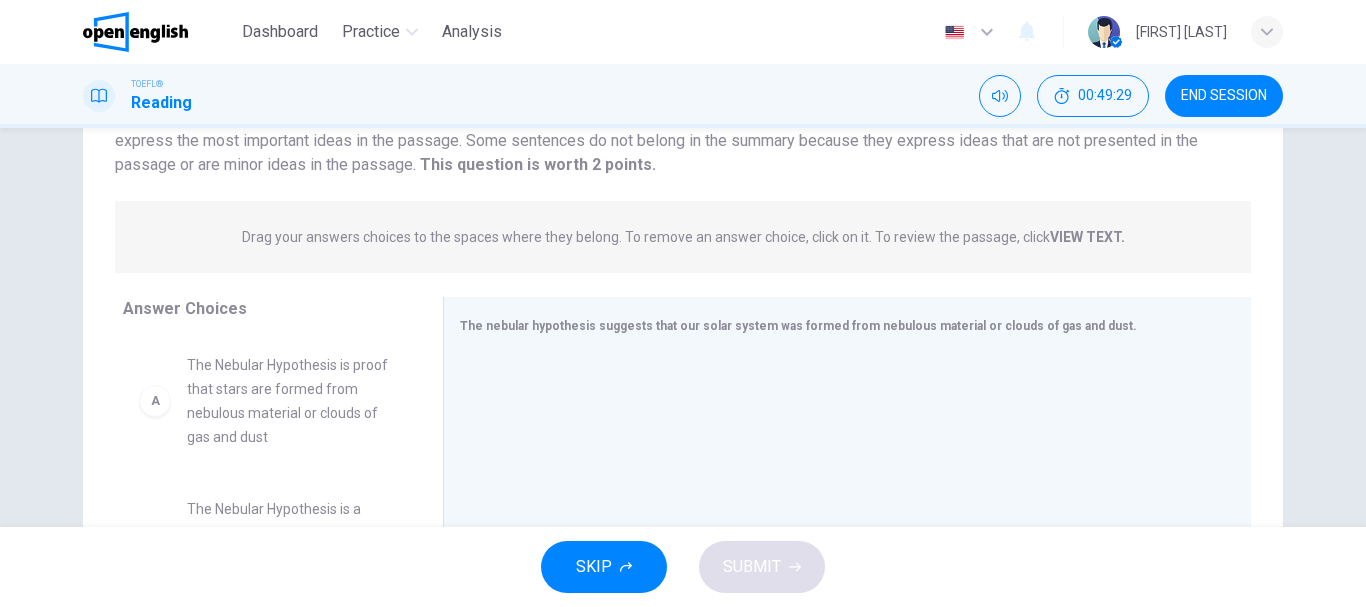 click on "Drag your answers choices to the spaces where they belong. To remove an answer choice, click on it. To review the passage, click   VIEW TEXT. Click on the answer choices below to select your answers. To remove an answer choice, go to the Answers tab and click on it. To review the passage, click the PASSAGE tab." at bounding box center [683, 237] 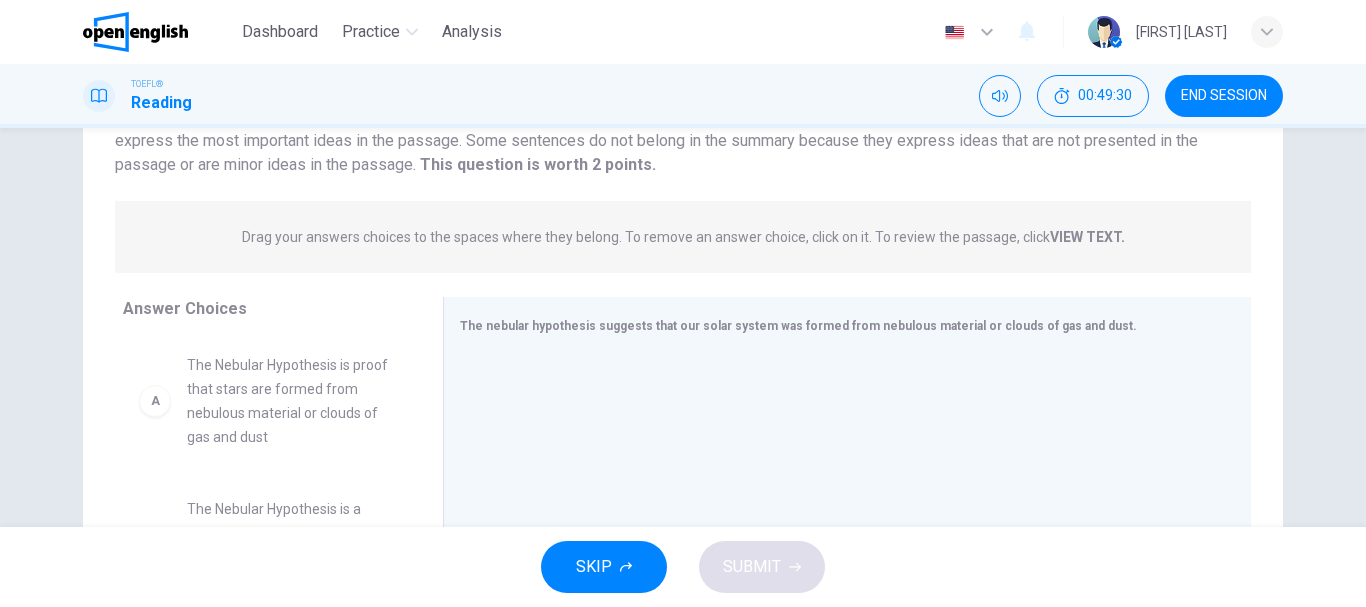 click on "Drag your answers choices to the spaces where they belong. To remove an answer choice, click on it. To review the passage, click   VIEW TEXT." at bounding box center (683, 237) 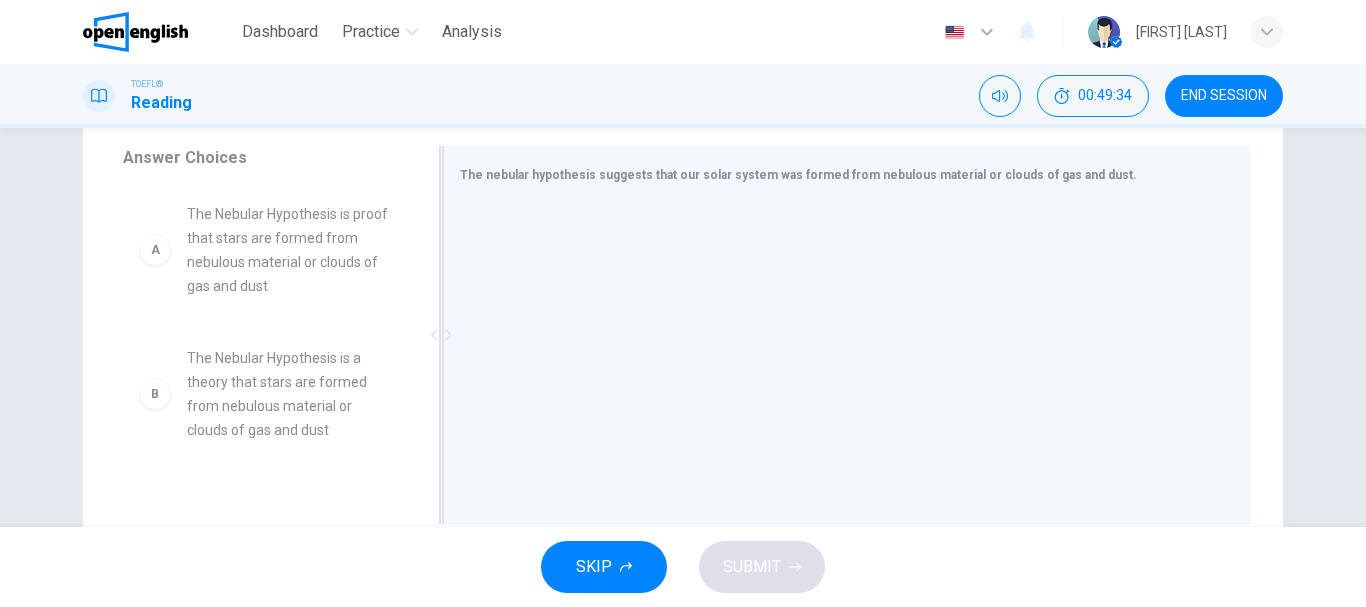 scroll, scrollTop: 376, scrollLeft: 0, axis: vertical 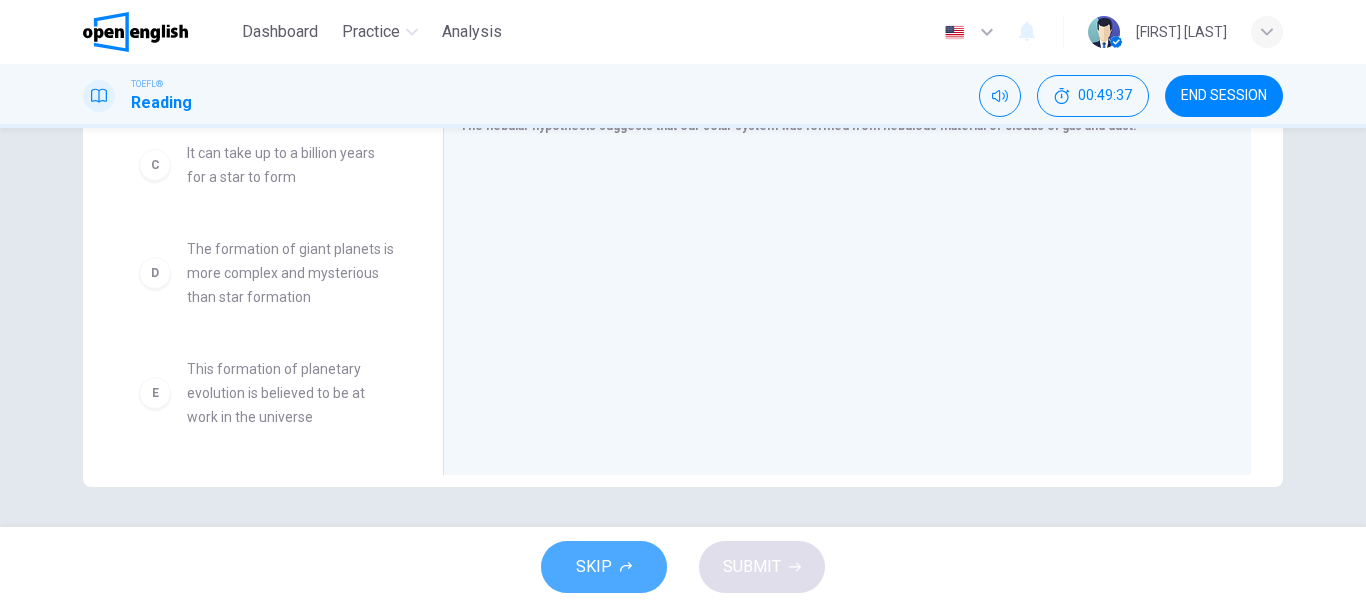 click on "SKIP" at bounding box center (604, 567) 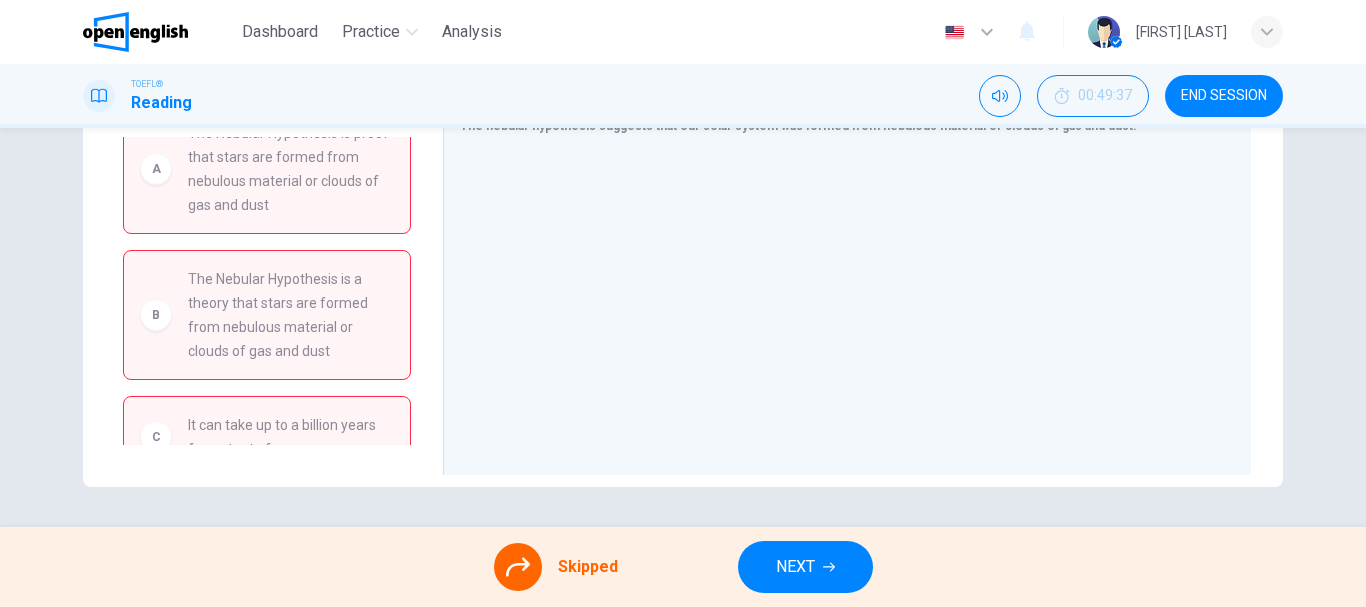 scroll, scrollTop: 0, scrollLeft: 0, axis: both 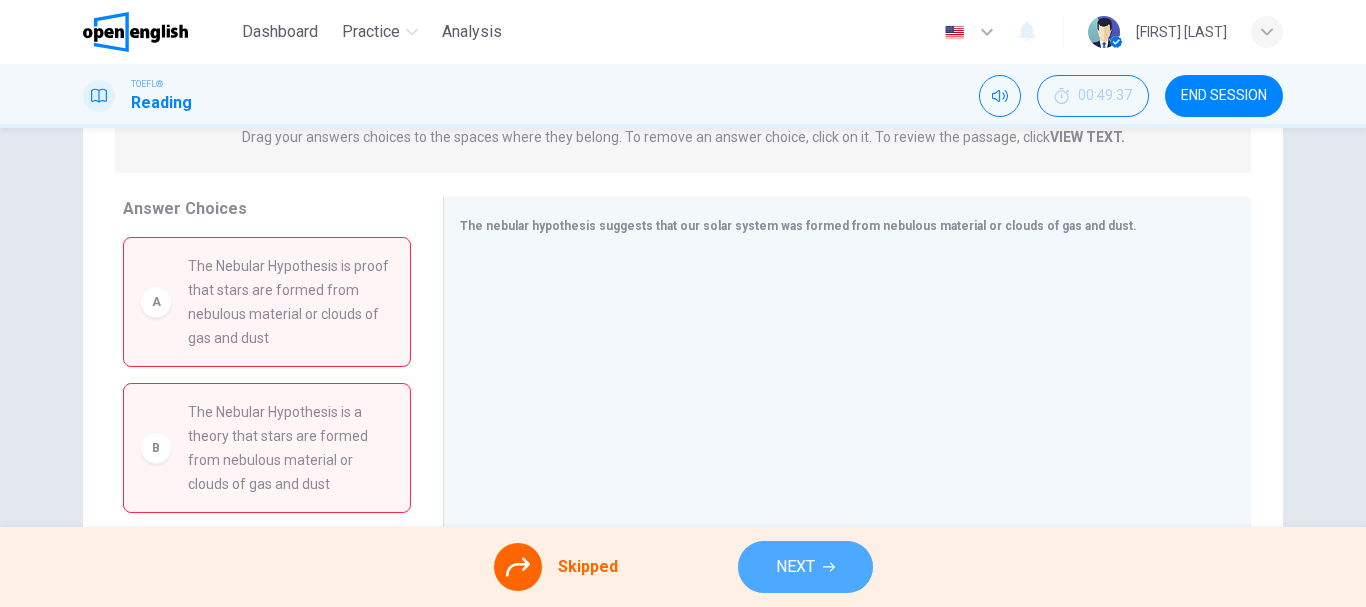 click on "NEXT" at bounding box center (795, 567) 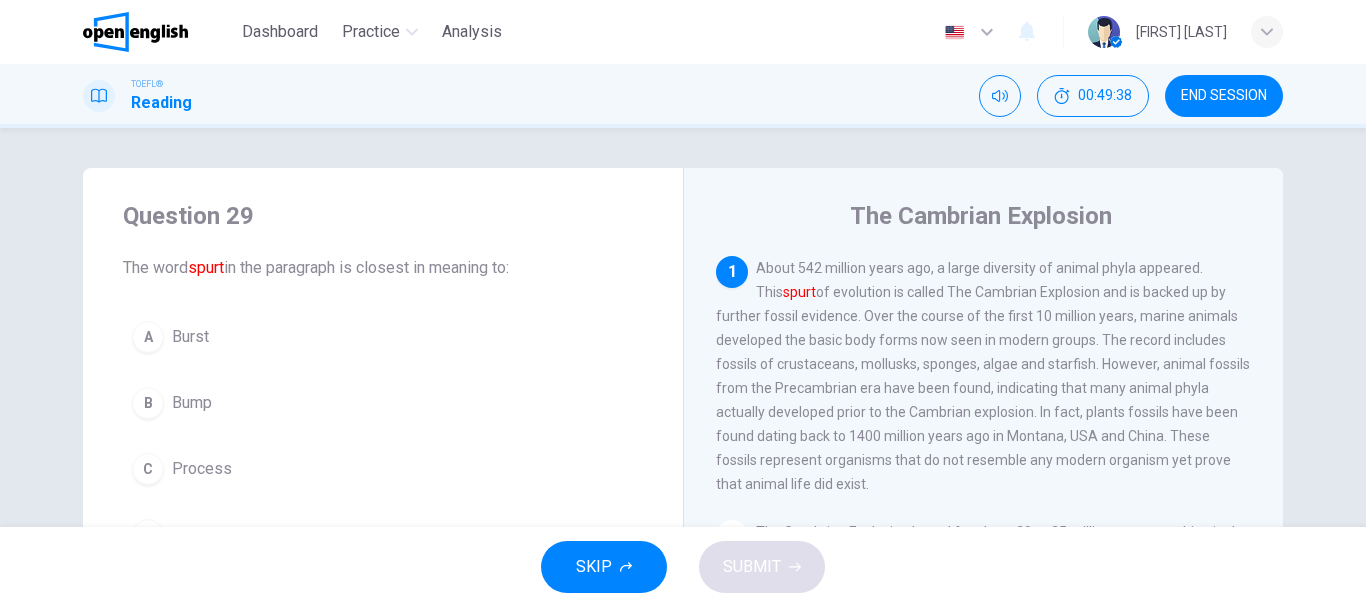 click on "spurt" at bounding box center (799, 292) 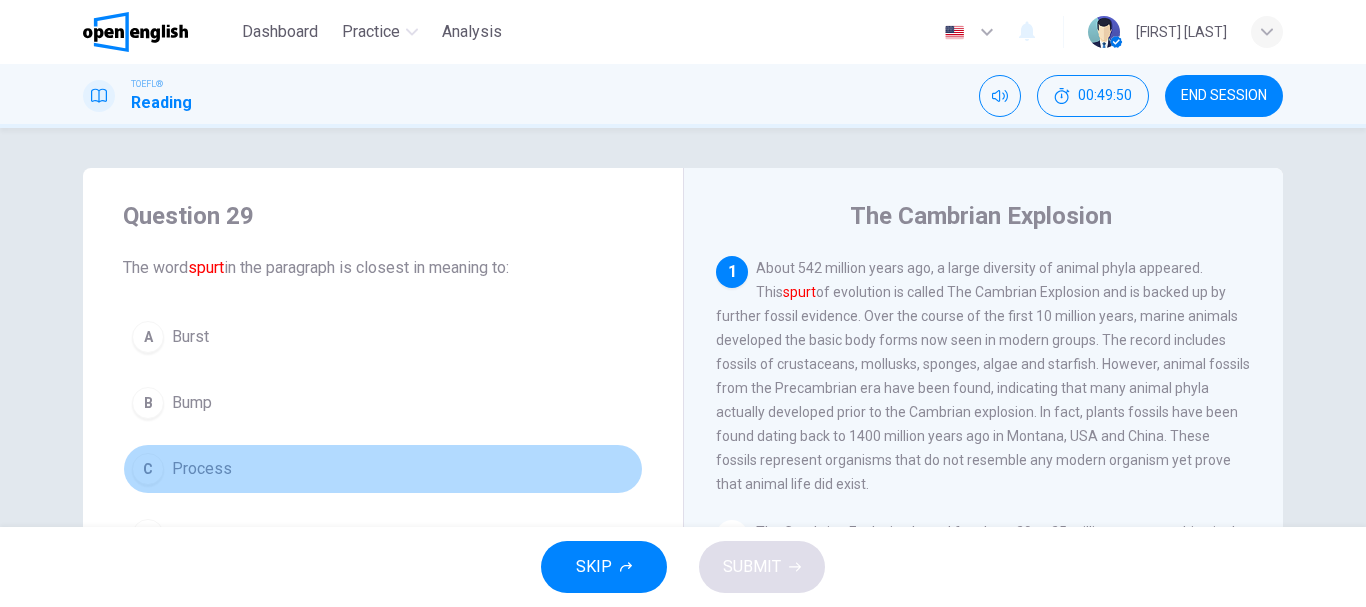 click on "C Process" at bounding box center [383, 469] 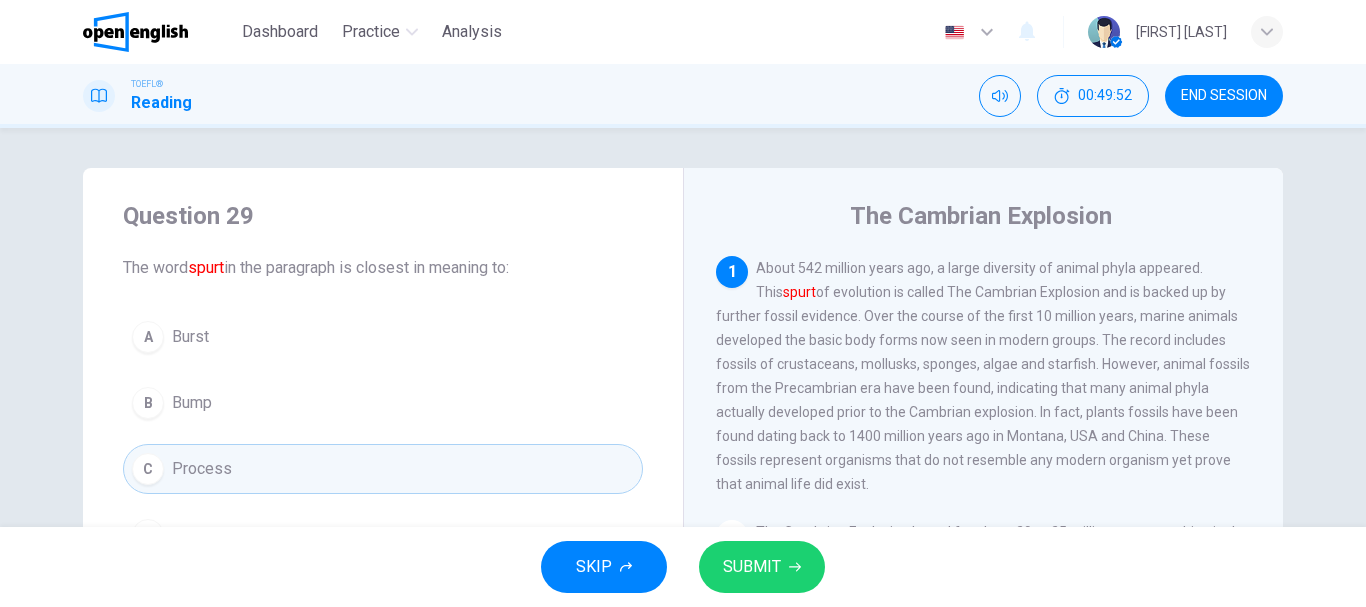 click on "SUBMIT" at bounding box center (762, 567) 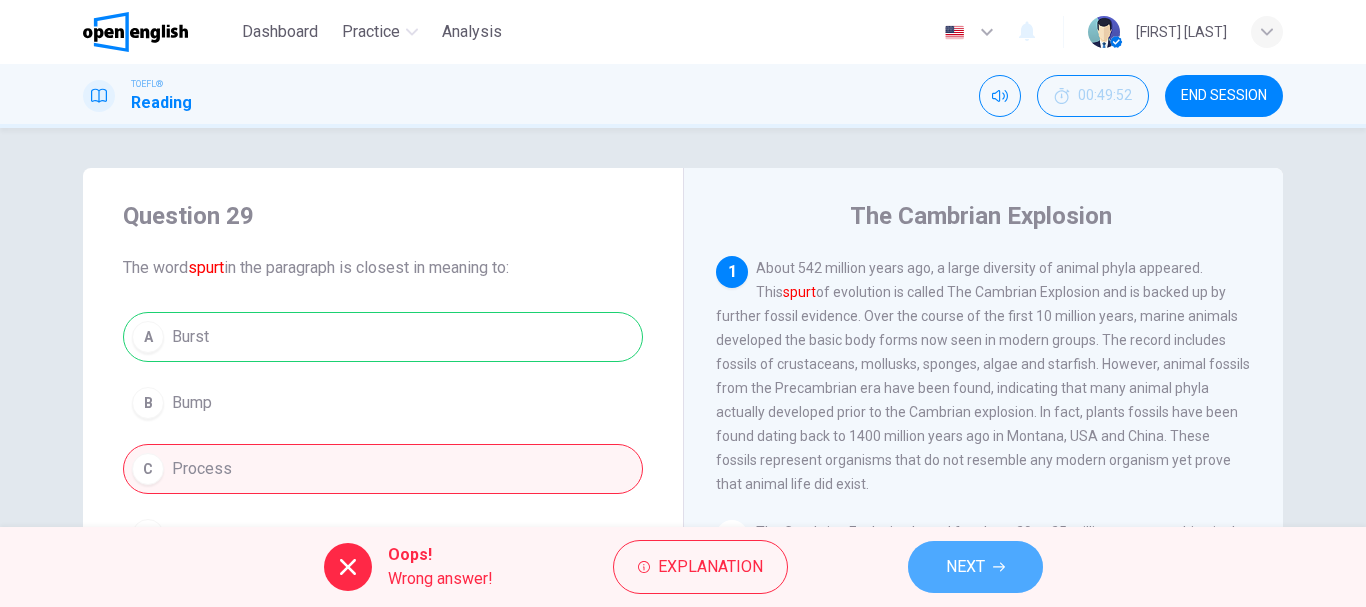 click on "NEXT" at bounding box center (965, 567) 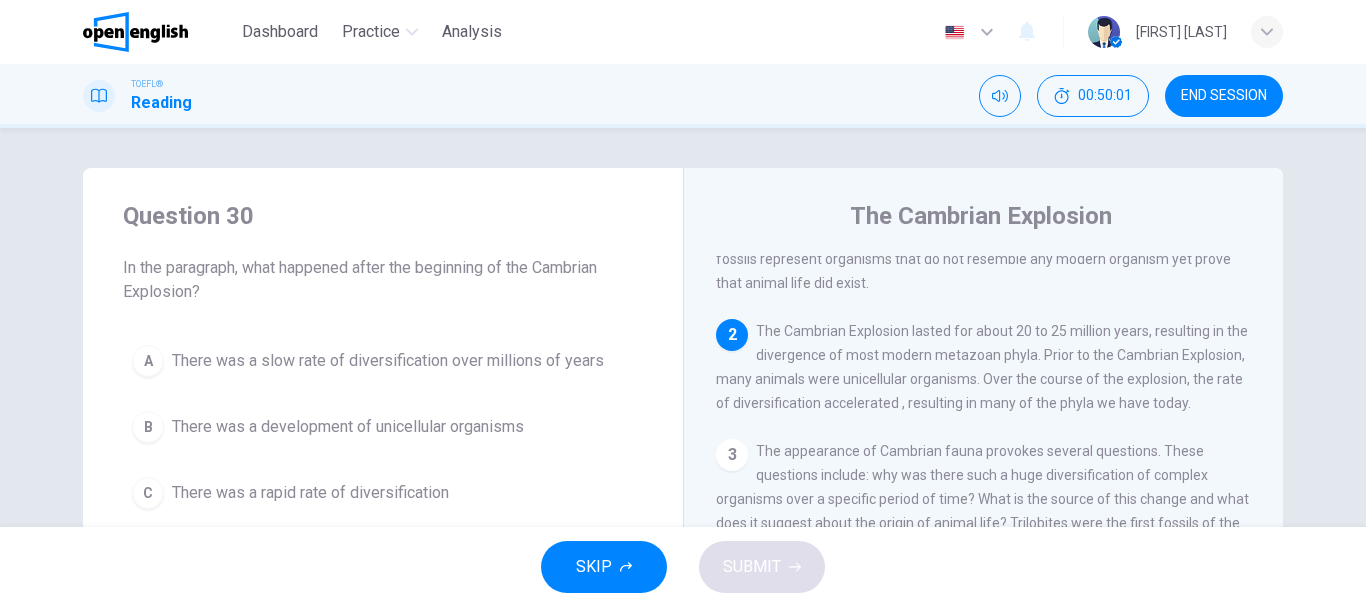 scroll, scrollTop: 224, scrollLeft: 0, axis: vertical 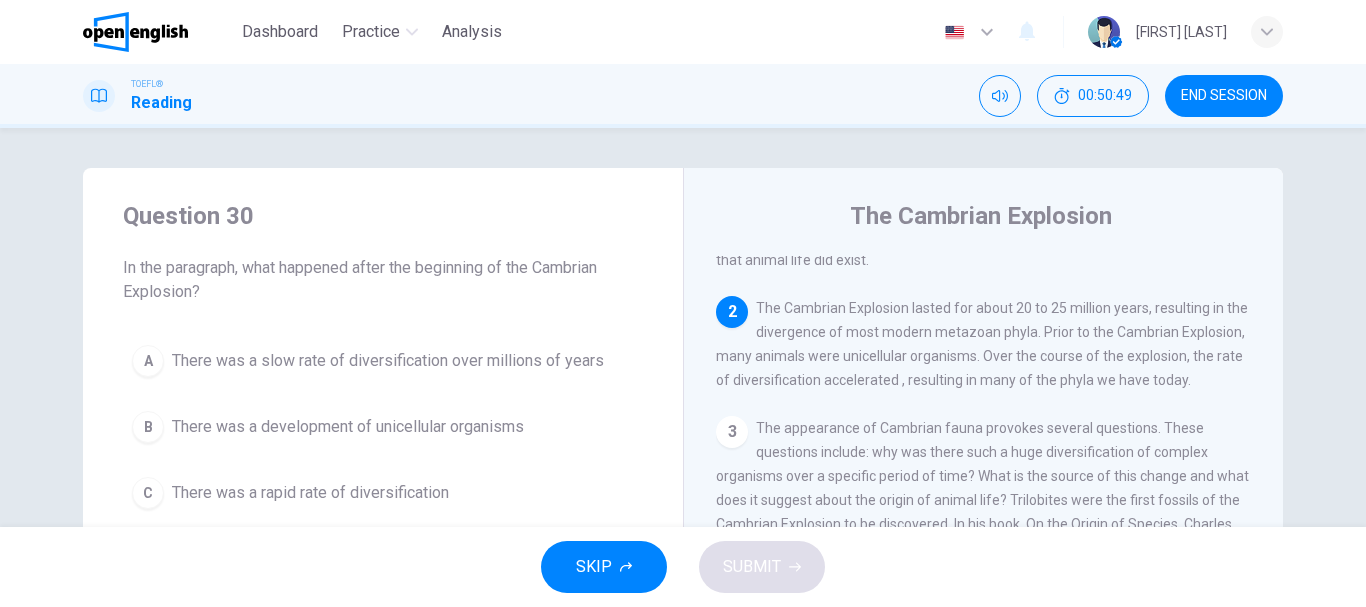 click on "B There was a development of unicellular organisms" at bounding box center (383, 427) 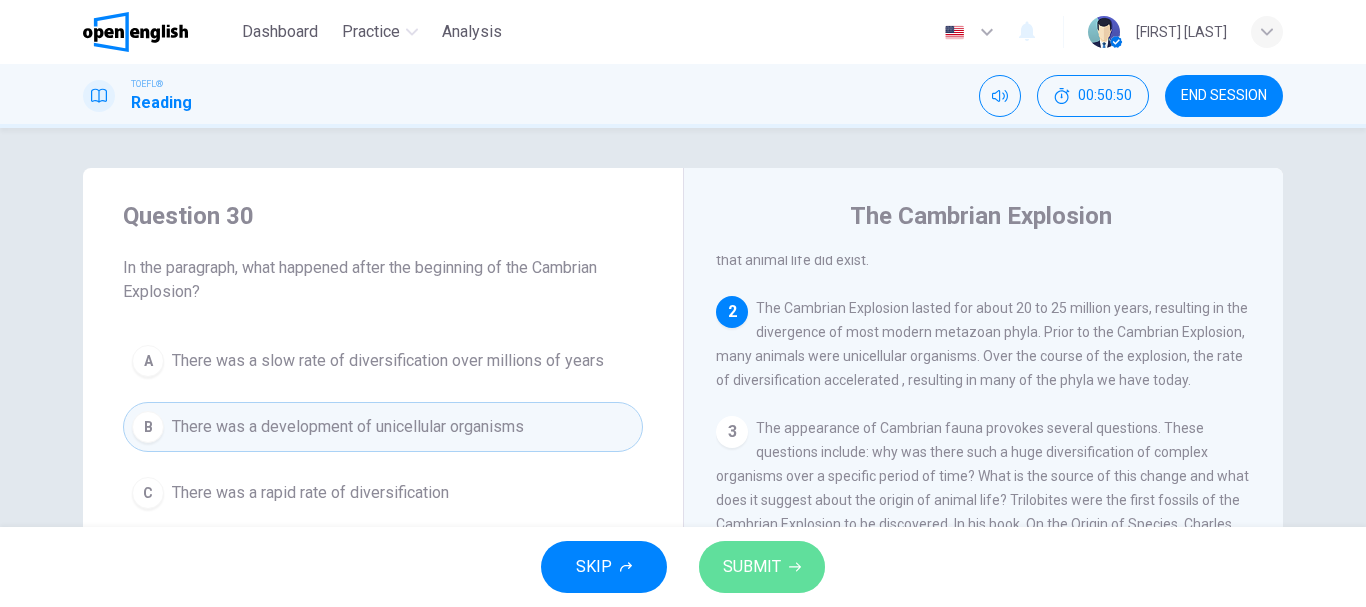 click 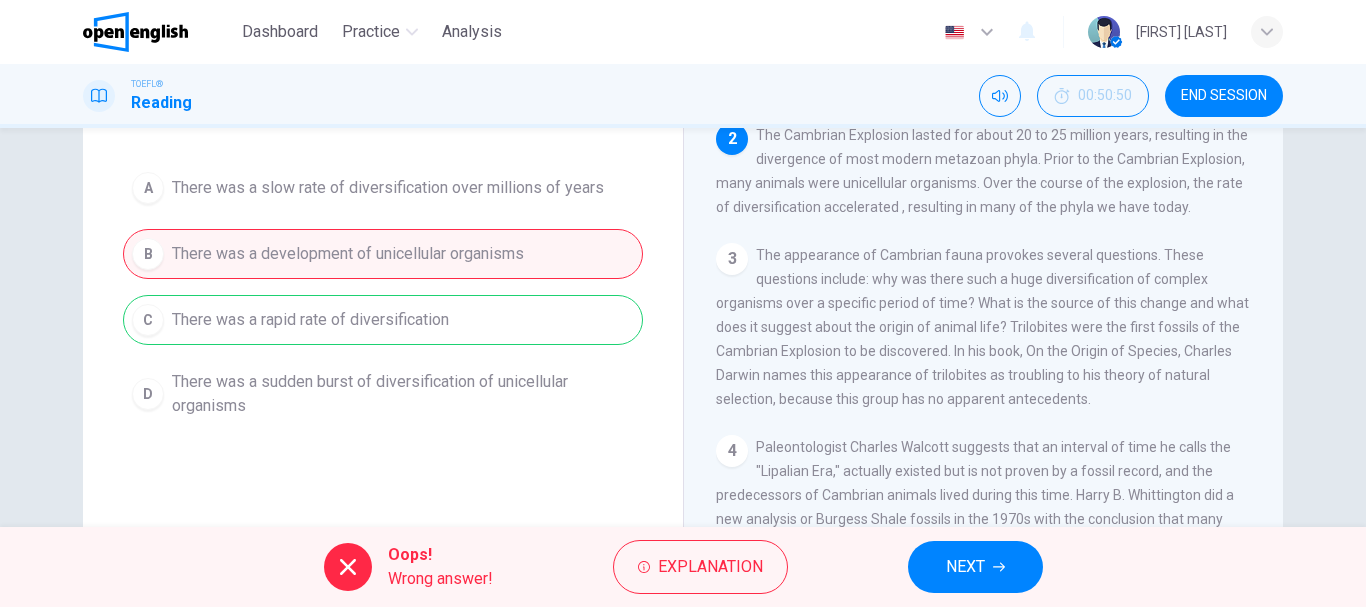 scroll, scrollTop: 200, scrollLeft: 0, axis: vertical 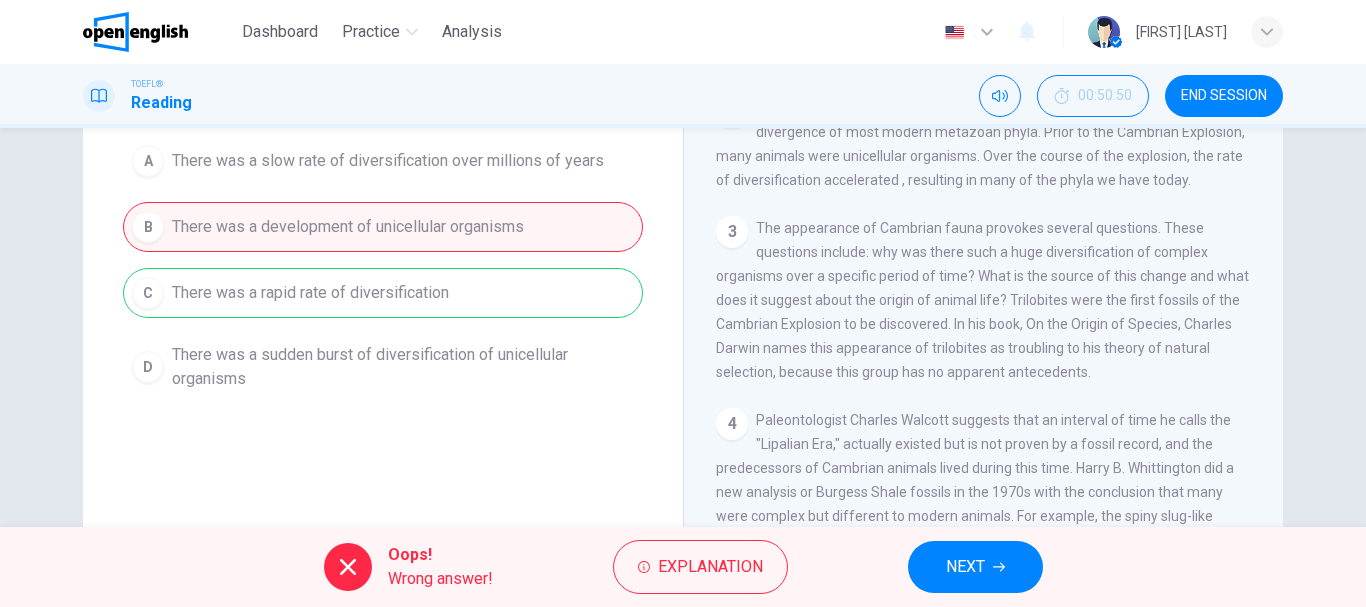 click on "A There was a slow rate of diversification over millions of years B There was a development of unicellular organisms C There was a rapid rate of diversification D There was a sudden burst of diversification of unicellular organisms" at bounding box center (383, 268) 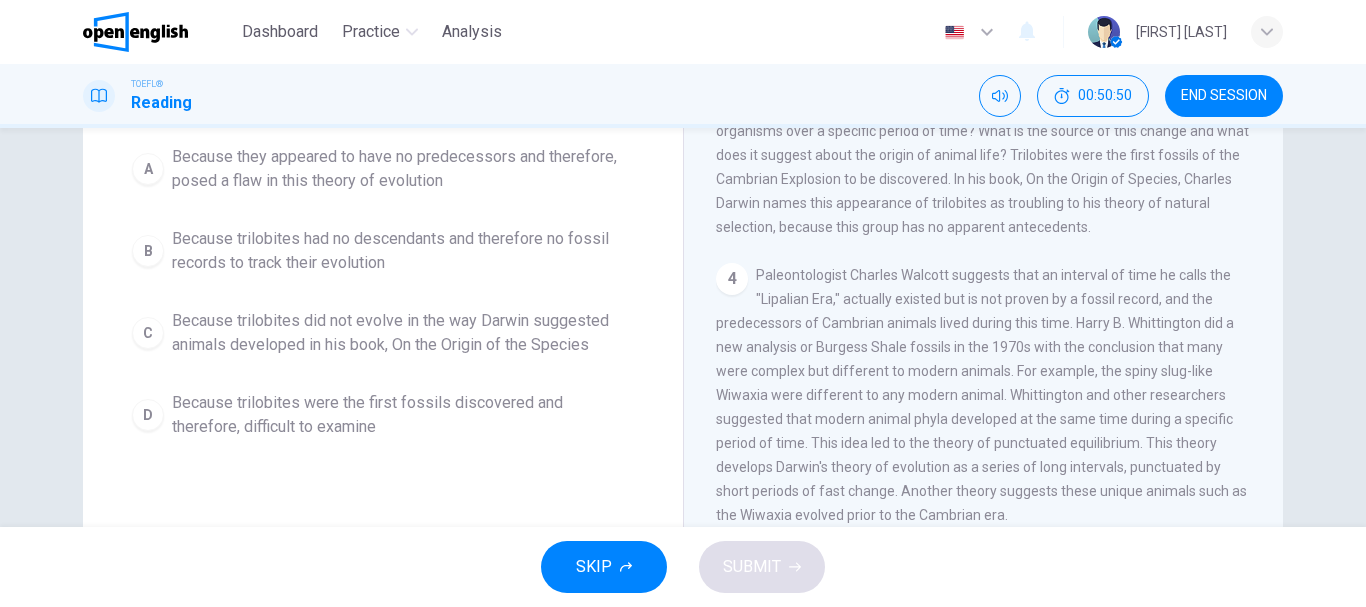 scroll, scrollTop: 423, scrollLeft: 0, axis: vertical 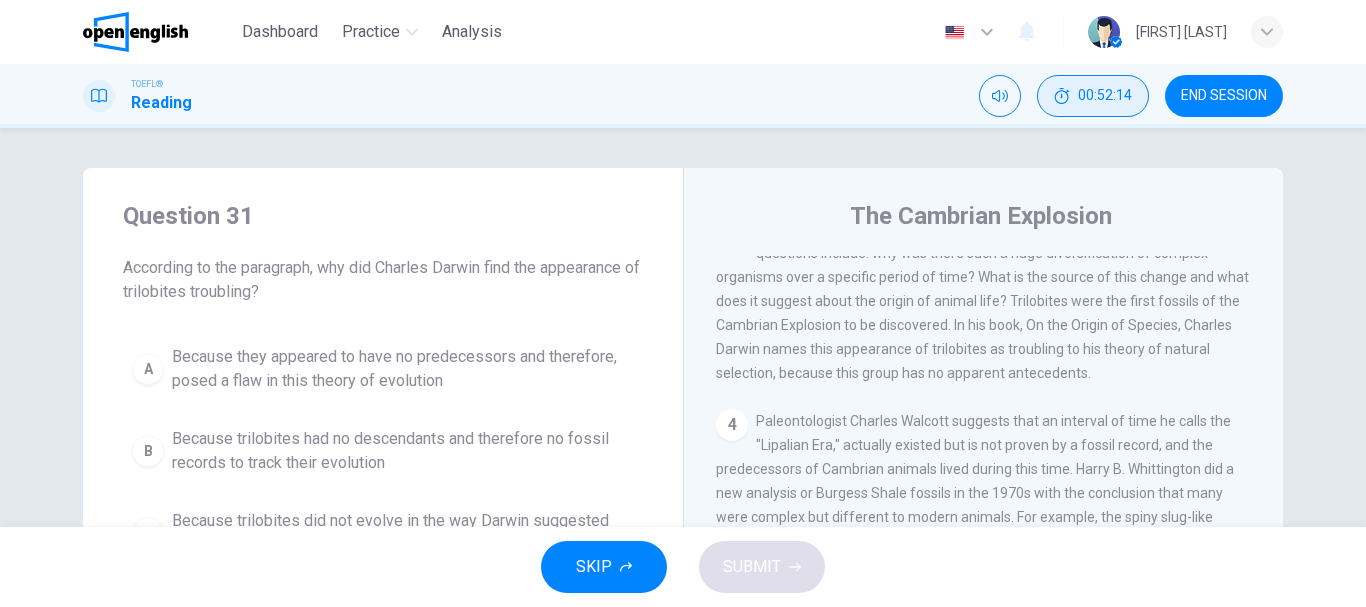 click on "00:52:14" at bounding box center (1093, 96) 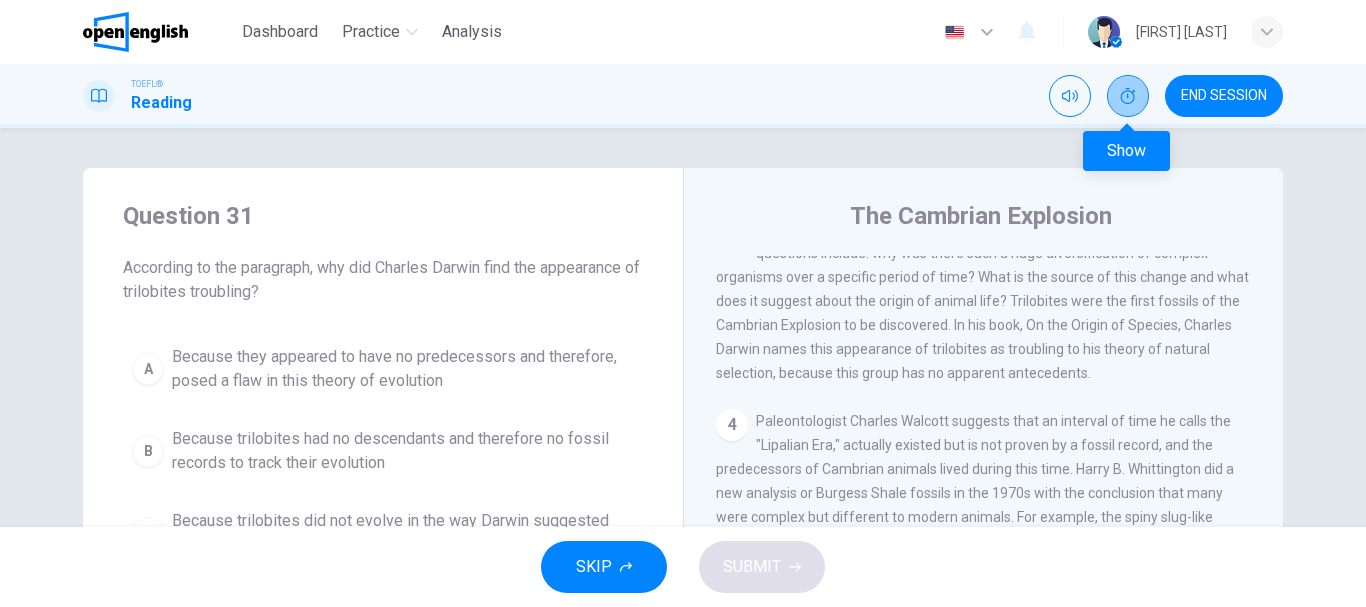 click at bounding box center [1128, 96] 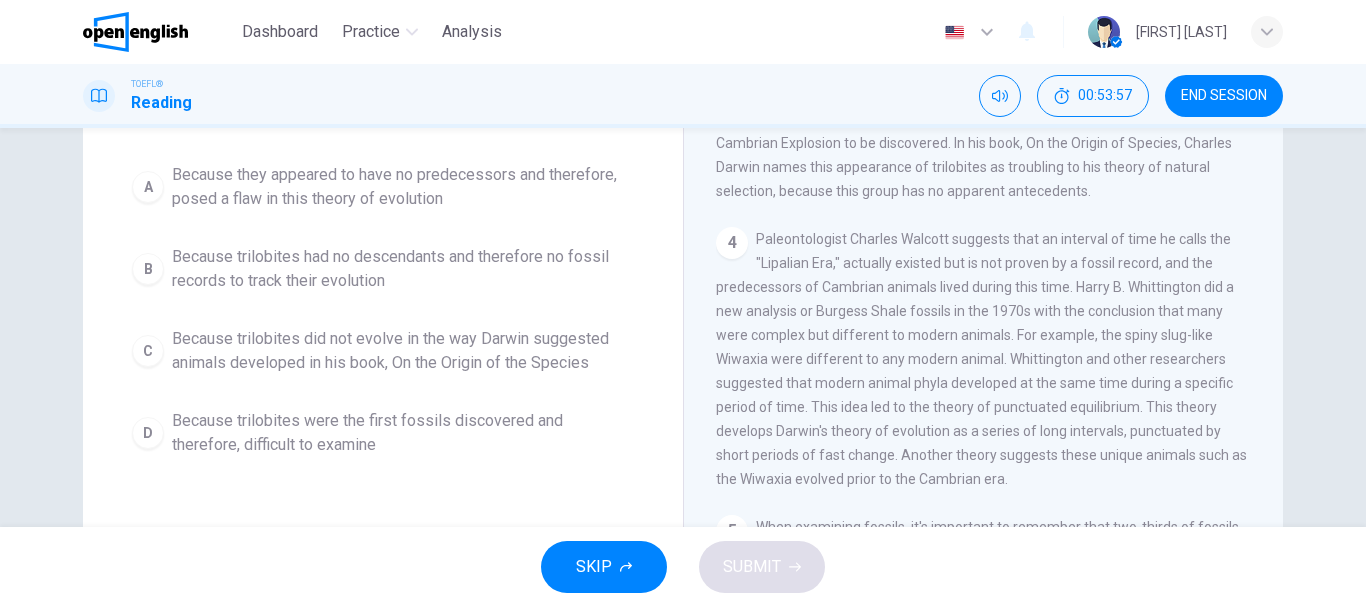 scroll, scrollTop: 200, scrollLeft: 0, axis: vertical 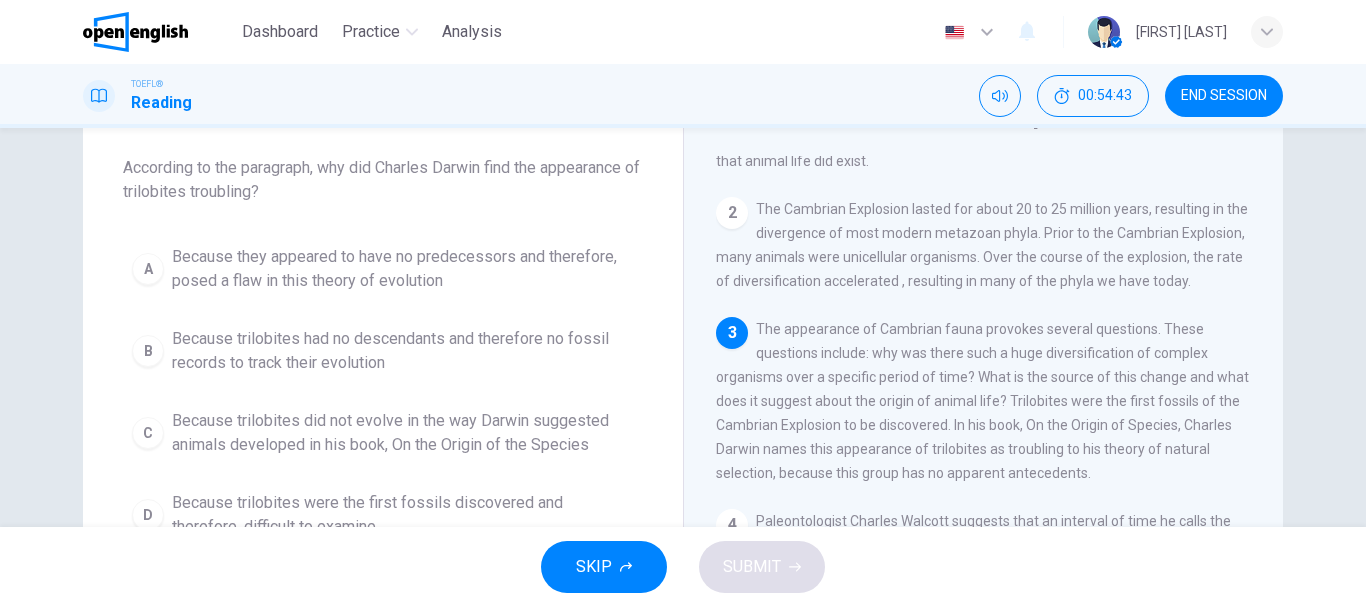 click on "Because trilobites did not evolve in the way Darwin suggested animals developed in his book, On the Origin of the Species" at bounding box center [403, 433] 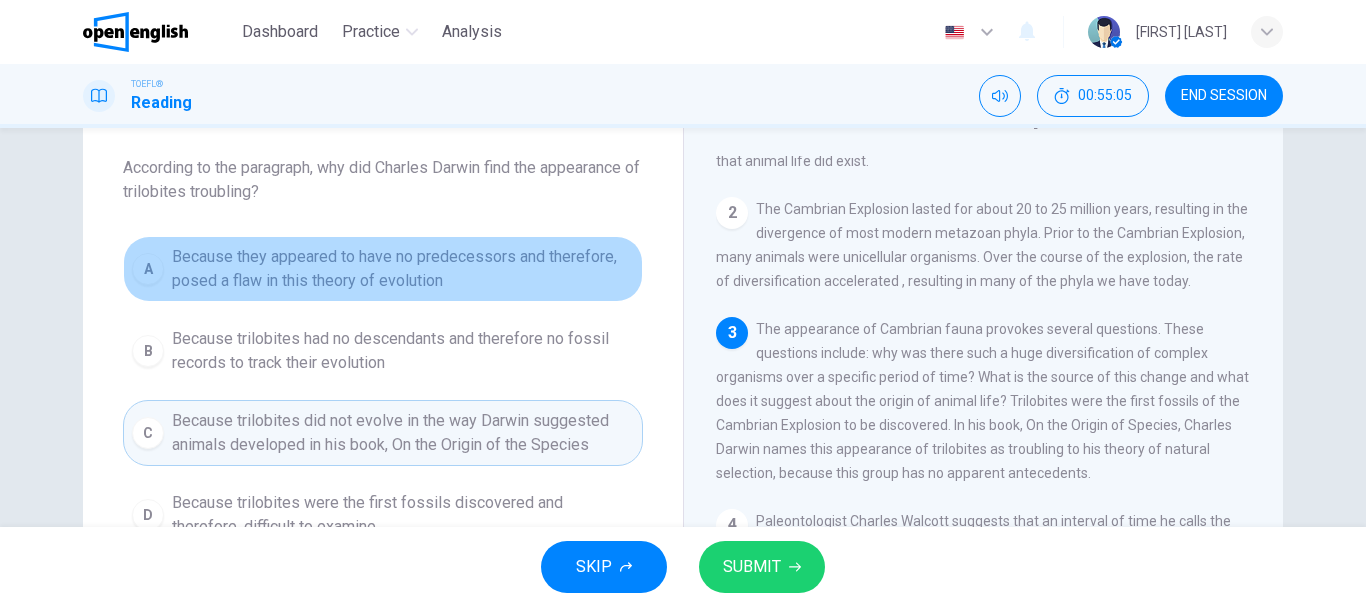 click on "Because they appeared to have no predecessors and therefore, posed a flaw in this theory of evolution" at bounding box center [403, 269] 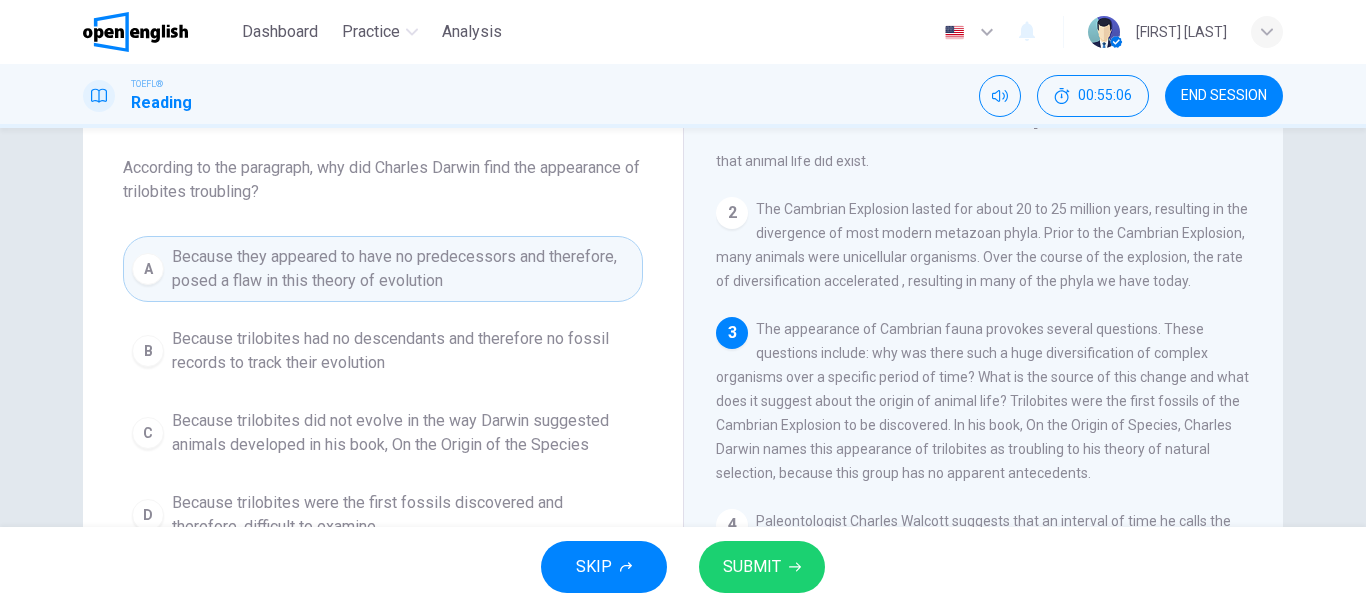 click on "SUBMIT" at bounding box center (762, 567) 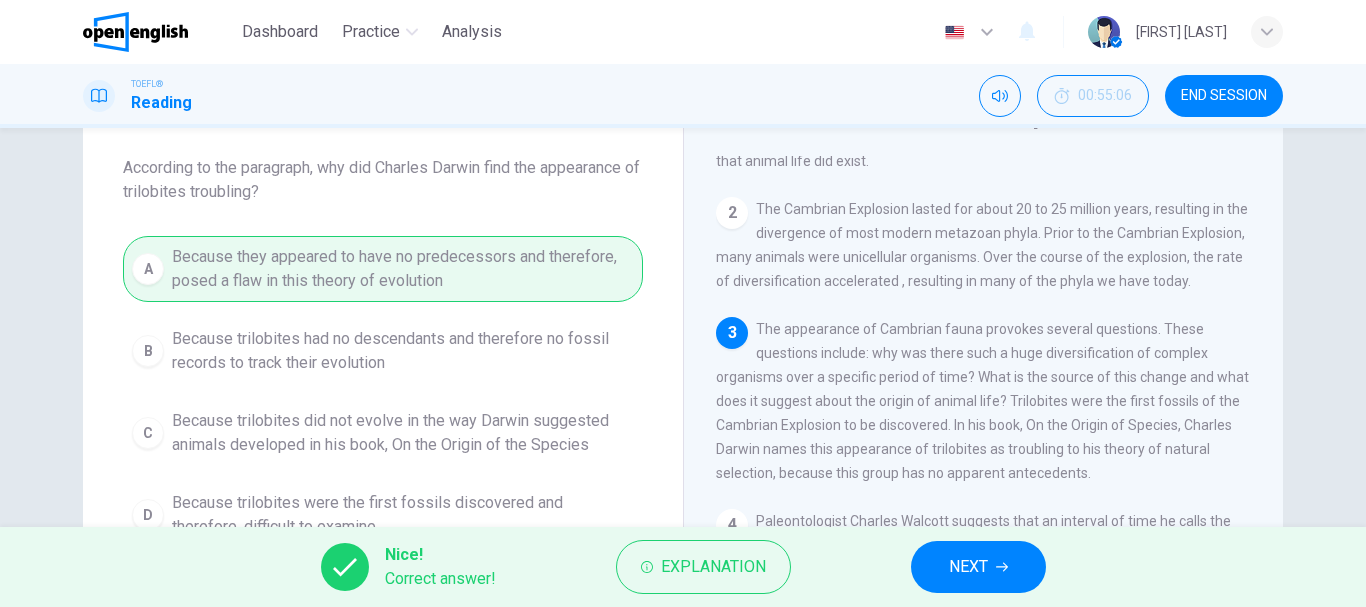 click on "Nice! Correct answer! Explanation NEXT" at bounding box center (683, 567) 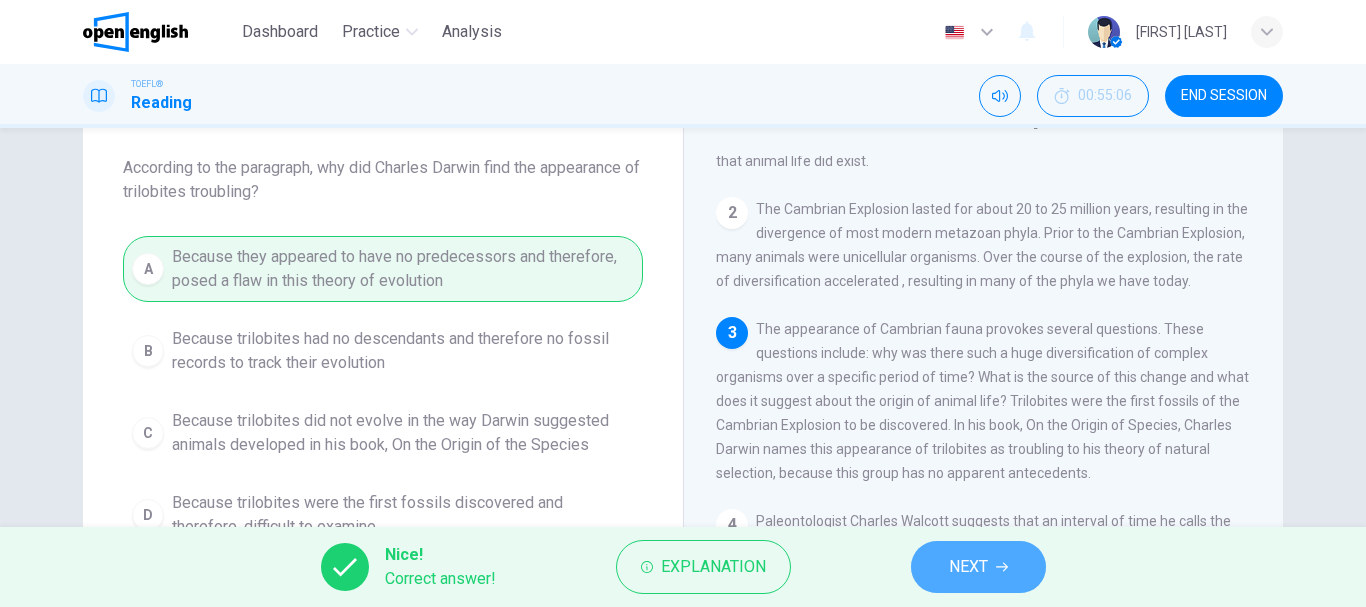 click on "NEXT" at bounding box center [978, 567] 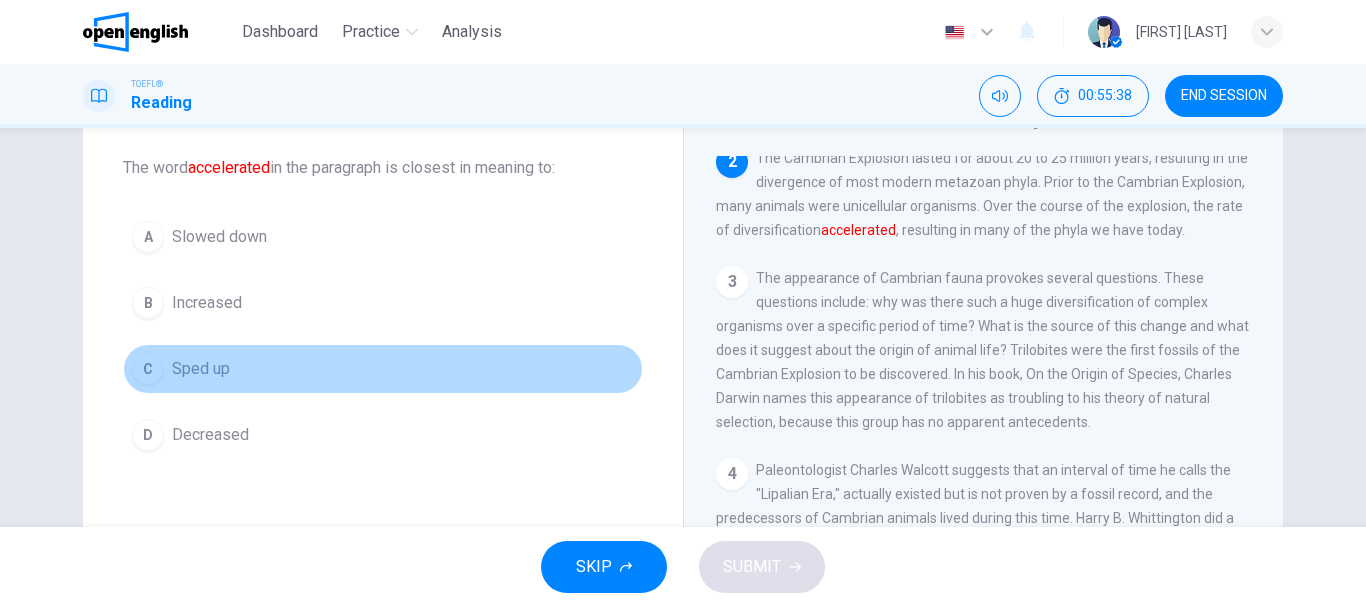 drag, startPoint x: 191, startPoint y: 358, endPoint x: 282, endPoint y: 418, distance: 109 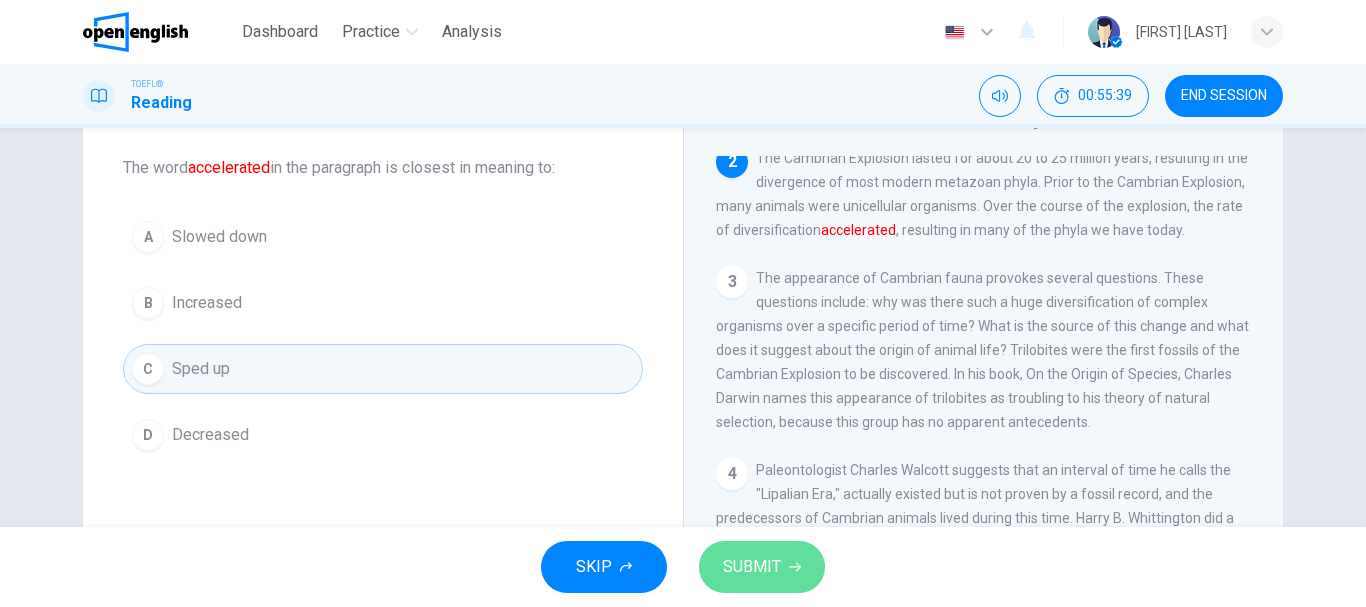 click on "SUBMIT" at bounding box center (762, 567) 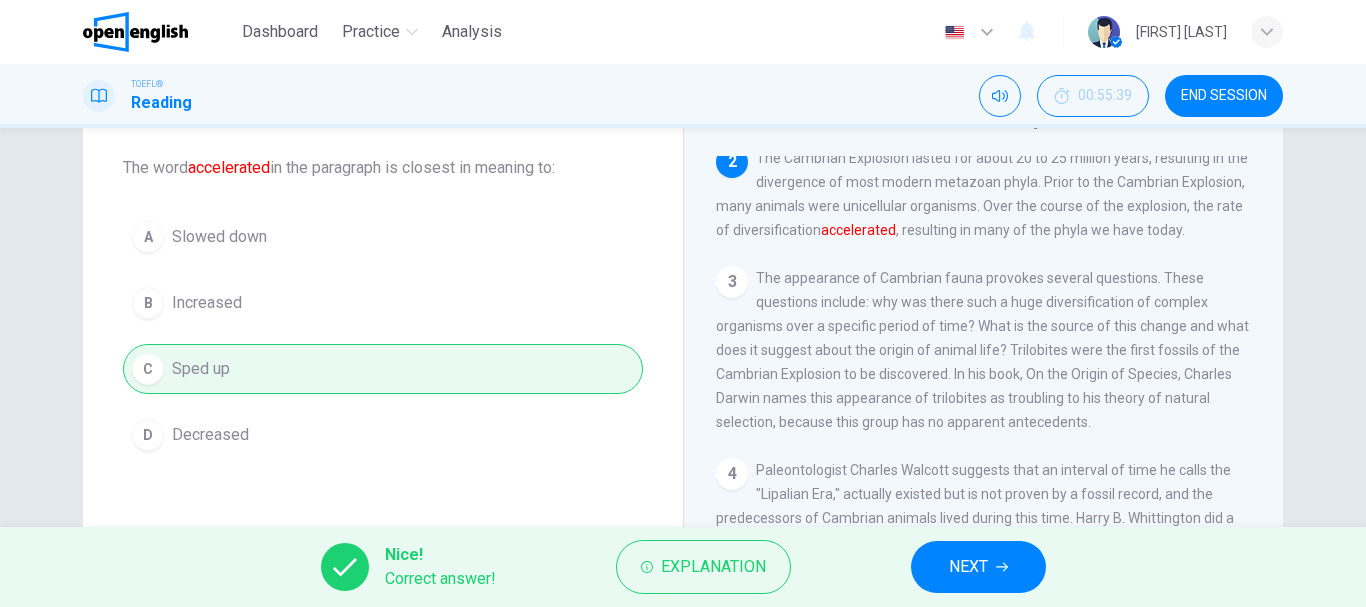 click on "NEXT" at bounding box center (978, 567) 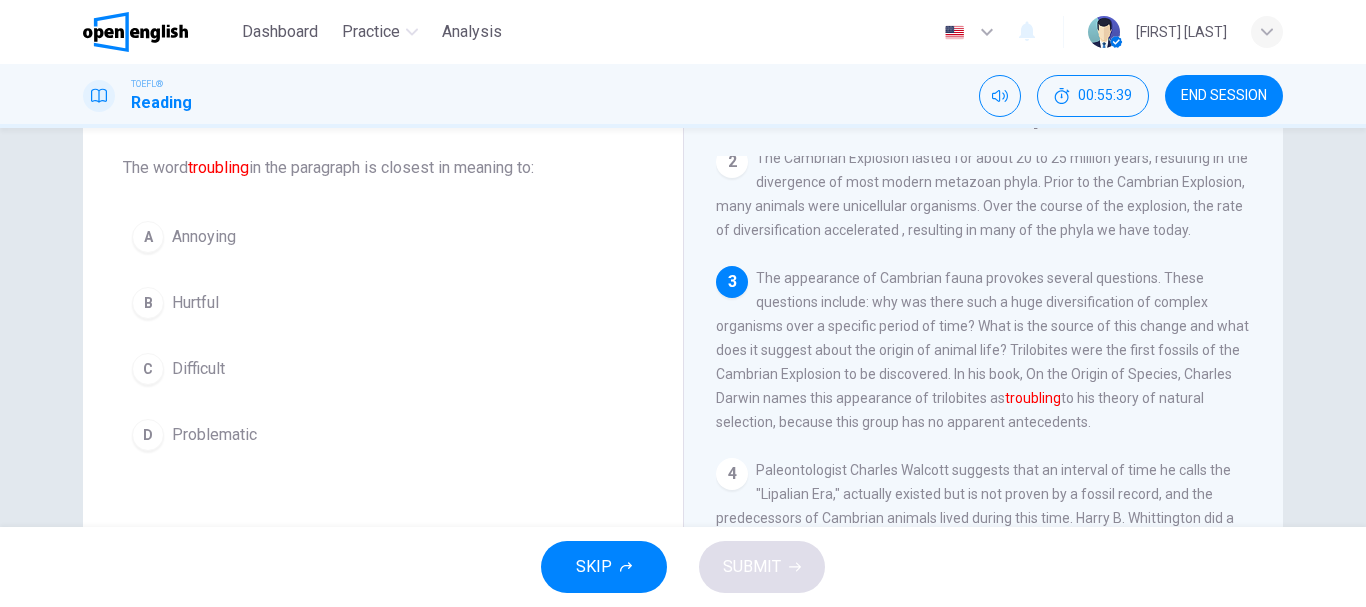 scroll, scrollTop: 423, scrollLeft: 0, axis: vertical 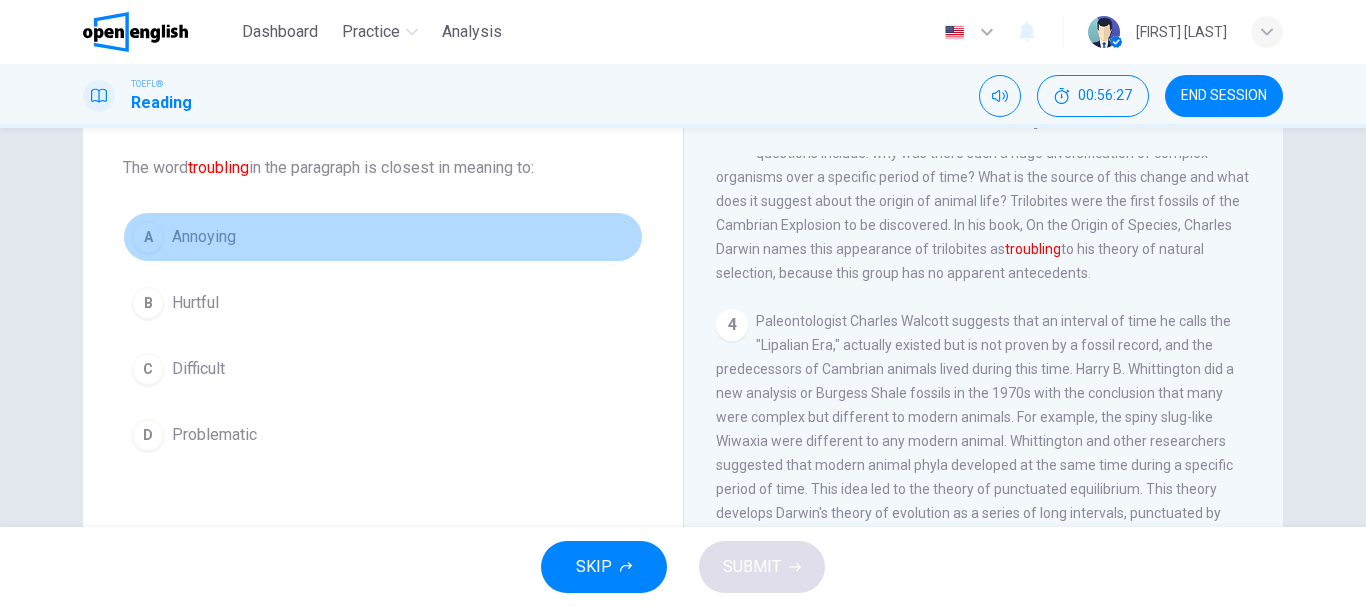 click on "A Annoying" at bounding box center (383, 237) 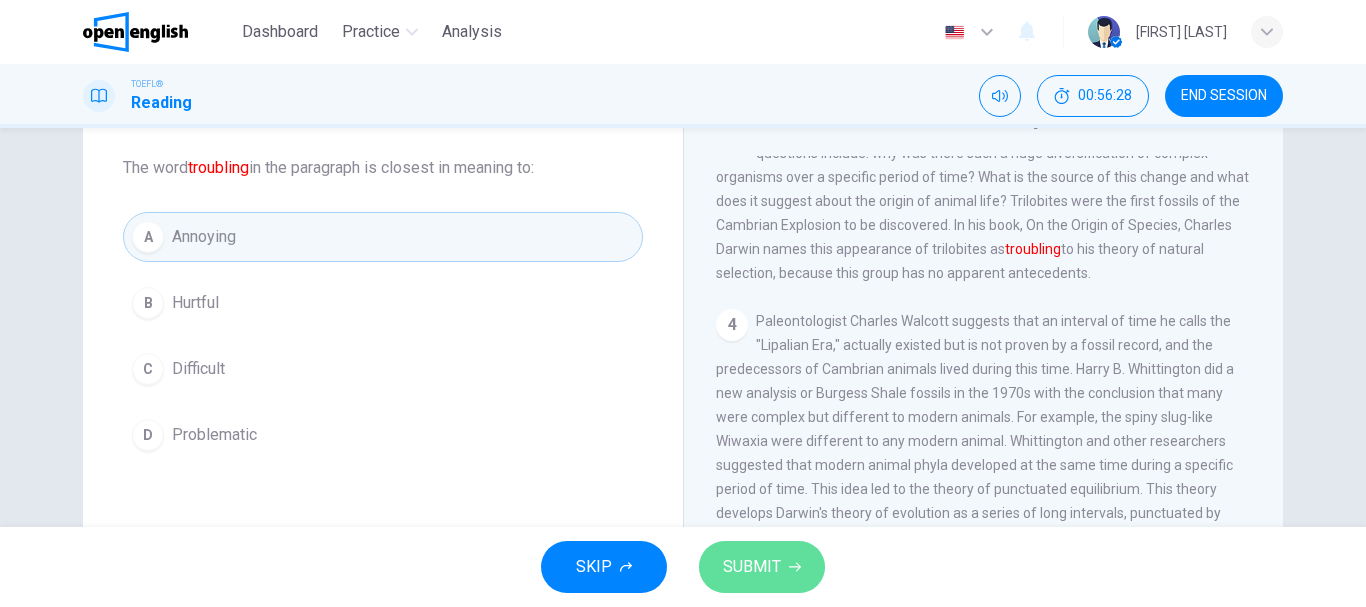 click on "SUBMIT" at bounding box center (752, 567) 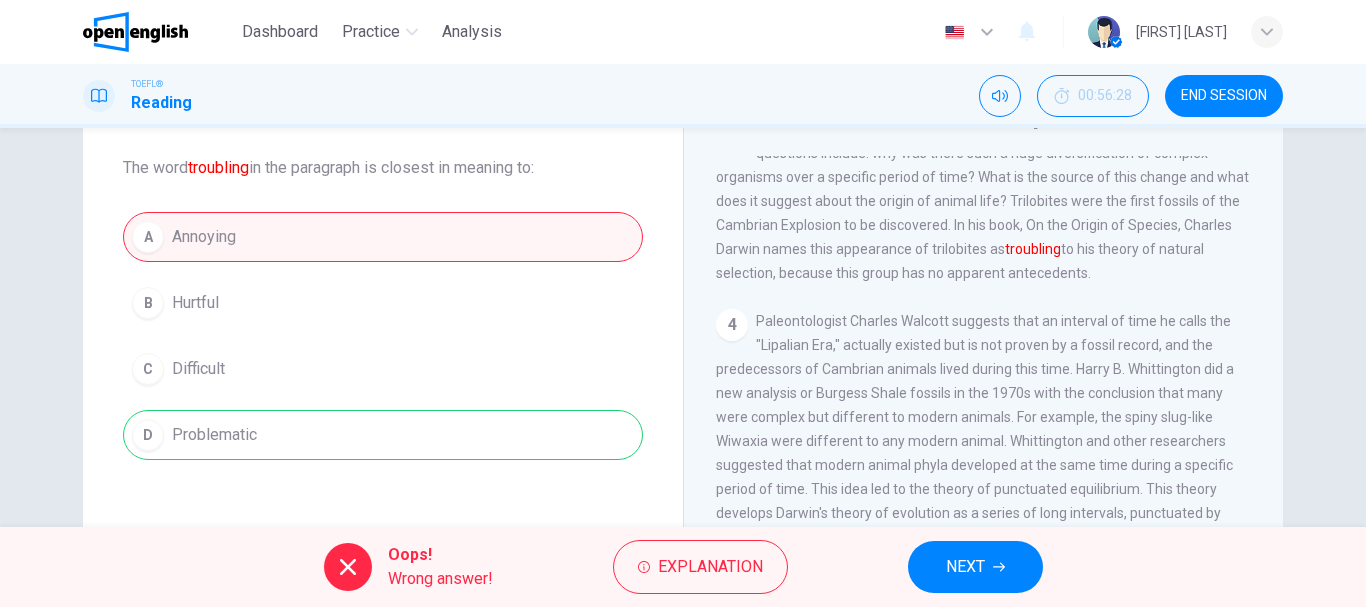 click on "A Annoying B Hurtful C Difficult D Problematic" at bounding box center [383, 336] 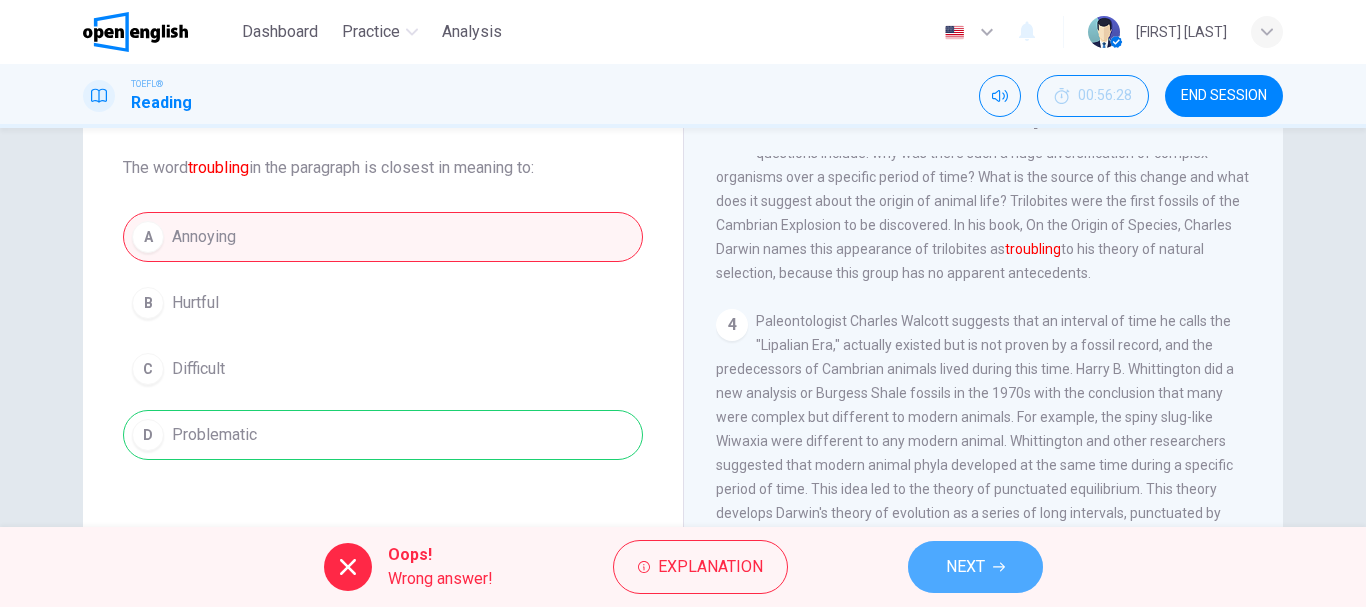 click on "NEXT" at bounding box center (975, 567) 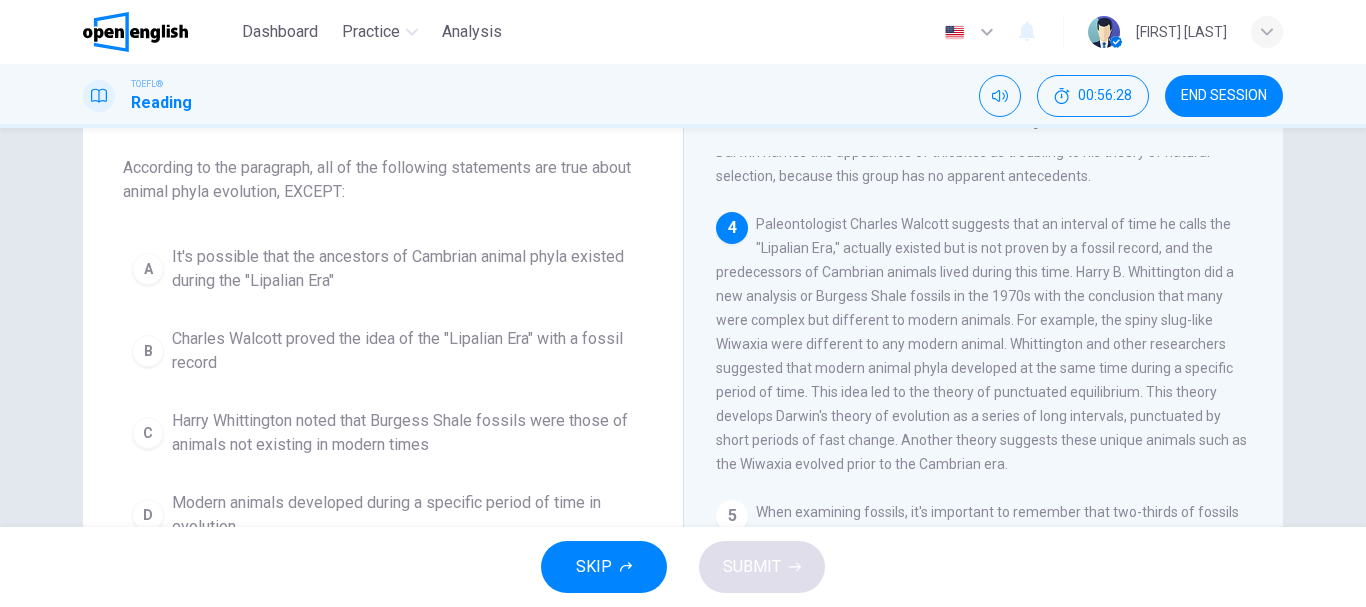 scroll, scrollTop: 522, scrollLeft: 0, axis: vertical 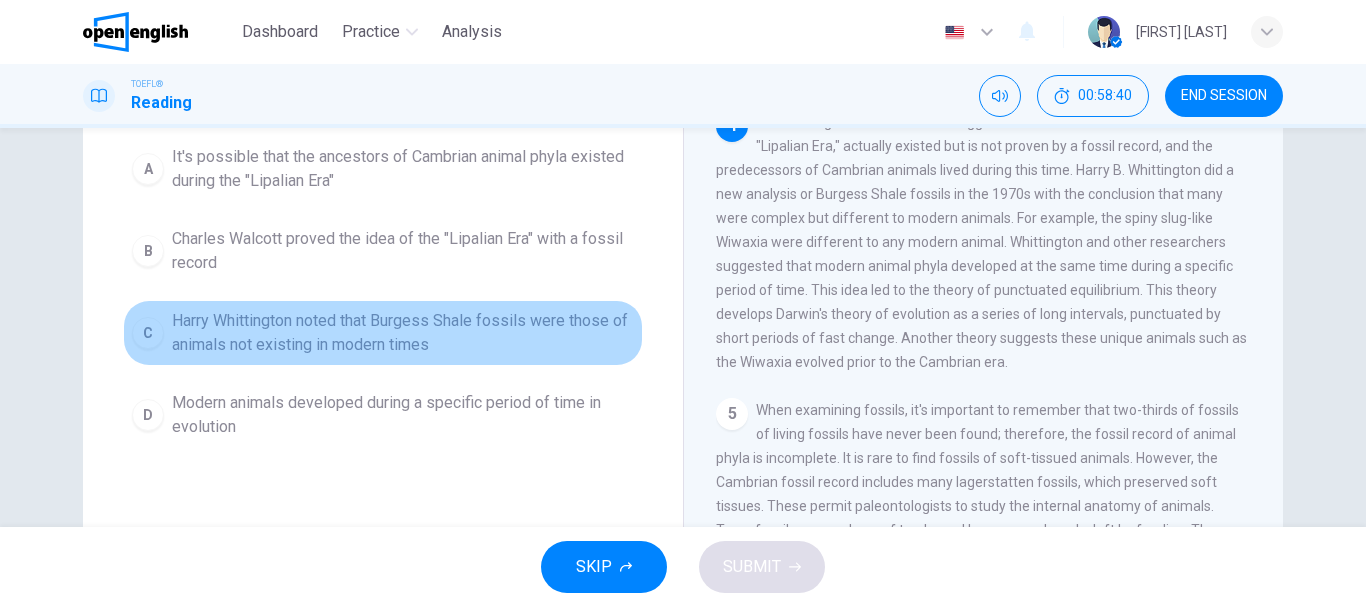 click on "Harry Whittington noted that Burgess Shale fossils were those of animals not existing in modern times" at bounding box center (403, 333) 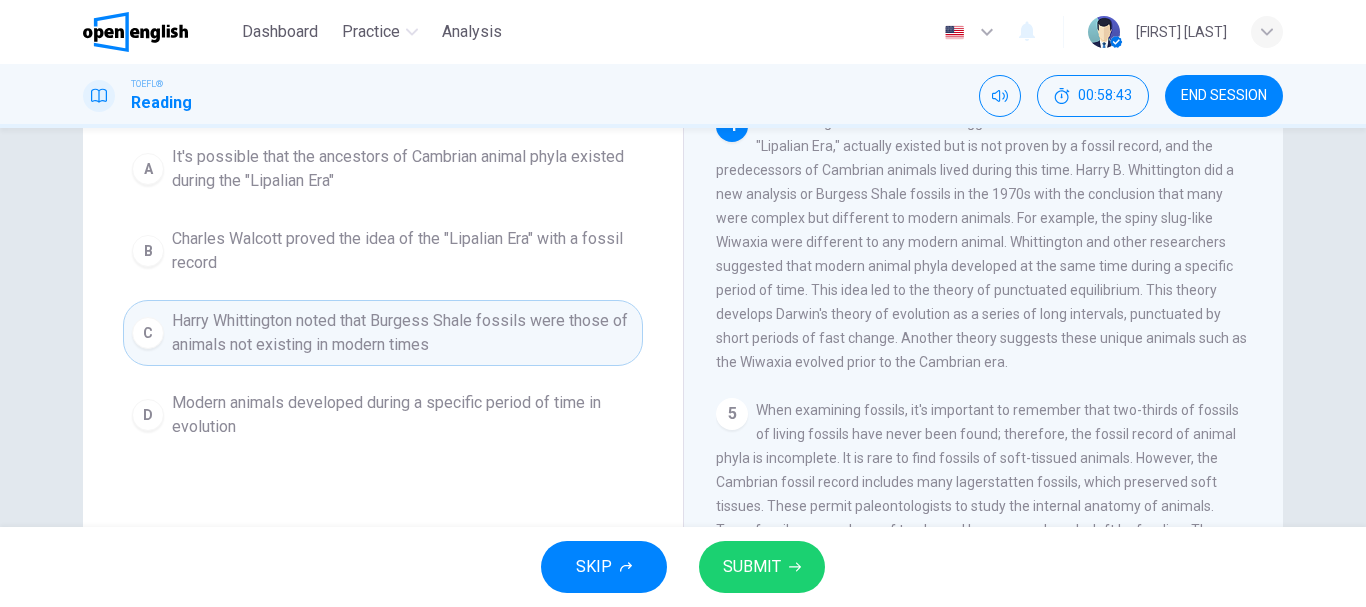 click on "SUBMIT" at bounding box center [762, 567] 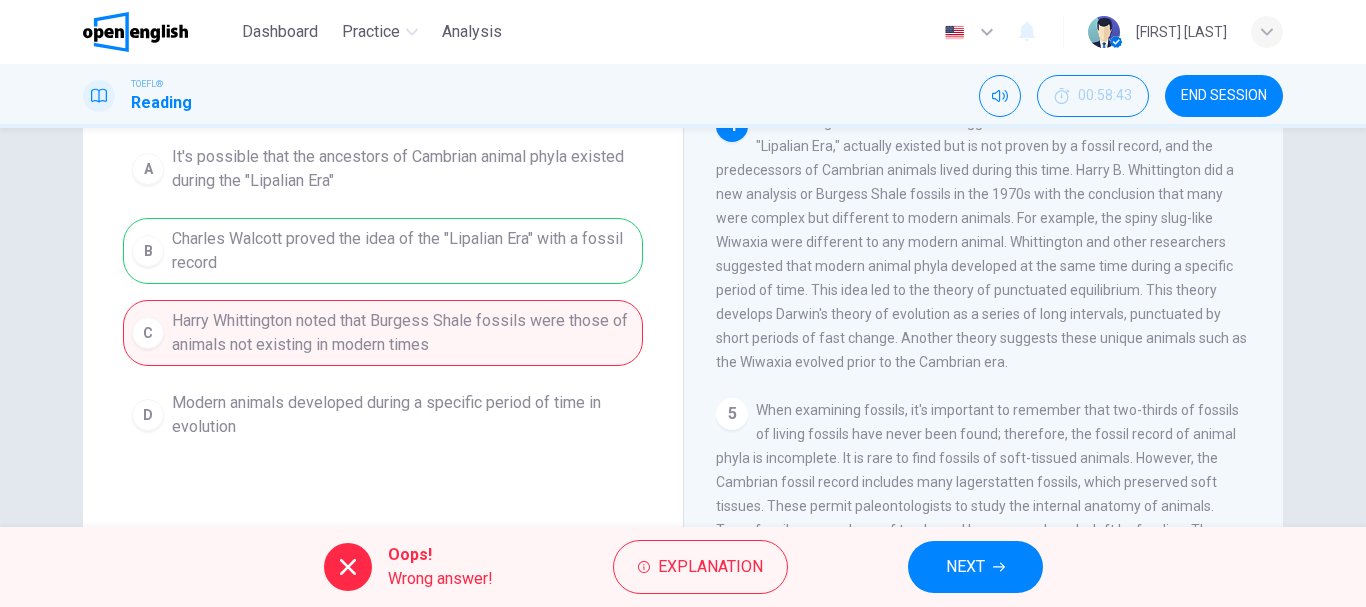 click on "NEXT" at bounding box center [965, 567] 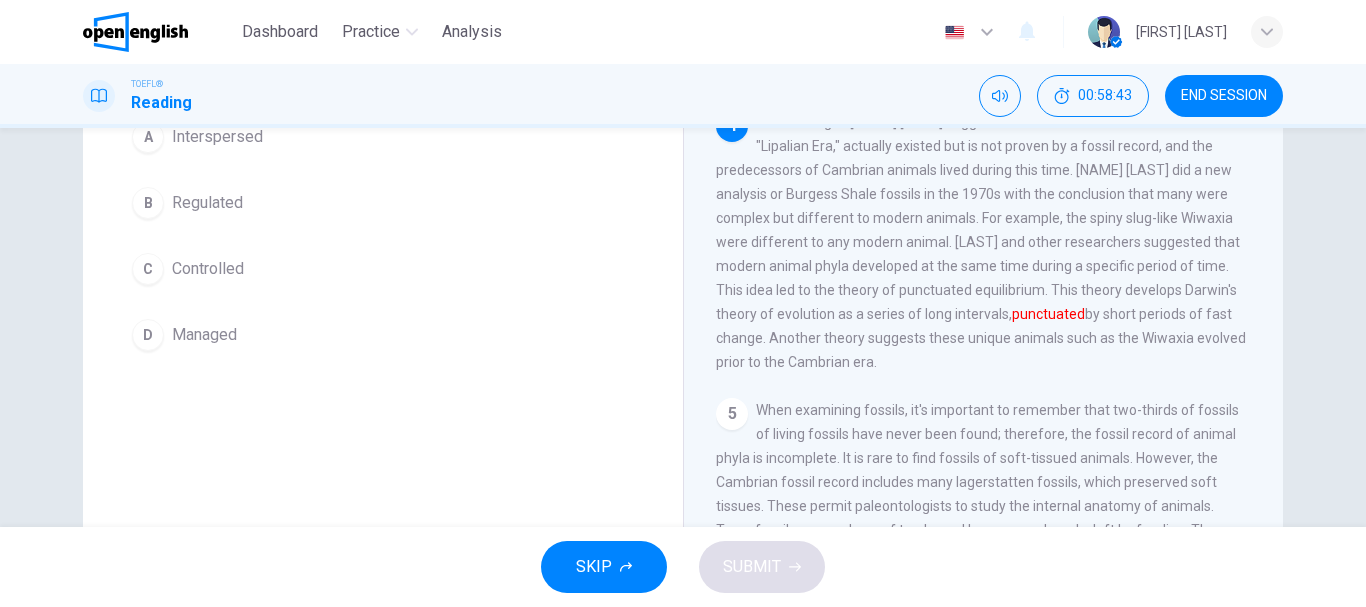 scroll, scrollTop: 176, scrollLeft: 0, axis: vertical 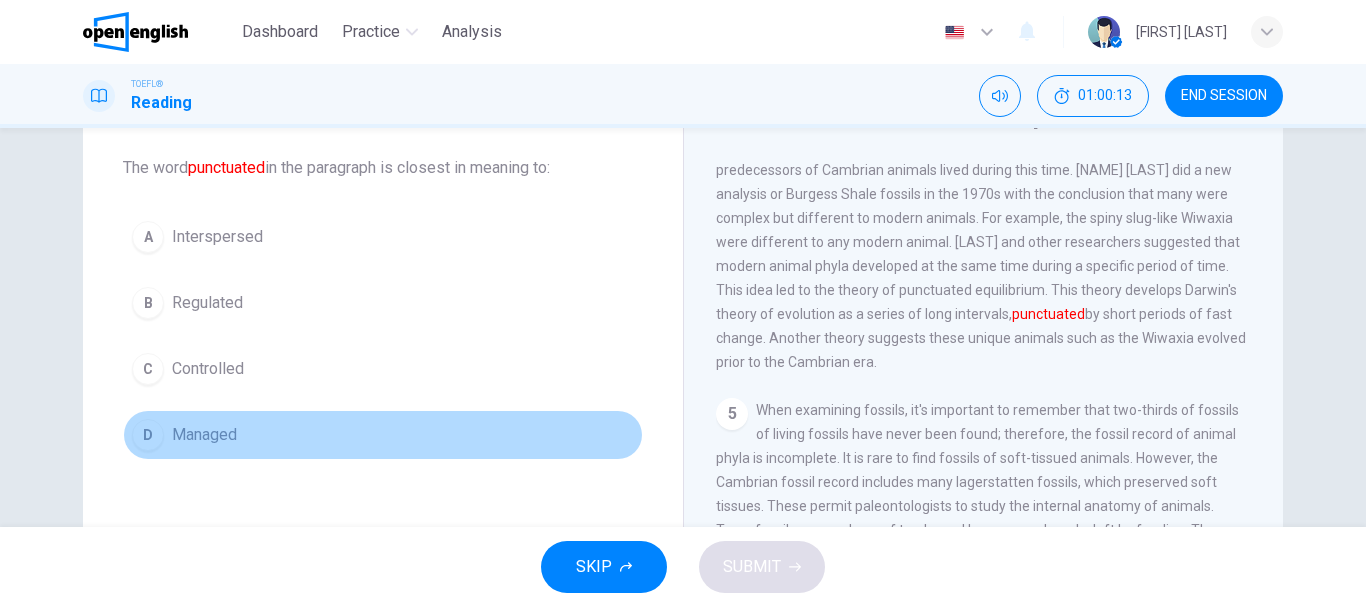 drag, startPoint x: 184, startPoint y: 442, endPoint x: 346, endPoint y: 524, distance: 181.57092 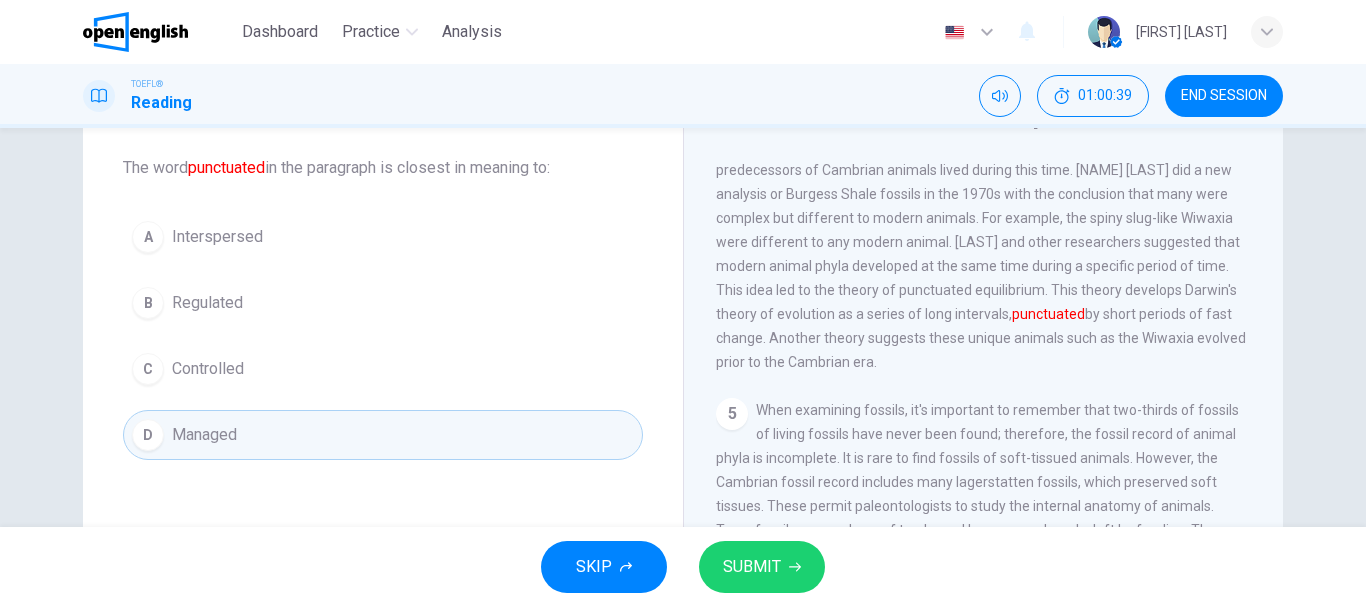 click on "C Controlled" at bounding box center [383, 369] 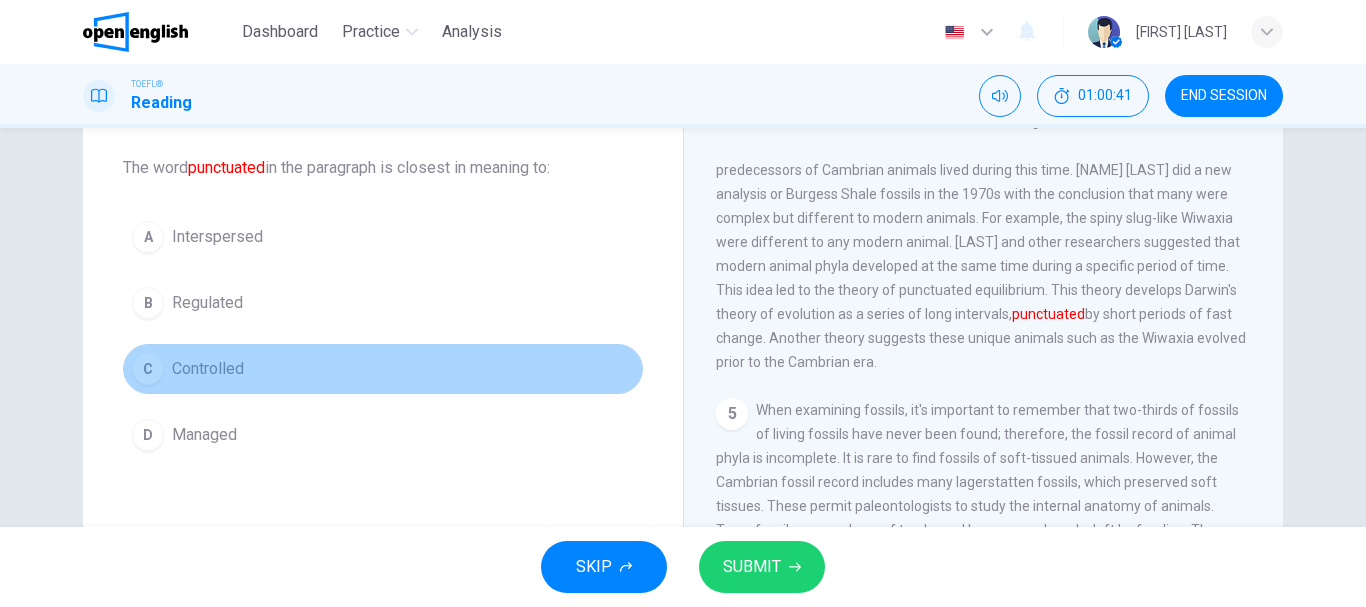 click on "Controlled" at bounding box center [208, 369] 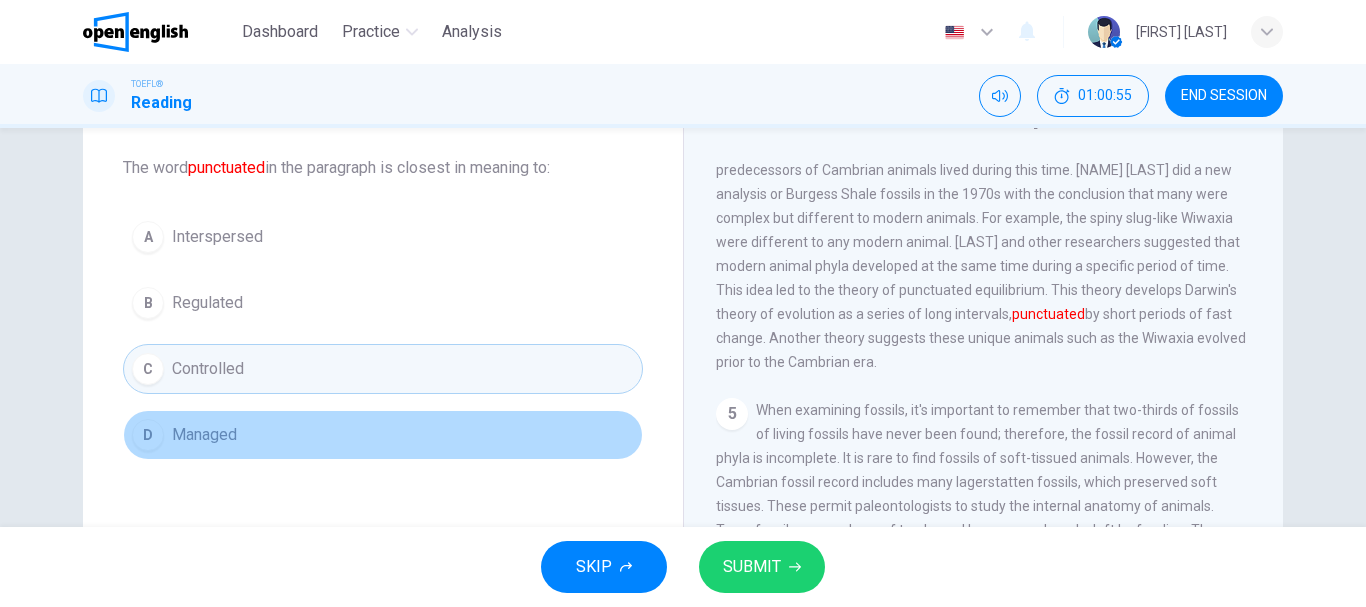 click on "D Managed" at bounding box center [383, 435] 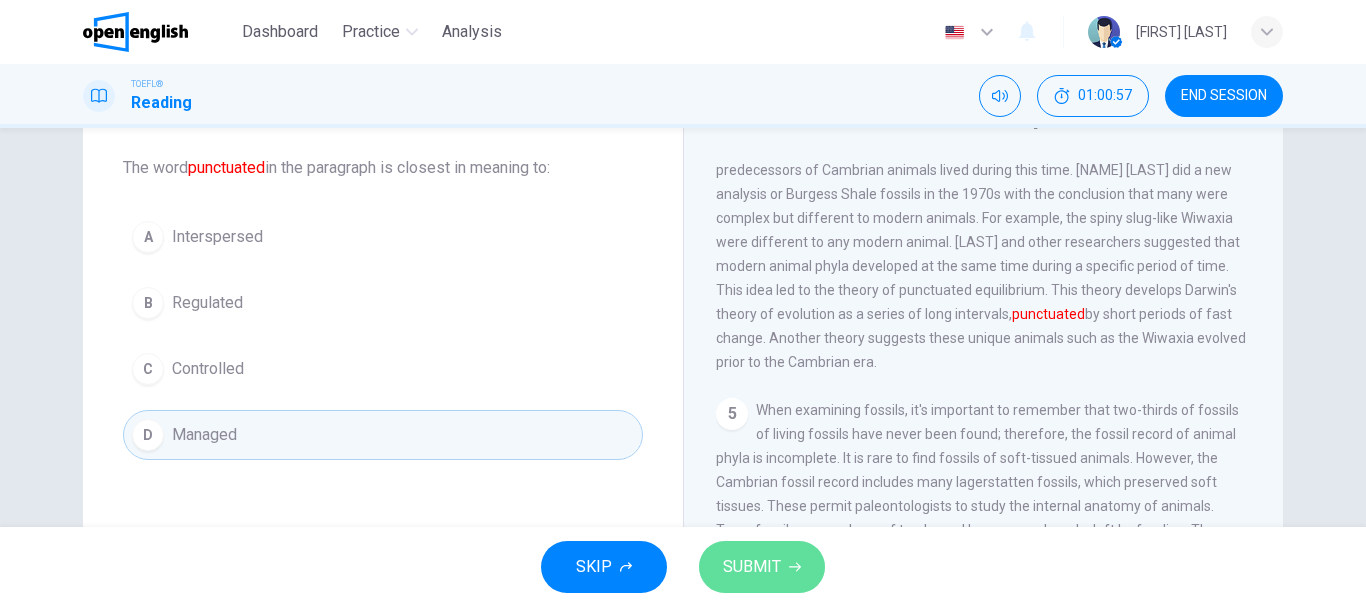 click on "SUBMIT" at bounding box center [752, 567] 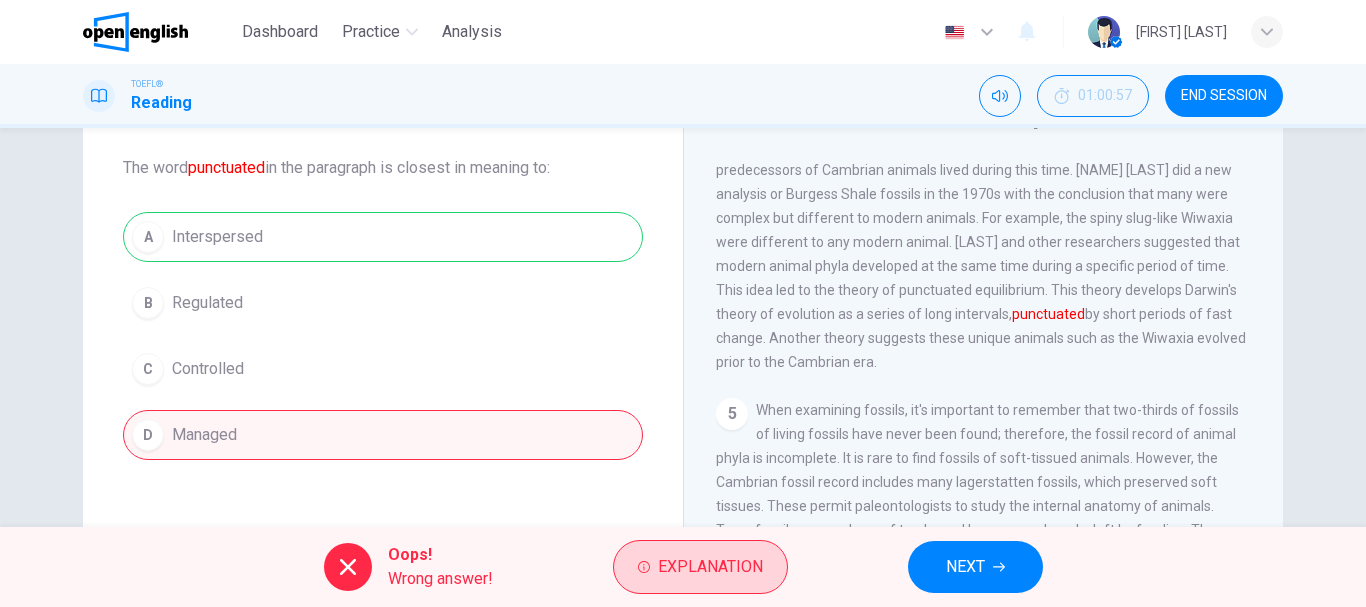 click on "Explanation" at bounding box center [710, 567] 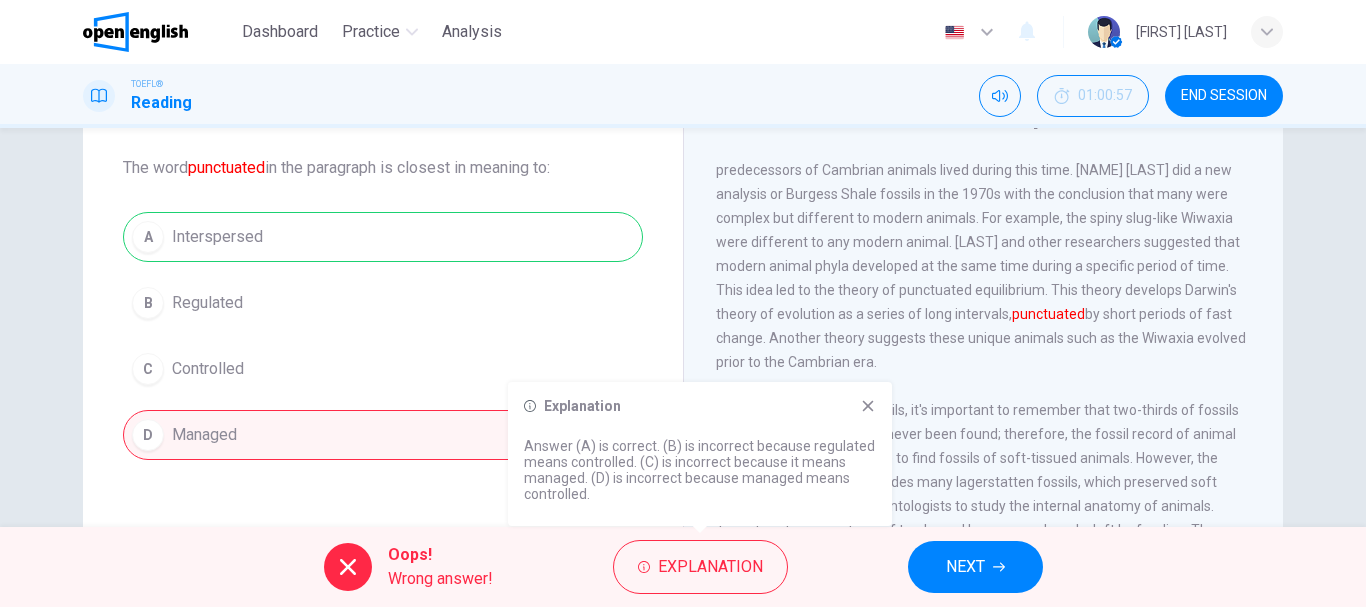 click on "NEXT" at bounding box center (965, 567) 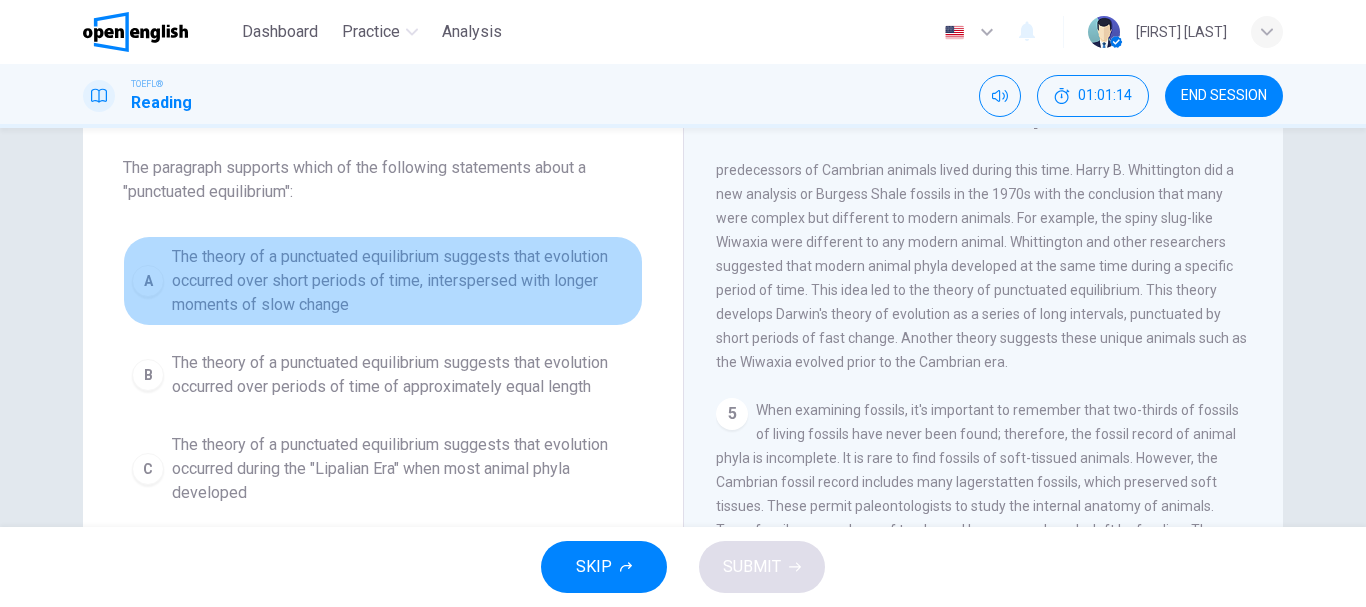 click on "The theory of a punctuated equilibrium suggests that evolution occurred over short periods of time, interspersed with longer moments of slow change" at bounding box center [403, 281] 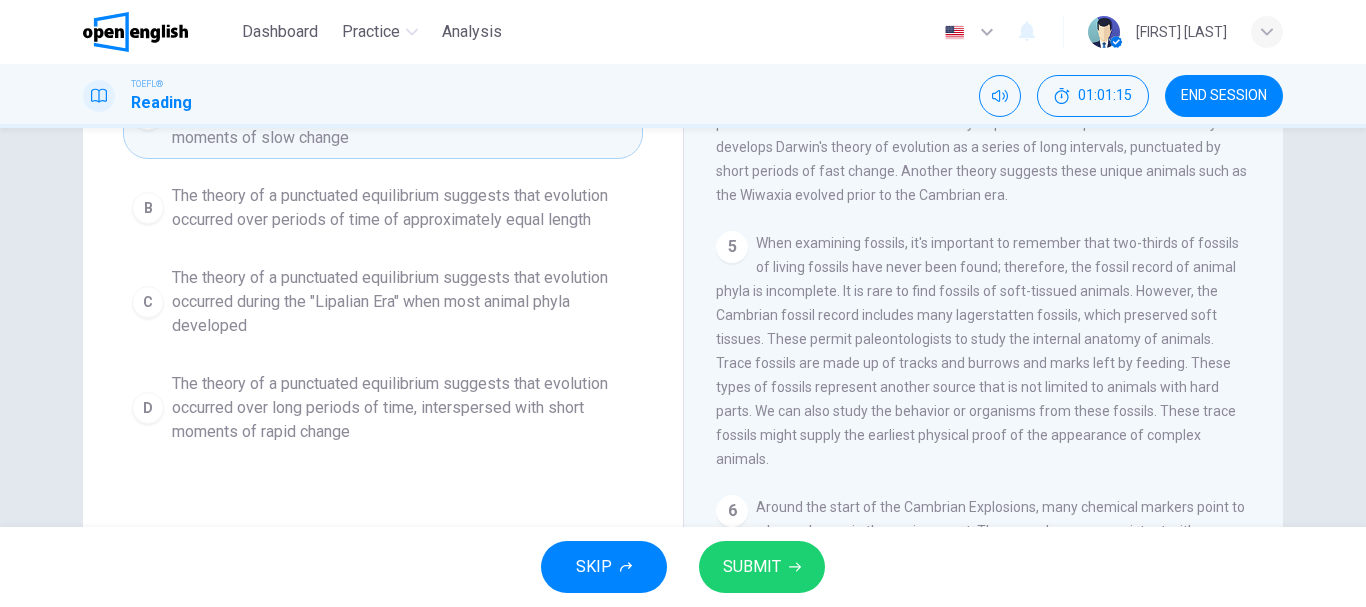 scroll, scrollTop: 300, scrollLeft: 0, axis: vertical 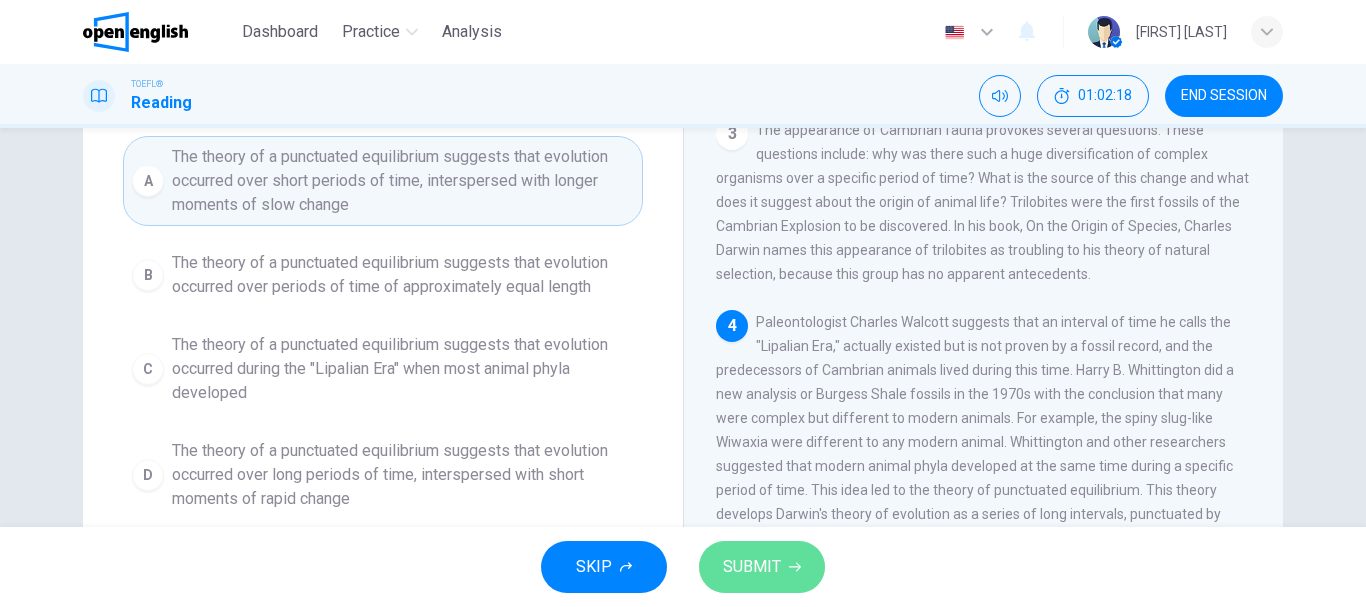 click on "SUBMIT" at bounding box center [762, 567] 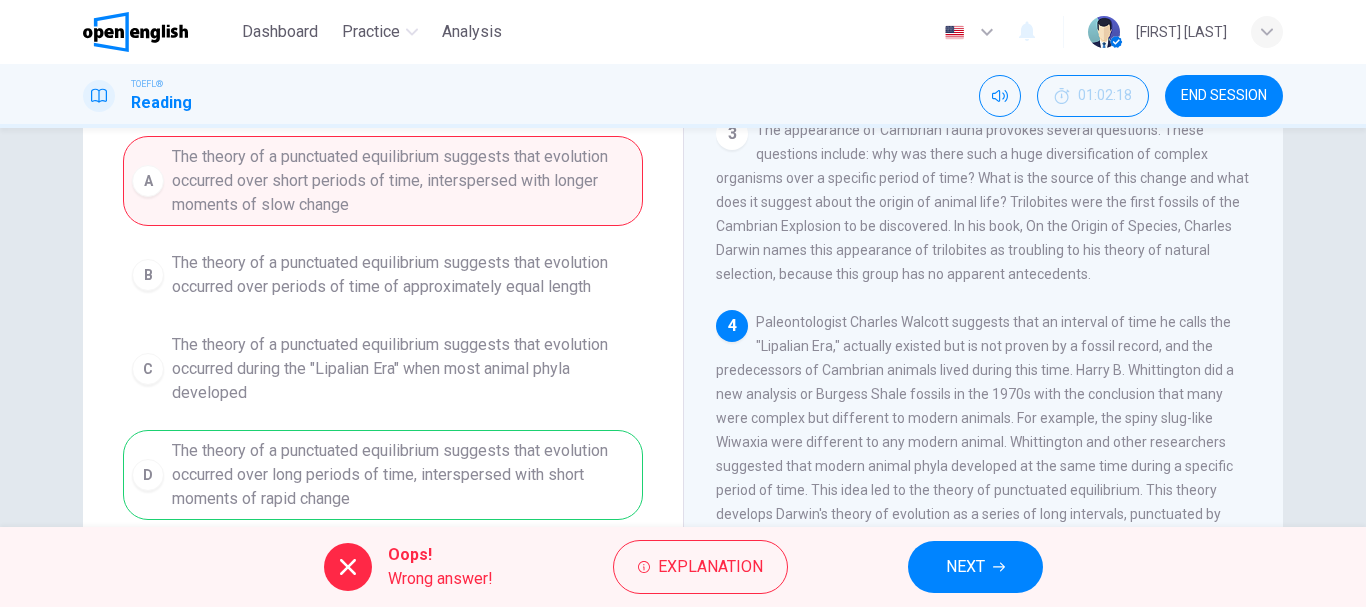 click on "NEXT" at bounding box center [975, 567] 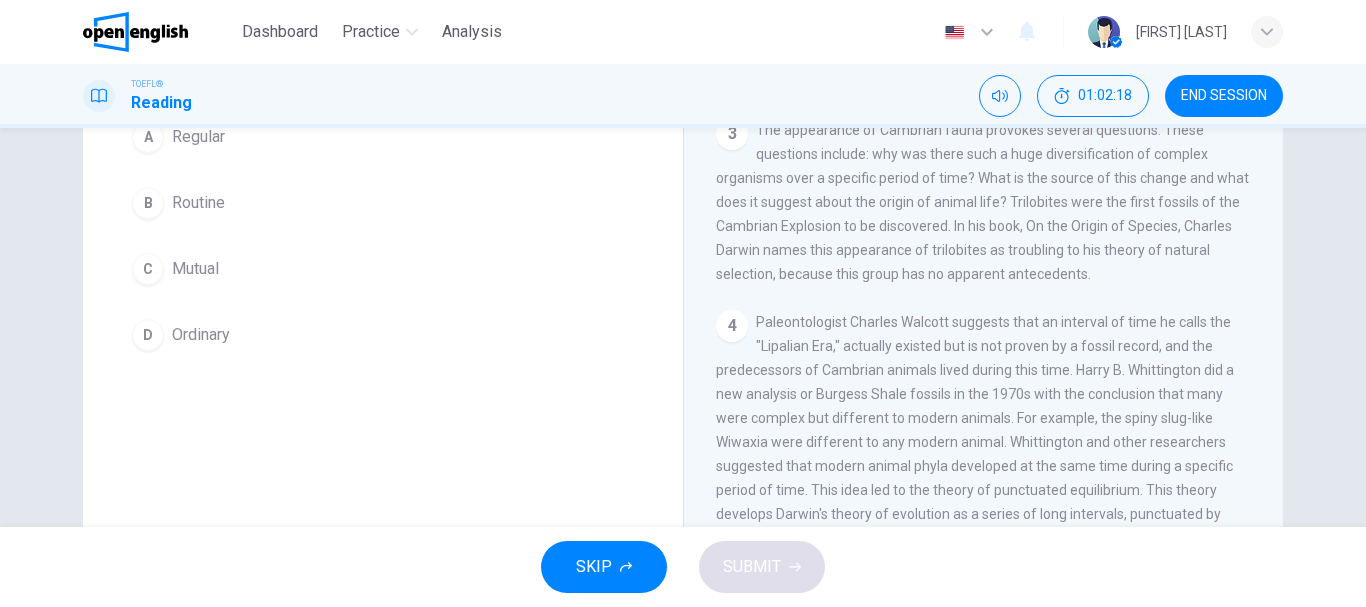 scroll, scrollTop: 176, scrollLeft: 0, axis: vertical 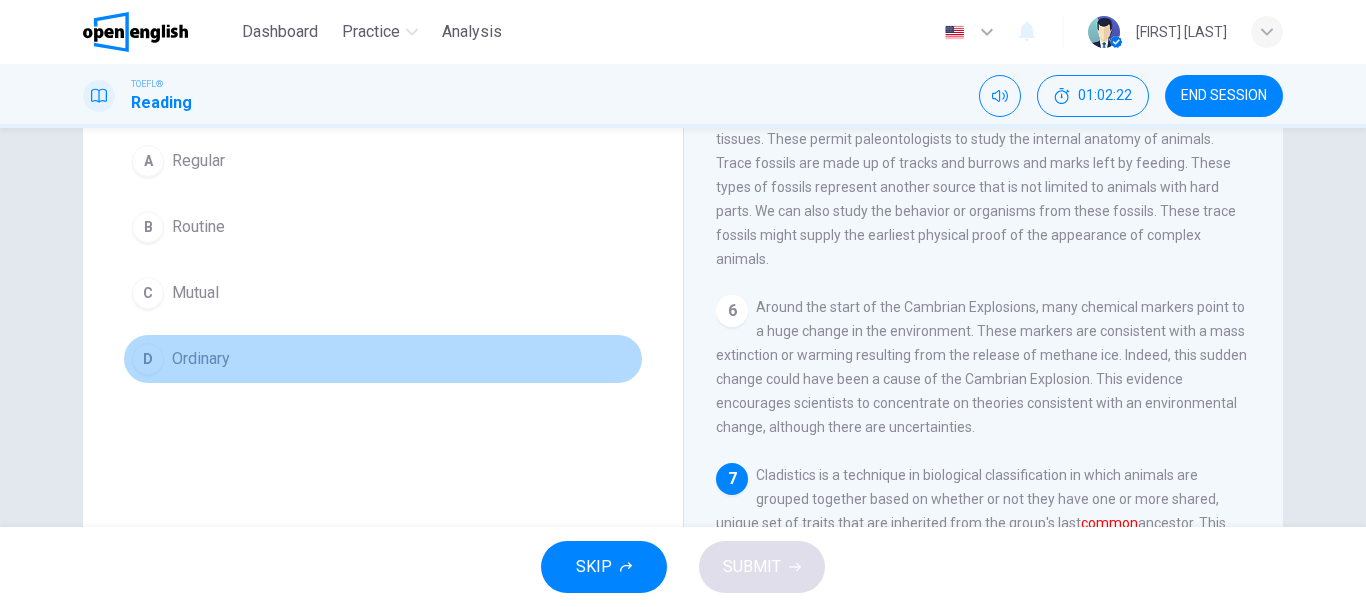 click on "D Ordinary" at bounding box center (383, 359) 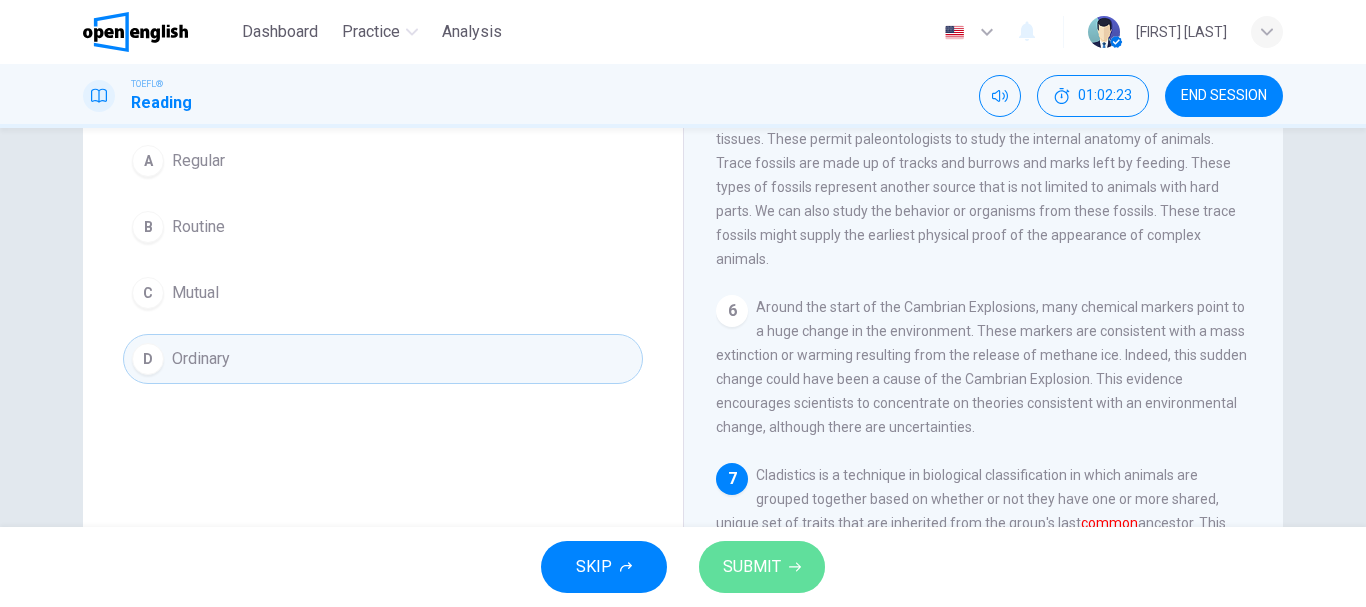 click on "SUBMIT" at bounding box center (752, 567) 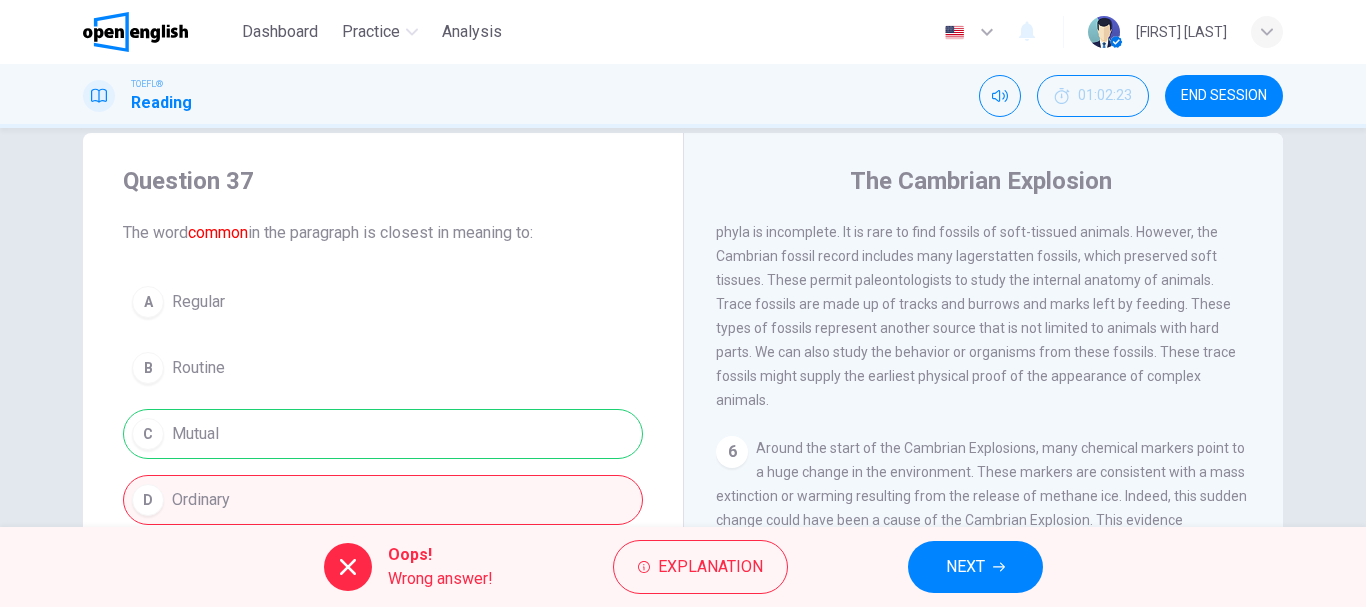 scroll, scrollTop: 0, scrollLeft: 0, axis: both 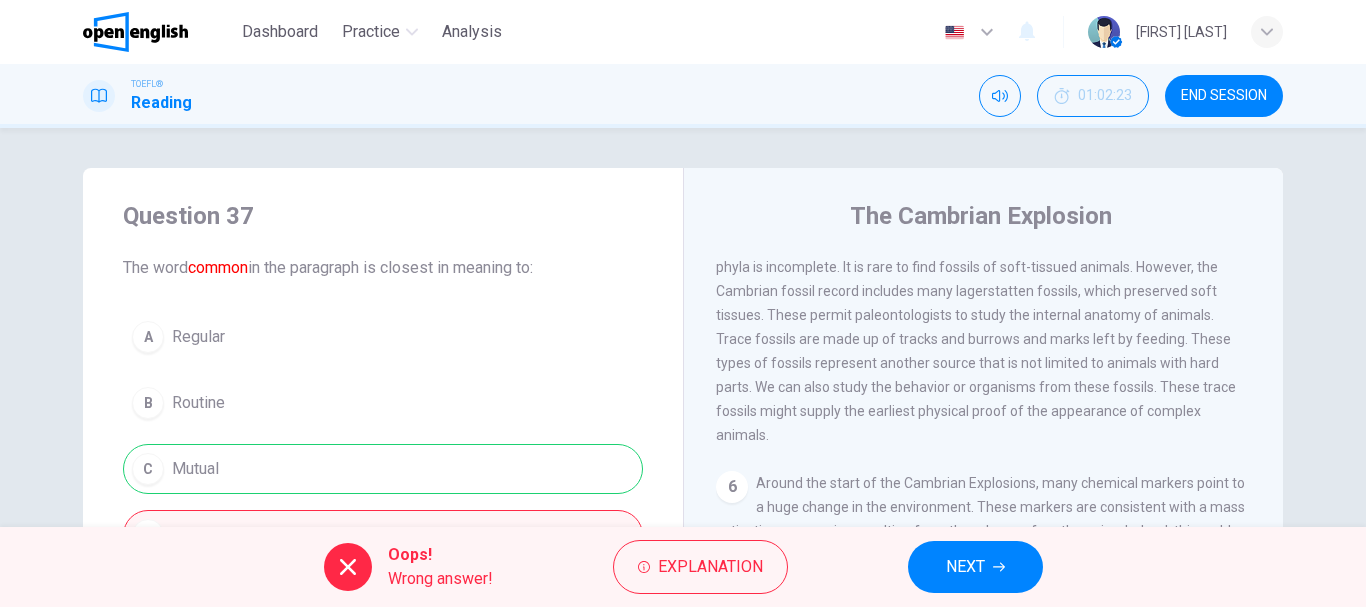 click on "A Regular B Routine C Mutual D Ordinary" at bounding box center [383, 436] 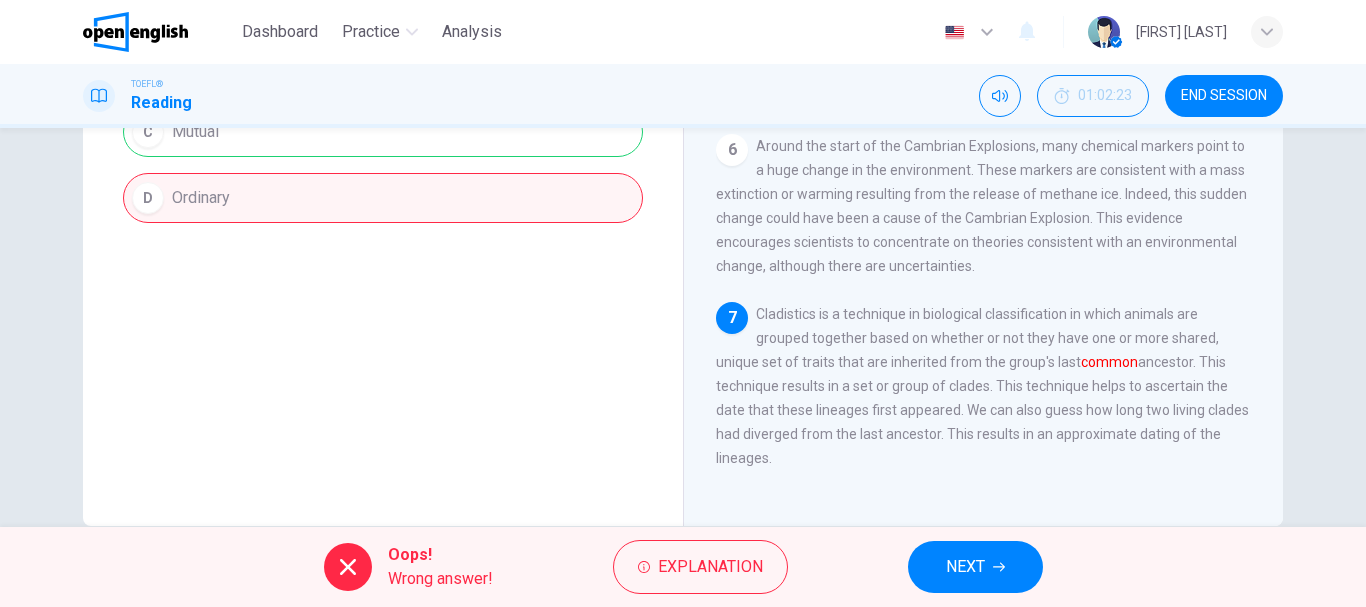 scroll, scrollTop: 376, scrollLeft: 0, axis: vertical 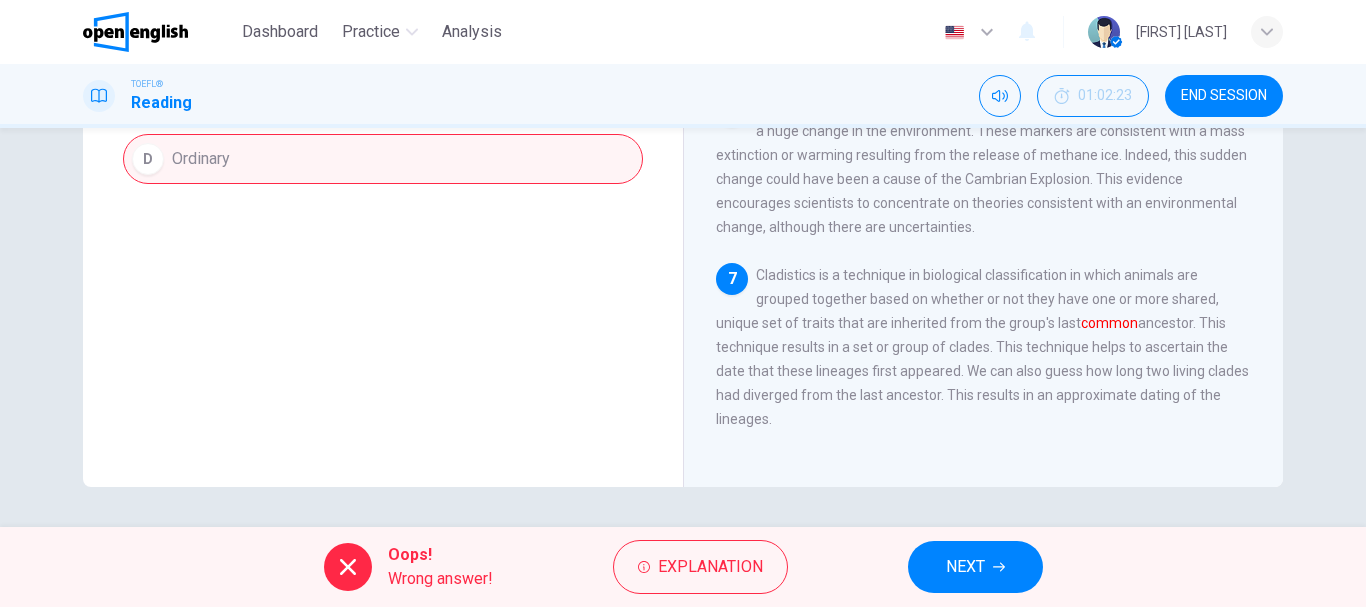 click on "NEXT" at bounding box center [975, 567] 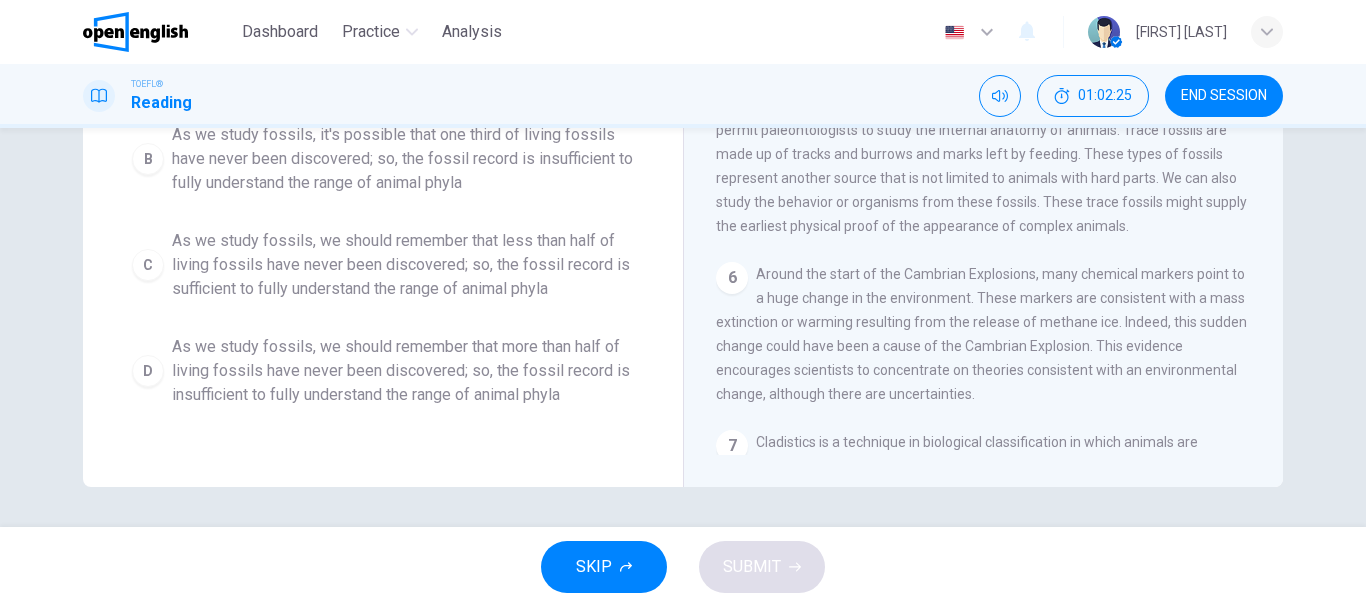 scroll, scrollTop: 721, scrollLeft: 0, axis: vertical 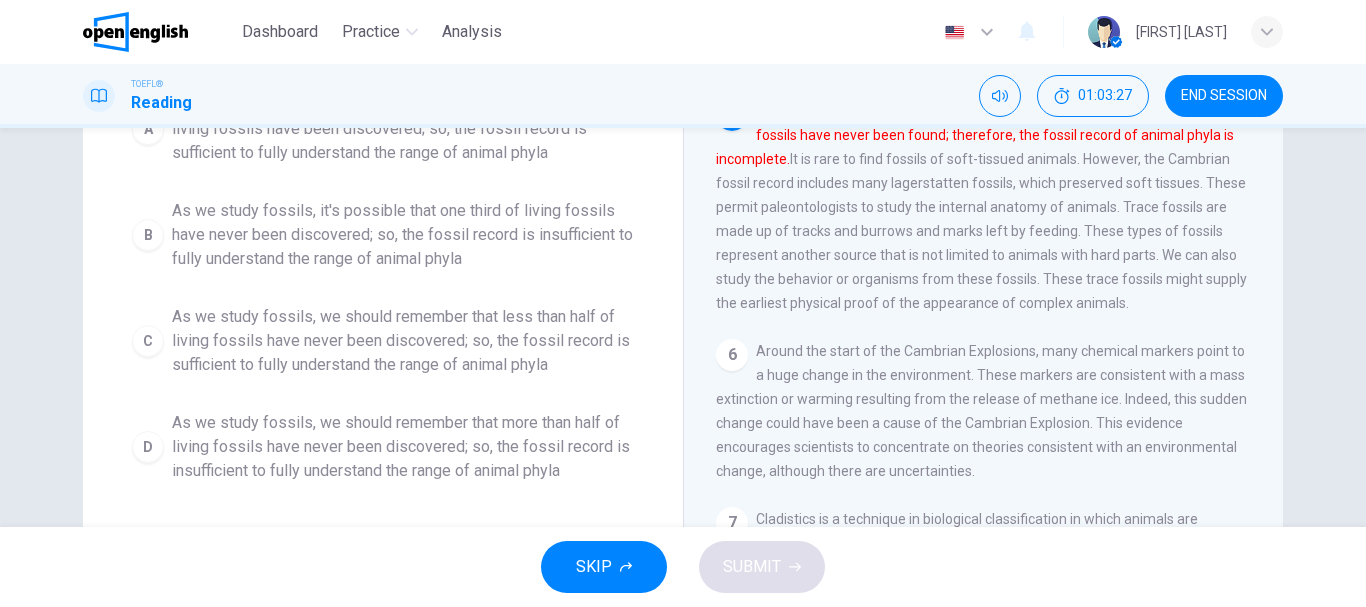 click on "D As we study fossils, we should remember that more than half of living fossils have never been discovered; so, the fossil record is insufficient to fully understand the range of animal phyla" at bounding box center [383, 447] 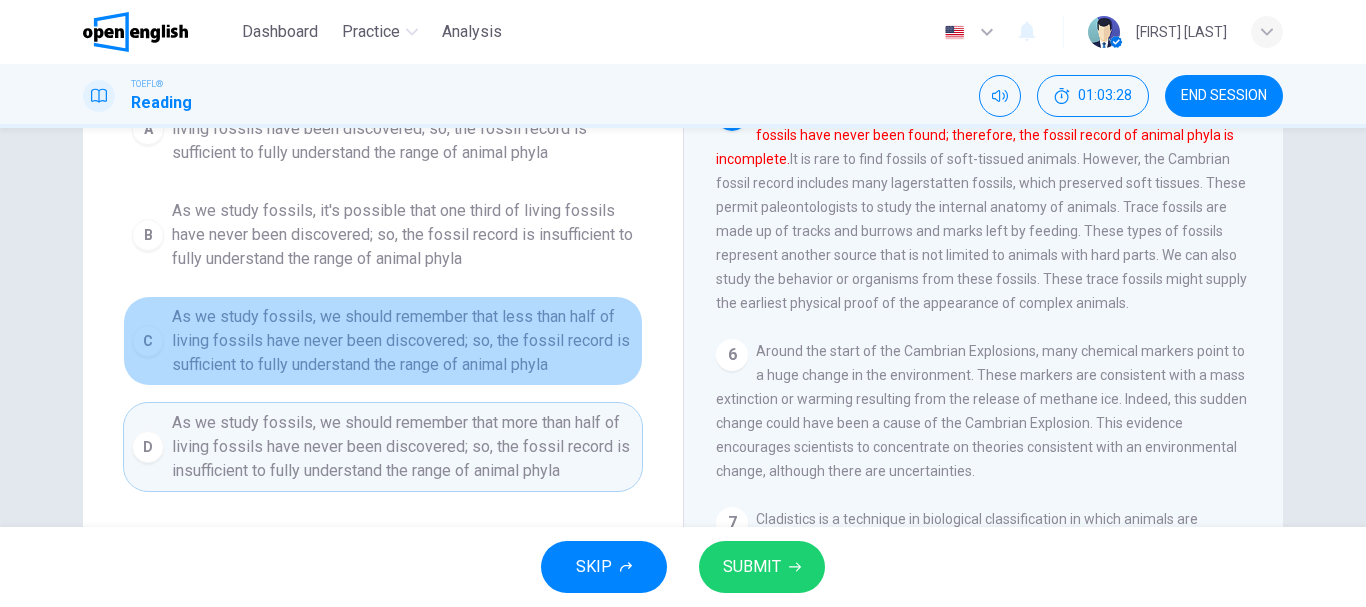click on "As we study fossils, we should remember that less than half of living fossils have never been discovered; so, the fossil record is sufficient to fully understand the range of animal phyla" at bounding box center [403, 341] 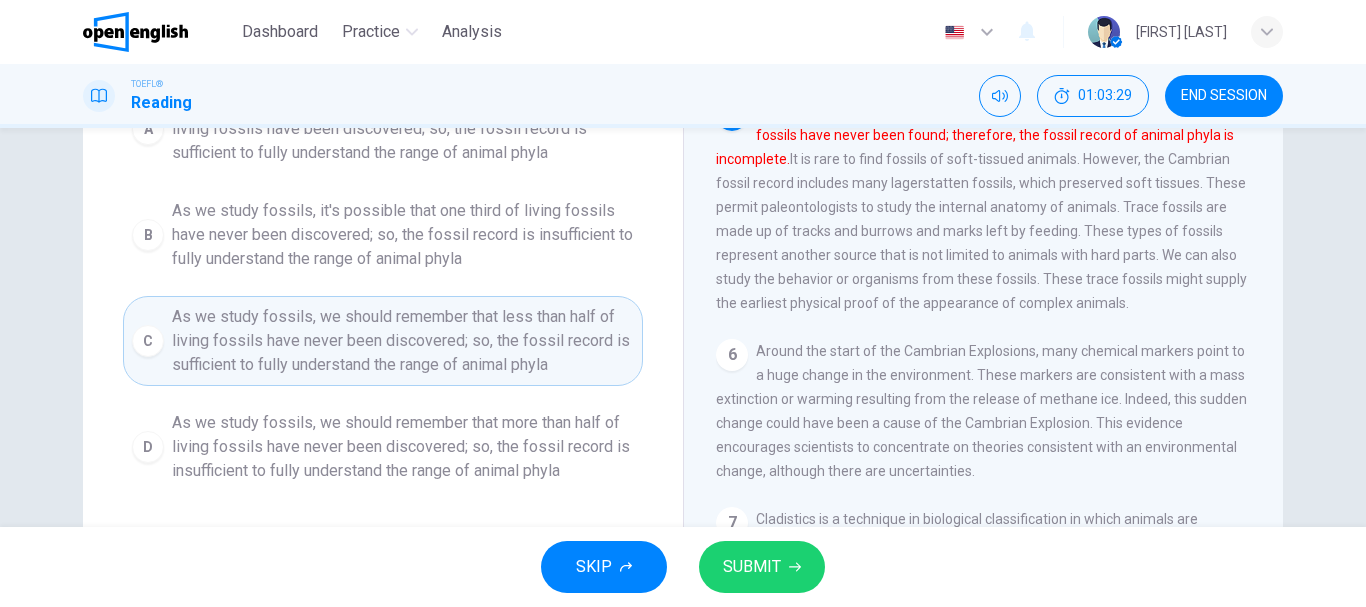 click on "SUBMIT" at bounding box center (762, 567) 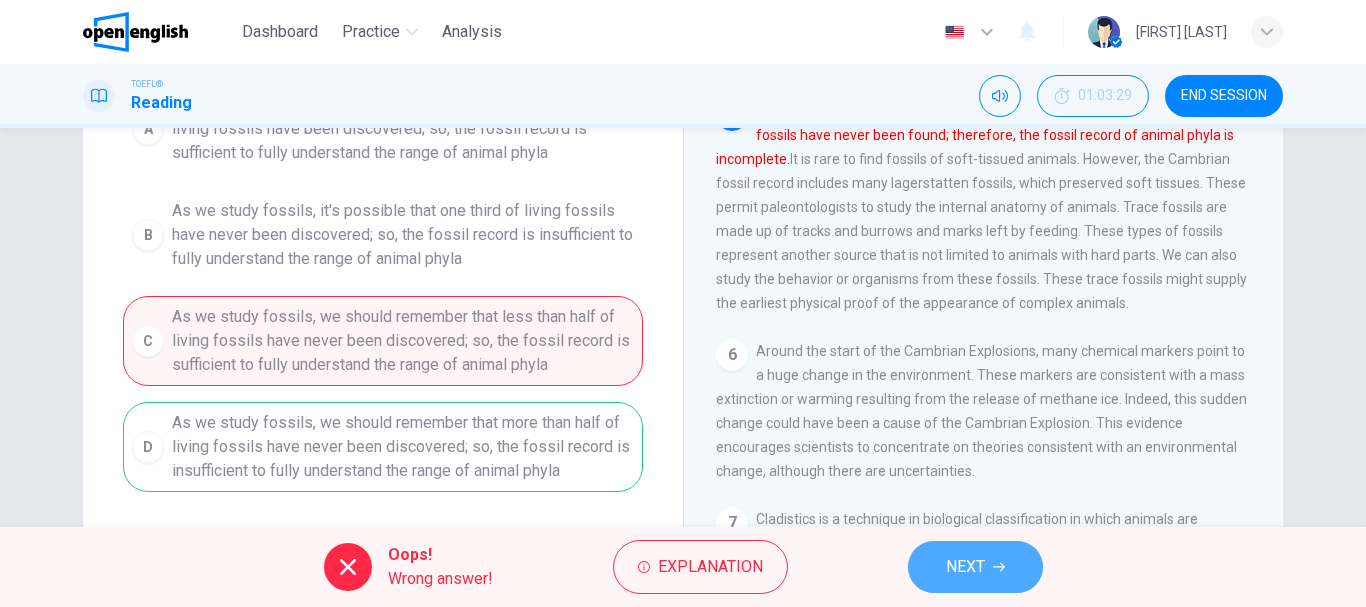 click on "NEXT" at bounding box center (975, 567) 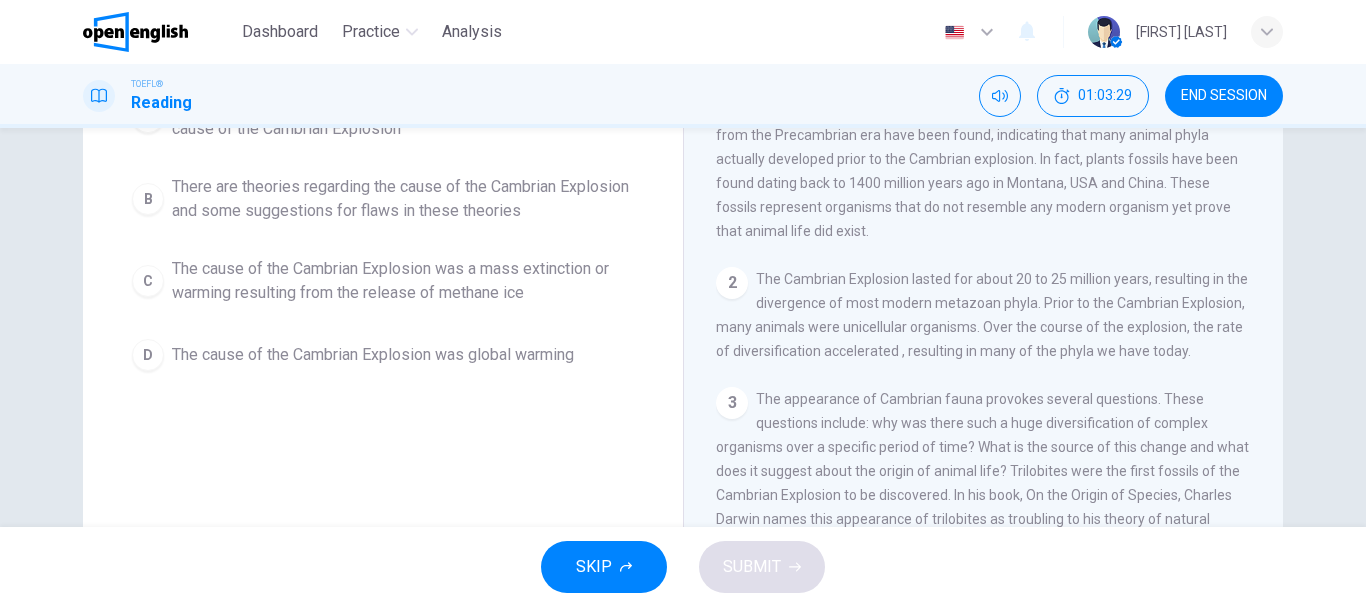 scroll, scrollTop: 0, scrollLeft: 0, axis: both 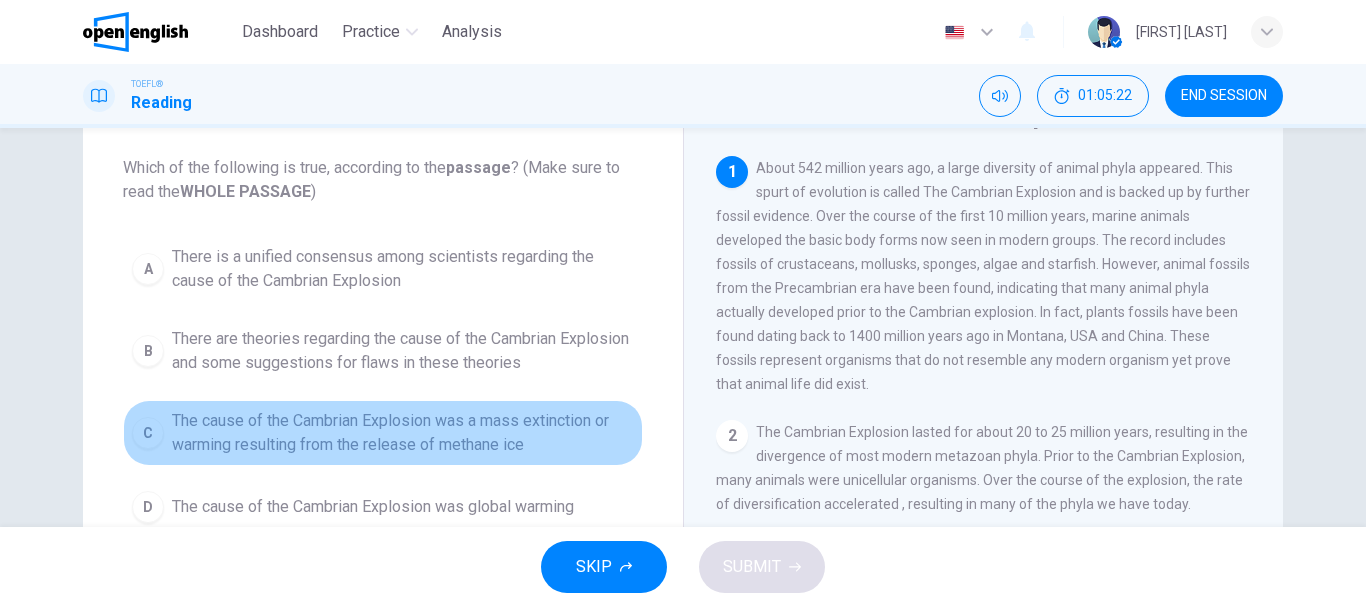 click on "The cause of the Cambrian Explosion was a mass extinction or warming resulting from the release of methane ice" at bounding box center (403, 433) 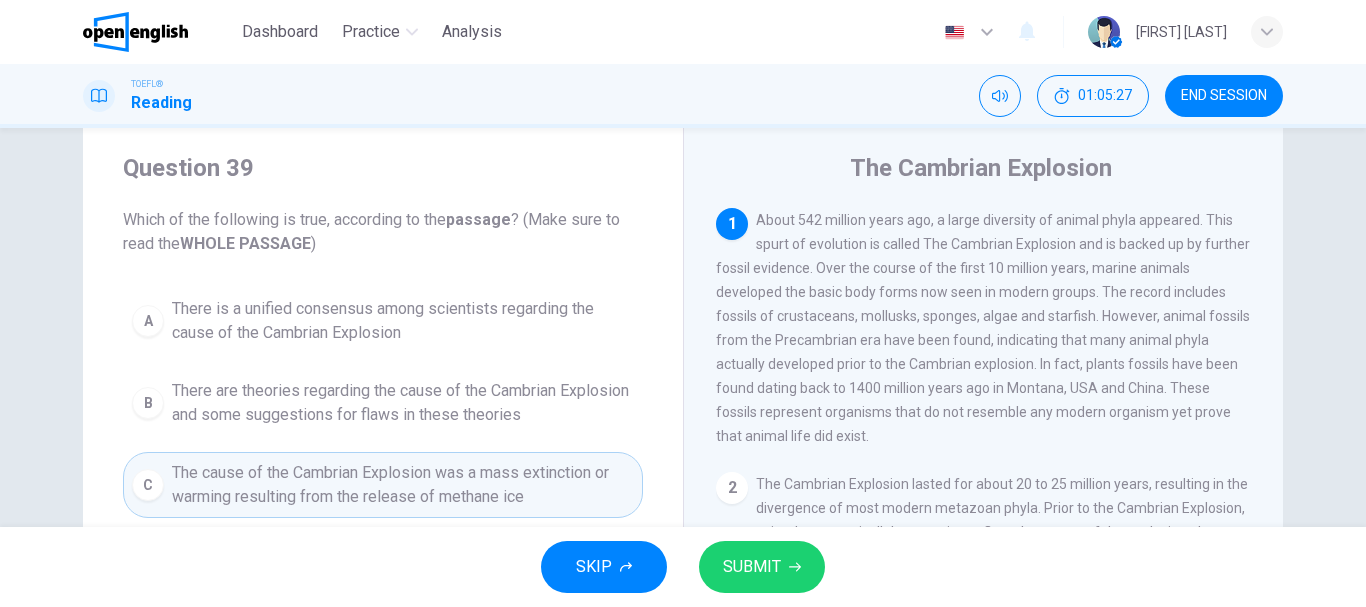 scroll, scrollTop: 0, scrollLeft: 0, axis: both 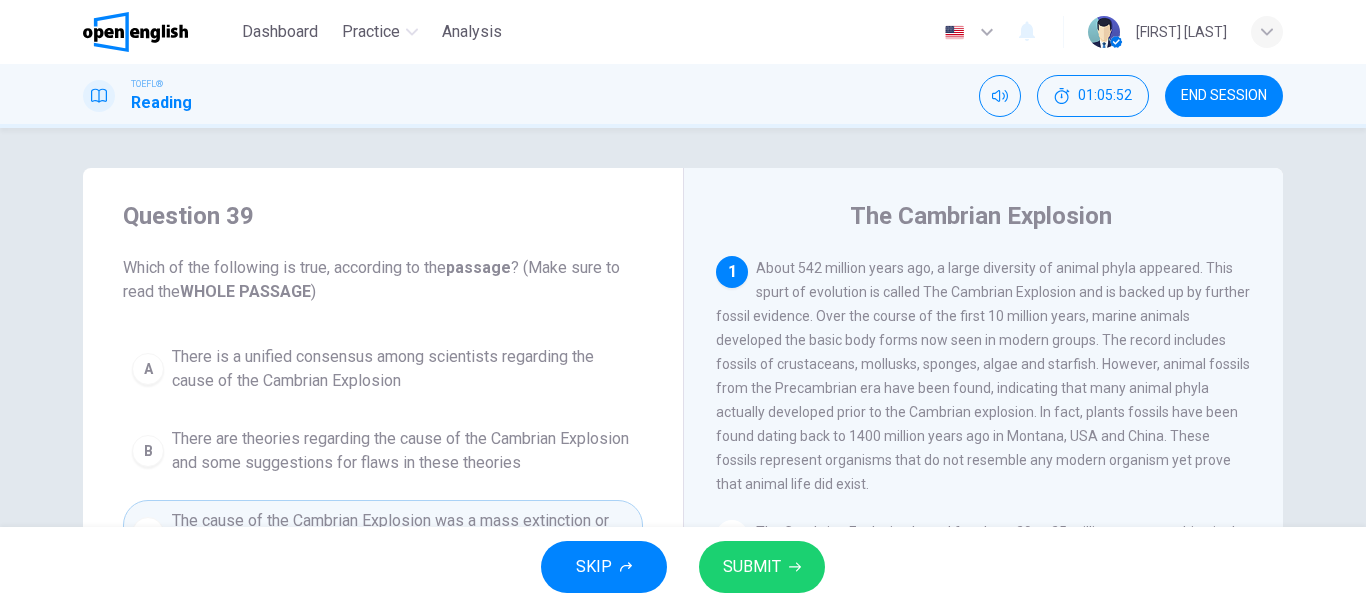 drag, startPoint x: 514, startPoint y: 371, endPoint x: 530, endPoint y: 385, distance: 21.260292 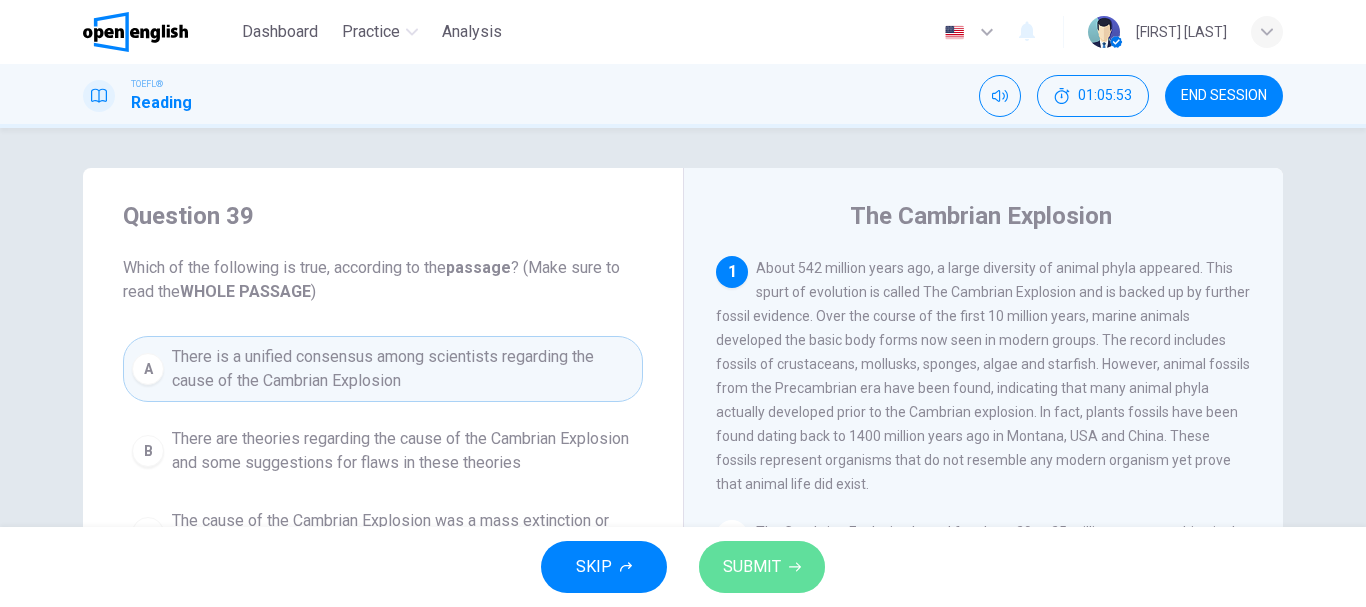 click on "SUBMIT" at bounding box center [752, 567] 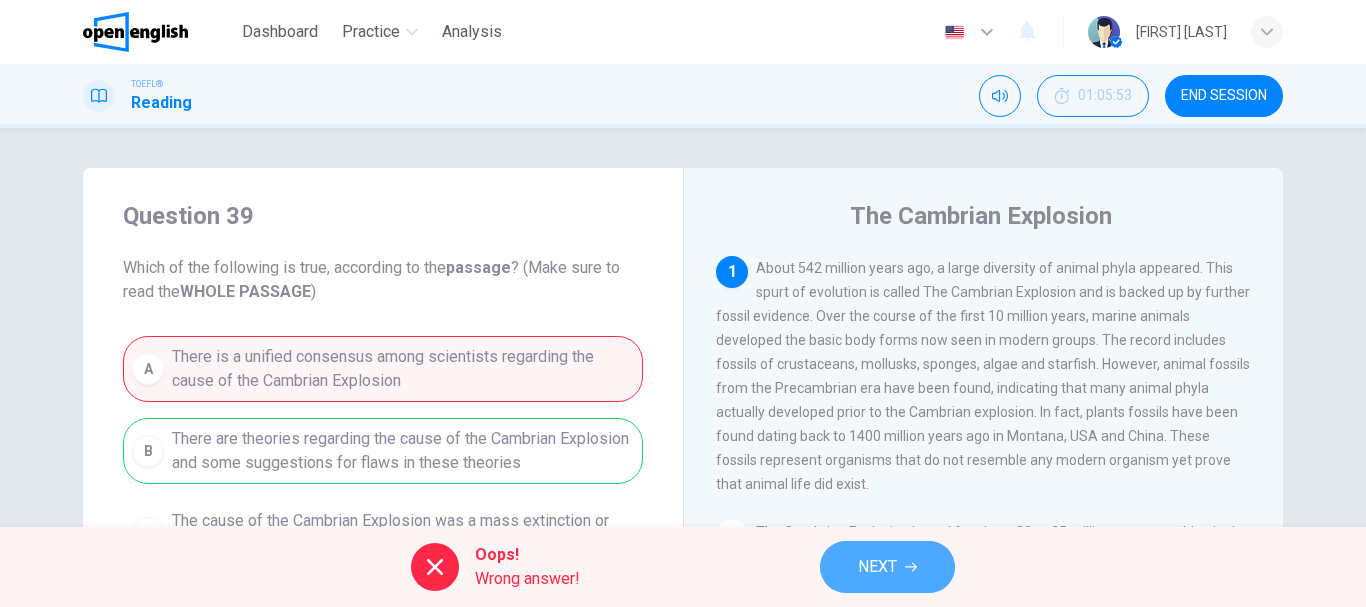 drag, startPoint x: 883, startPoint y: 564, endPoint x: 884, endPoint y: 554, distance: 10.049875 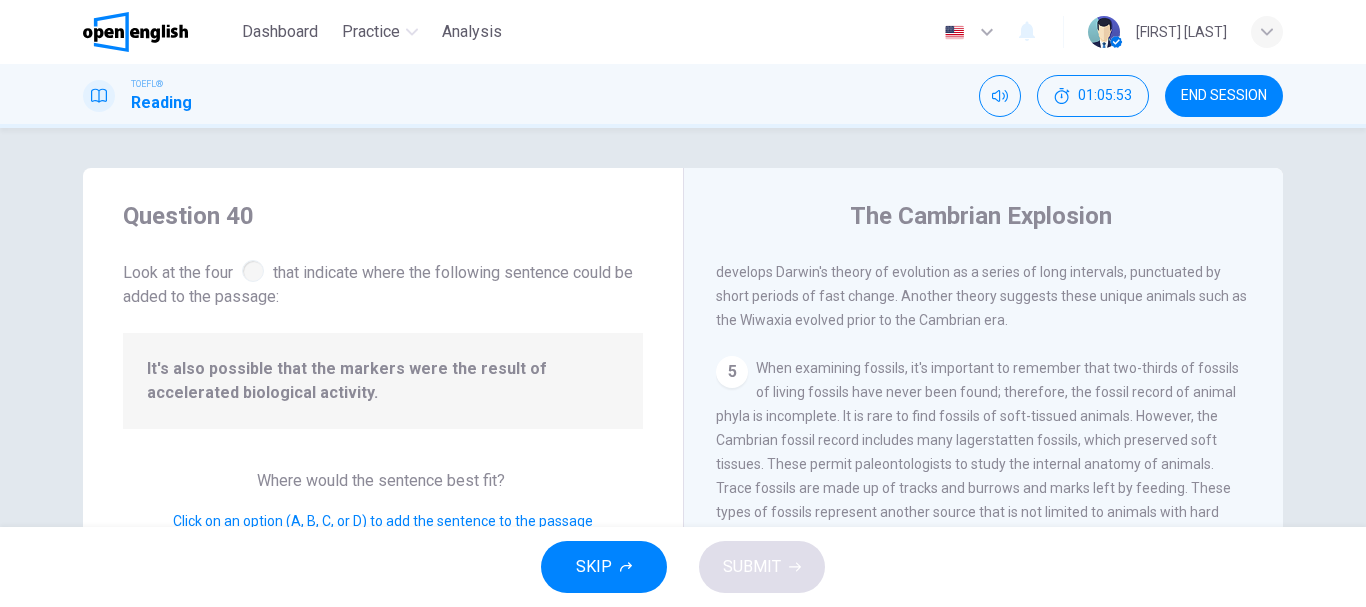 scroll, scrollTop: 996, scrollLeft: 0, axis: vertical 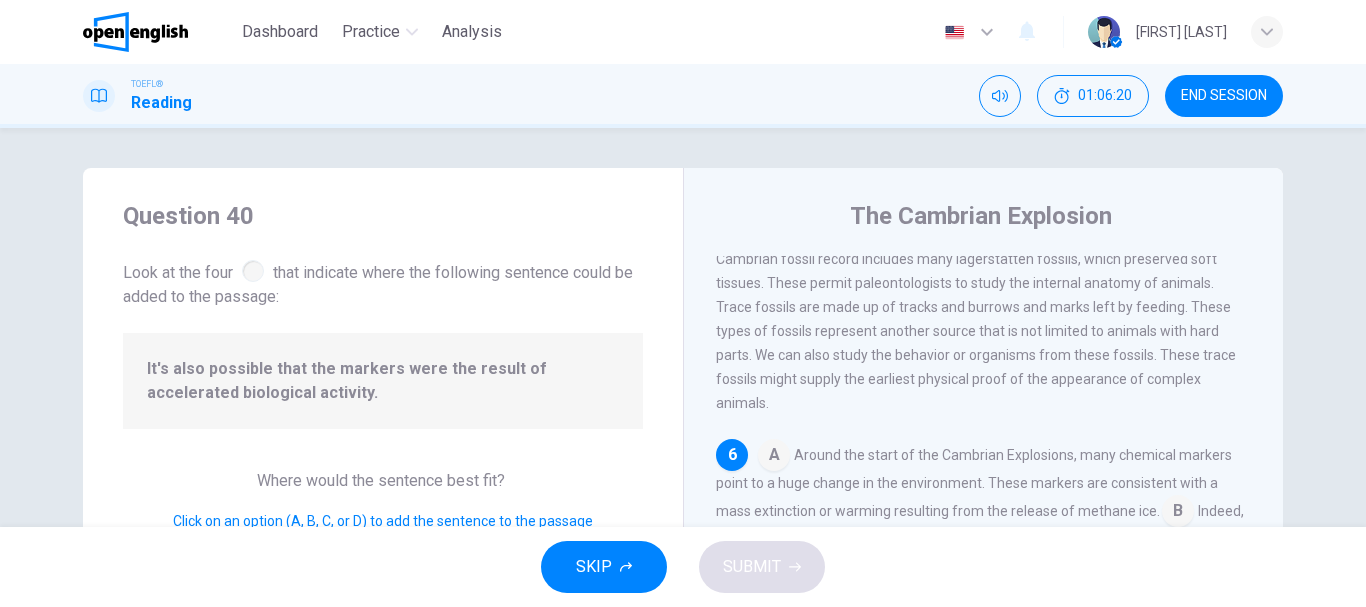 drag, startPoint x: 224, startPoint y: 366, endPoint x: 415, endPoint y: 368, distance: 191.01047 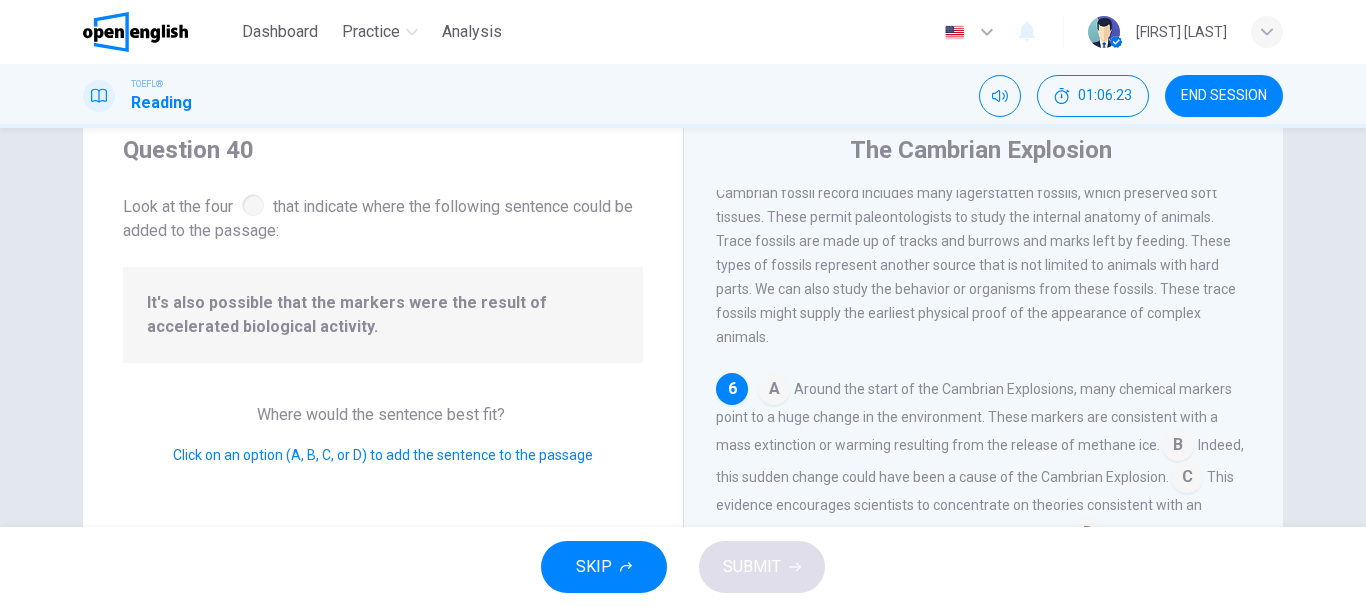scroll, scrollTop: 100, scrollLeft: 0, axis: vertical 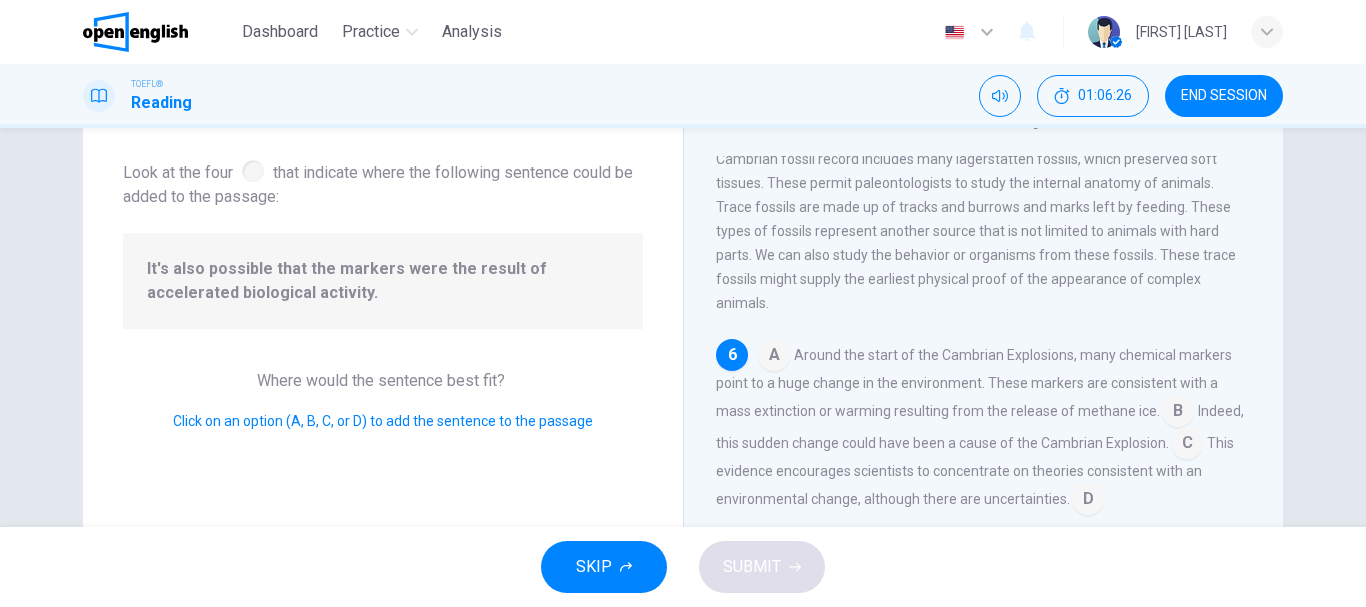 click at bounding box center (774, 357) 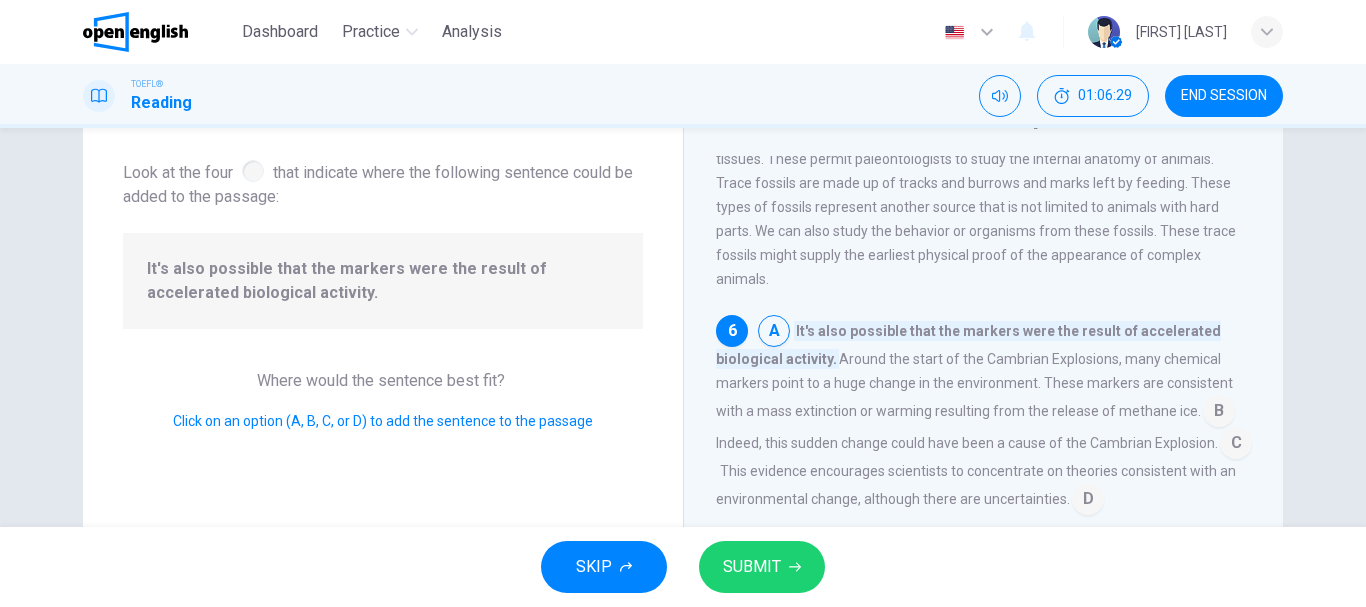 click on "A It's also possible that the markers were the result of accelerated biological activity. Around the start of the Cambrian Explosions, many chemical markers point to a huge change in the environment. These markers are consistent with a mass extinction or warming resulting from the release of methane ice. B Indeed, this sudden change could have been a cause of the Cambrian Explosion. C This evidence encourages scientists to concentrate on theories consistent with an environmental change, although there are uncertainties. D" at bounding box center [984, 415] 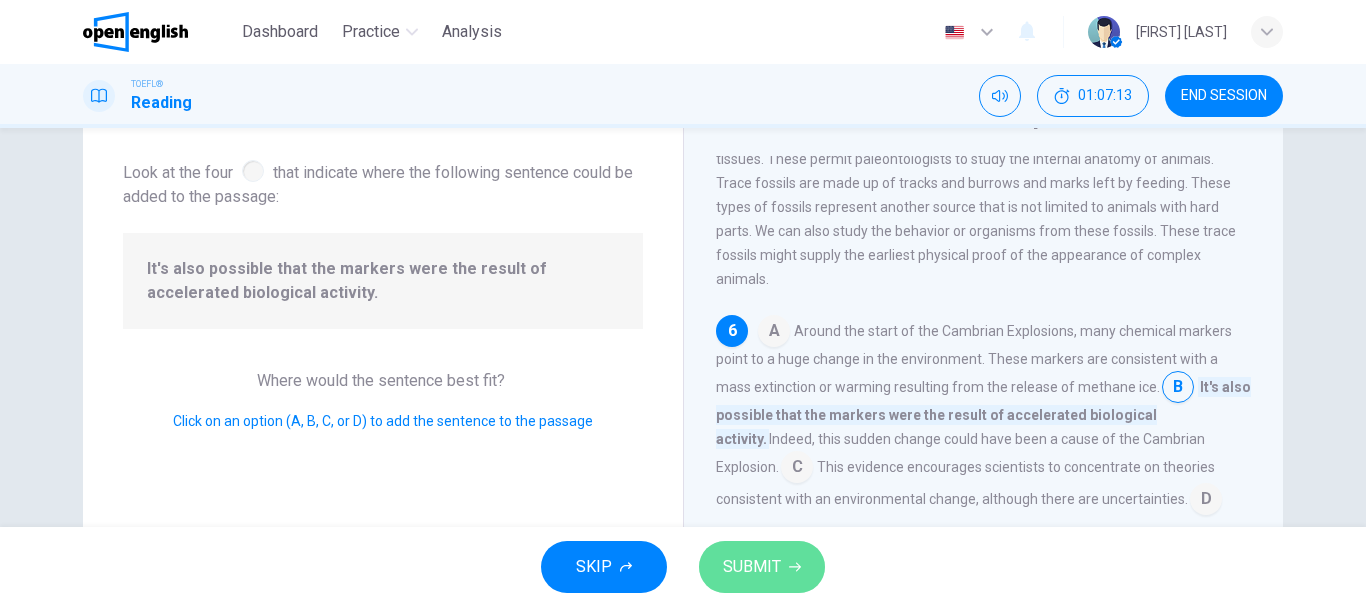 click on "SUBMIT" at bounding box center (752, 567) 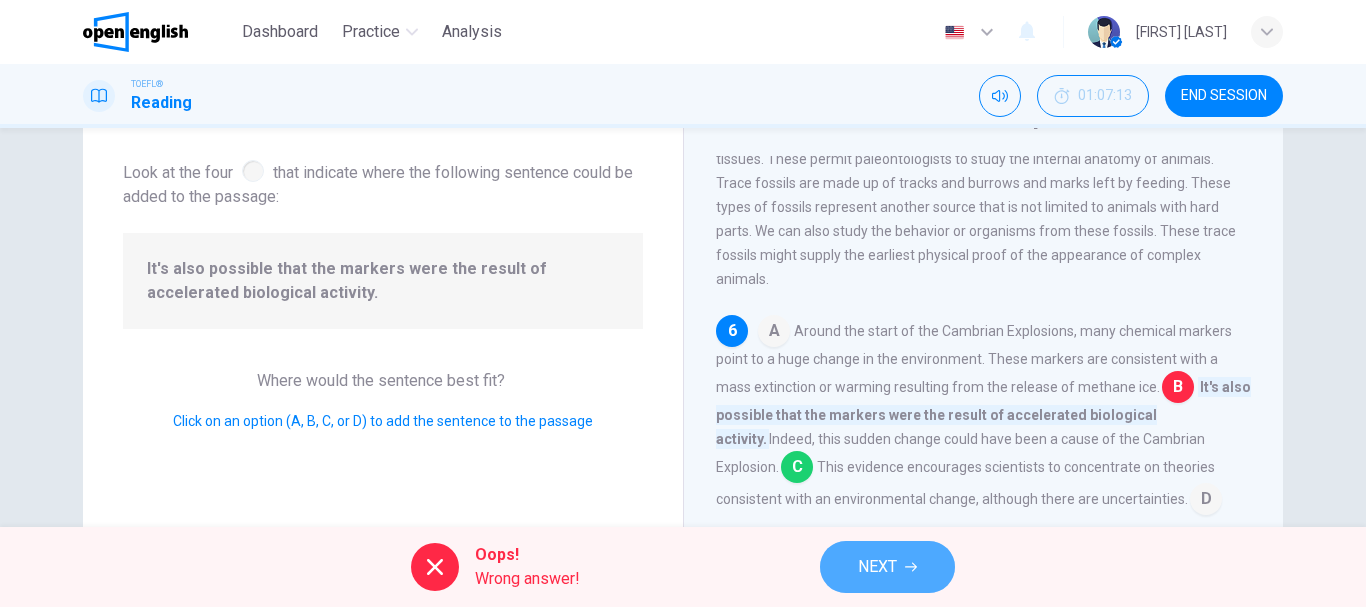 click on "NEXT" at bounding box center (877, 567) 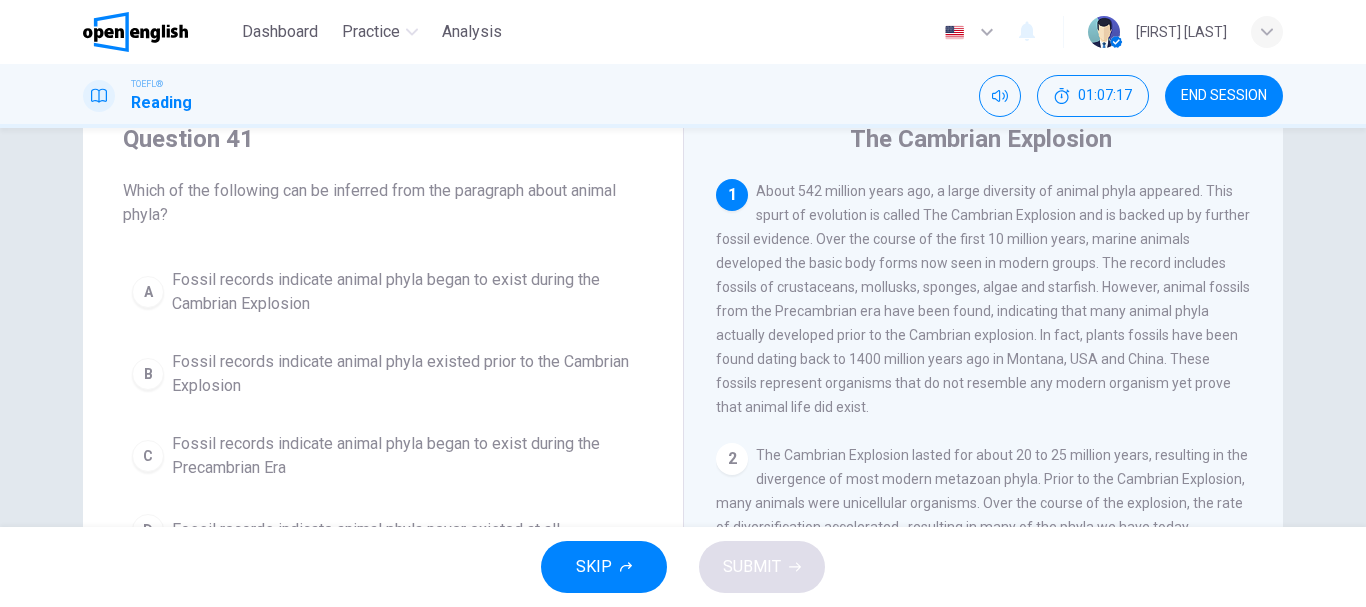 scroll, scrollTop: 100, scrollLeft: 0, axis: vertical 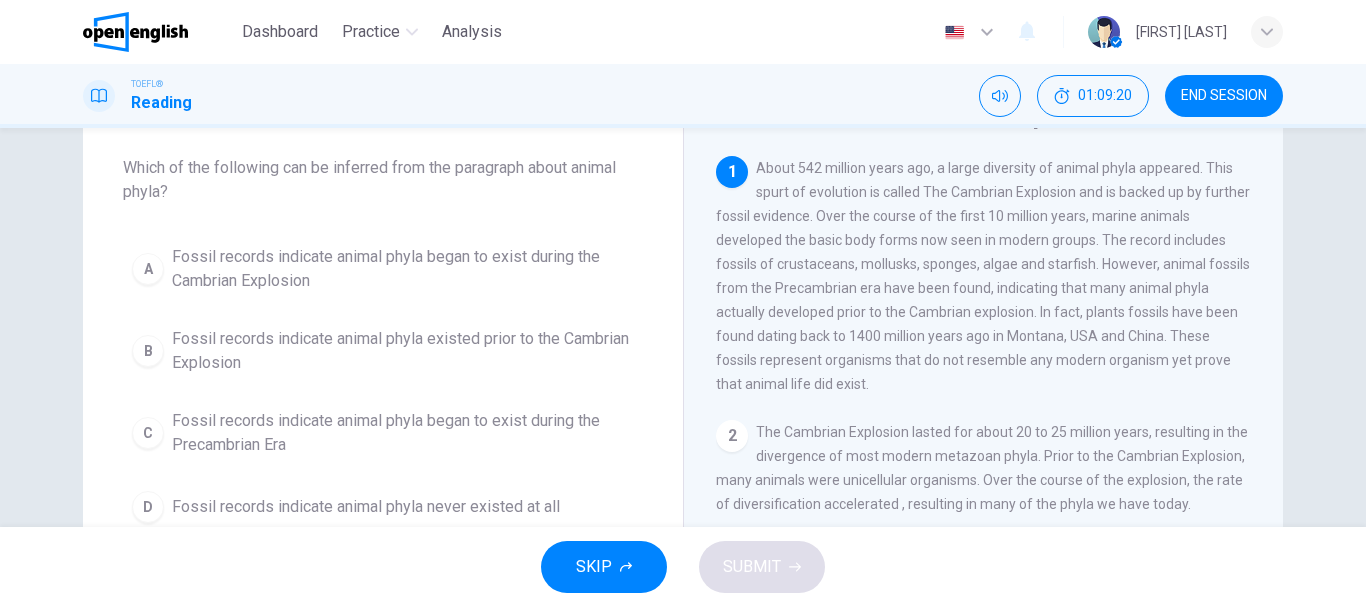 click on "A Fossil records indicate animal phyla began to exist during the Cambrian Explosion" at bounding box center (383, 269) 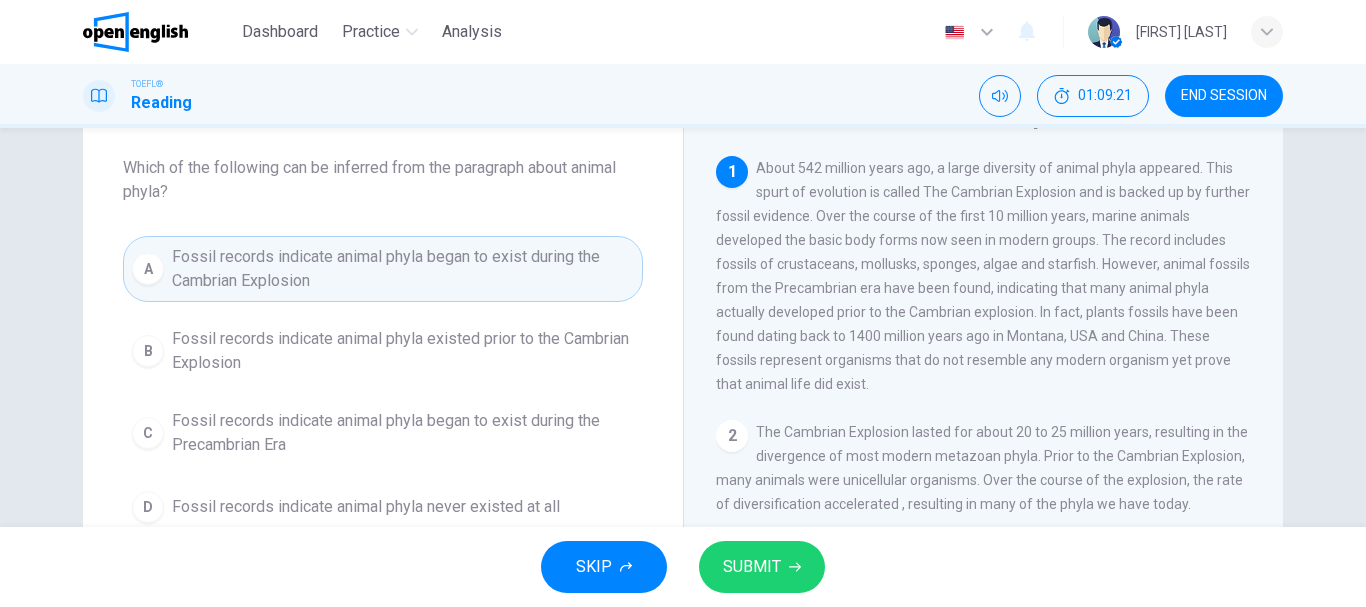 click on "Fossil records indicate animal phyla existed prior to the Cambrian Explosion" at bounding box center (403, 351) 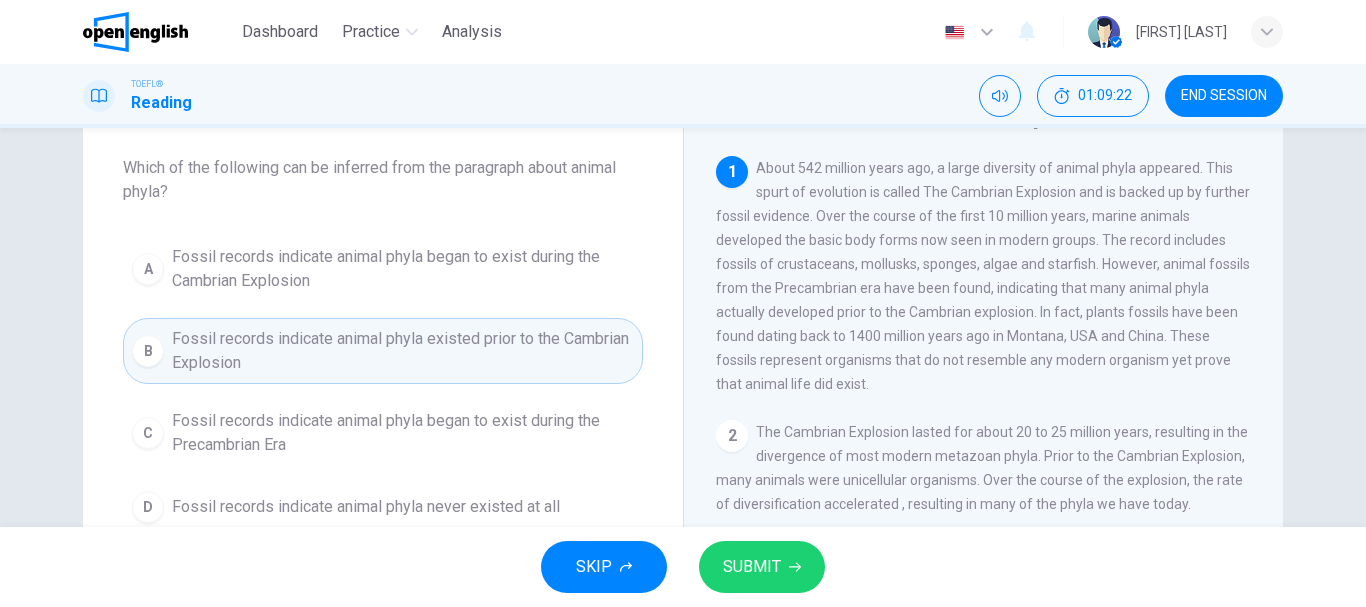 click on "SUBMIT" at bounding box center [752, 567] 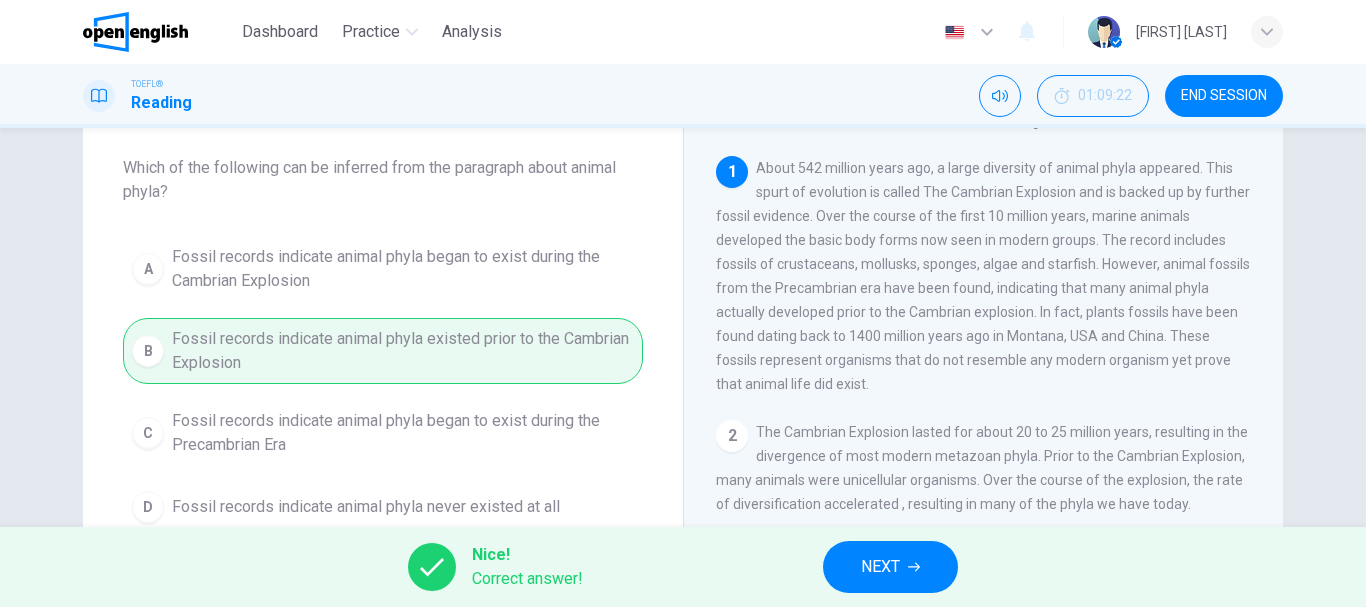 click on "NEXT" at bounding box center [880, 567] 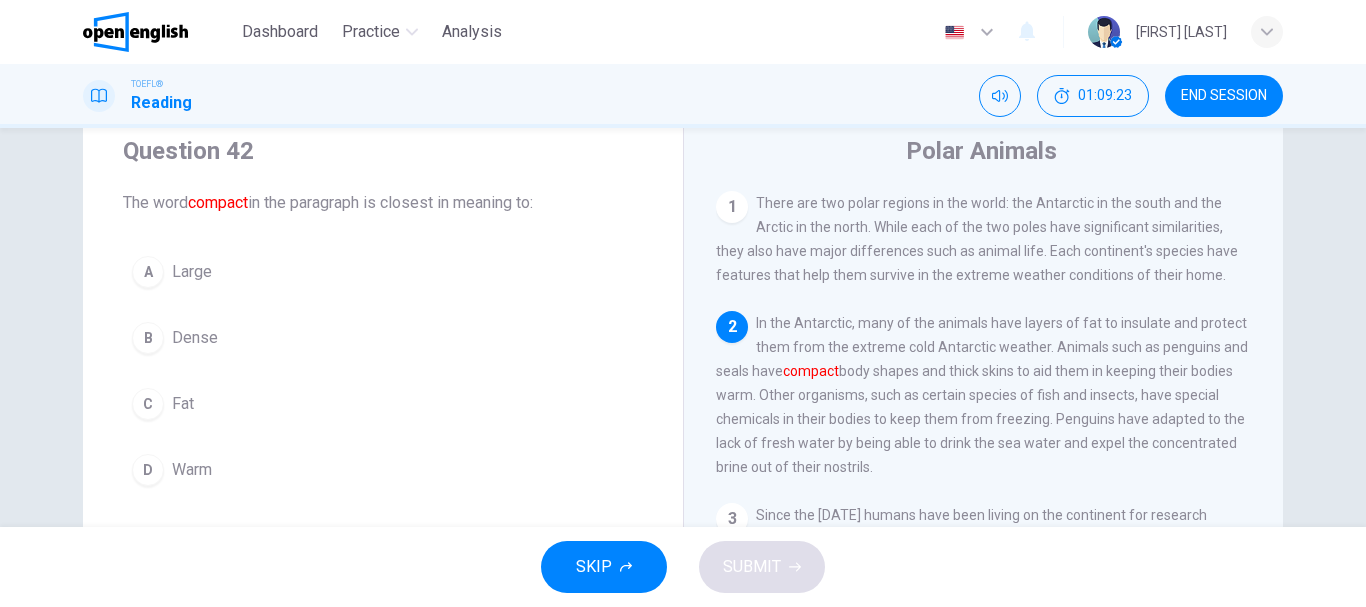 scroll, scrollTop: 100, scrollLeft: 0, axis: vertical 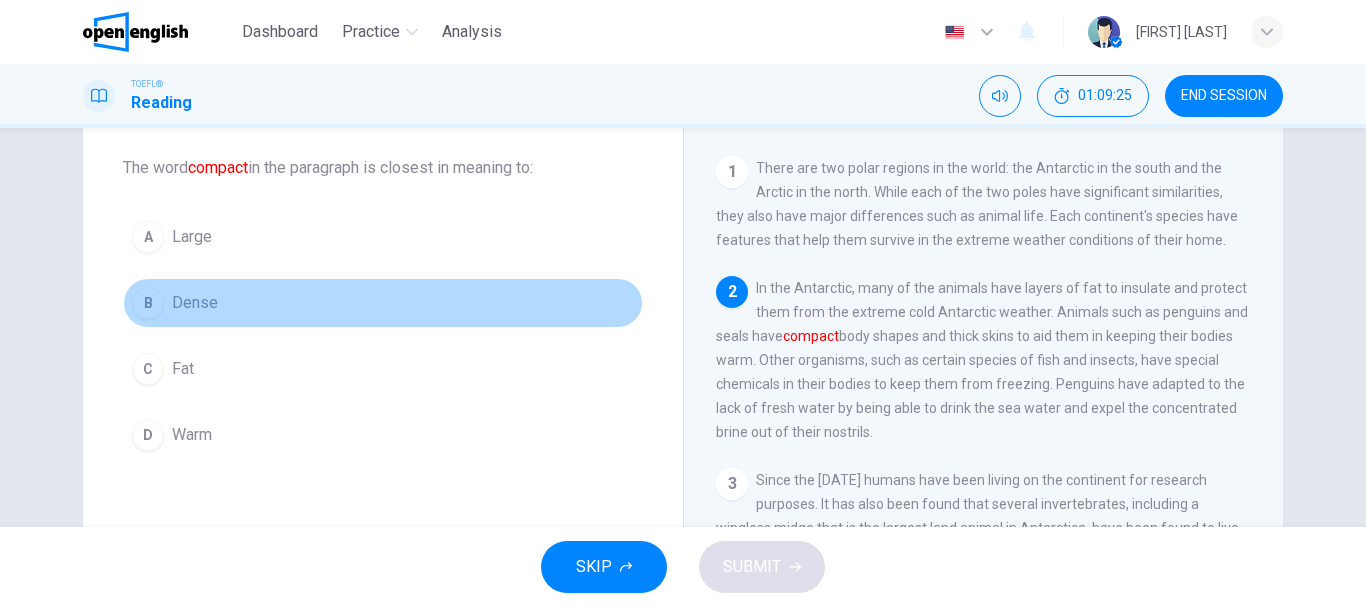 click on "Dense" at bounding box center [195, 303] 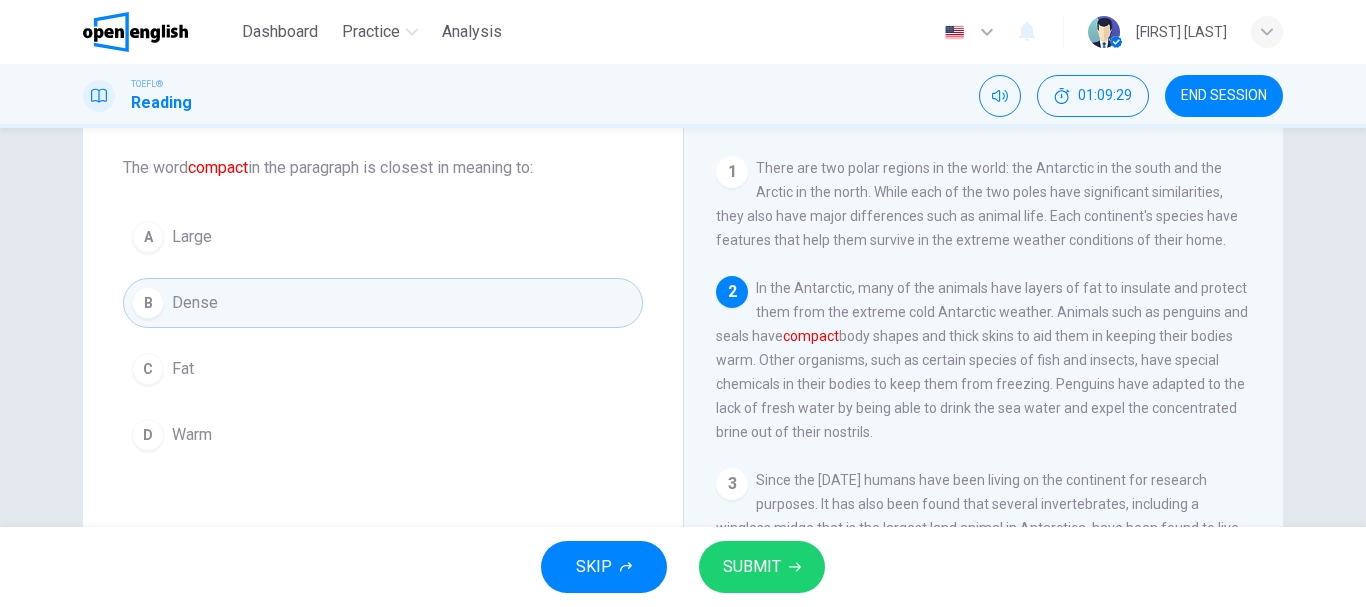 click on "SUBMIT" at bounding box center (752, 567) 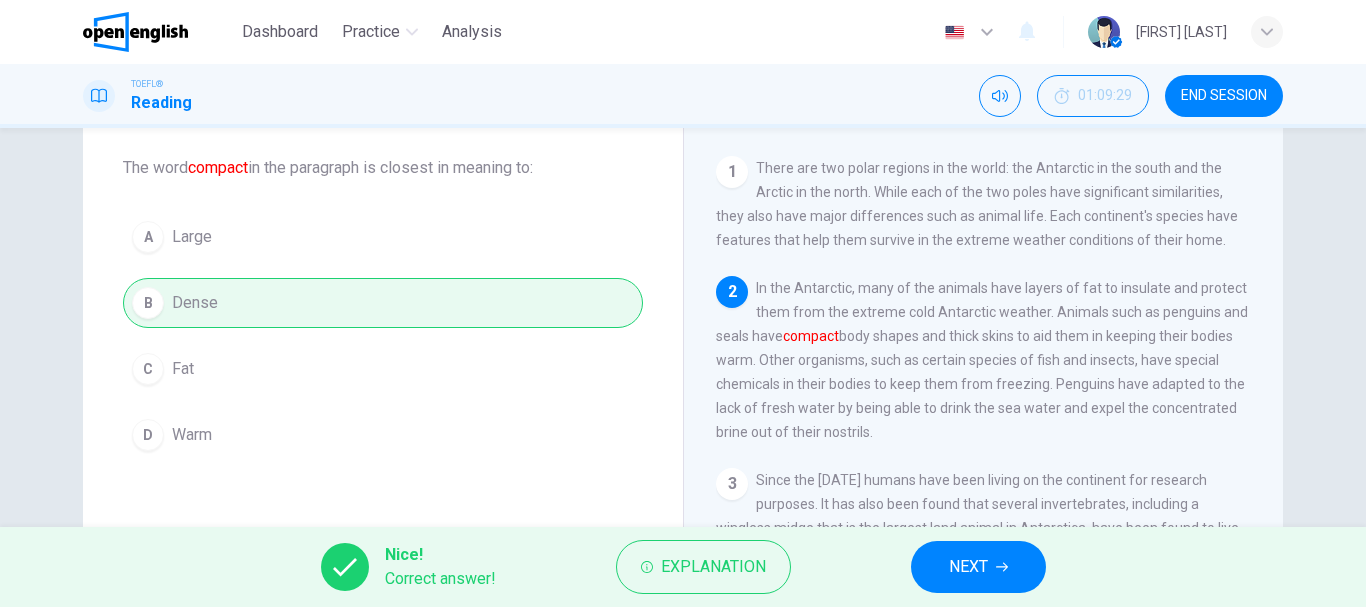 click on "NEXT" at bounding box center [978, 567] 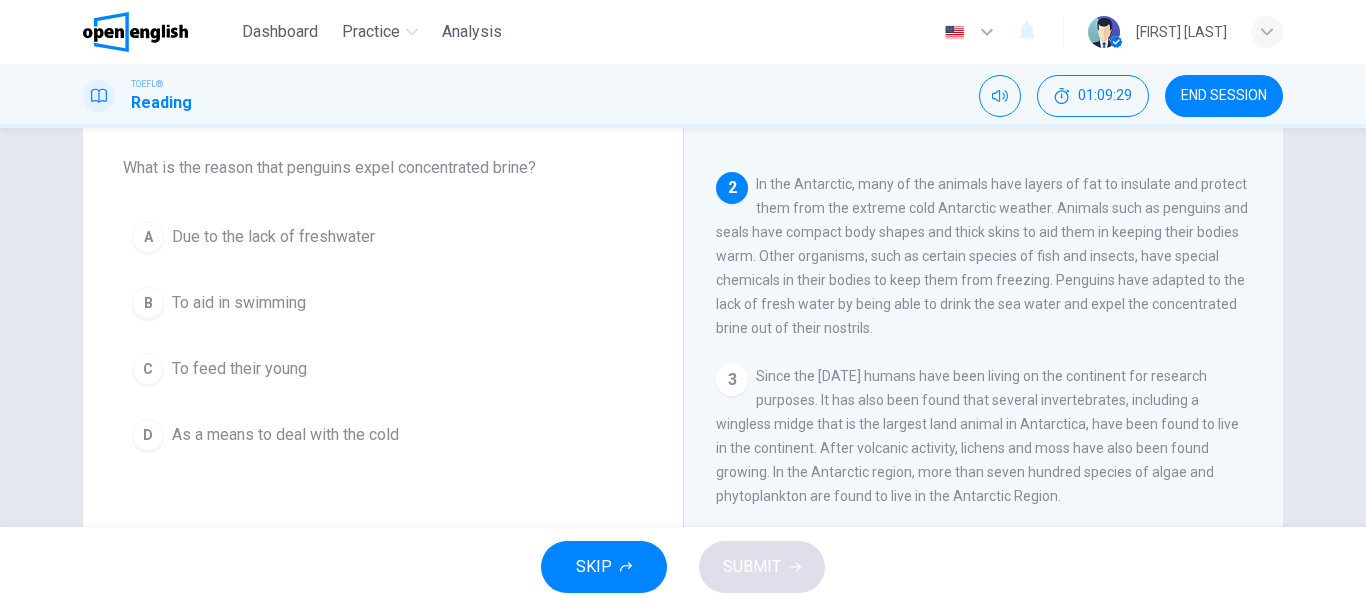scroll, scrollTop: 124, scrollLeft: 0, axis: vertical 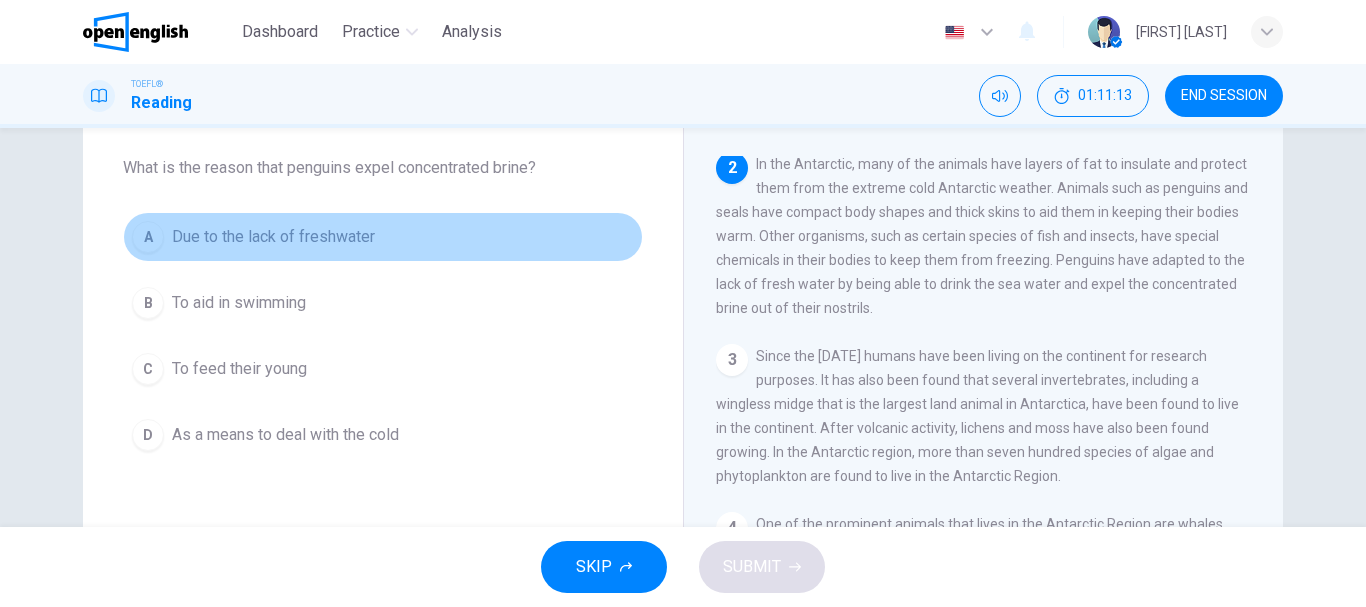click on "A Due to the lack of freshwater" at bounding box center [383, 237] 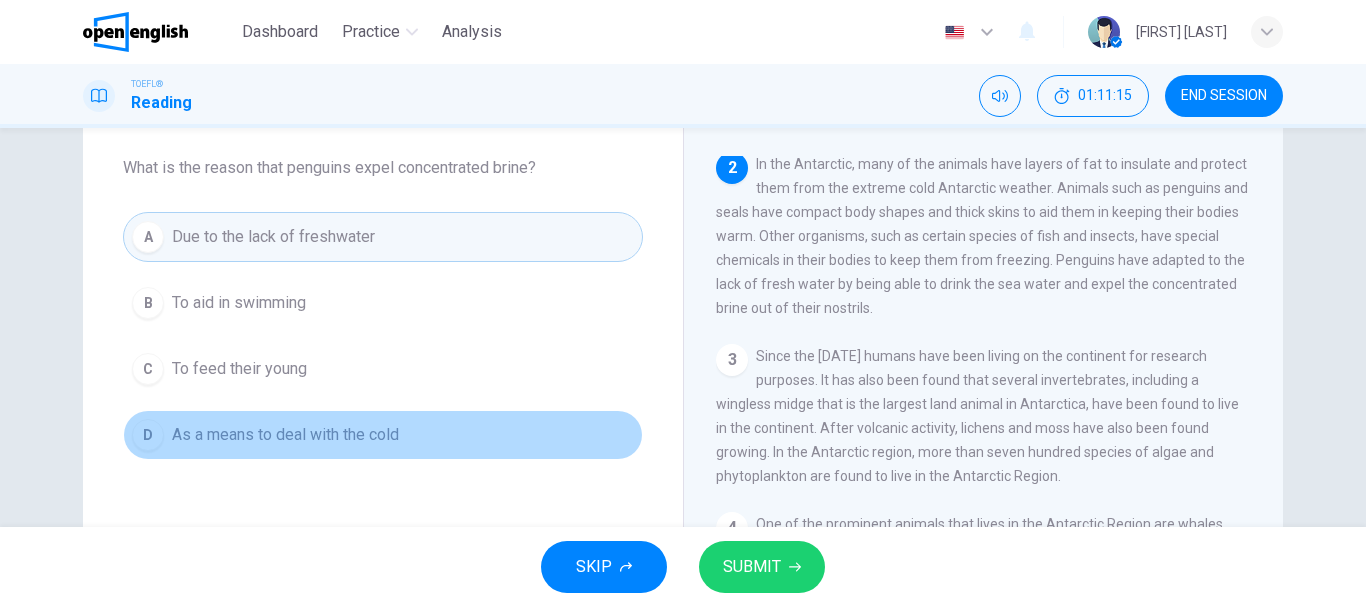 click on "As a means to deal with the cold" at bounding box center (285, 435) 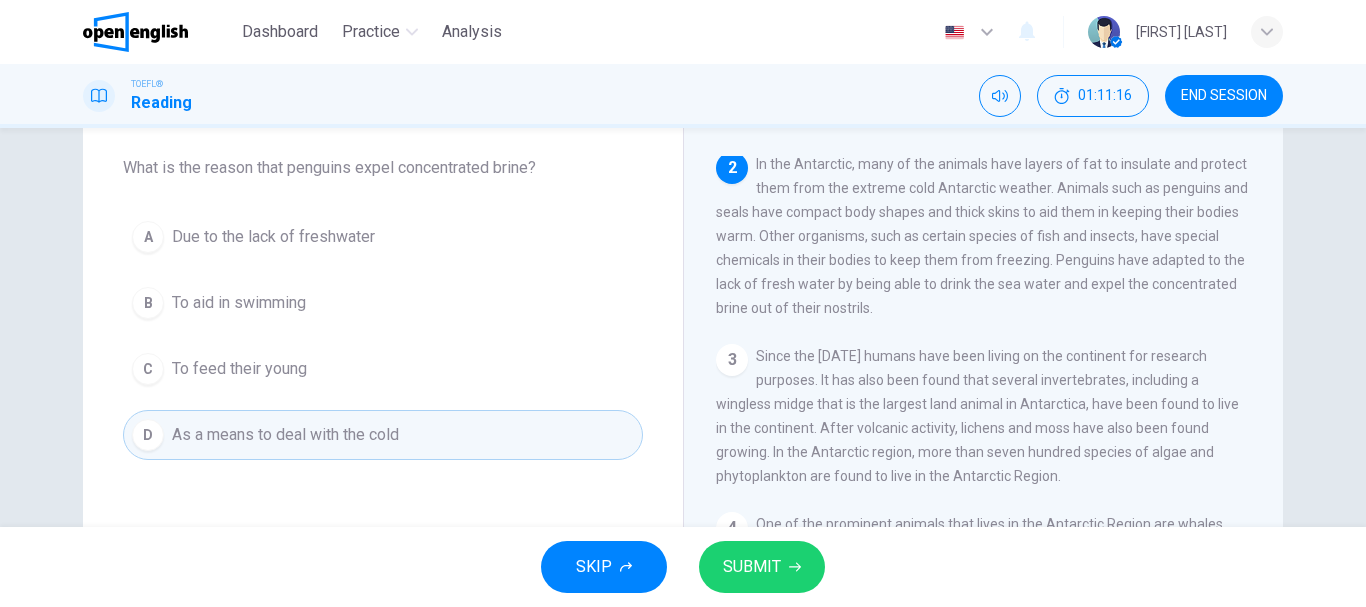 click on "SUBMIT" at bounding box center [752, 567] 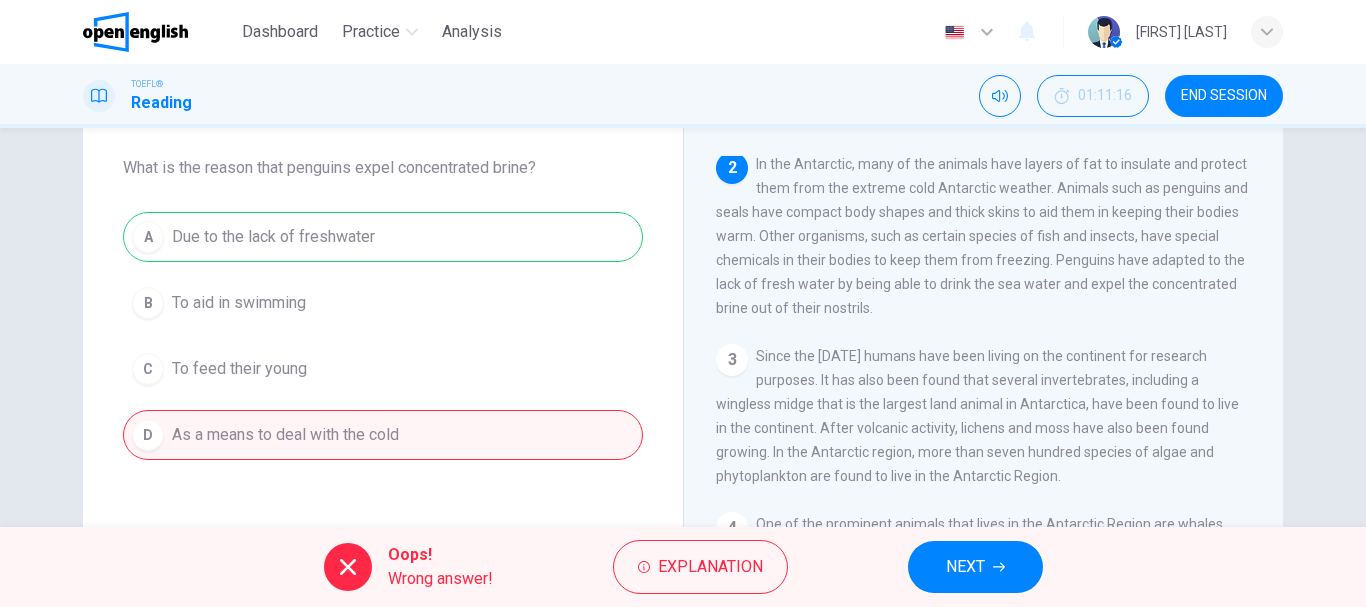 click on "A Due to the lack of freshwater B To aid in swimming C To feed their young D As a means to deal with the cold" at bounding box center [383, 336] 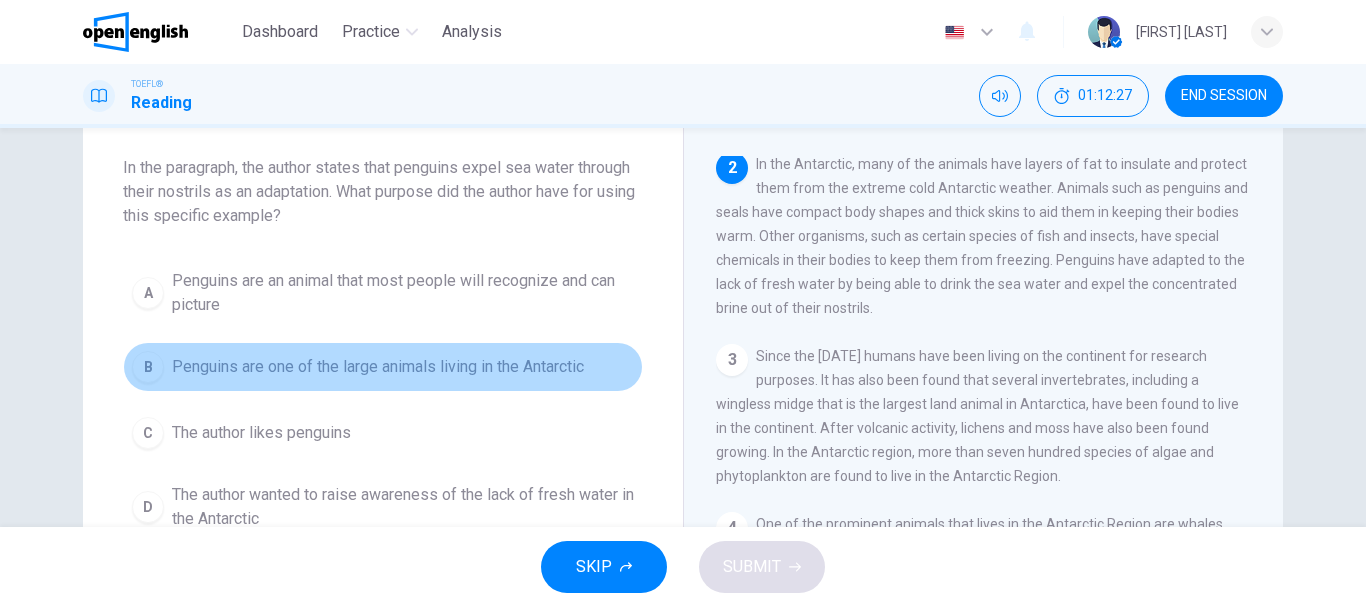click on "Penguins are one of the large animals living in the Antarctic" at bounding box center (378, 367) 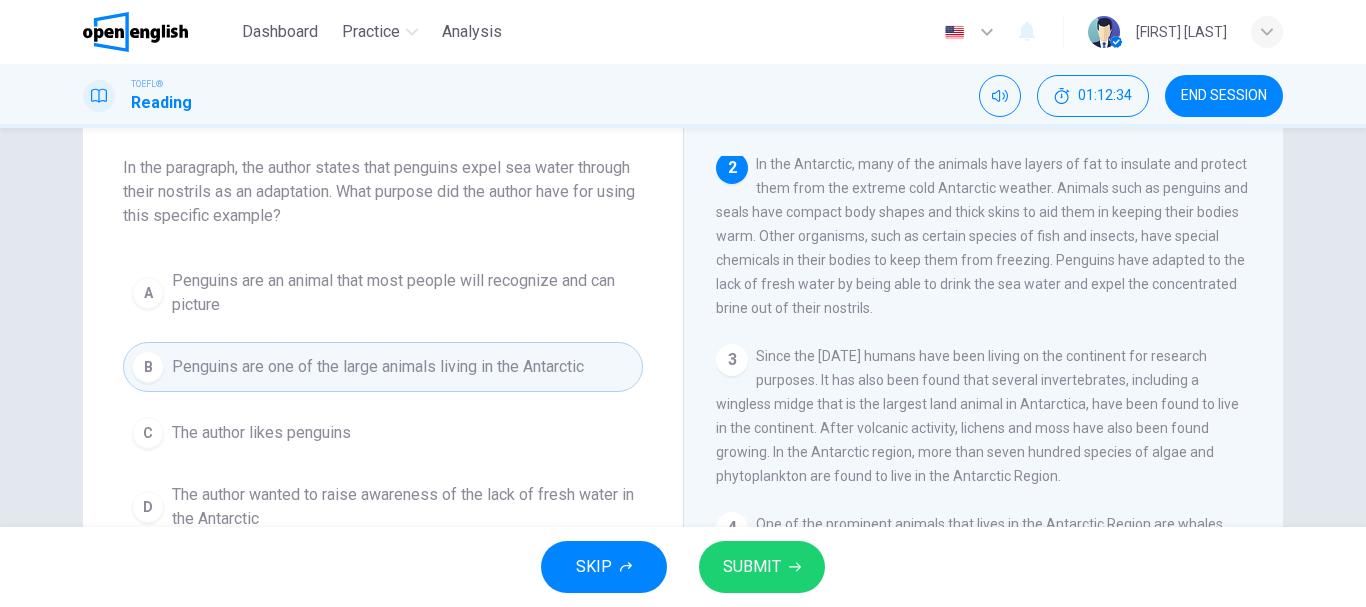click on "SUBMIT" at bounding box center [752, 567] 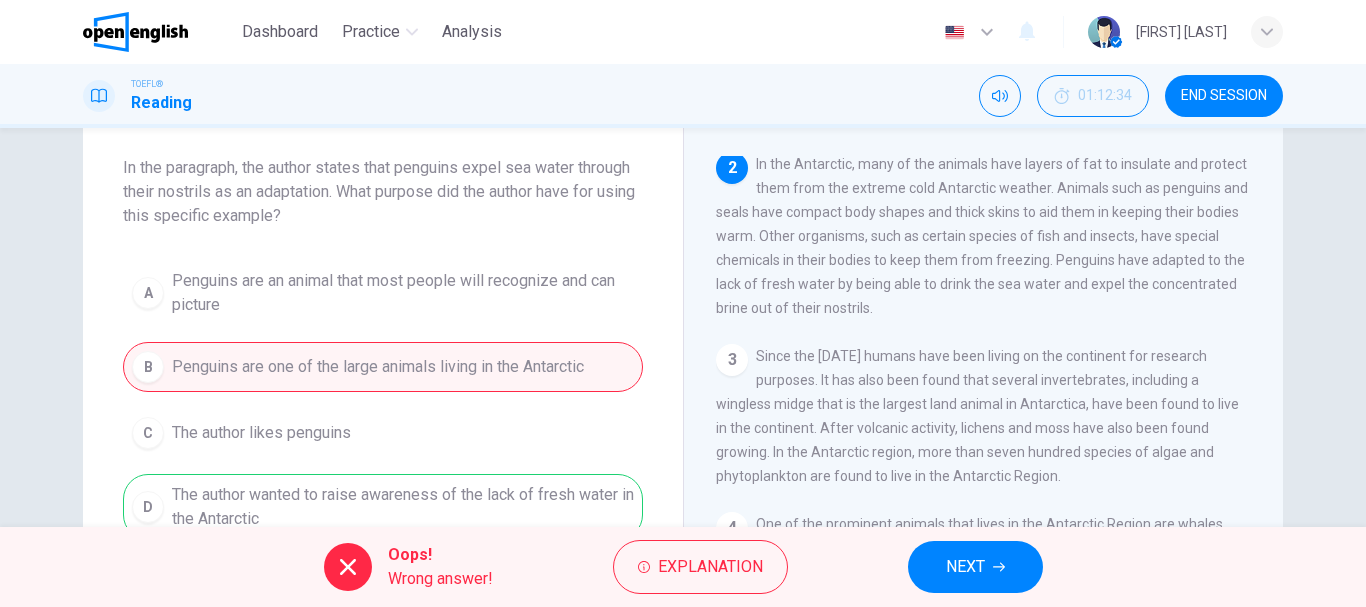 click on "NEXT" at bounding box center [975, 567] 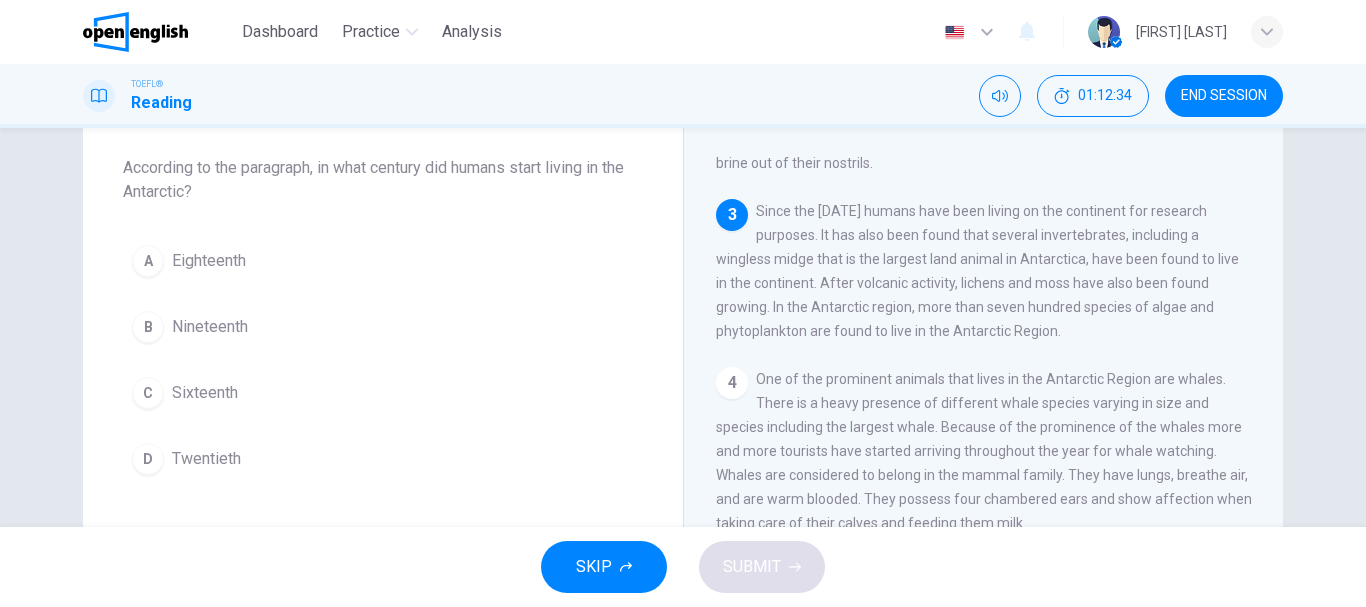 scroll, scrollTop: 323, scrollLeft: 0, axis: vertical 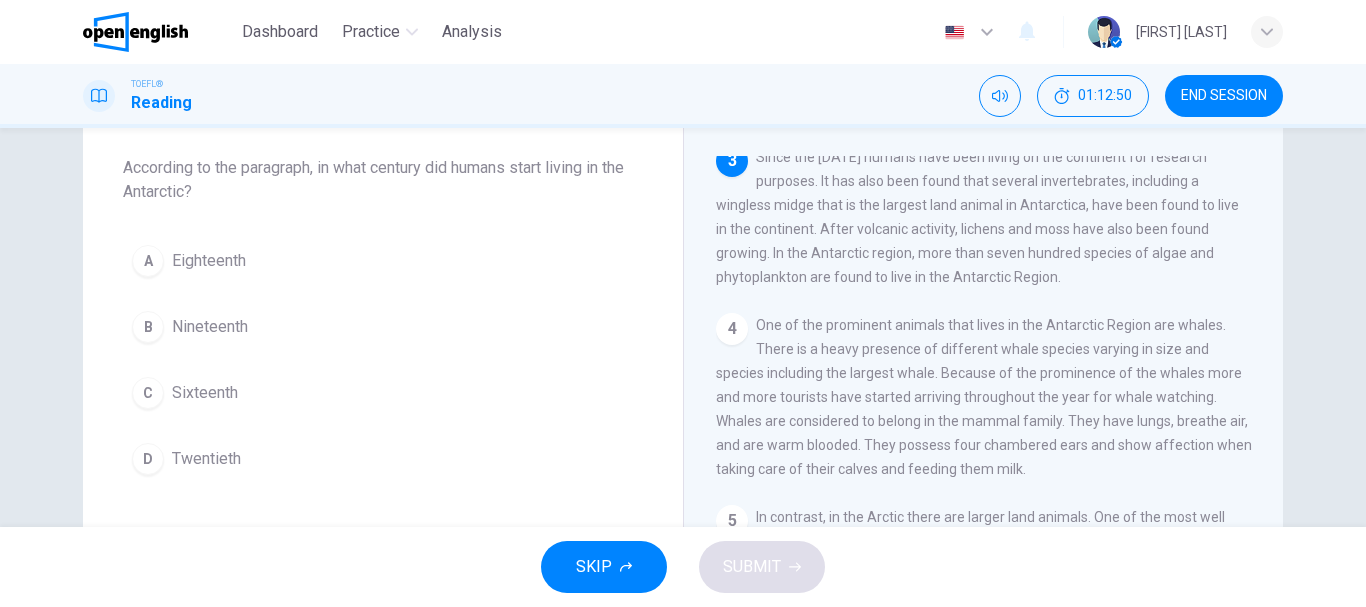 click on "Twentieth" at bounding box center [206, 459] 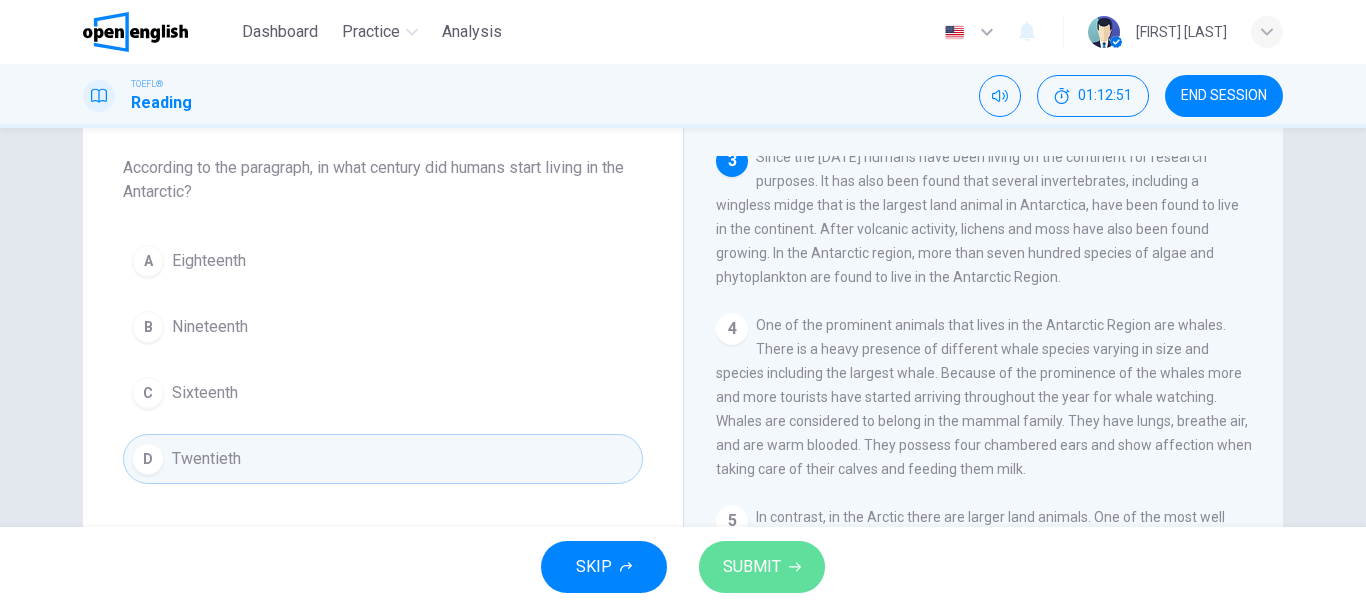 click 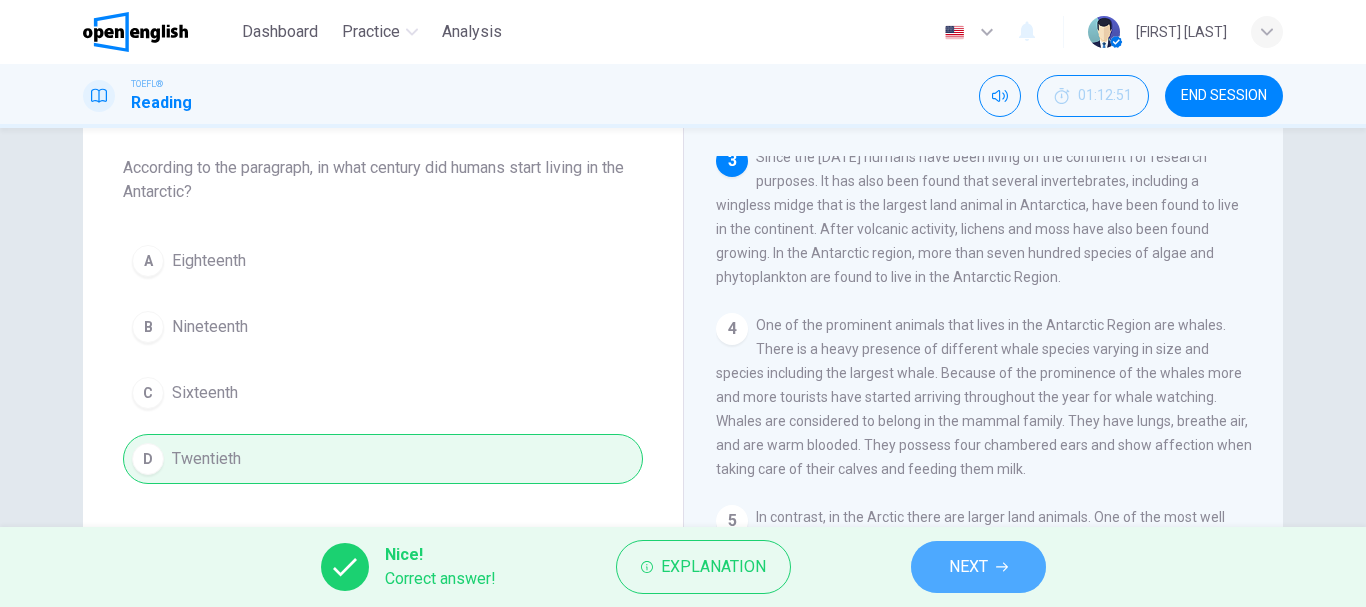 click on "NEXT" at bounding box center (968, 567) 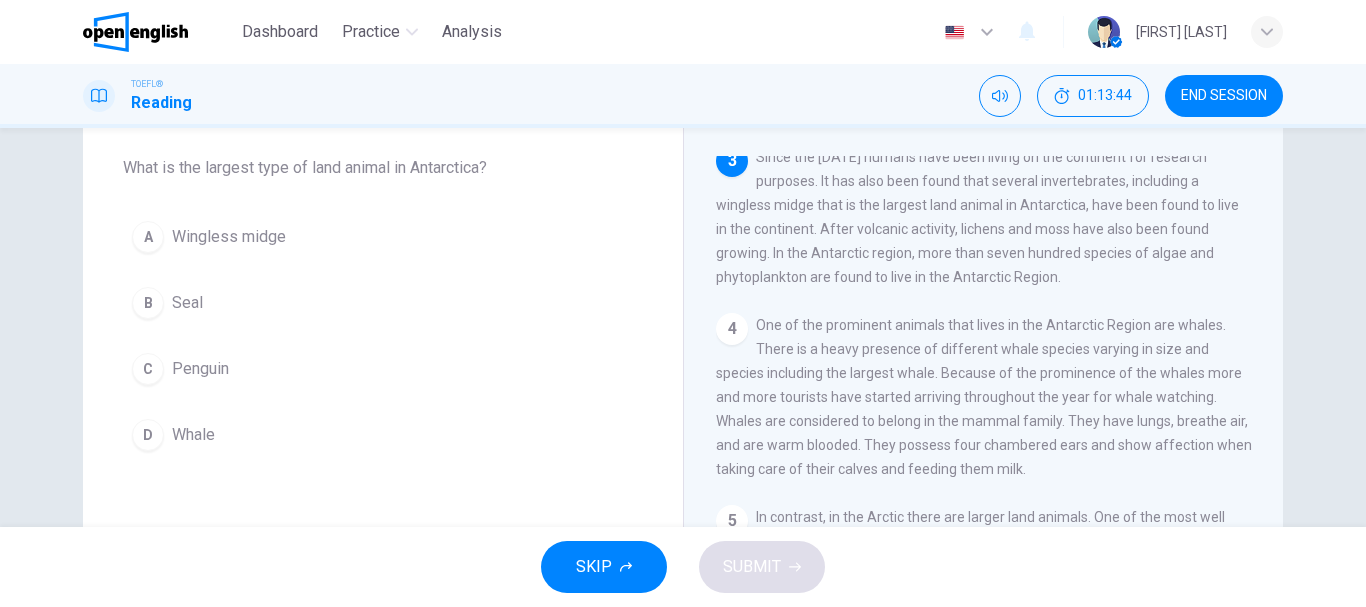 click on "A Wingless midge" at bounding box center [383, 237] 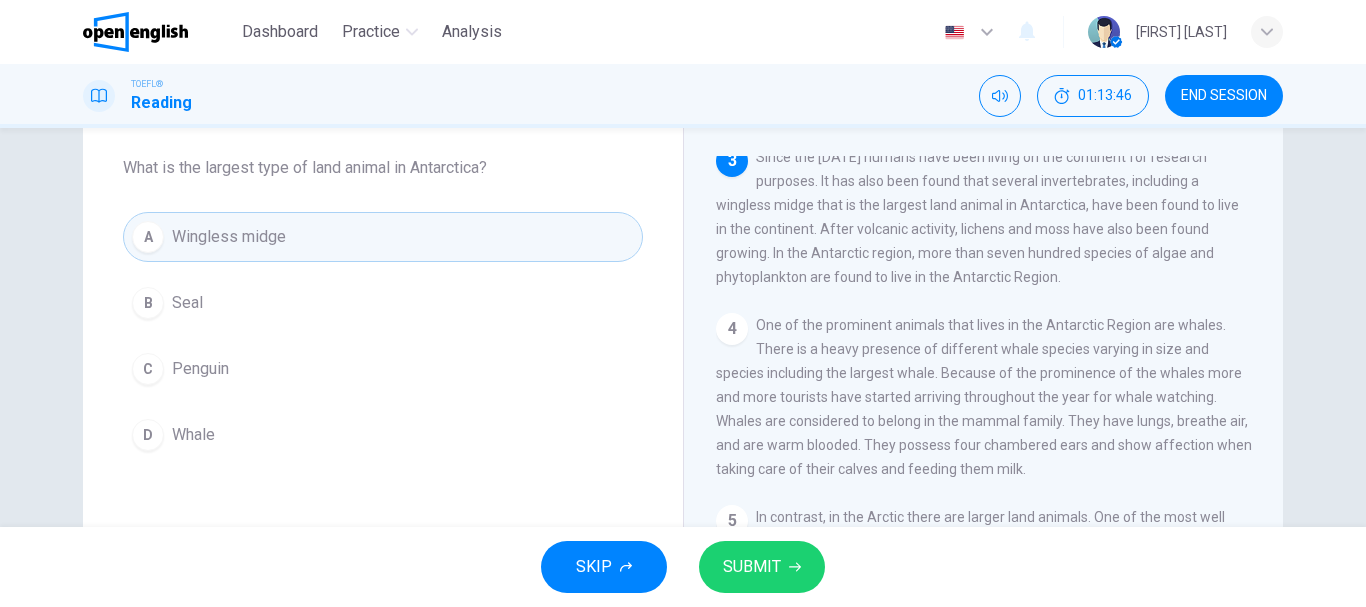 click on "SUBMIT" at bounding box center (752, 567) 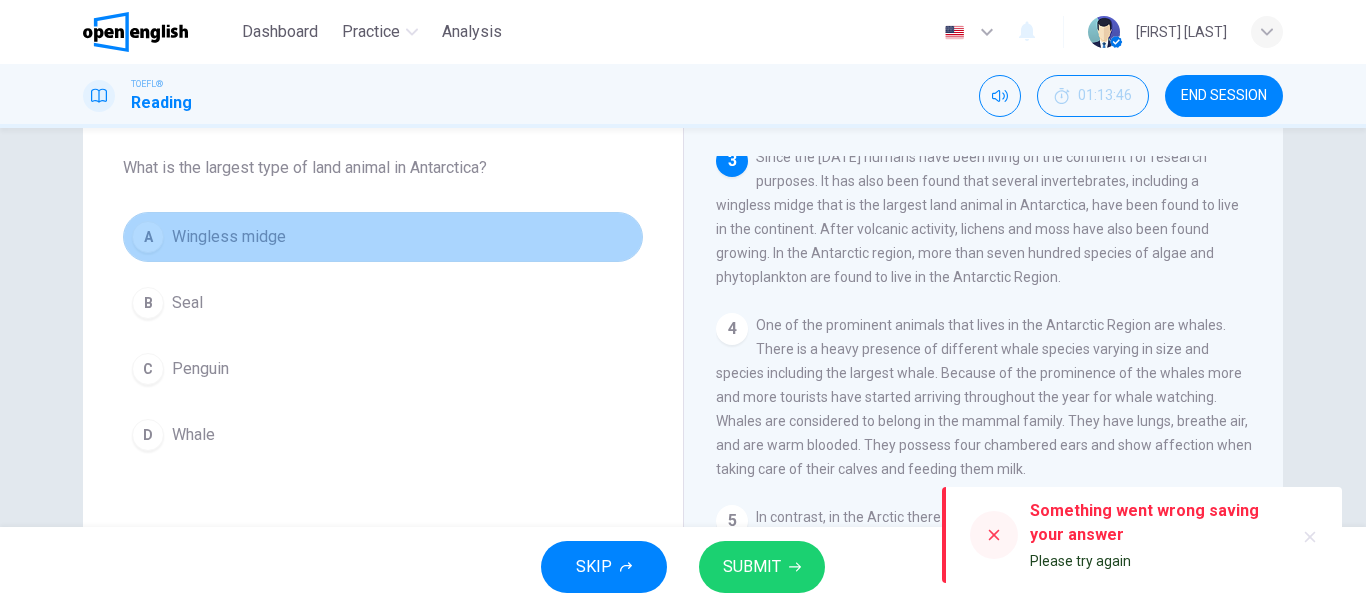 click on "A Wingless midge" at bounding box center (383, 237) 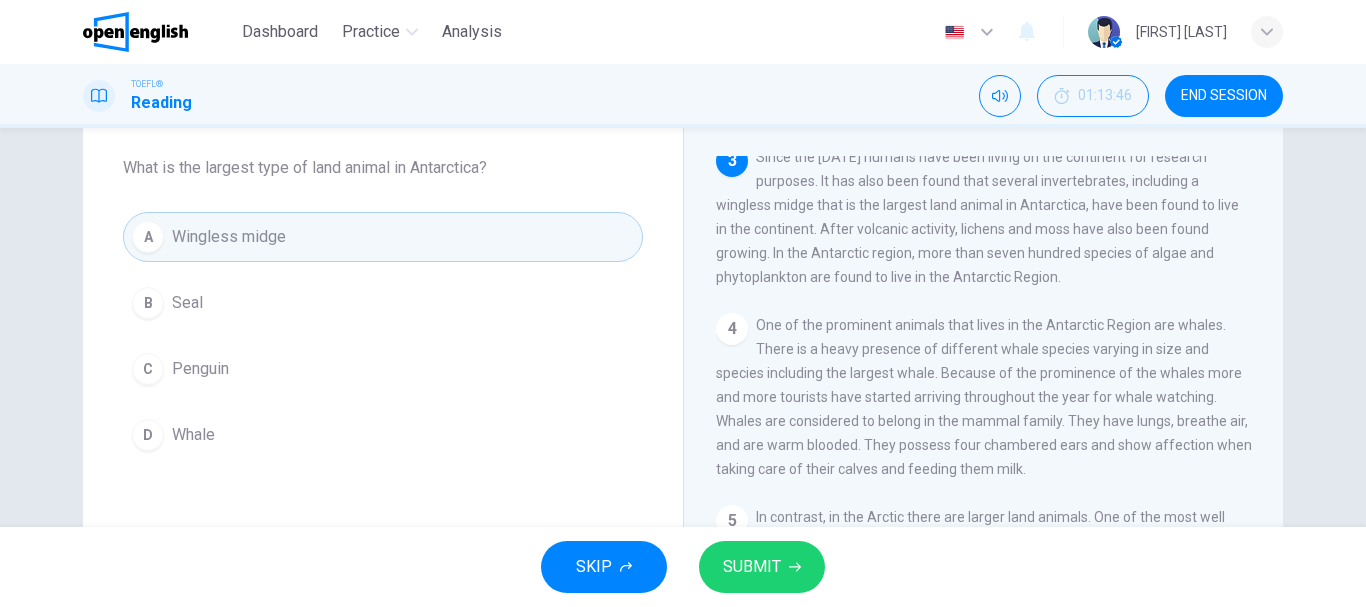 click on "SUBMIT" at bounding box center (762, 567) 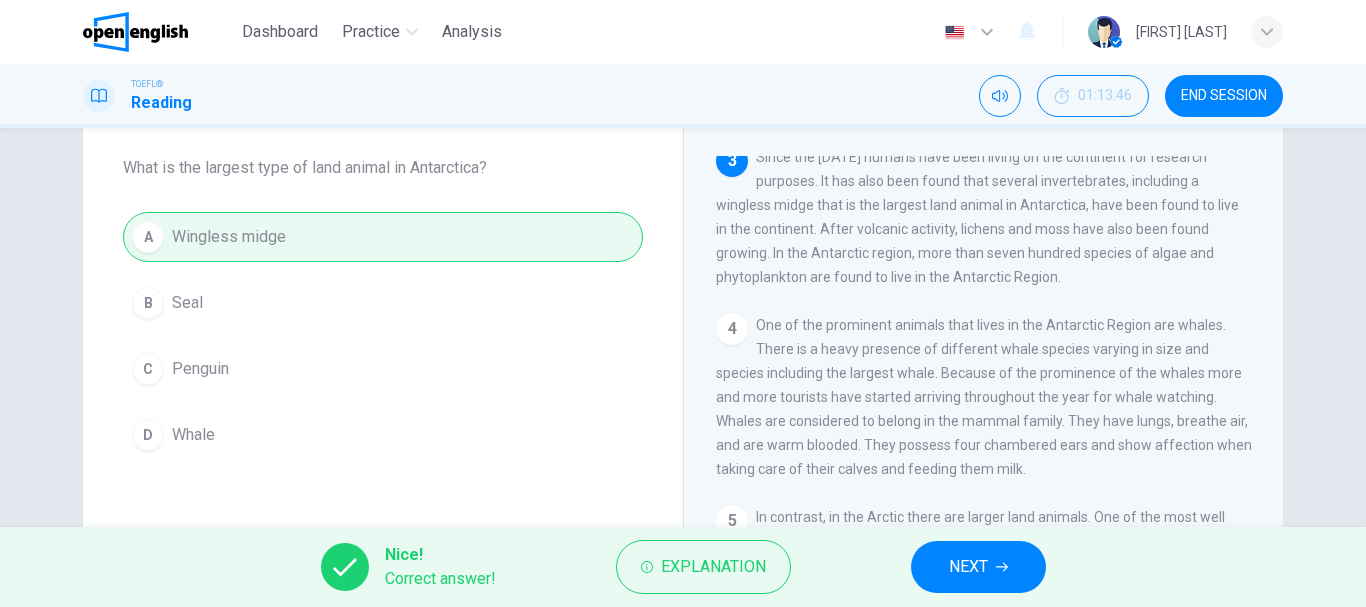 click on "NEXT" at bounding box center (968, 567) 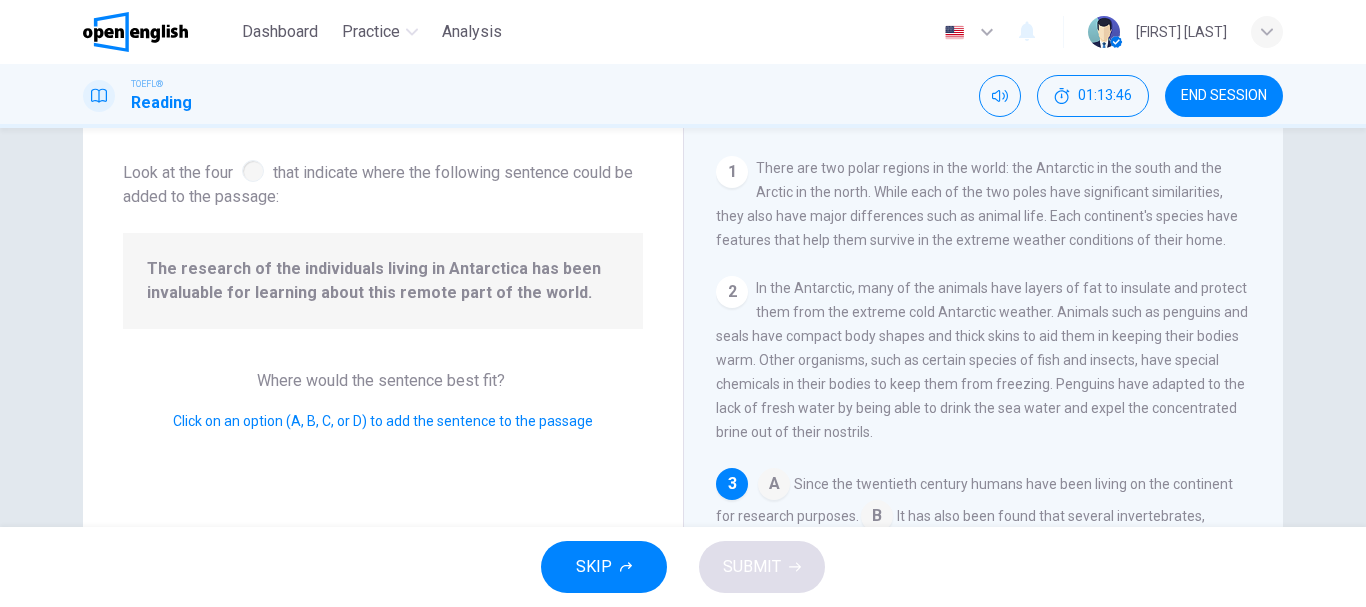 scroll, scrollTop: 124, scrollLeft: 0, axis: vertical 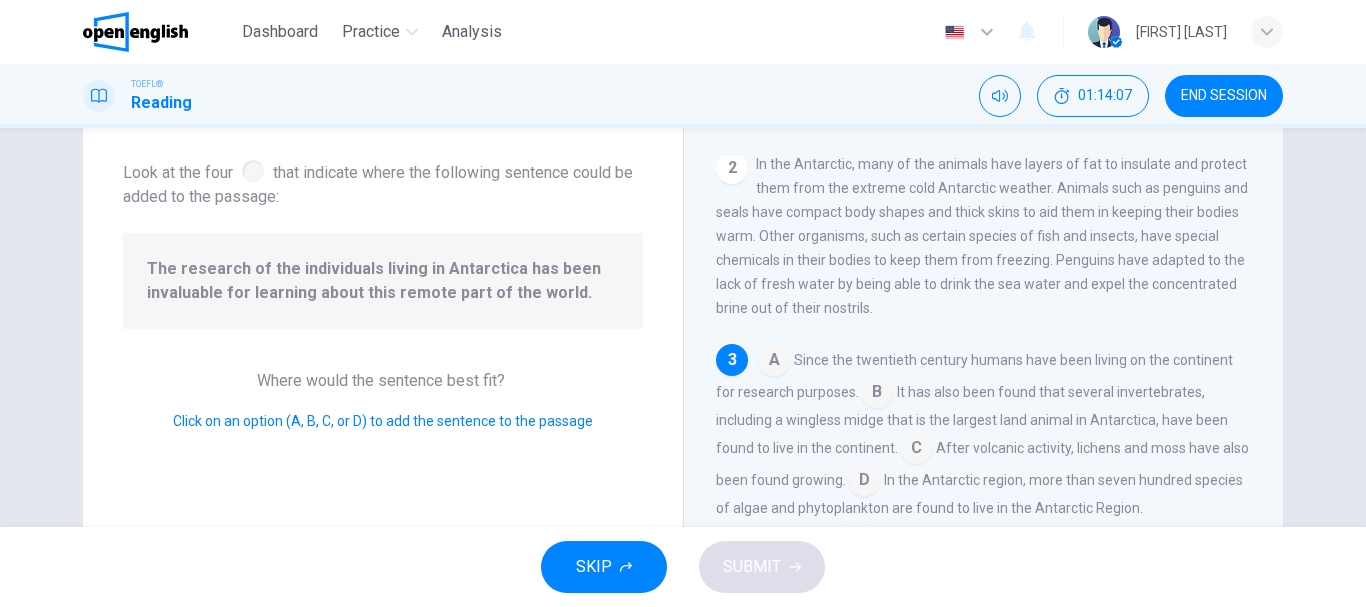 click at bounding box center (864, 482) 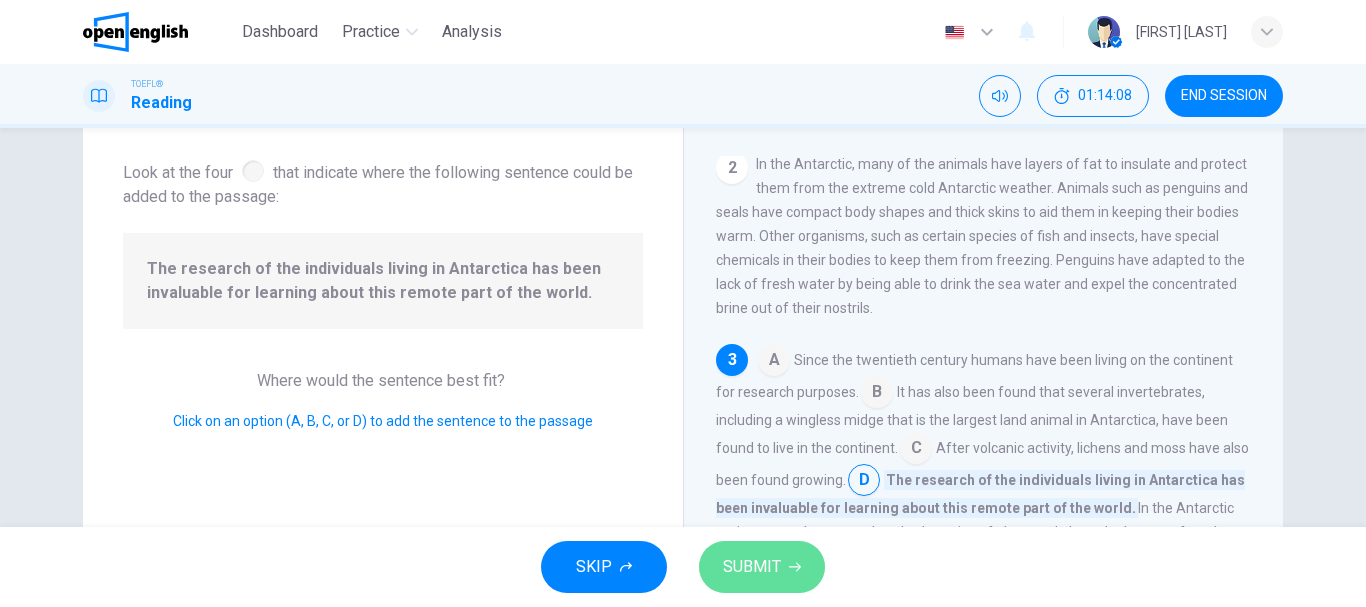 click on "SUBMIT" at bounding box center (752, 567) 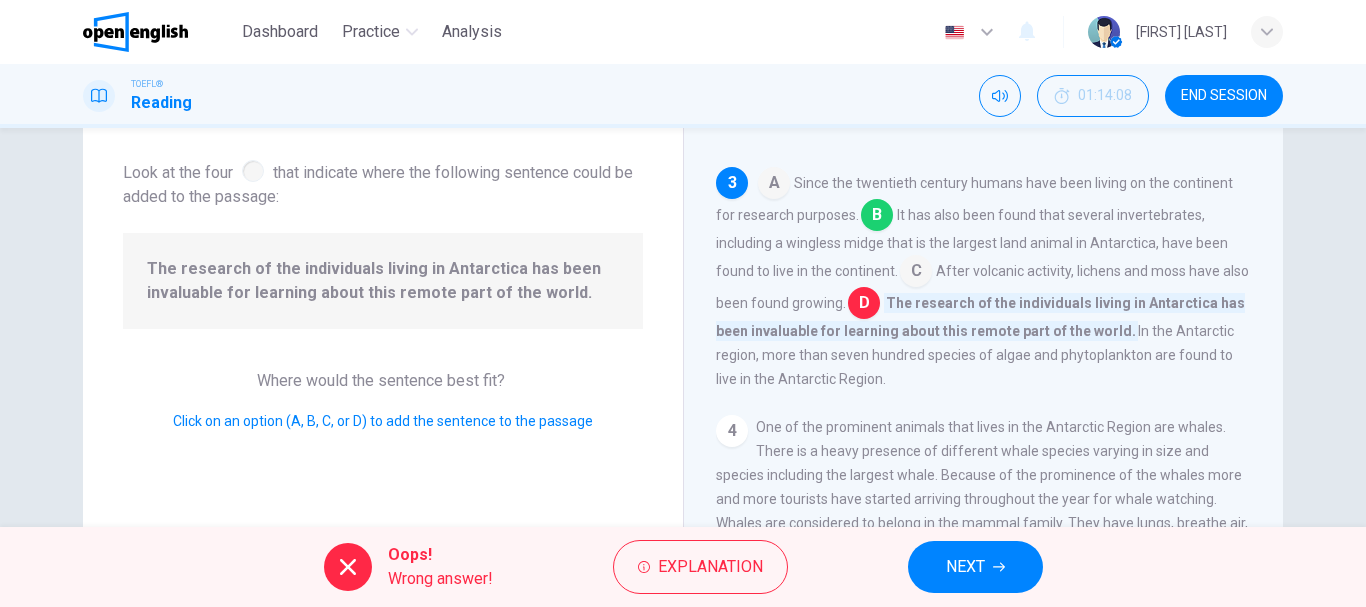 scroll, scrollTop: 324, scrollLeft: 0, axis: vertical 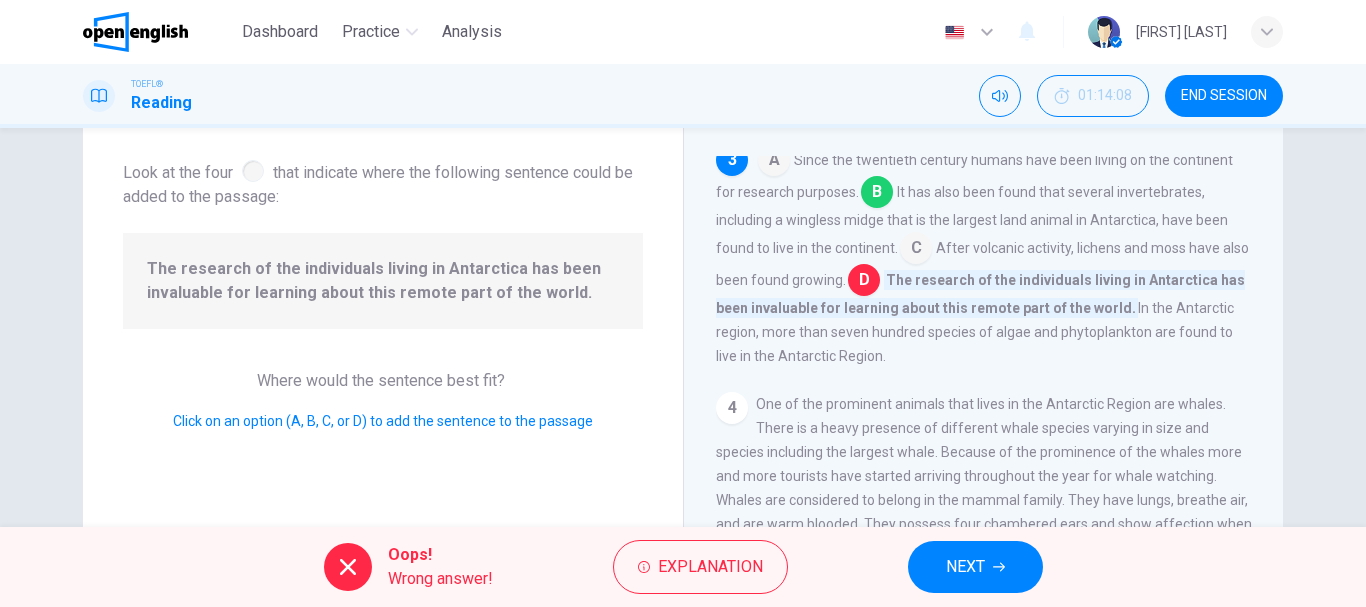 click on "NEXT" at bounding box center [975, 567] 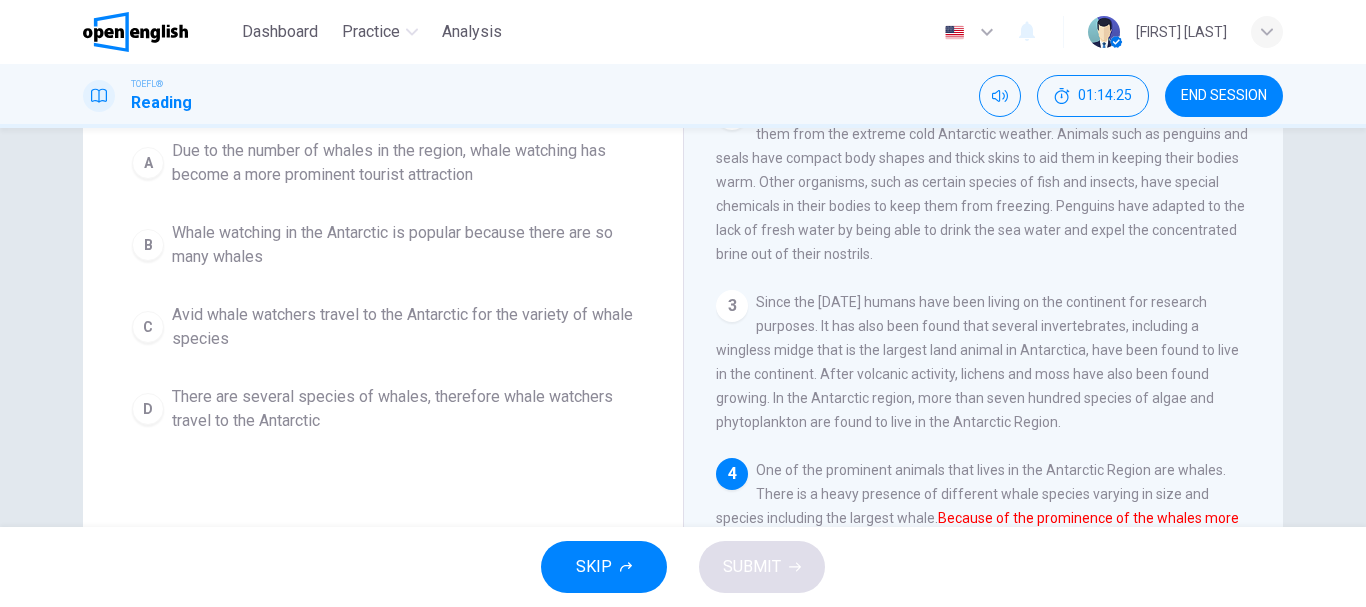 scroll, scrollTop: 300, scrollLeft: 0, axis: vertical 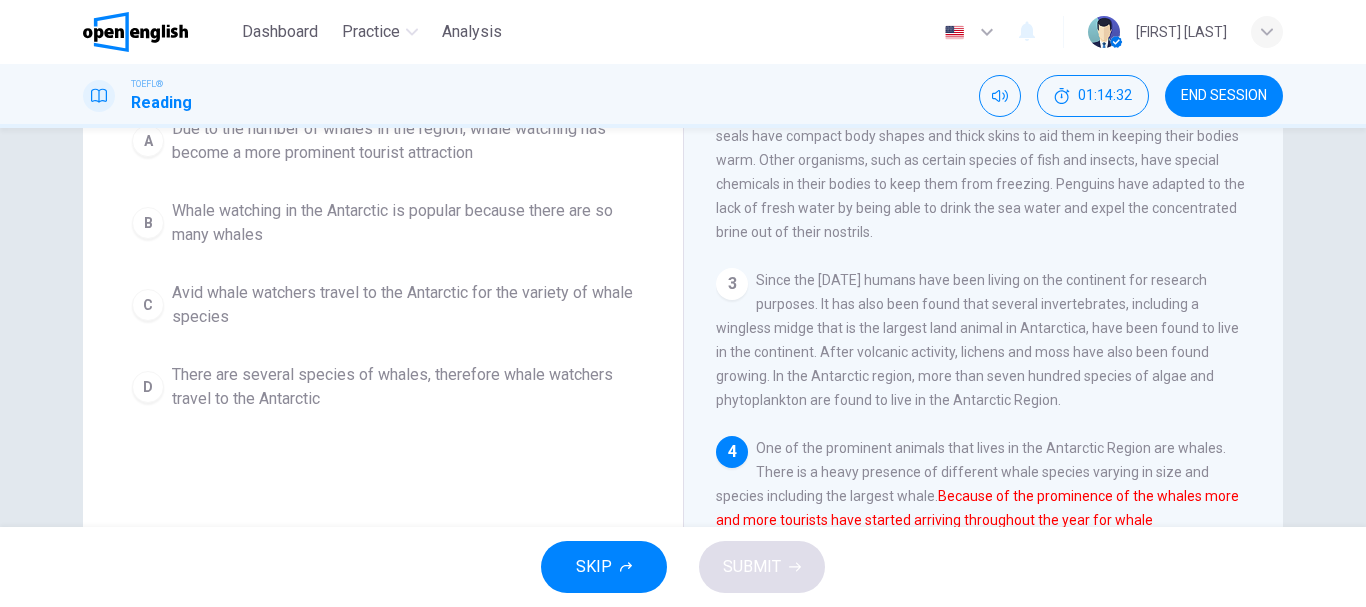 click on "There are several species of whales, therefore whale watchers travel to the Antarctic" at bounding box center (403, 387) 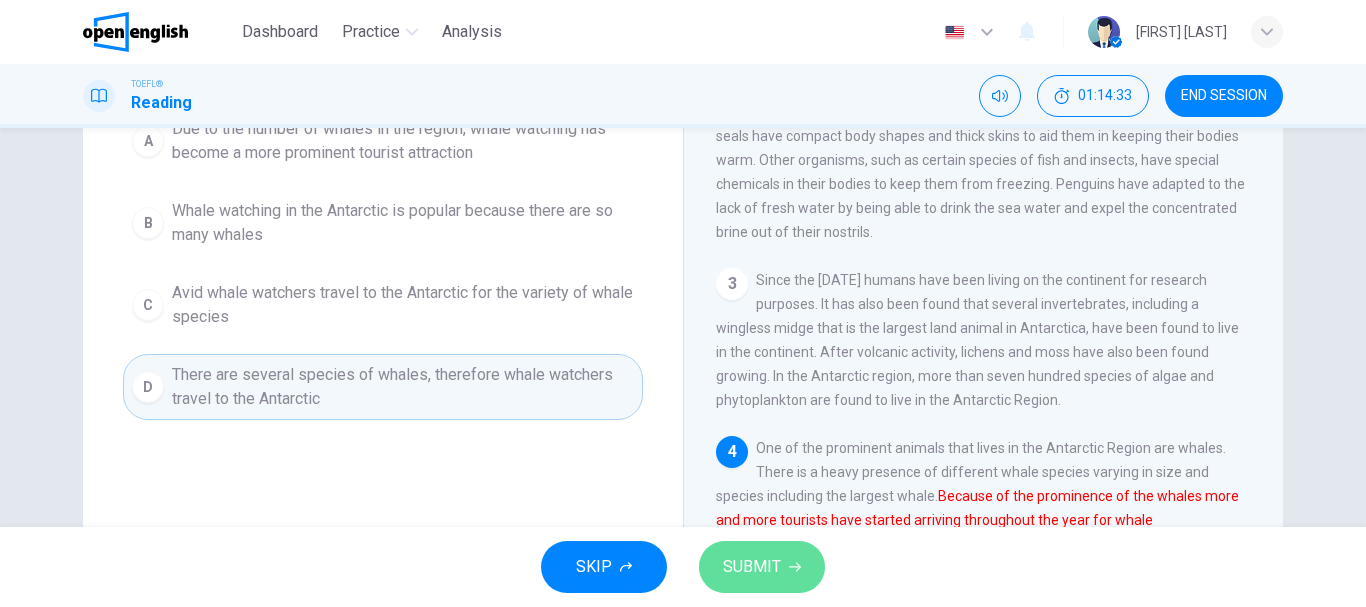 click on "SUBMIT" at bounding box center (762, 567) 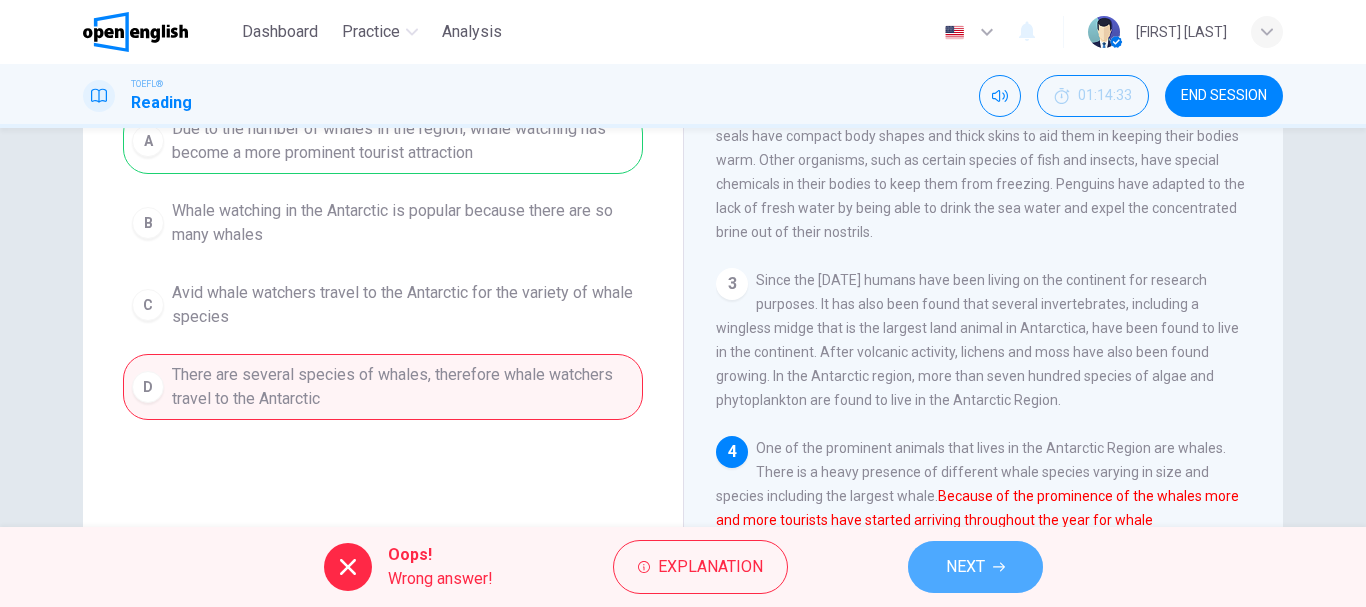 click on "NEXT" at bounding box center [965, 567] 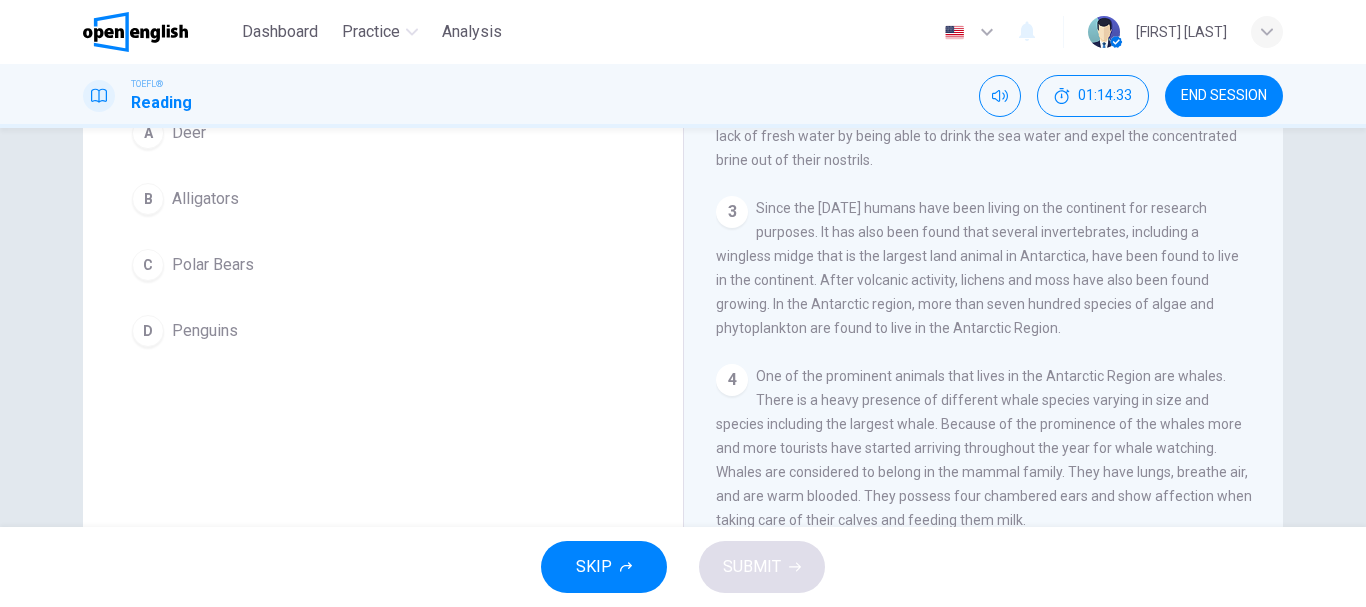 scroll, scrollTop: 471, scrollLeft: 0, axis: vertical 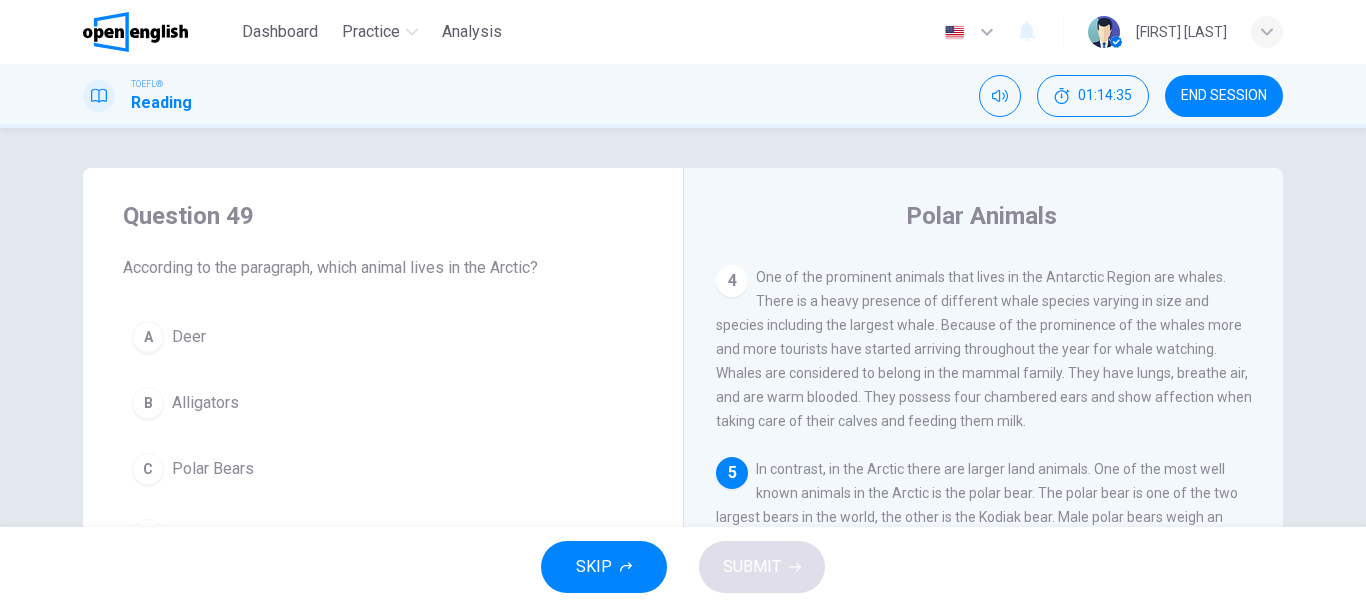 click on "Reading" at bounding box center (161, 103) 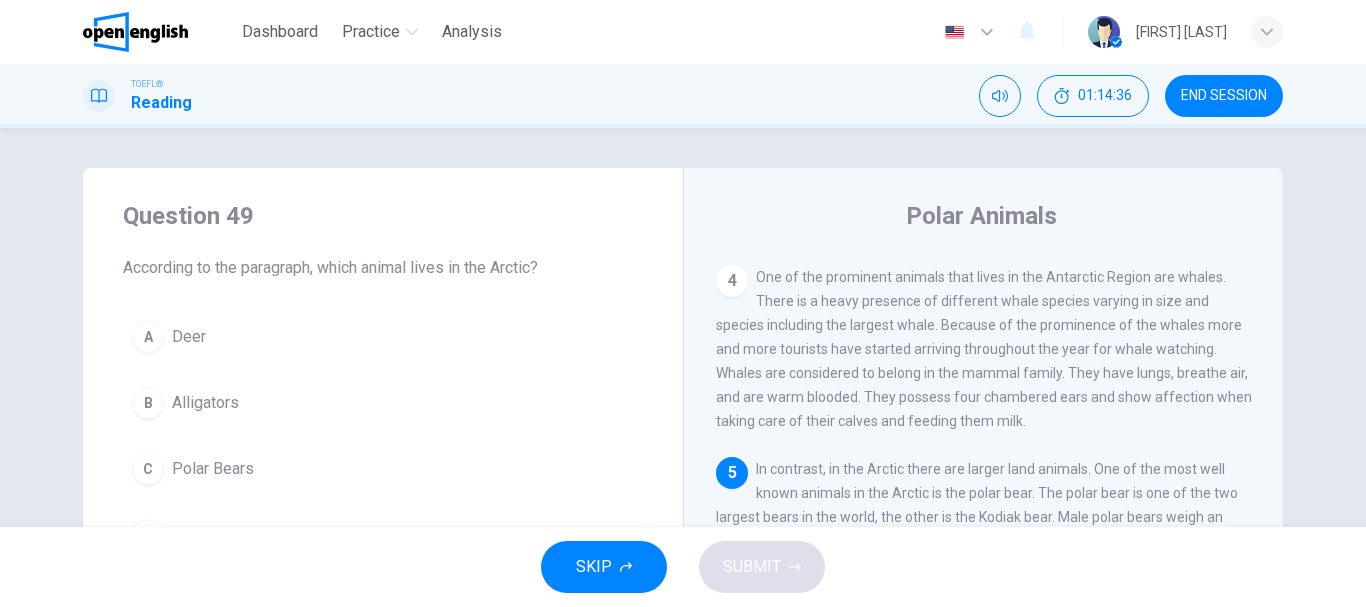 drag, startPoint x: 131, startPoint y: 87, endPoint x: 516, endPoint y: 100, distance: 385.21942 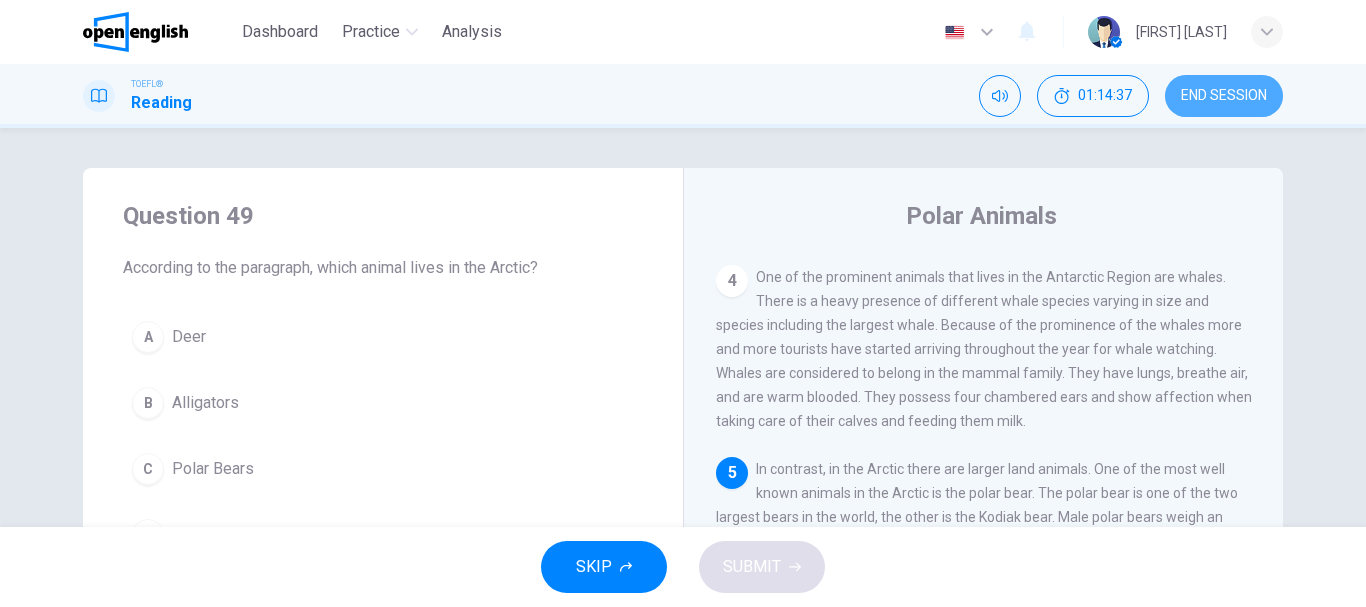 click on "END SESSION" at bounding box center [1224, 96] 